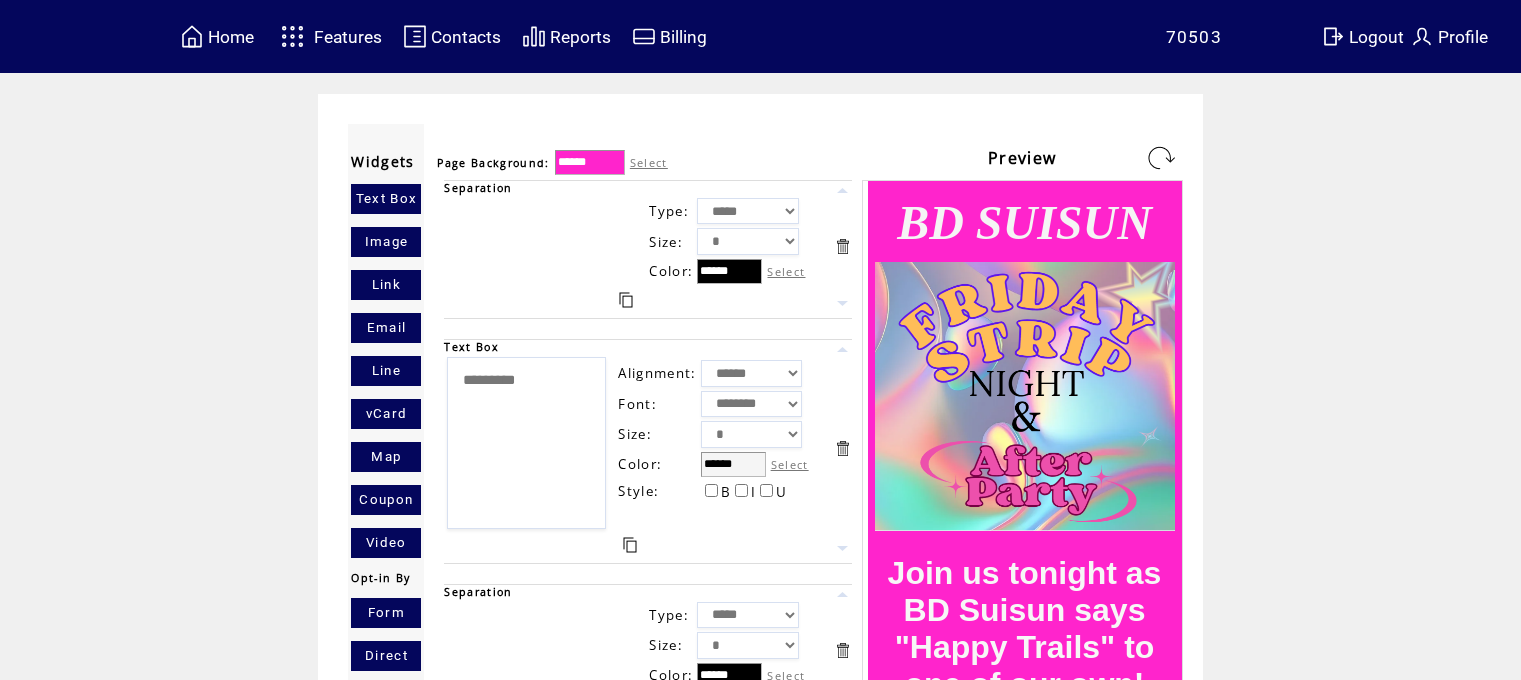 scroll, scrollTop: 0, scrollLeft: 0, axis: both 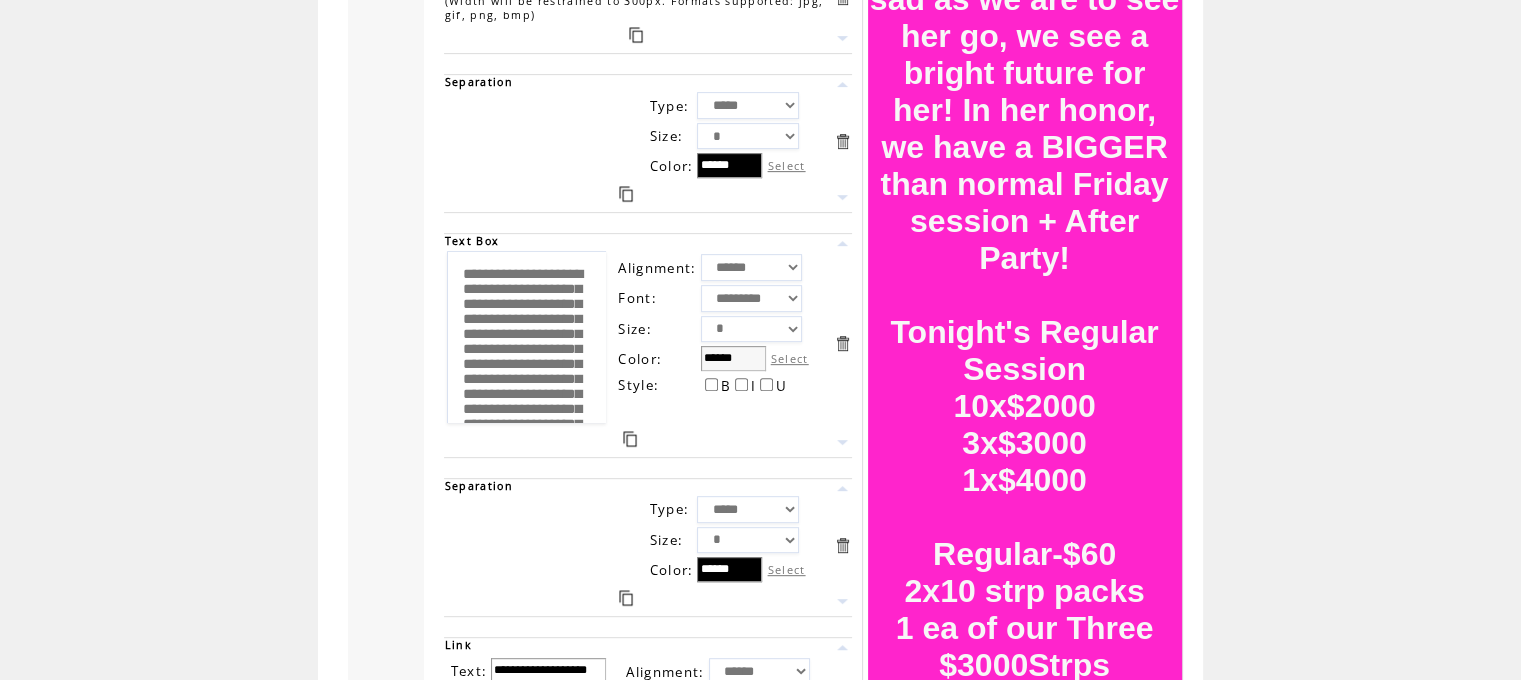 drag, startPoint x: 572, startPoint y: 401, endPoint x: 434, endPoint y: 110, distance: 322.06366 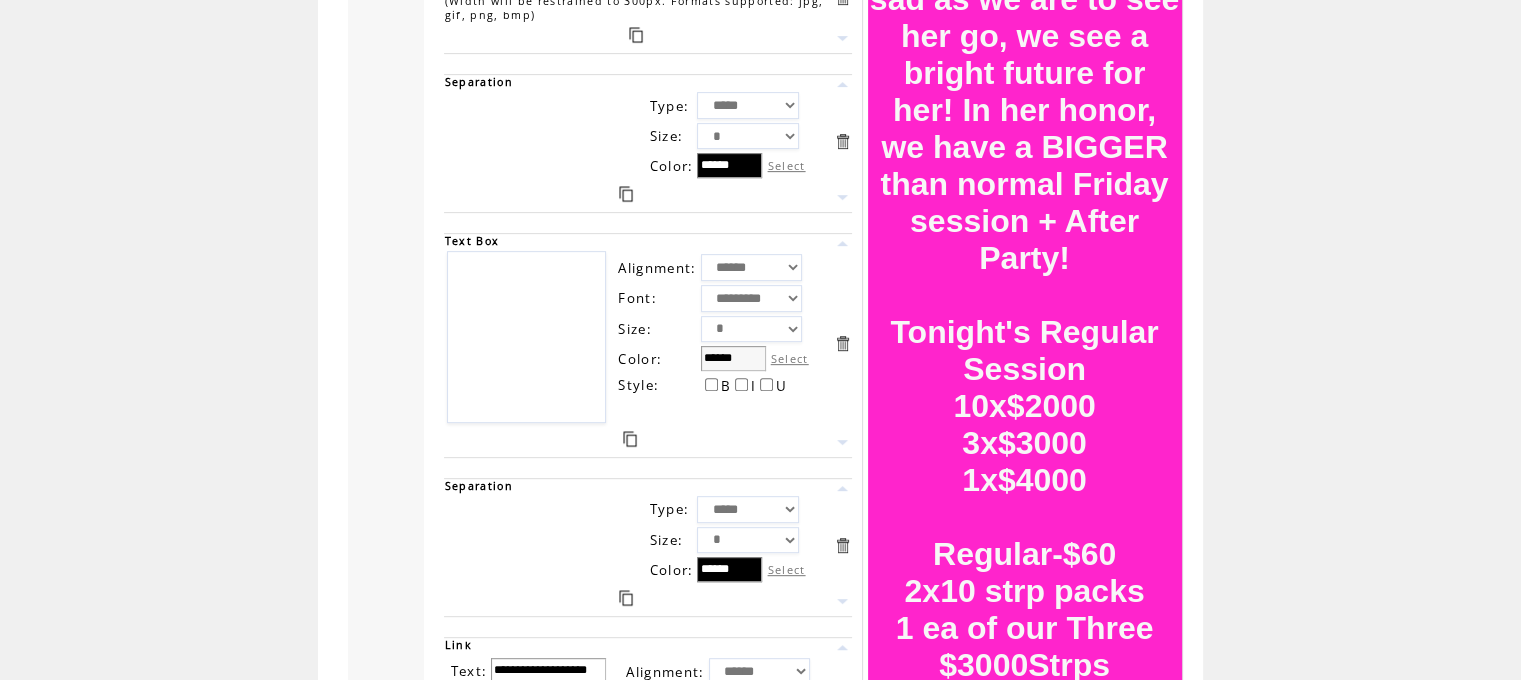 type on "*" 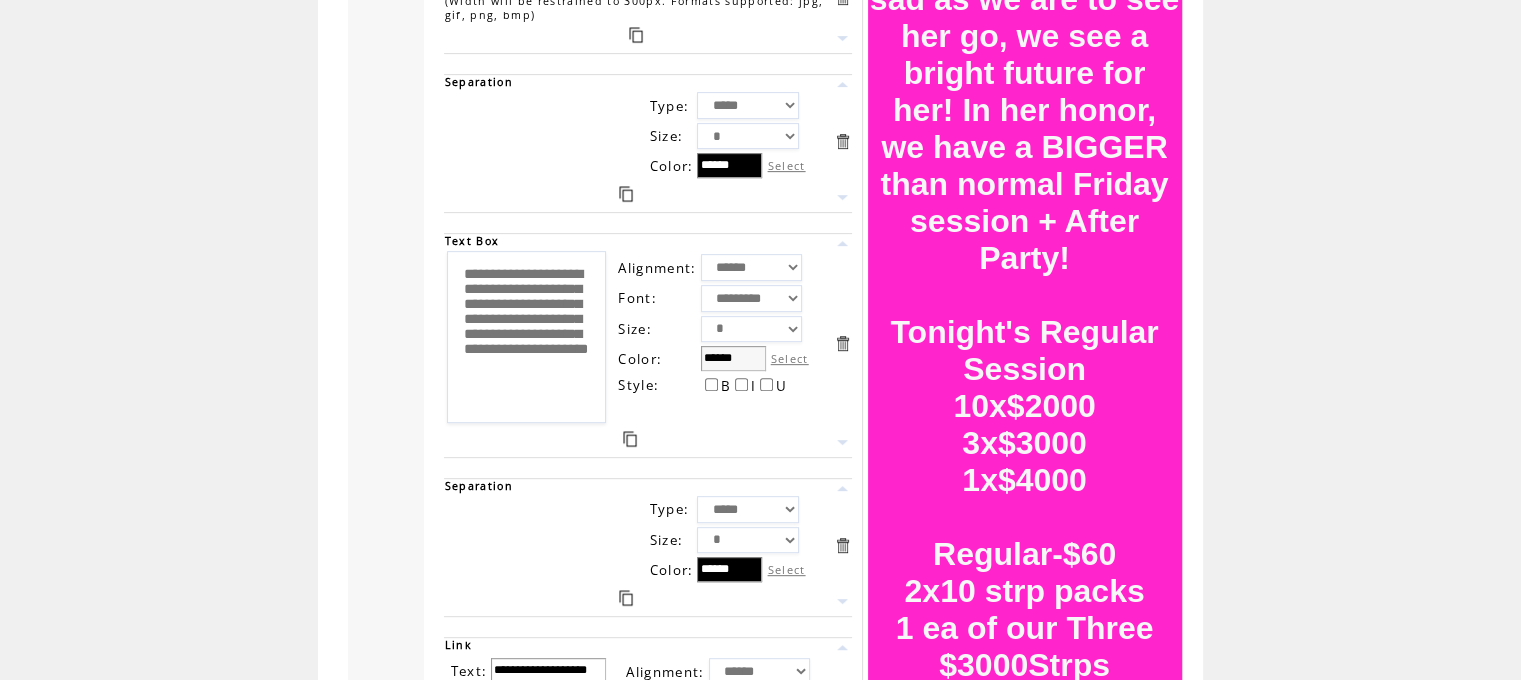 scroll, scrollTop: 85, scrollLeft: 0, axis: vertical 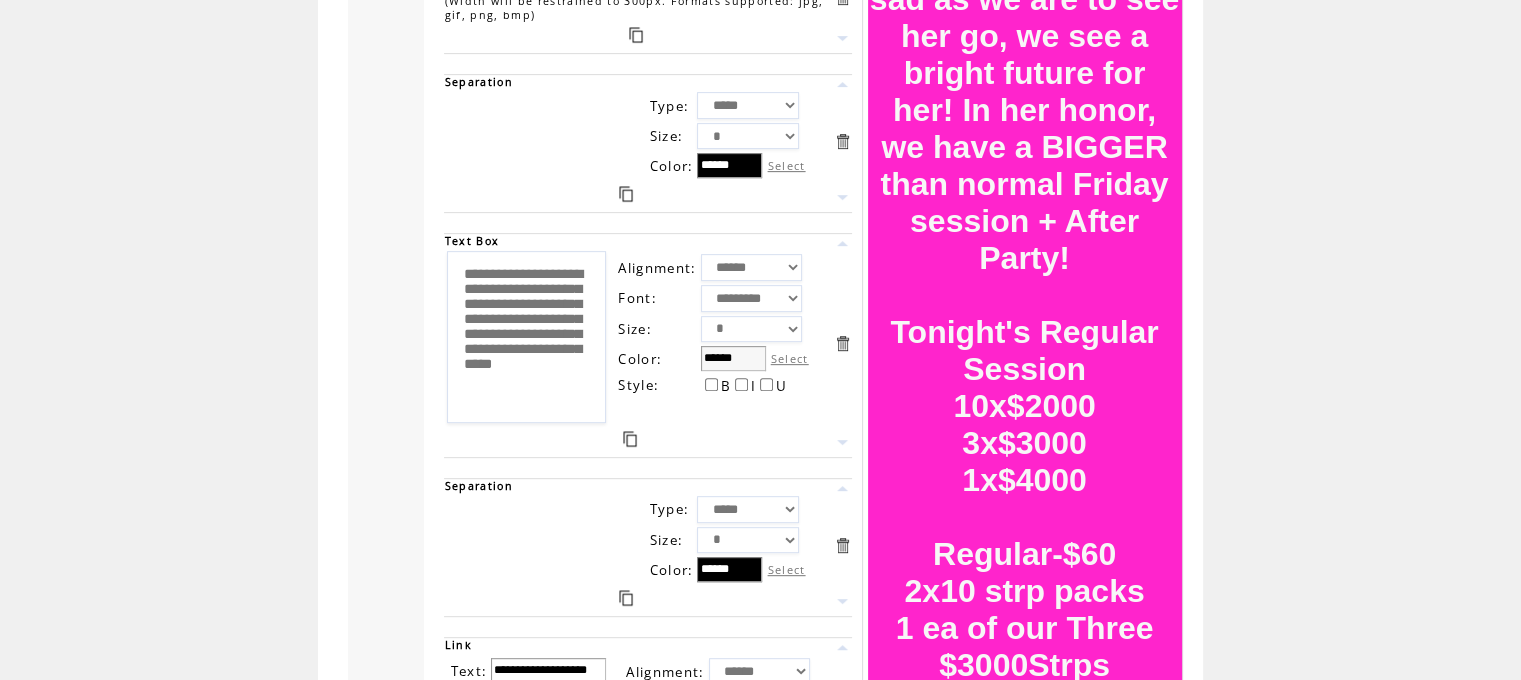 click on "**********" at bounding box center [526, 337] 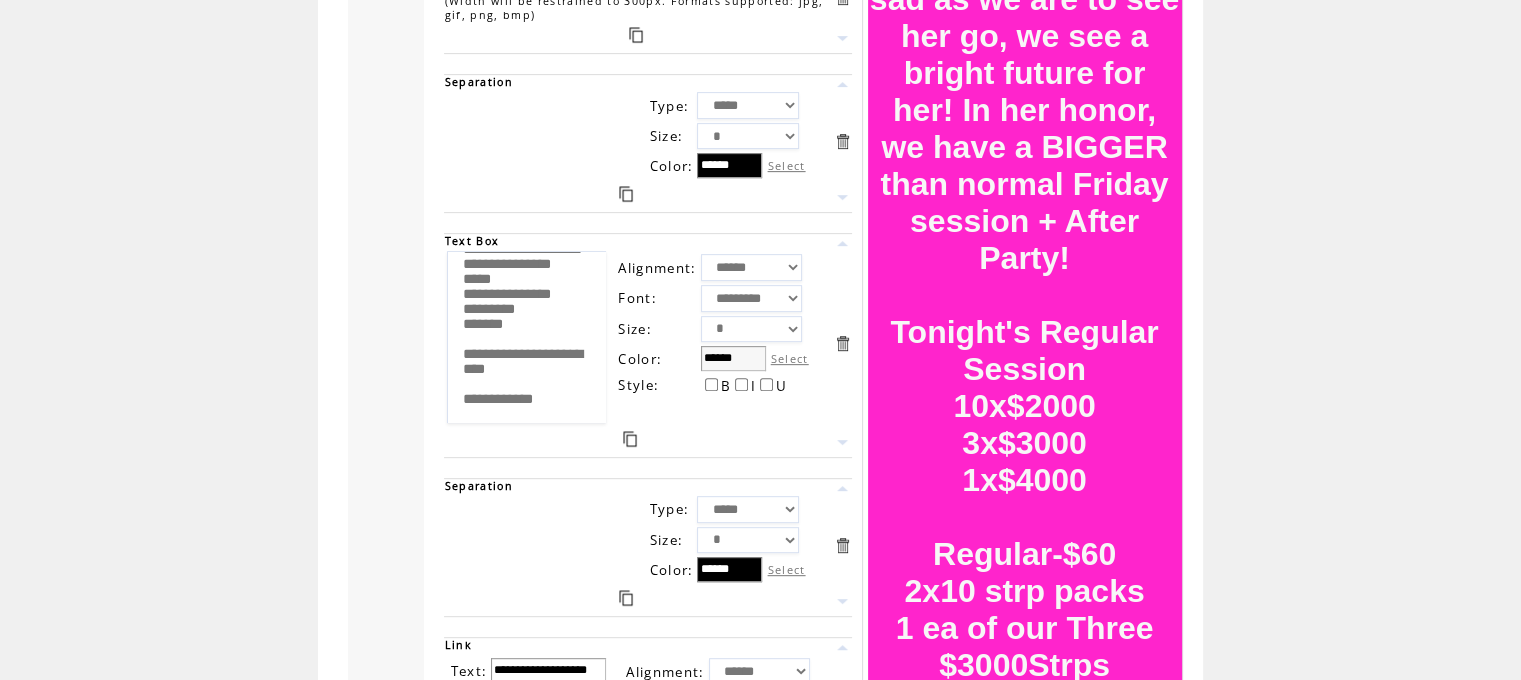 scroll, scrollTop: 625, scrollLeft: 0, axis: vertical 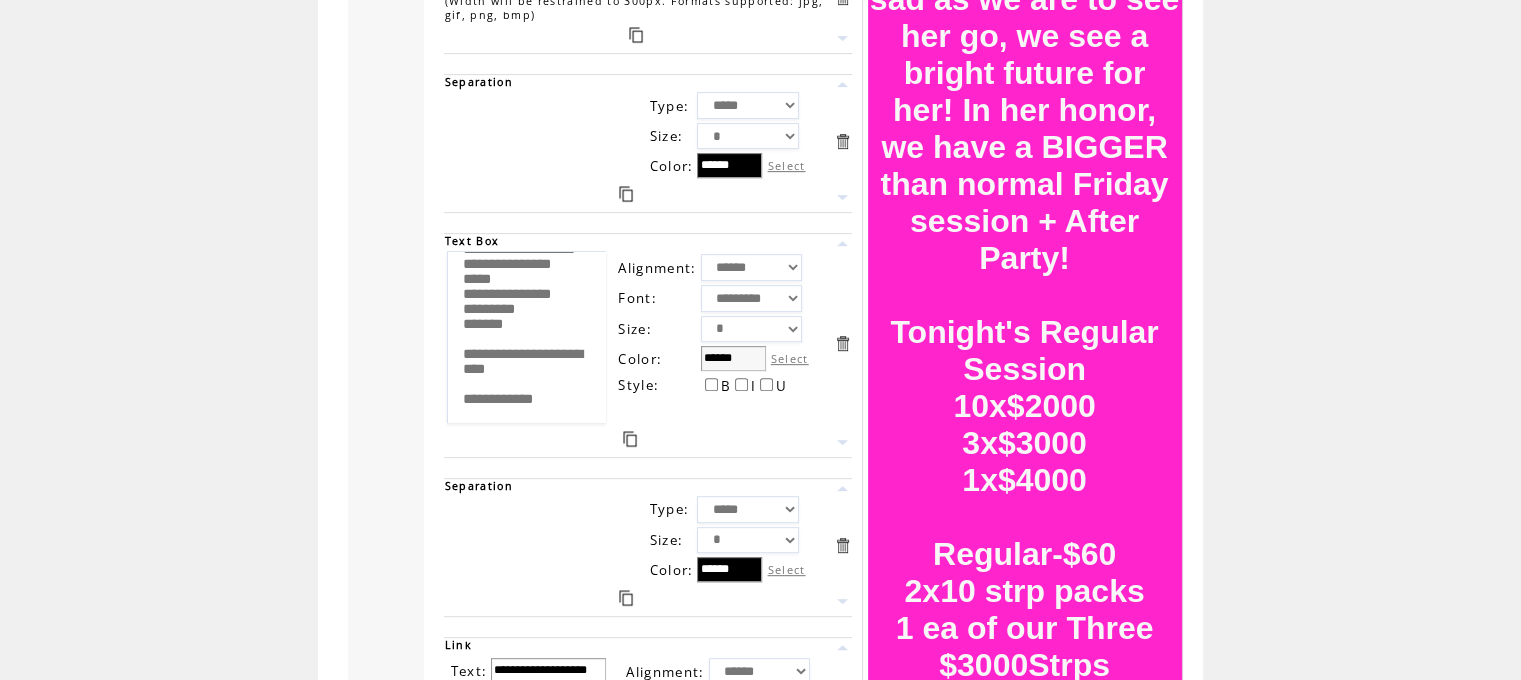 drag, startPoint x: 596, startPoint y: 357, endPoint x: 606, endPoint y: 359, distance: 10.198039 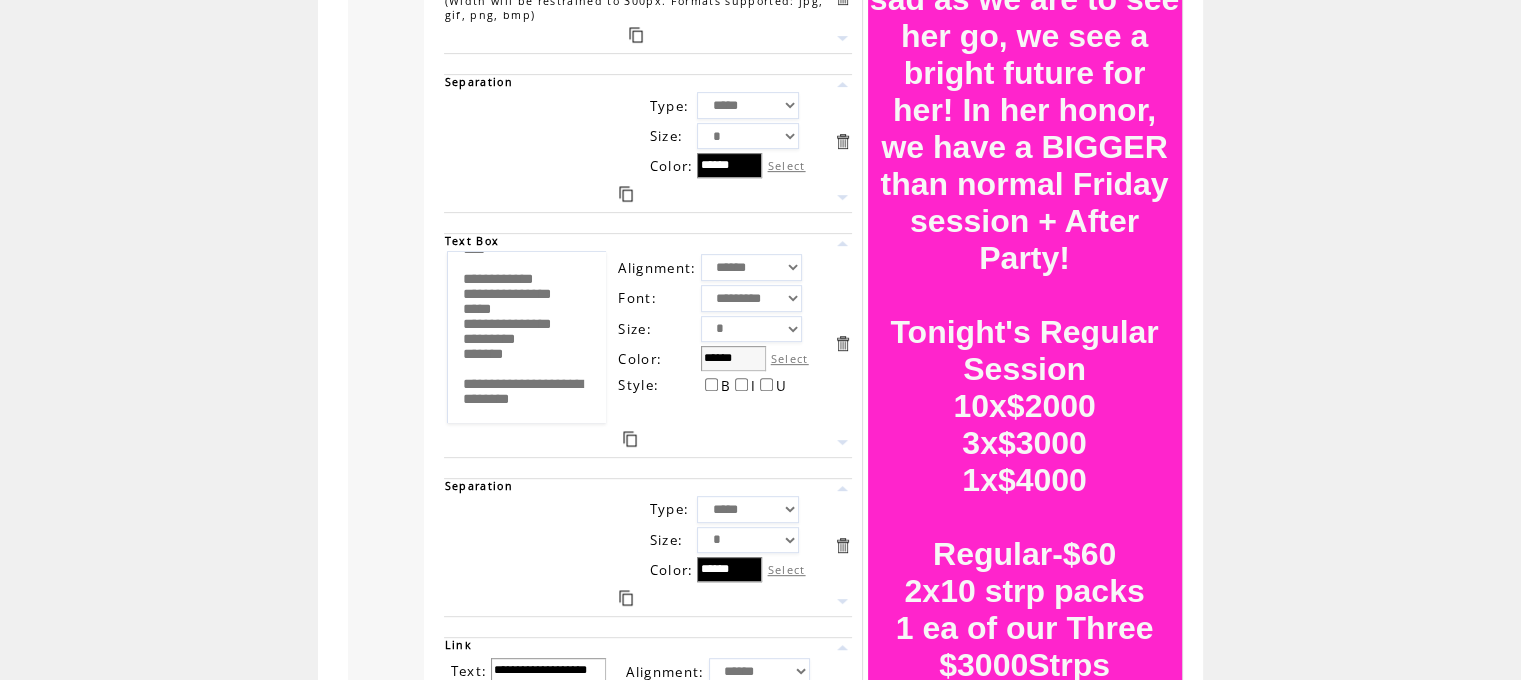 scroll, scrollTop: 845, scrollLeft: 0, axis: vertical 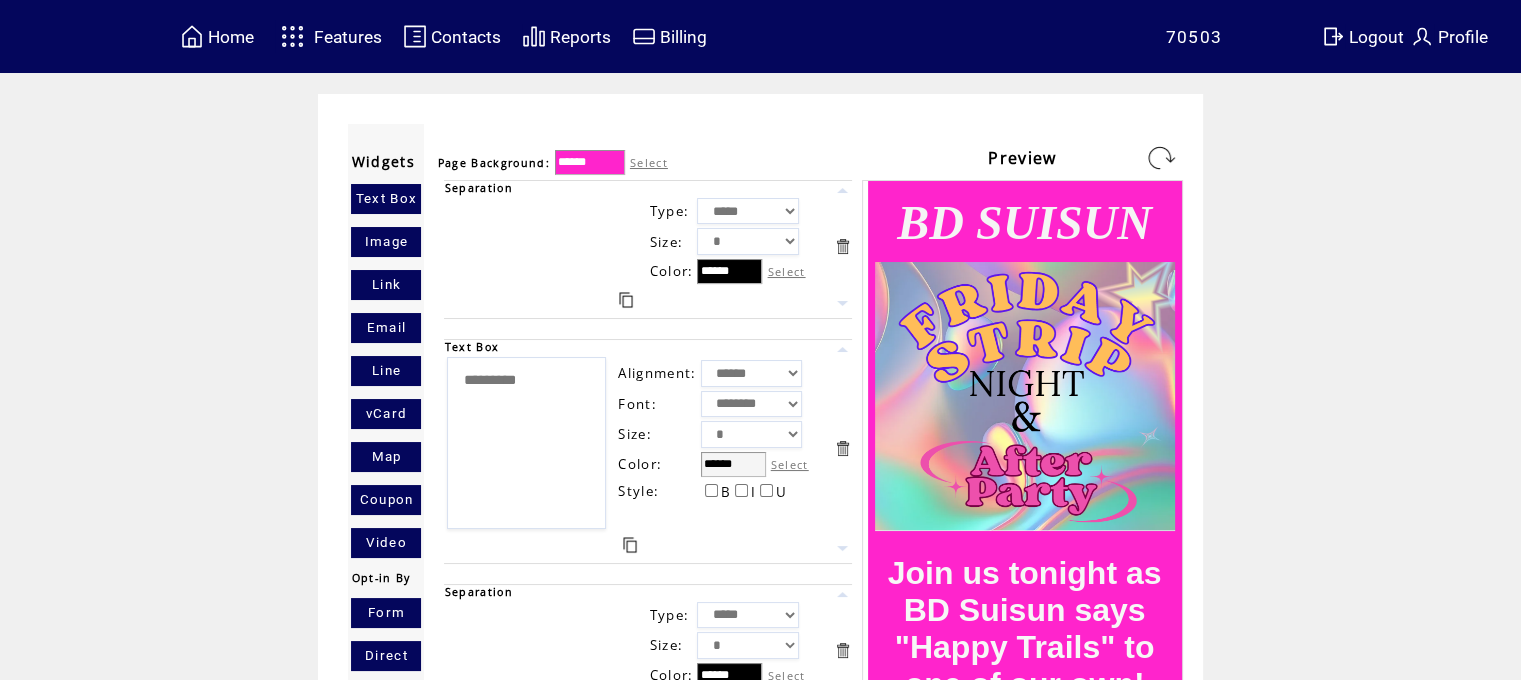 type on "**********" 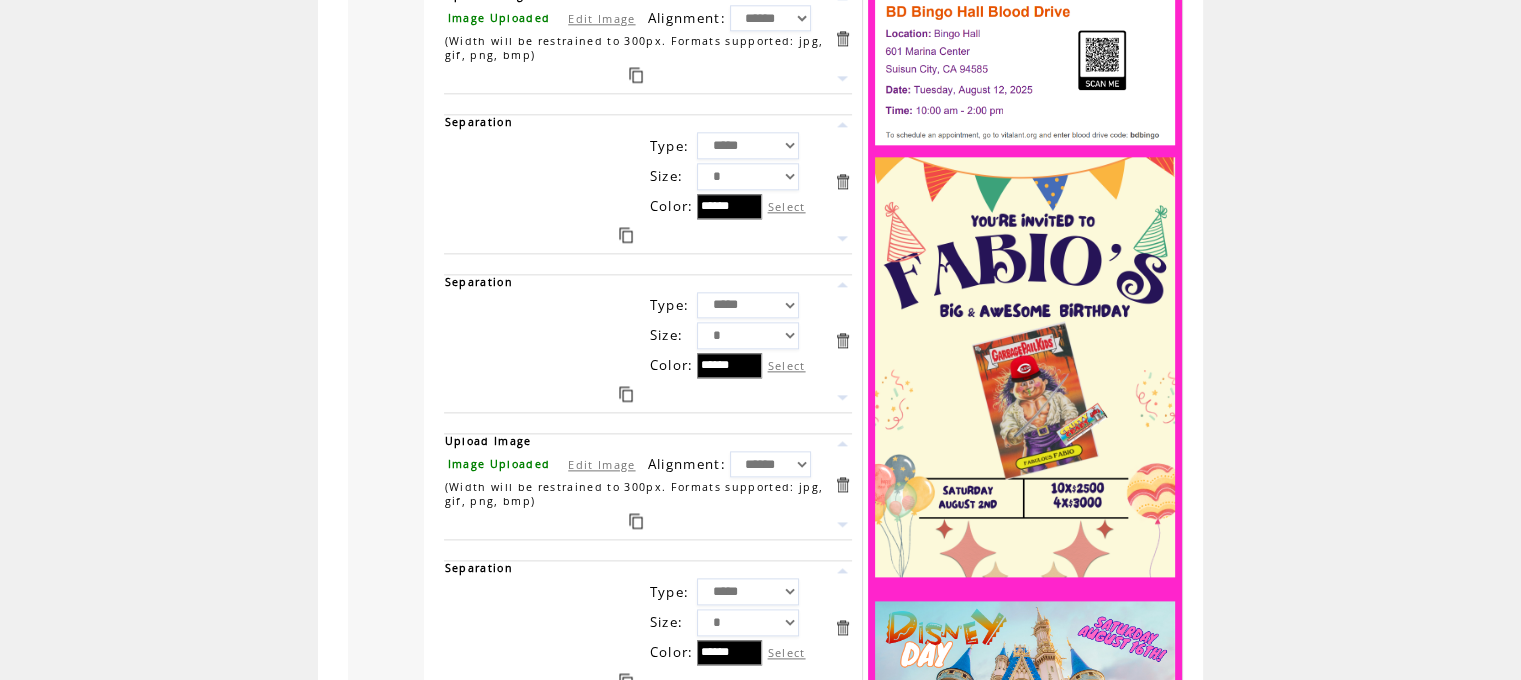 scroll, scrollTop: 2386, scrollLeft: 0, axis: vertical 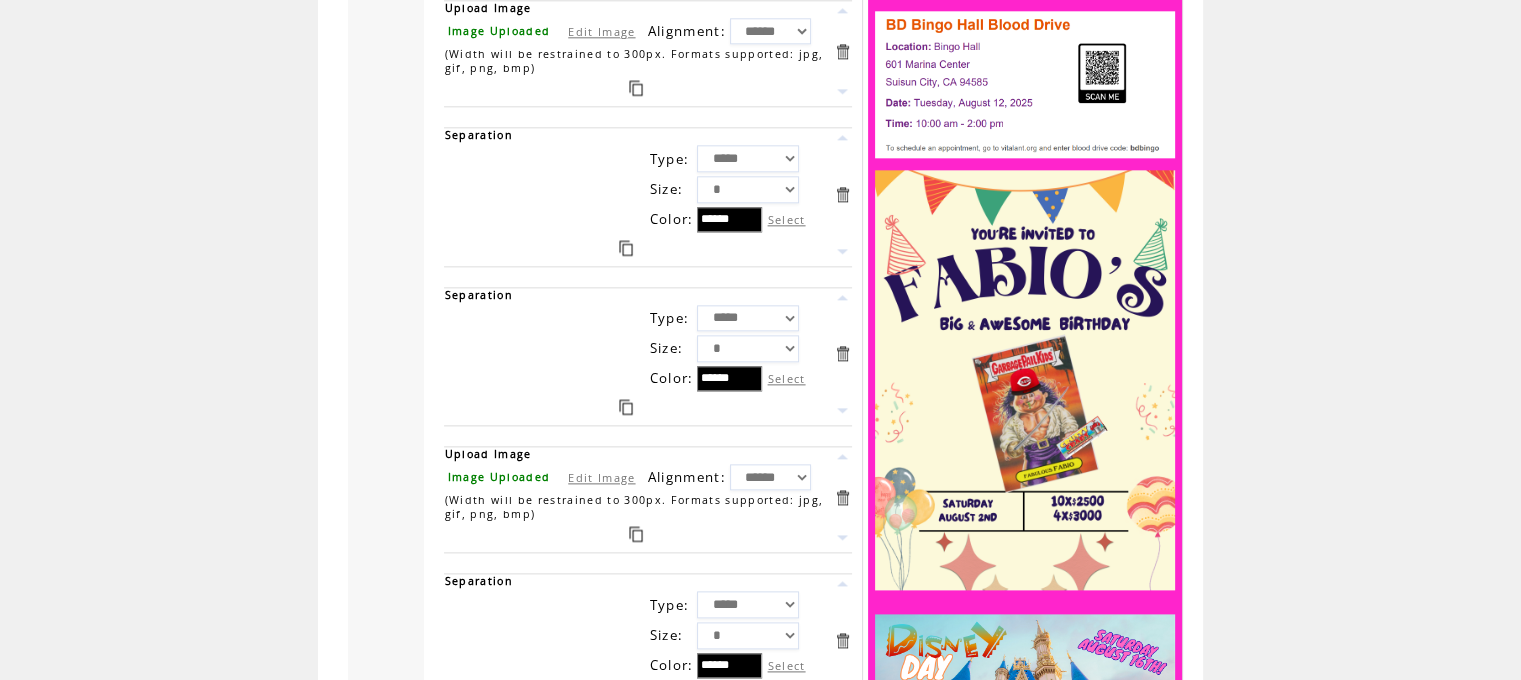 click at bounding box center [842, 353] 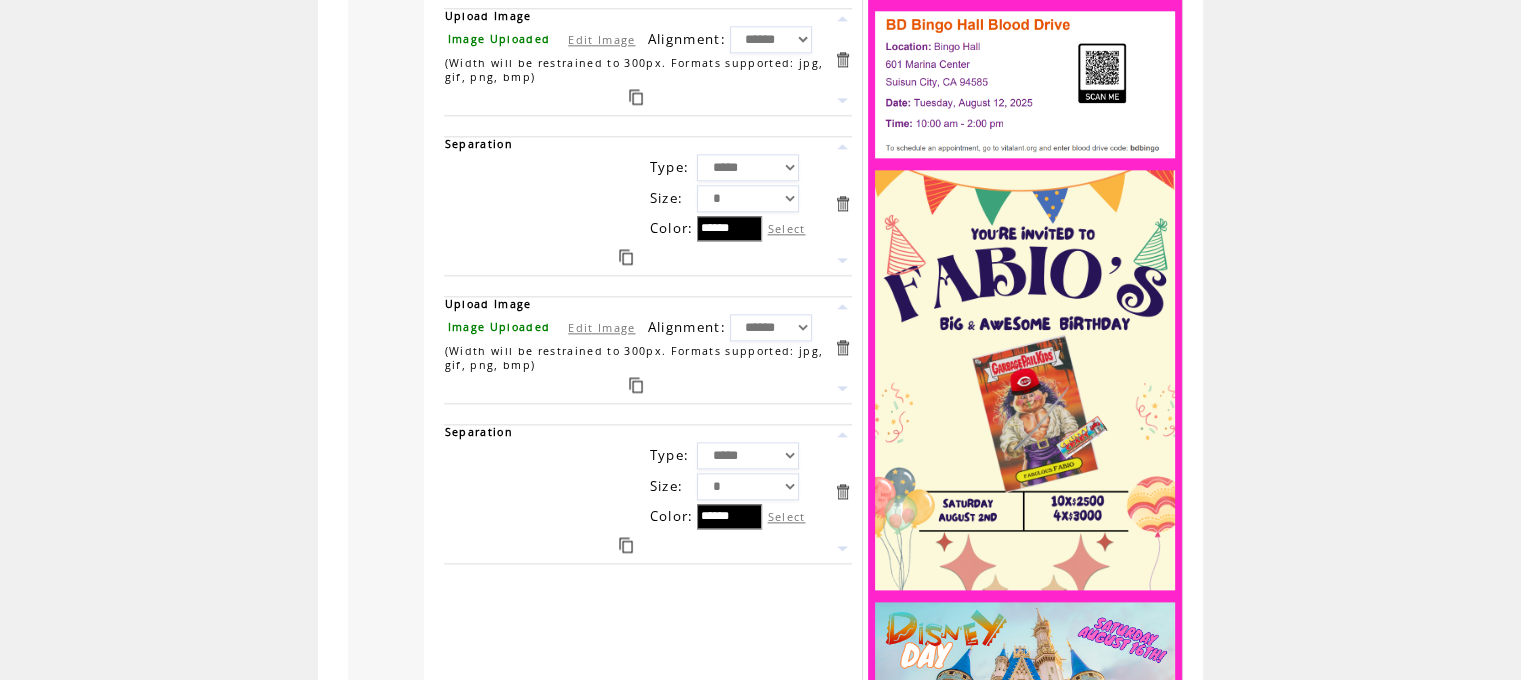 click at bounding box center (842, 59) 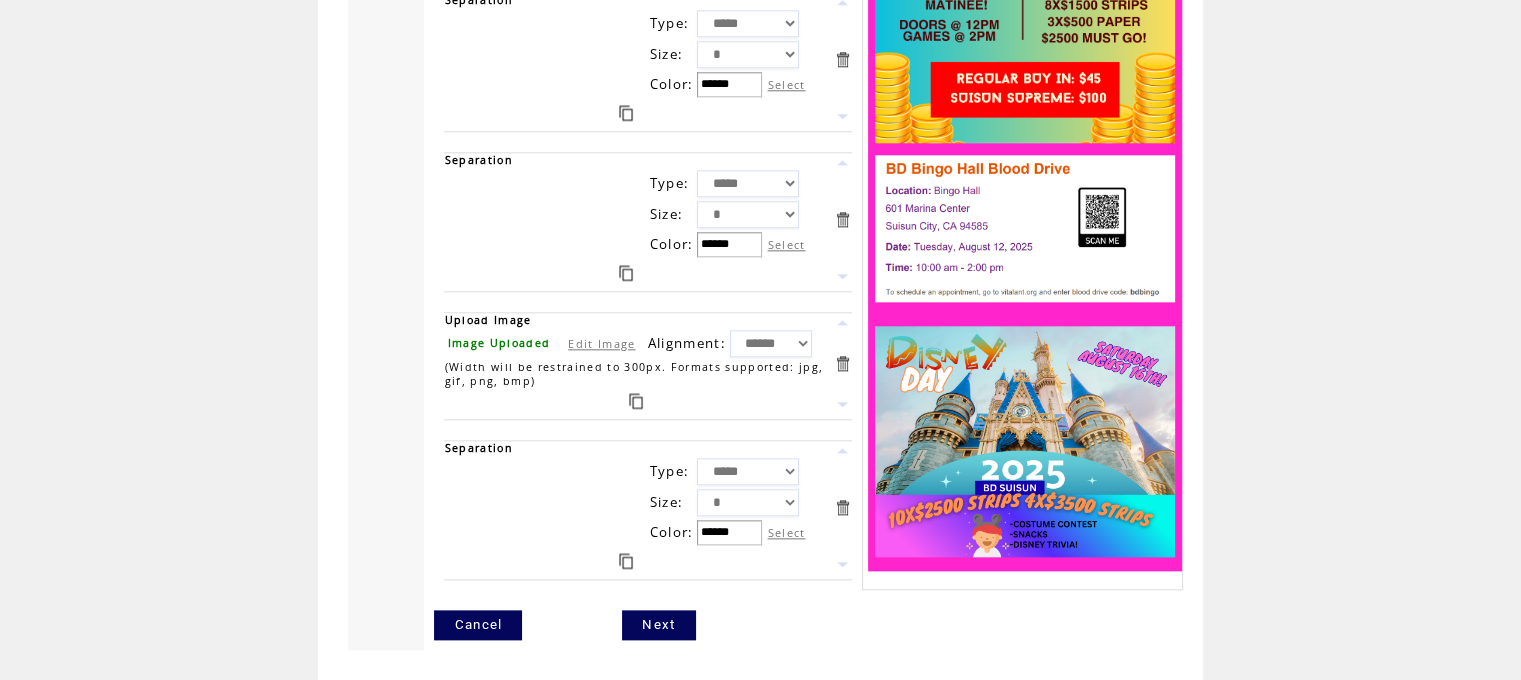 scroll, scrollTop: 2212, scrollLeft: 0, axis: vertical 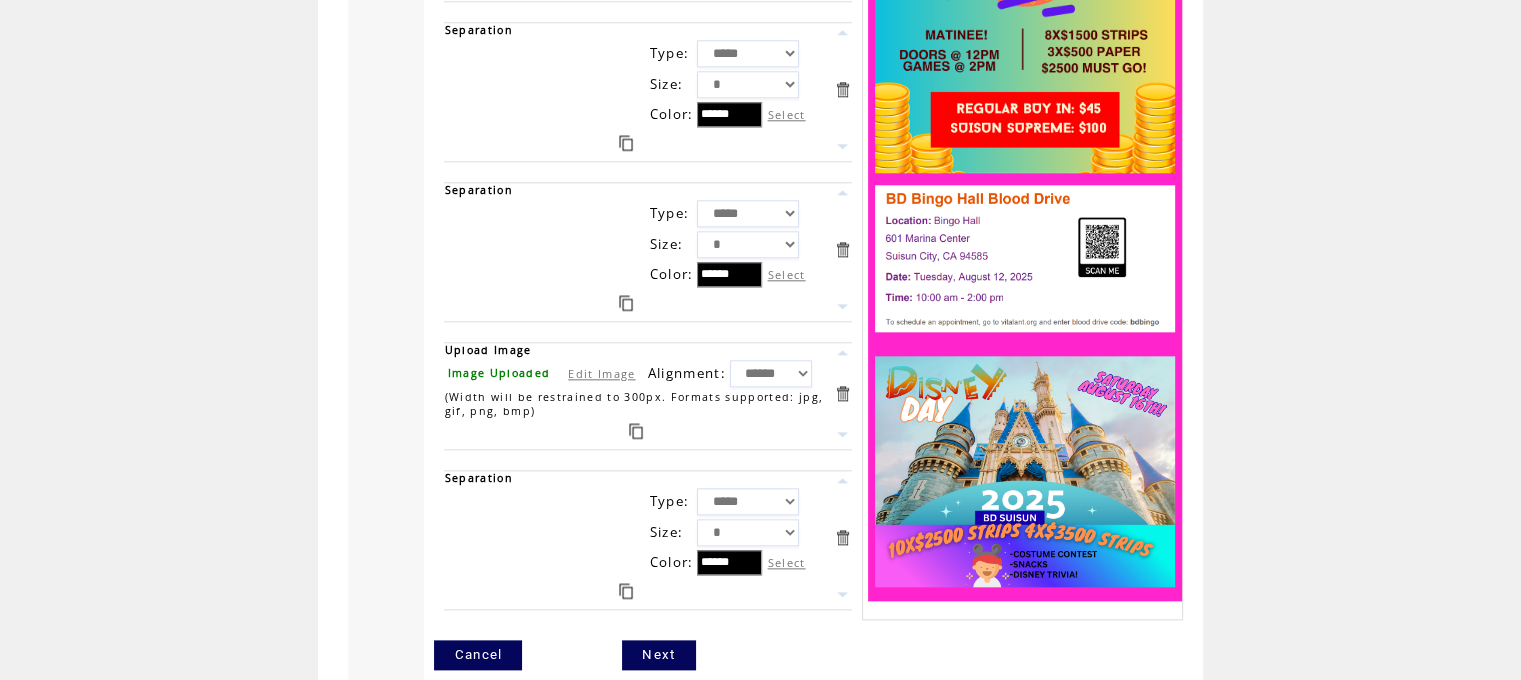 click at bounding box center (842, 89) 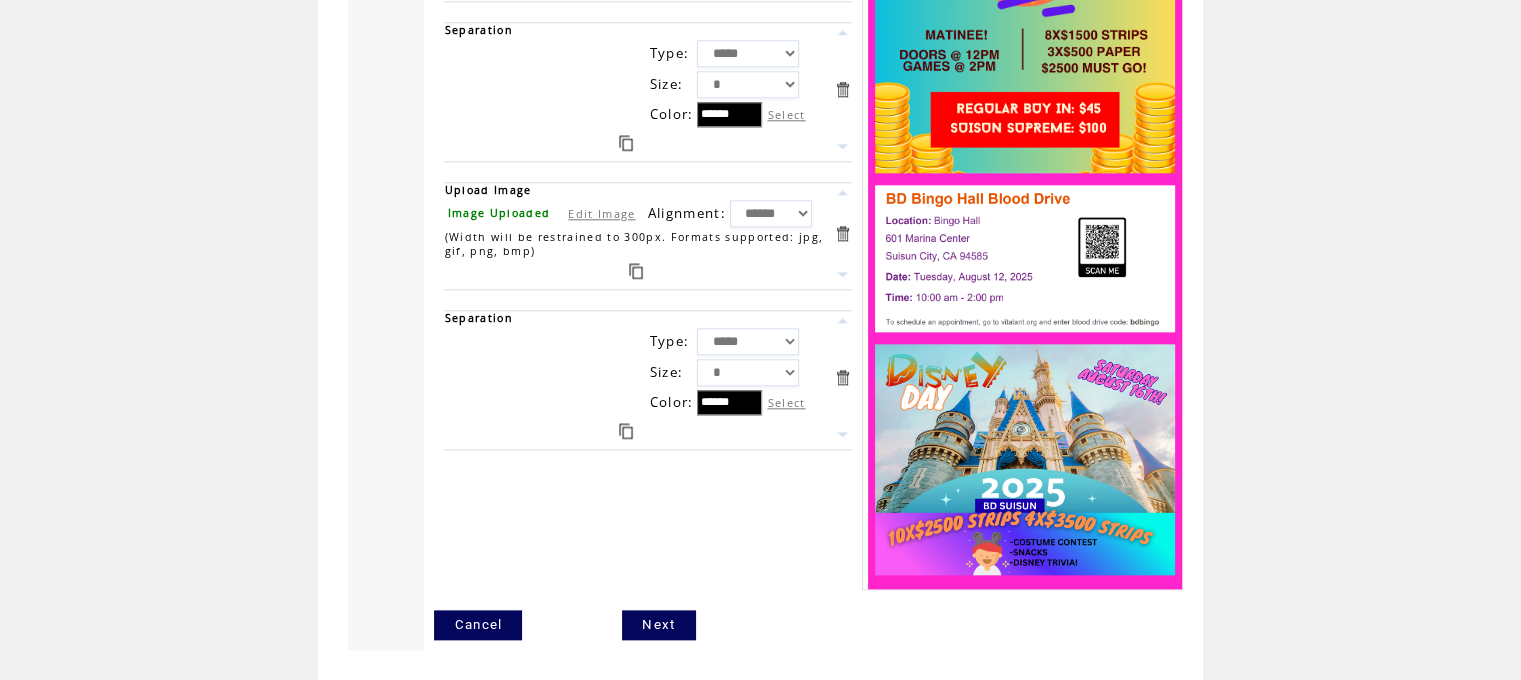 scroll, scrollTop: 2188, scrollLeft: 0, axis: vertical 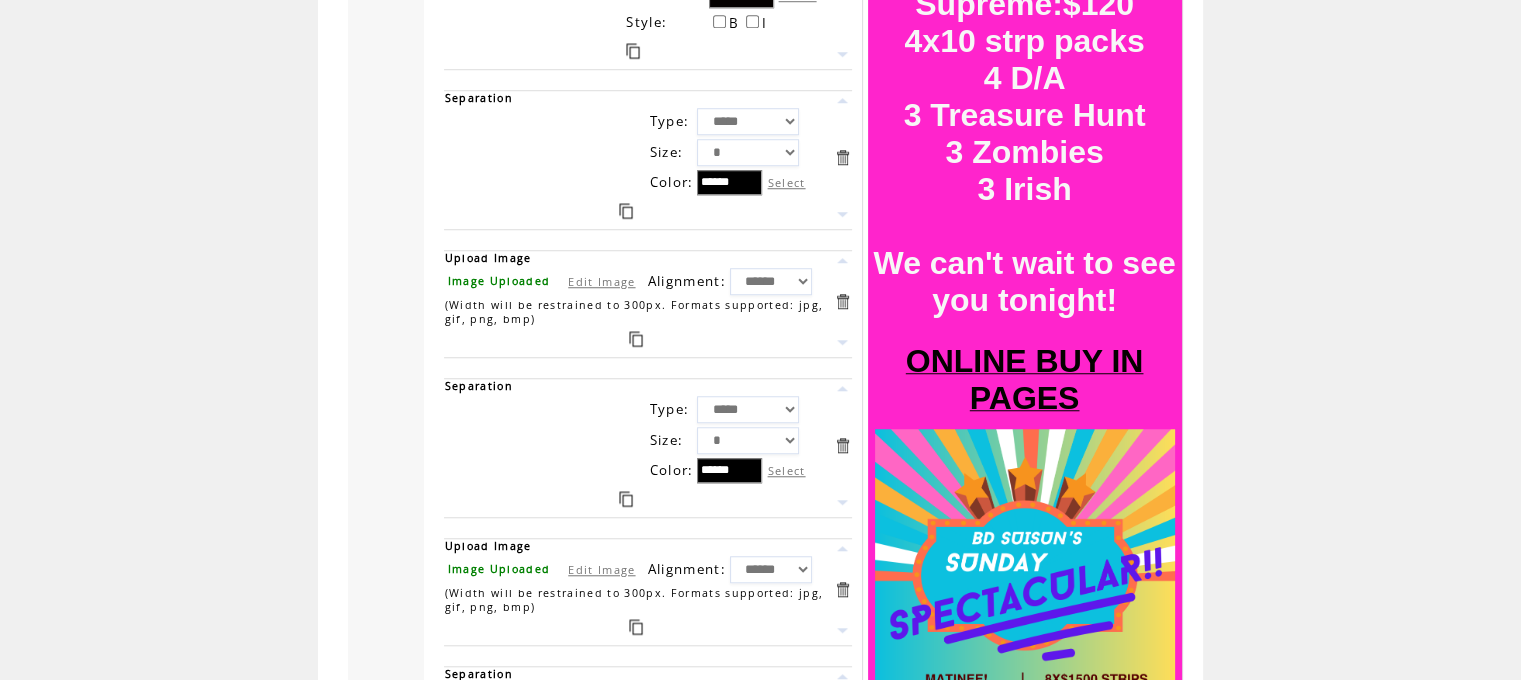 click at bounding box center [636, 339] 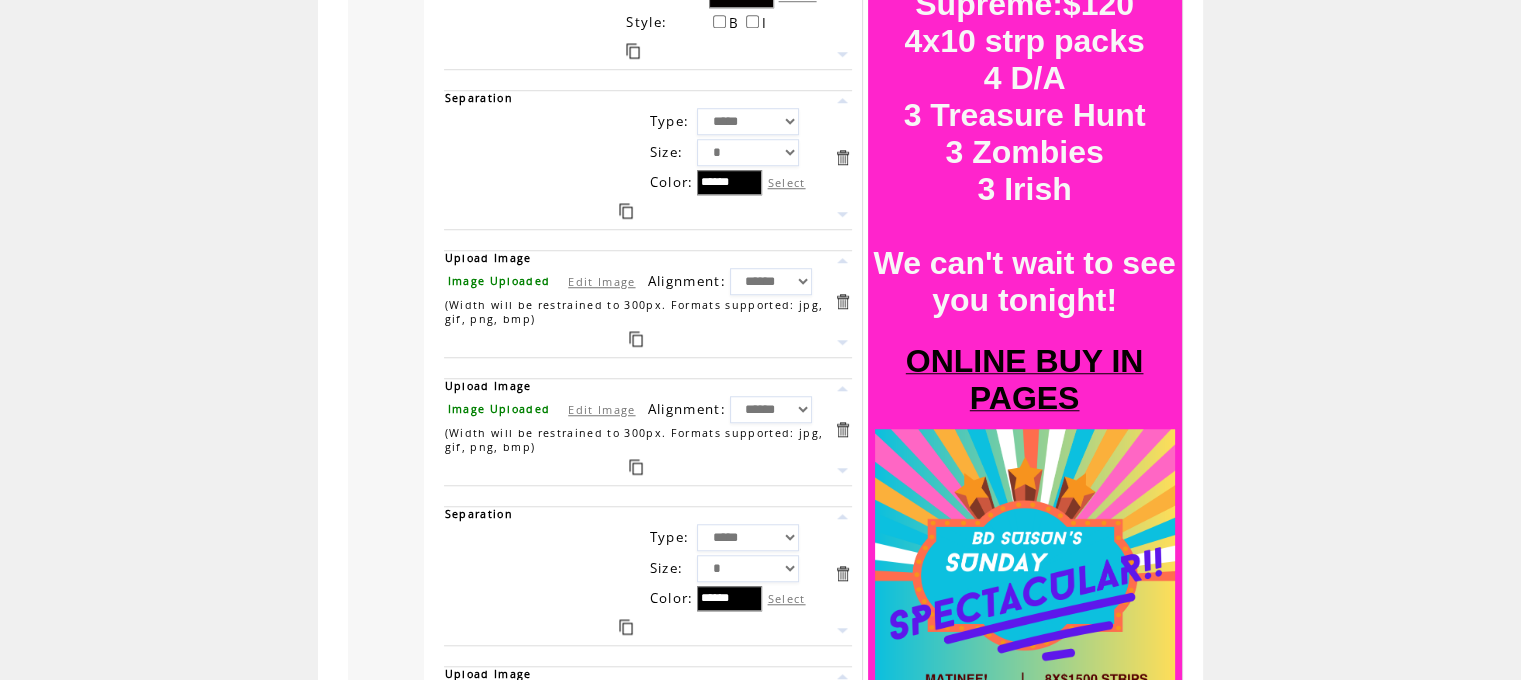 click at bounding box center (626, 211) 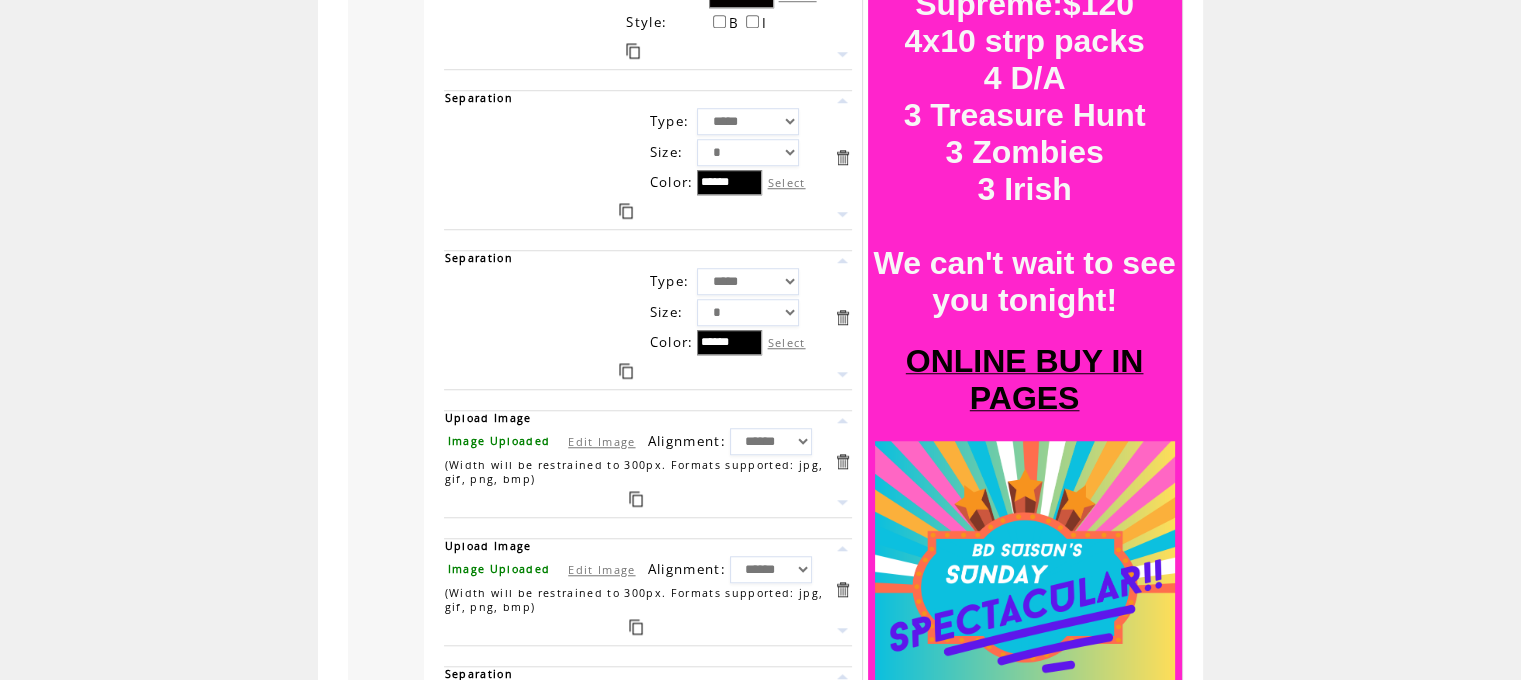 click at bounding box center (842, 420) 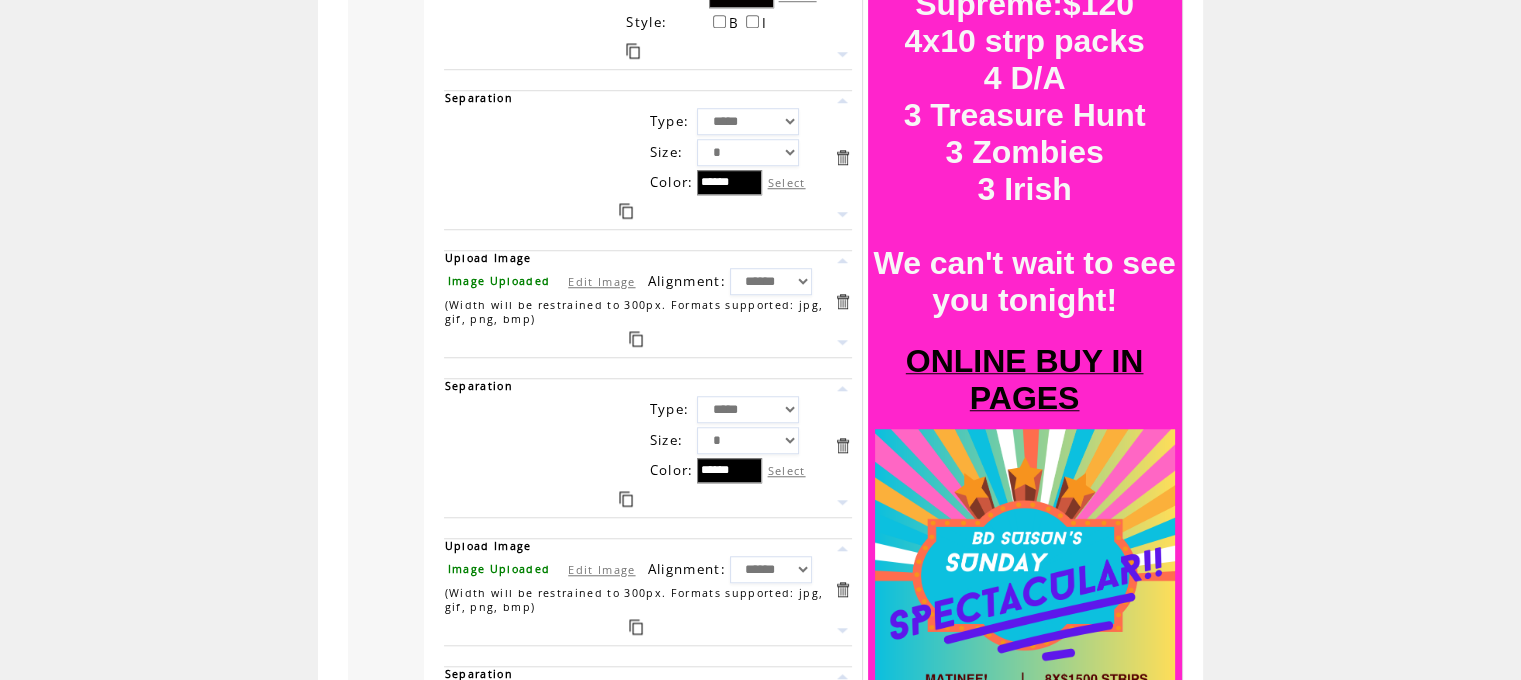 click on "Edit Image" at bounding box center [601, 281] 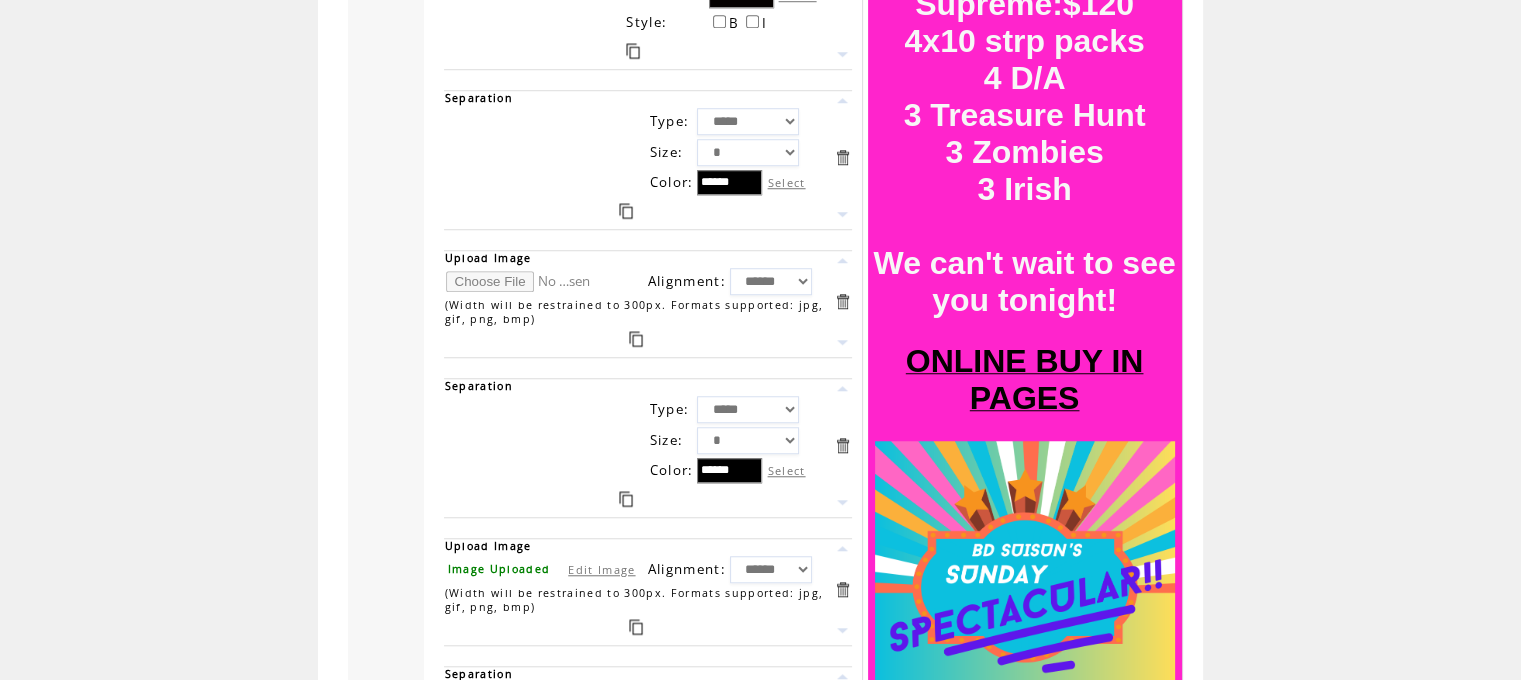 click at bounding box center (522, 281) 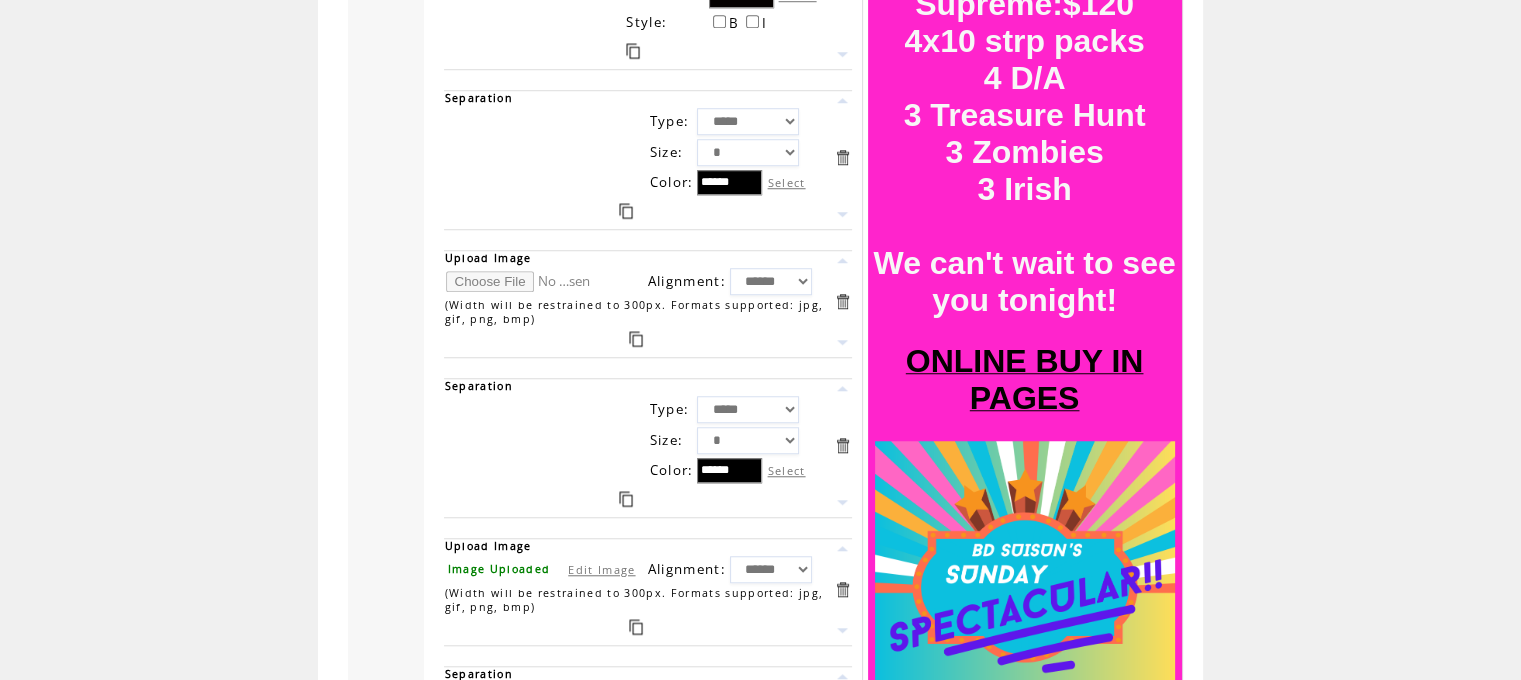 type on "**********" 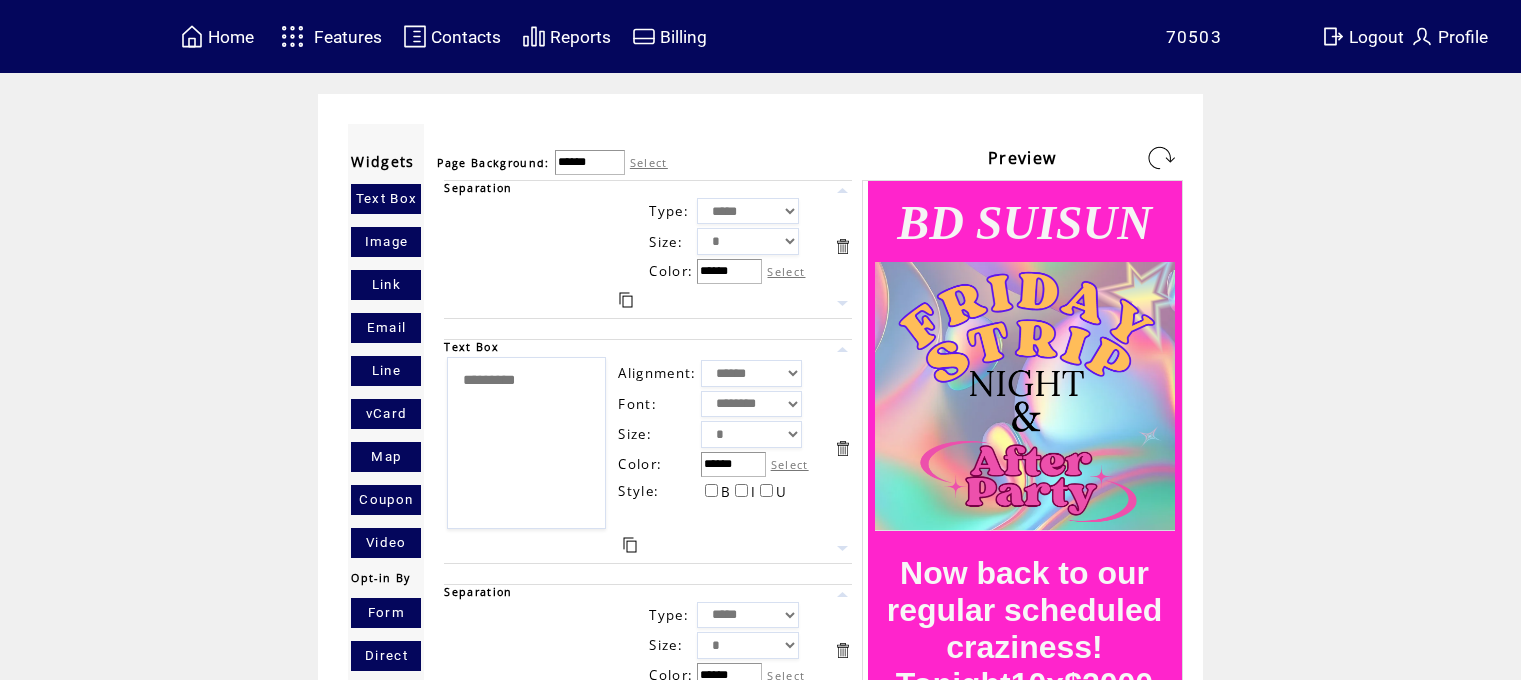 scroll, scrollTop: 0, scrollLeft: 0, axis: both 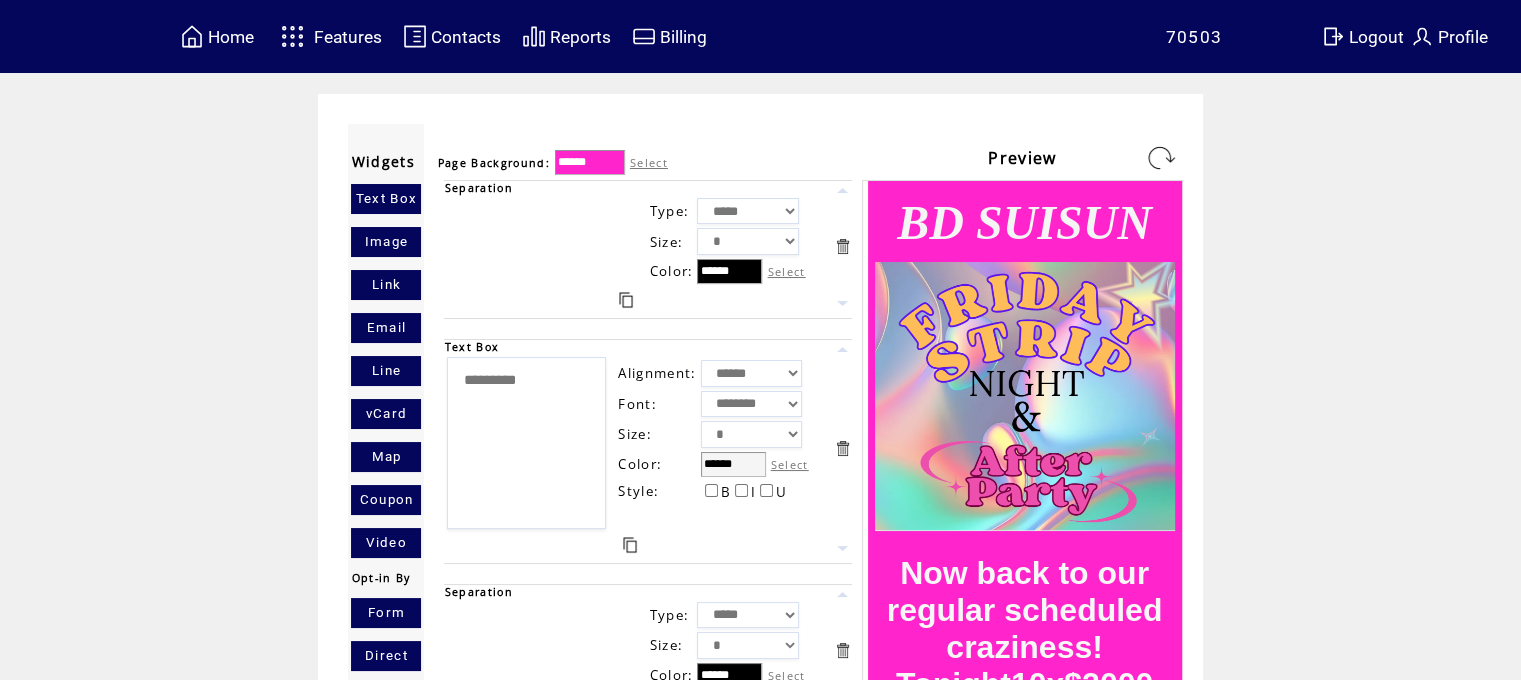 click at bounding box center [1161, 158] 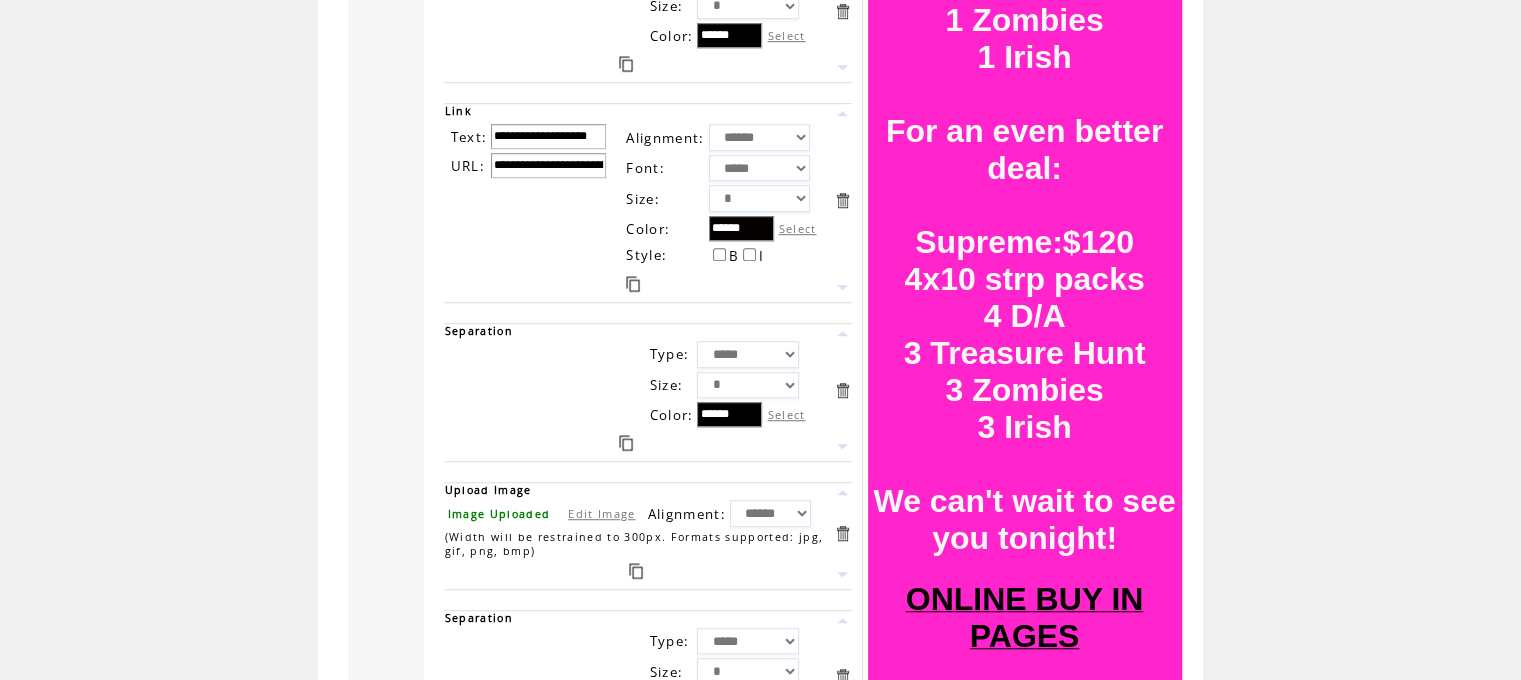 scroll, scrollTop: 1322, scrollLeft: 0, axis: vertical 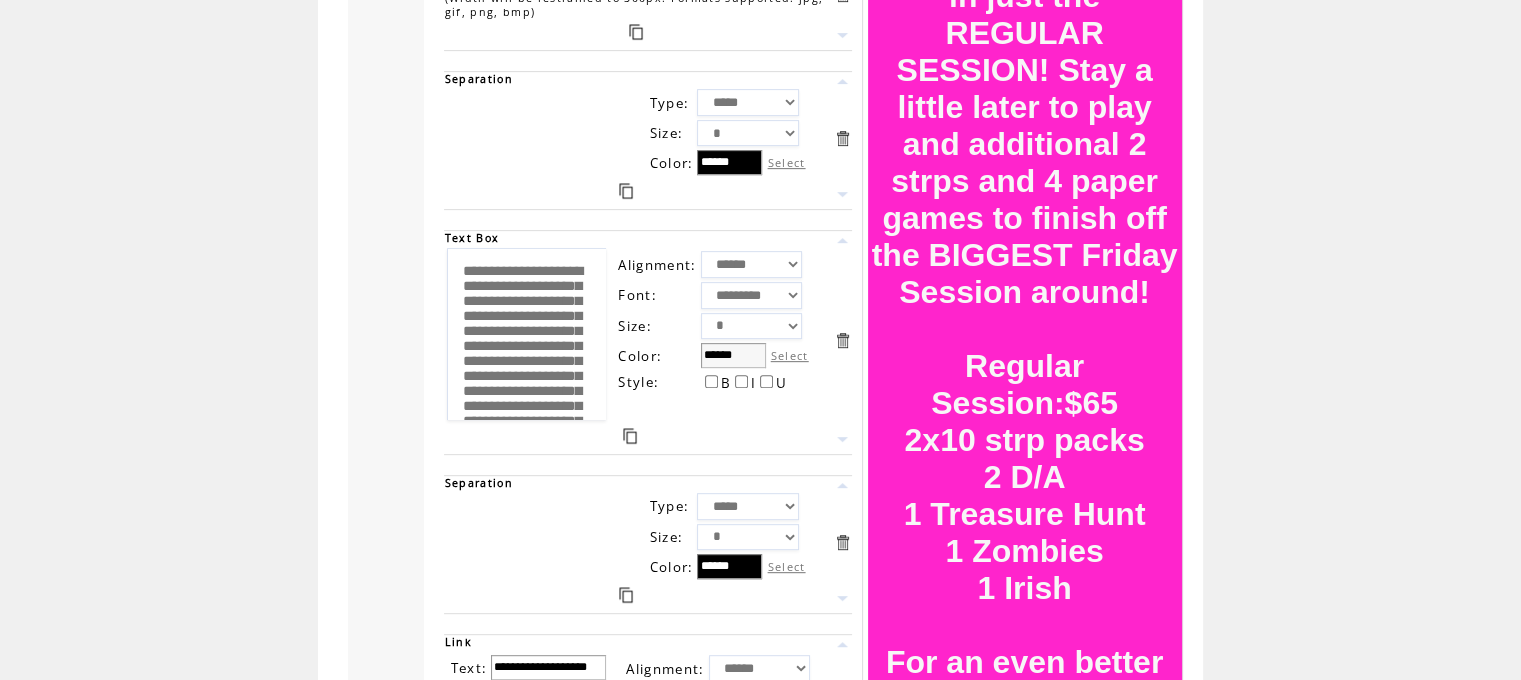 click at bounding box center (629, 436) 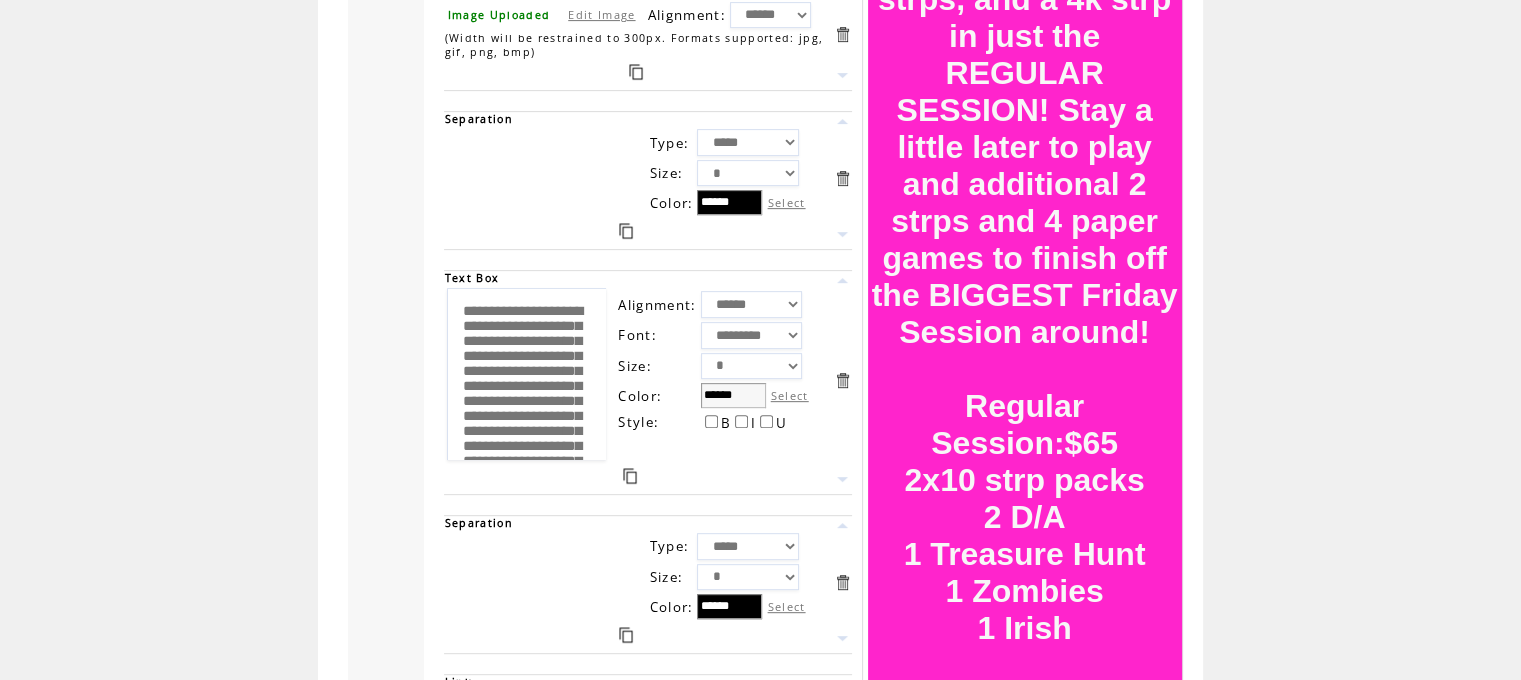 scroll, scrollTop: 792, scrollLeft: 0, axis: vertical 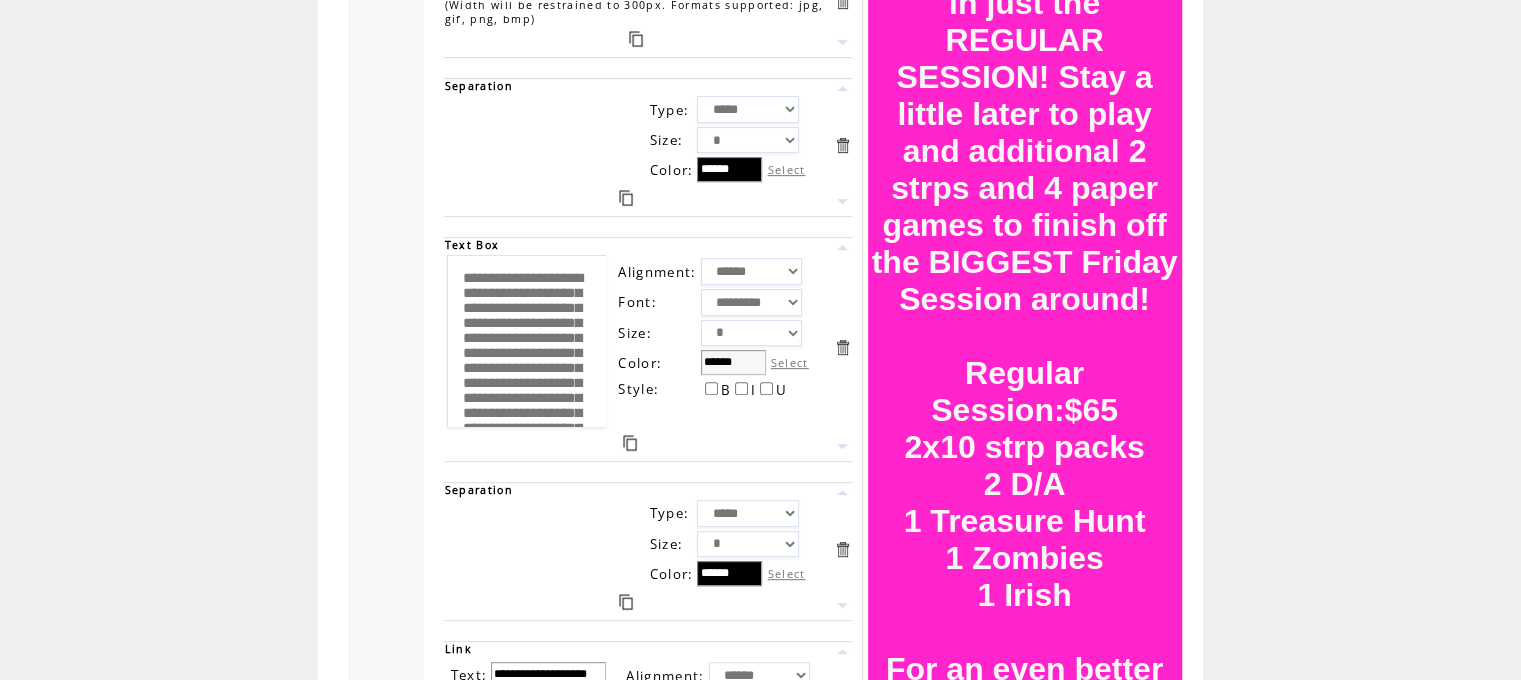 click at bounding box center [630, 443] 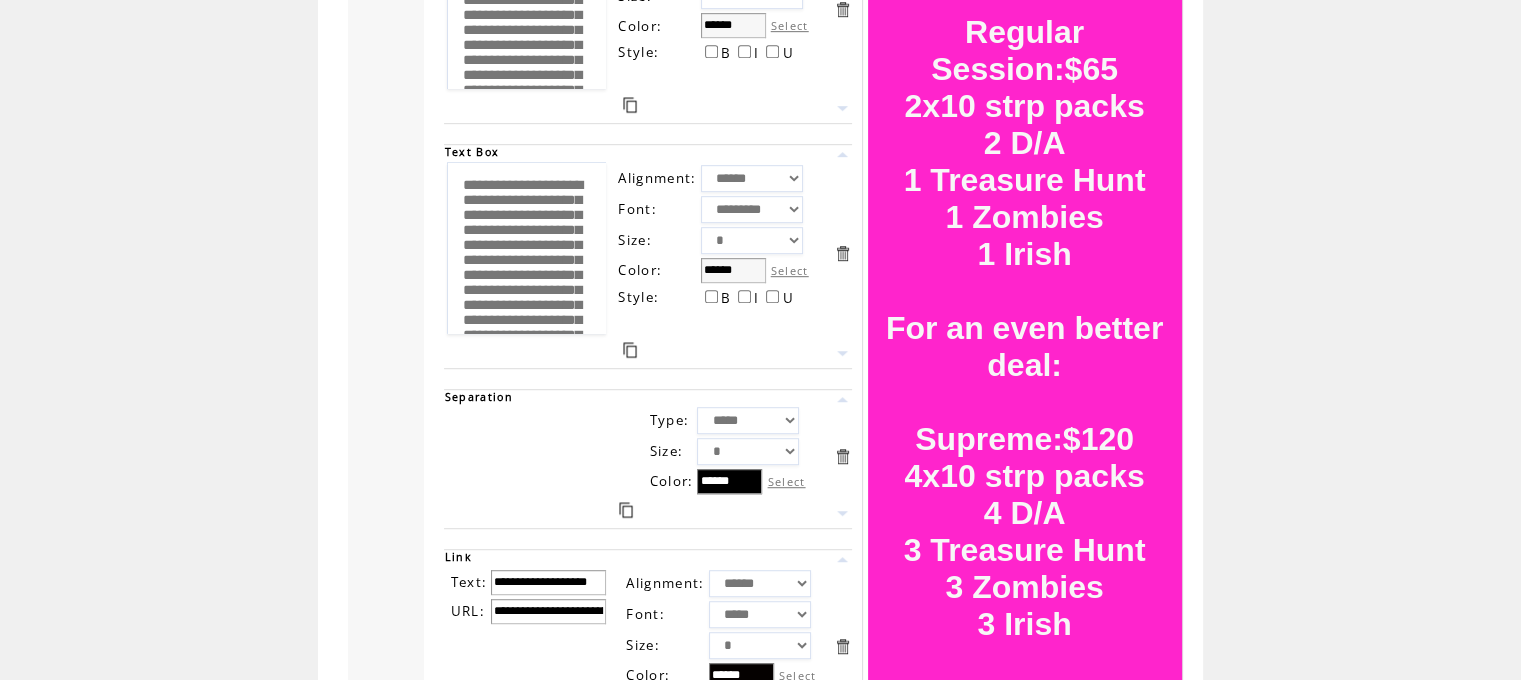 scroll, scrollTop: 1140, scrollLeft: 0, axis: vertical 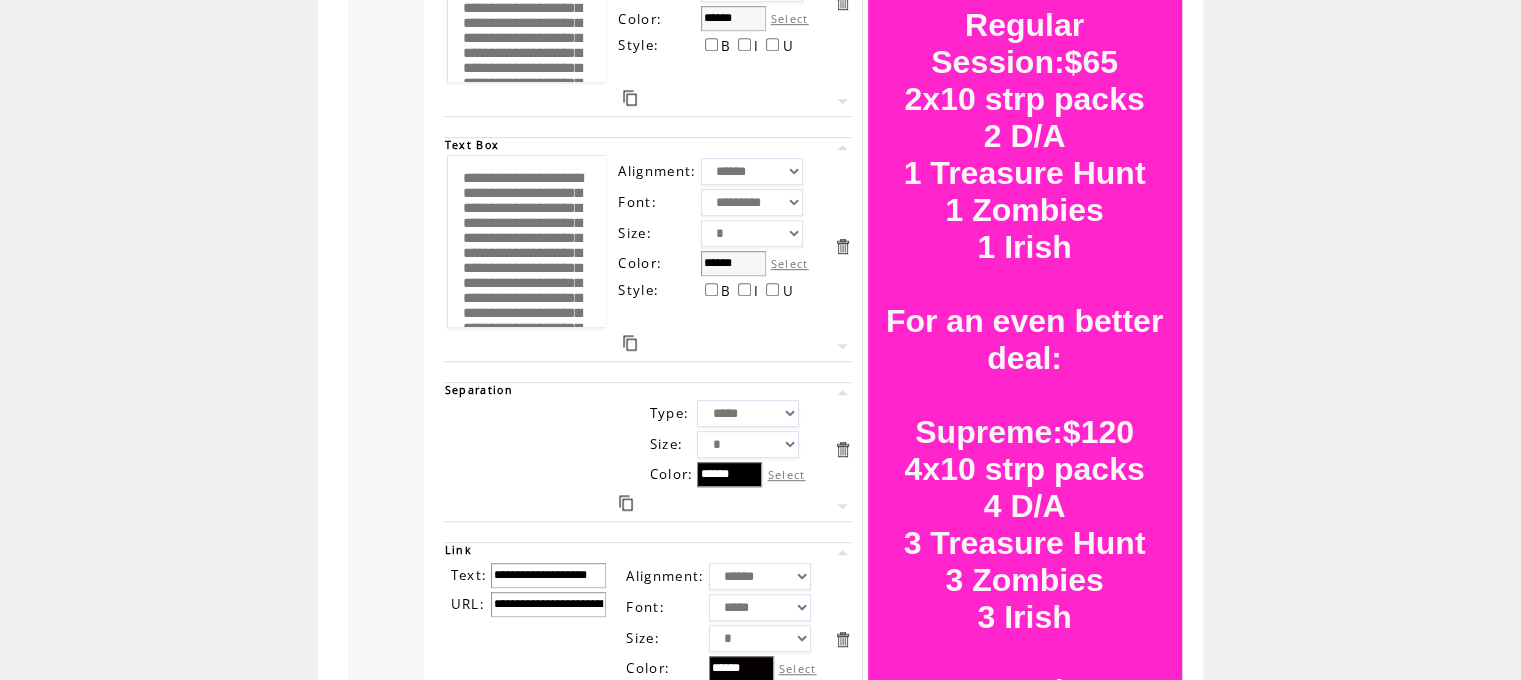 click at bounding box center [842, 346] 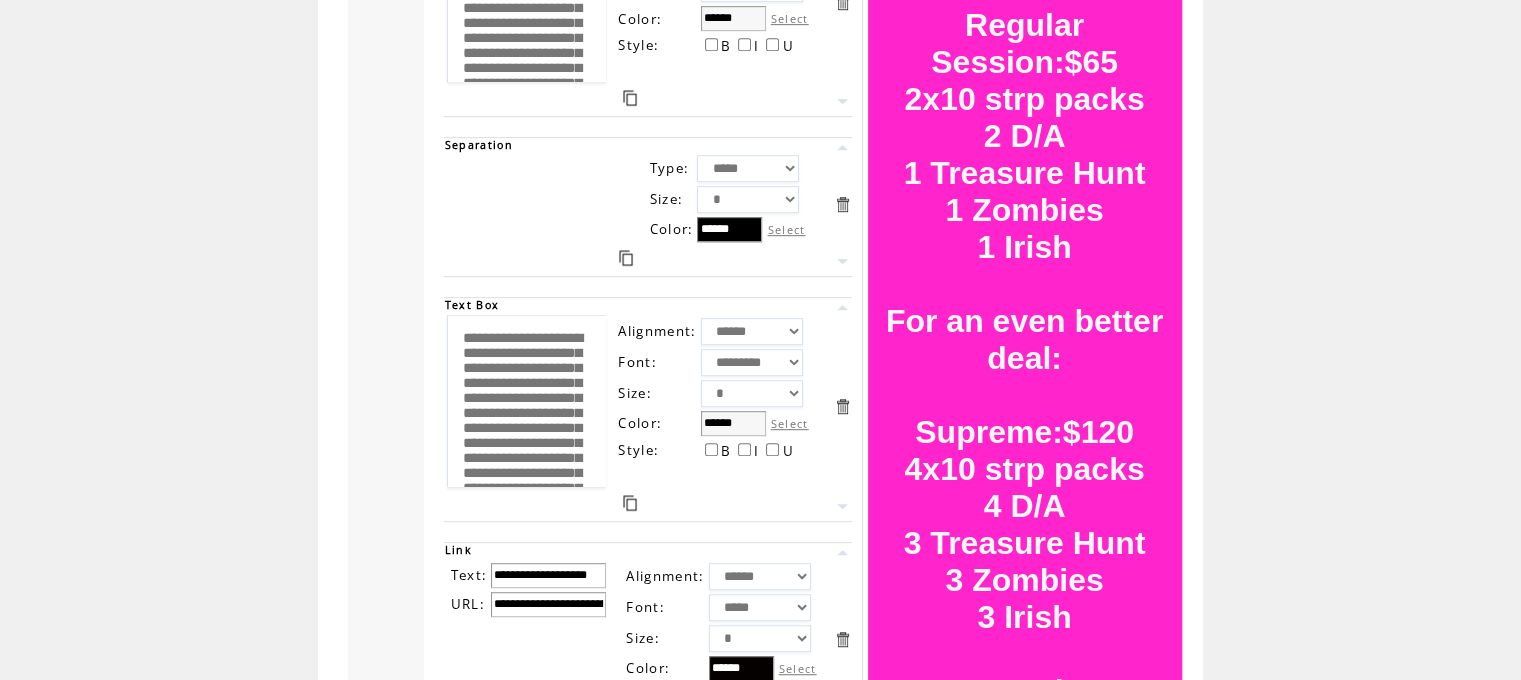 click at bounding box center [842, 506] 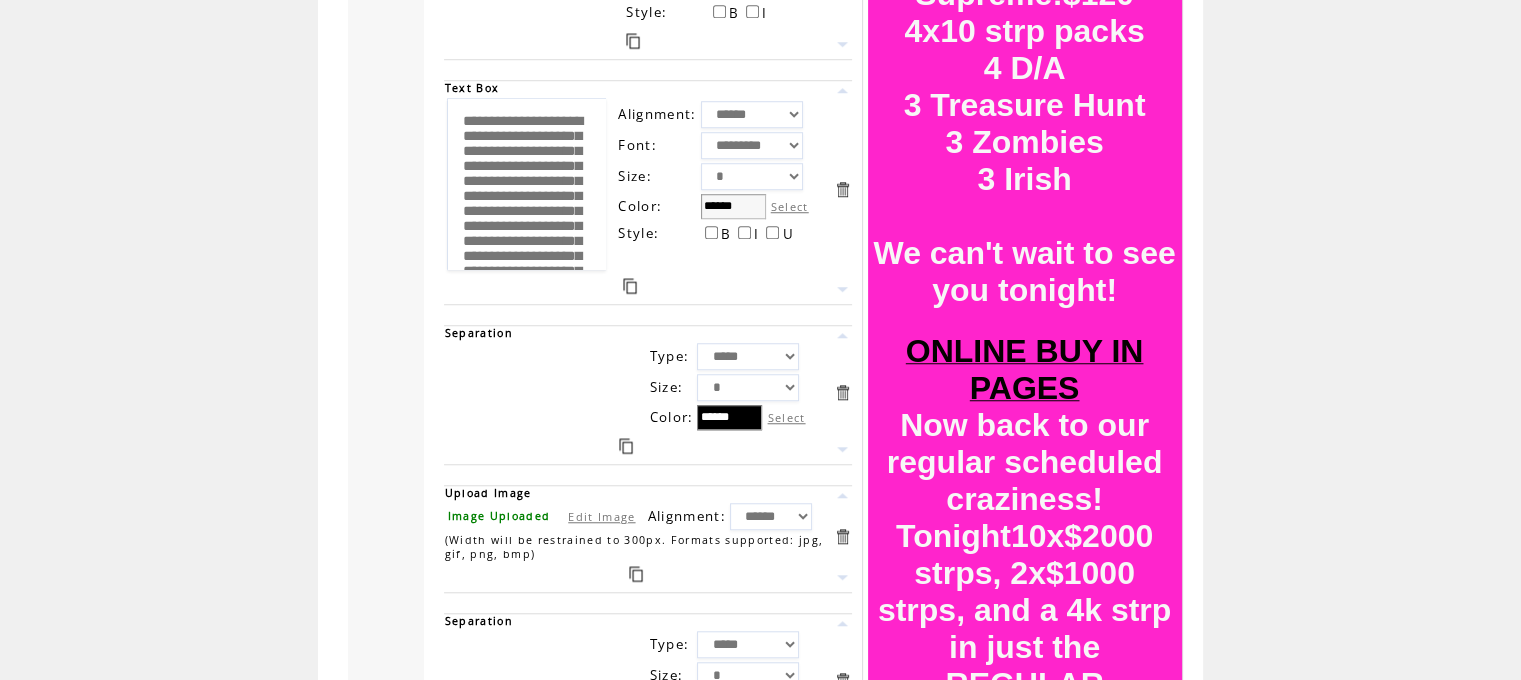 scroll, scrollTop: 1572, scrollLeft: 0, axis: vertical 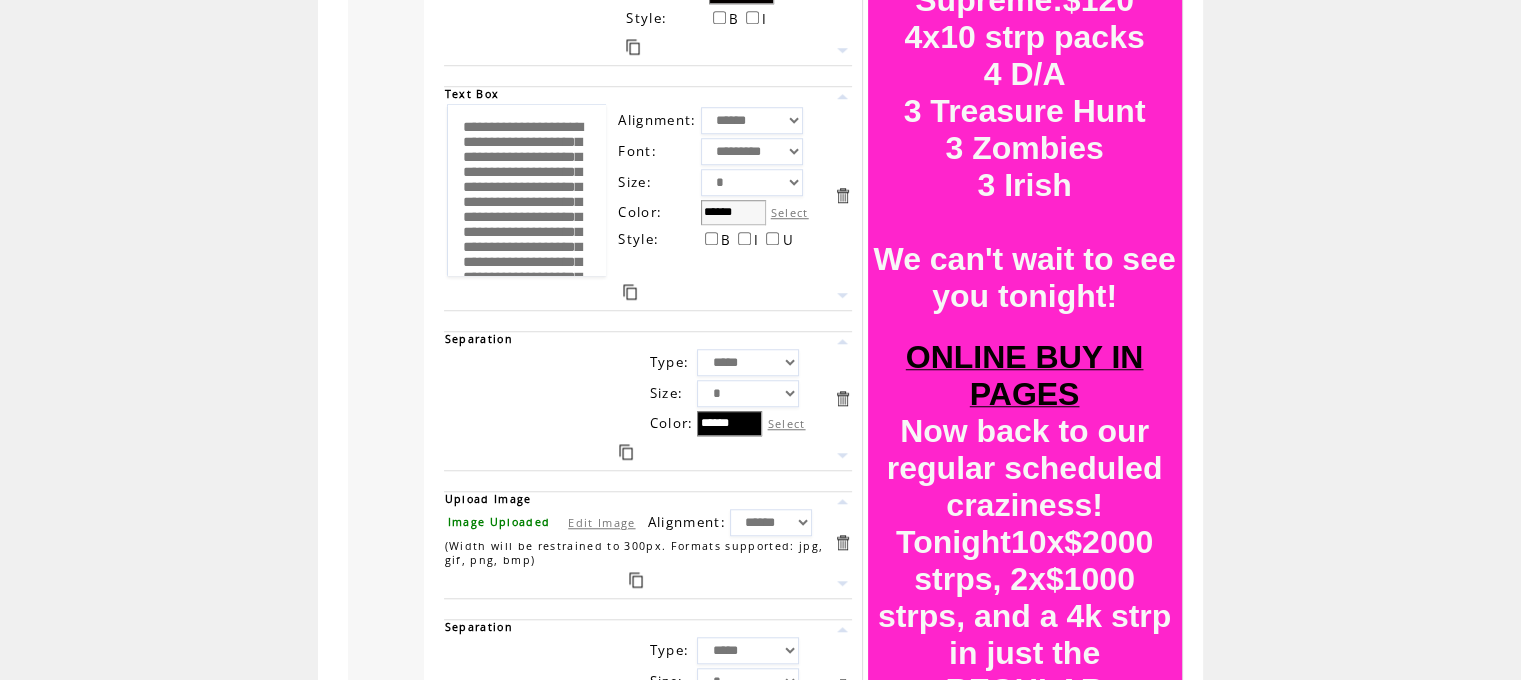 click at bounding box center [626, 452] 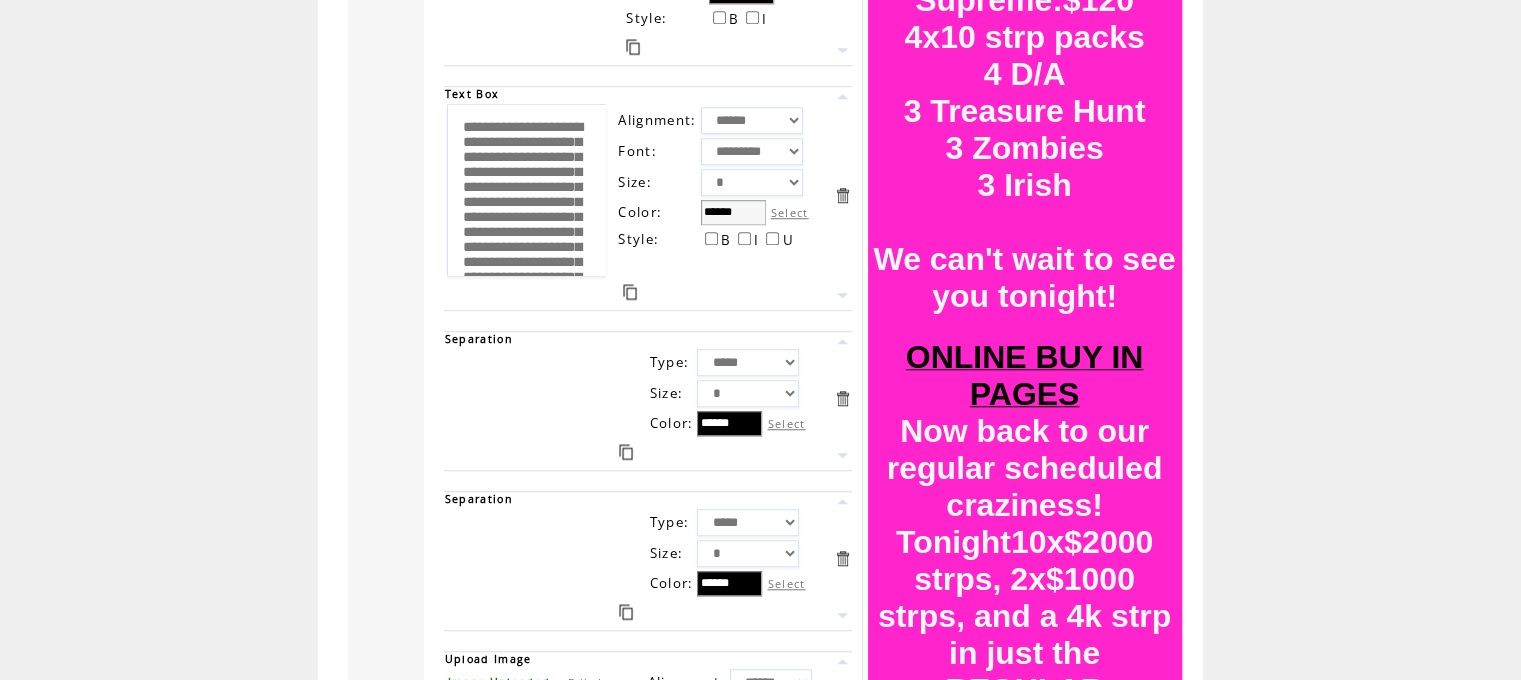click at bounding box center (842, 341) 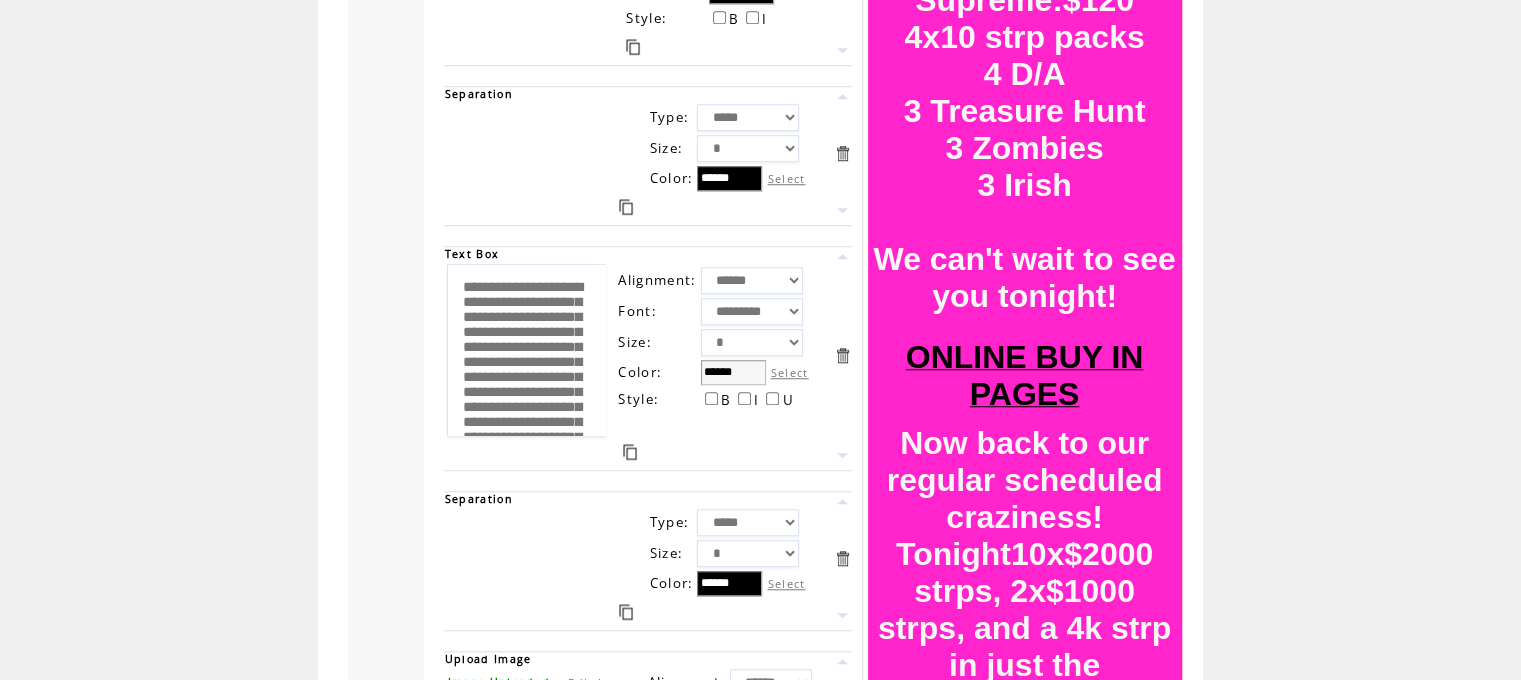 click on "Select" at bounding box center (790, 372) 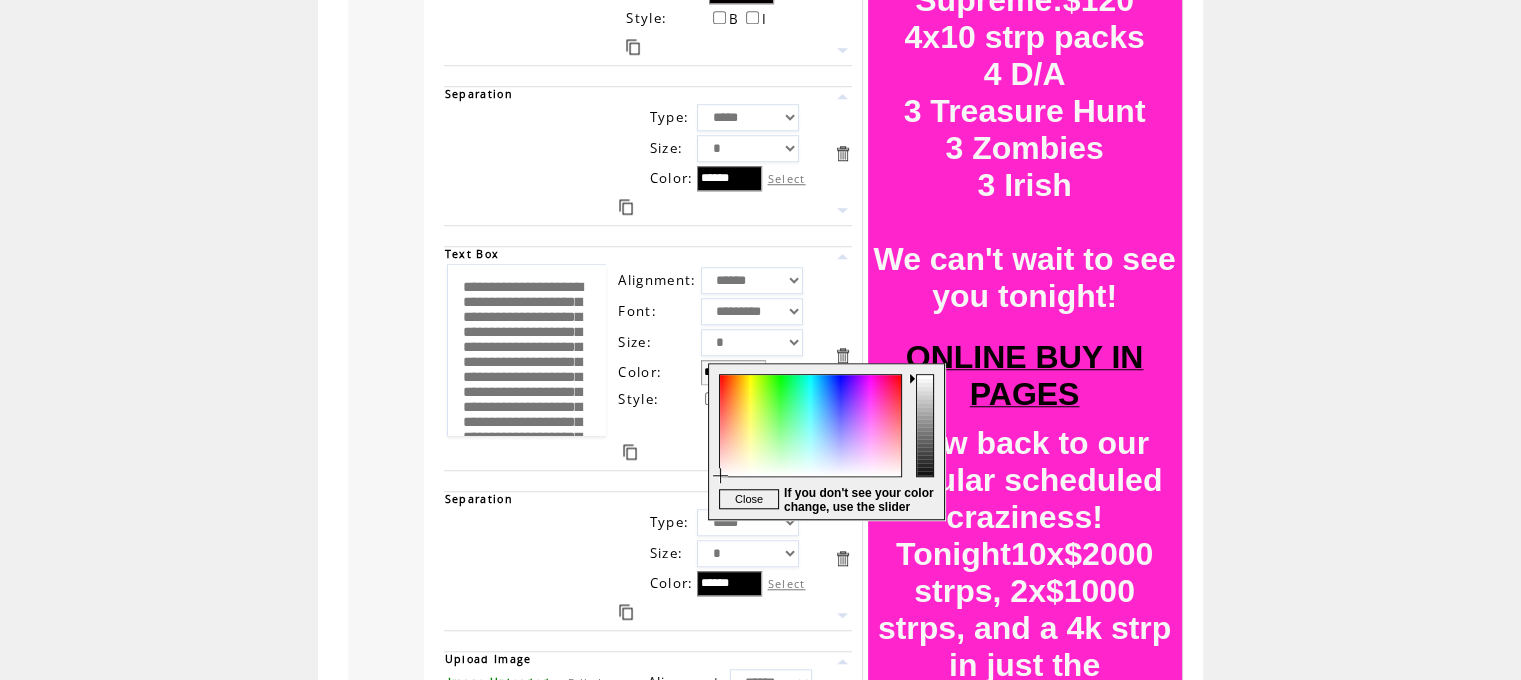 type on "******" 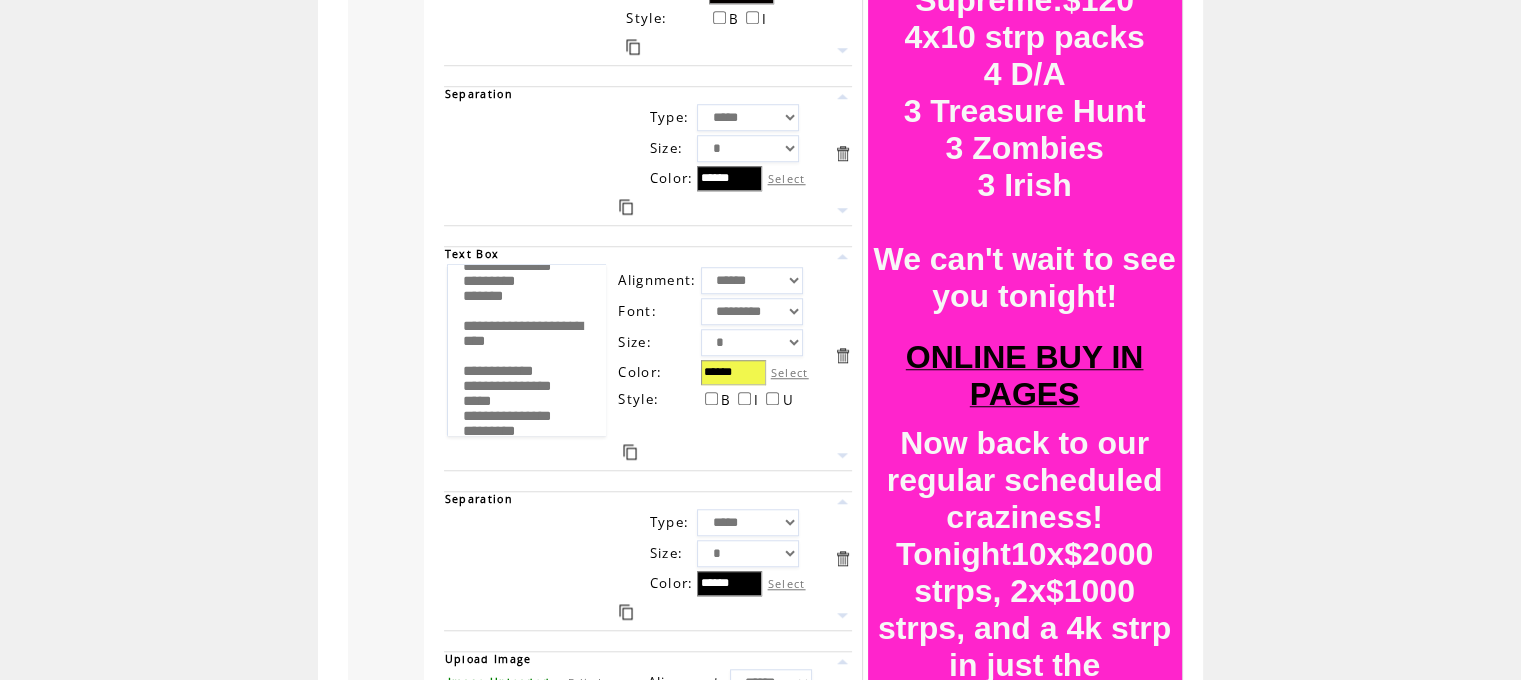 scroll, scrollTop: 0, scrollLeft: 0, axis: both 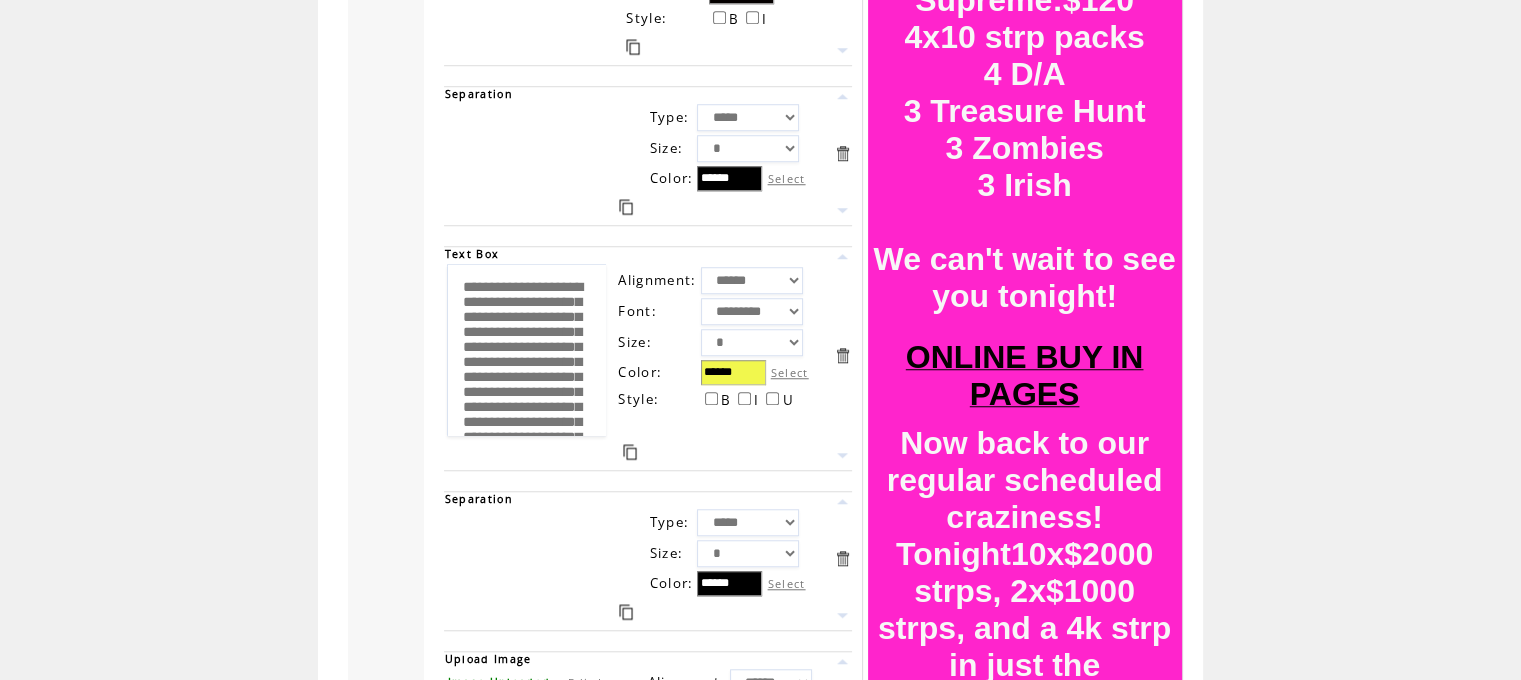 drag, startPoint x: 571, startPoint y: 387, endPoint x: 440, endPoint y: 49, distance: 362.4983 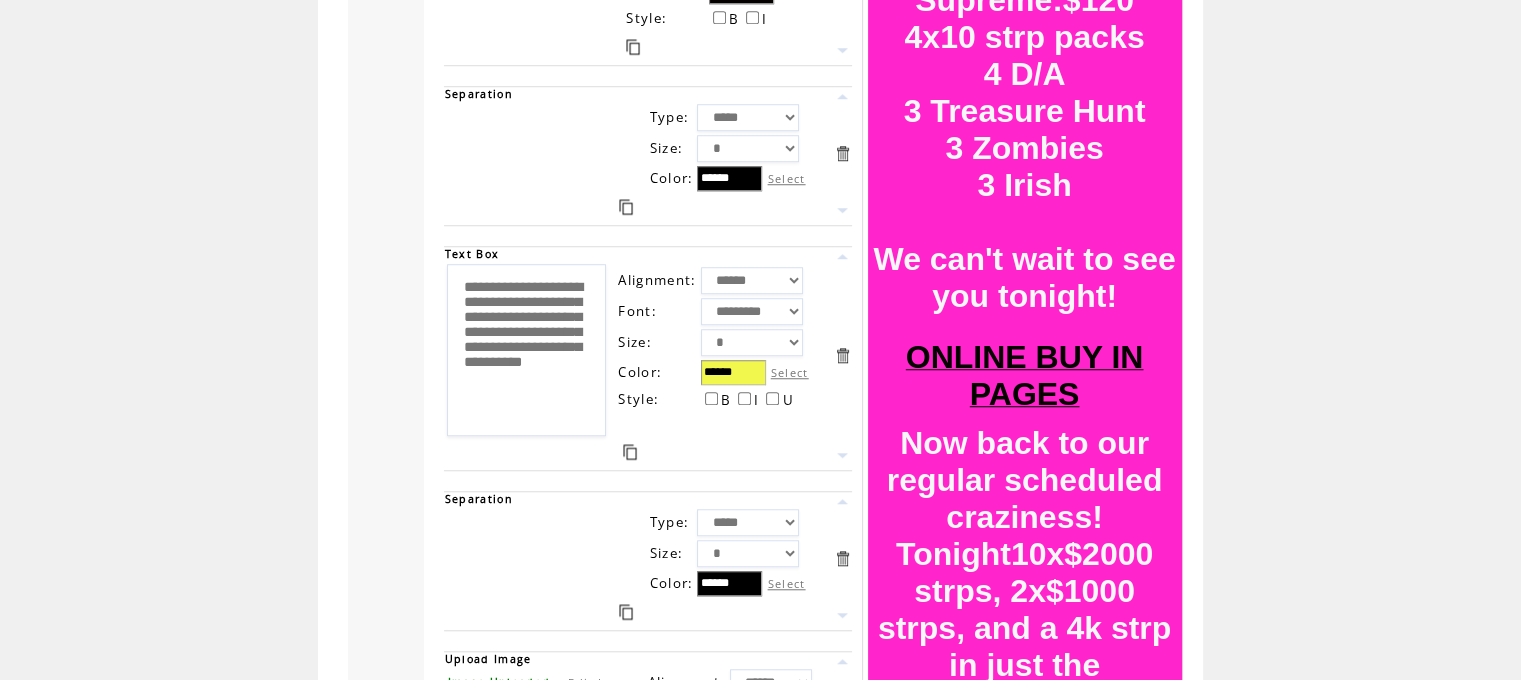 scroll, scrollTop: 44, scrollLeft: 0, axis: vertical 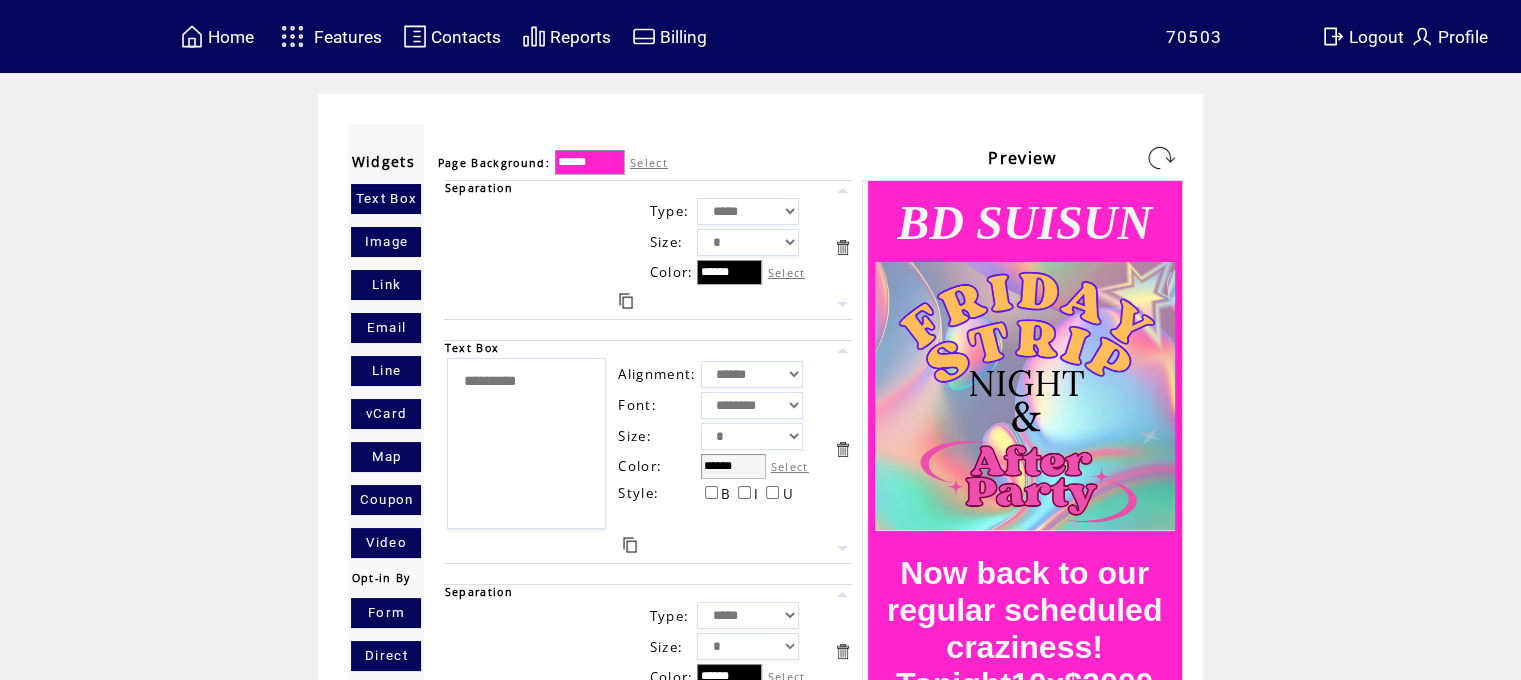type on "**********" 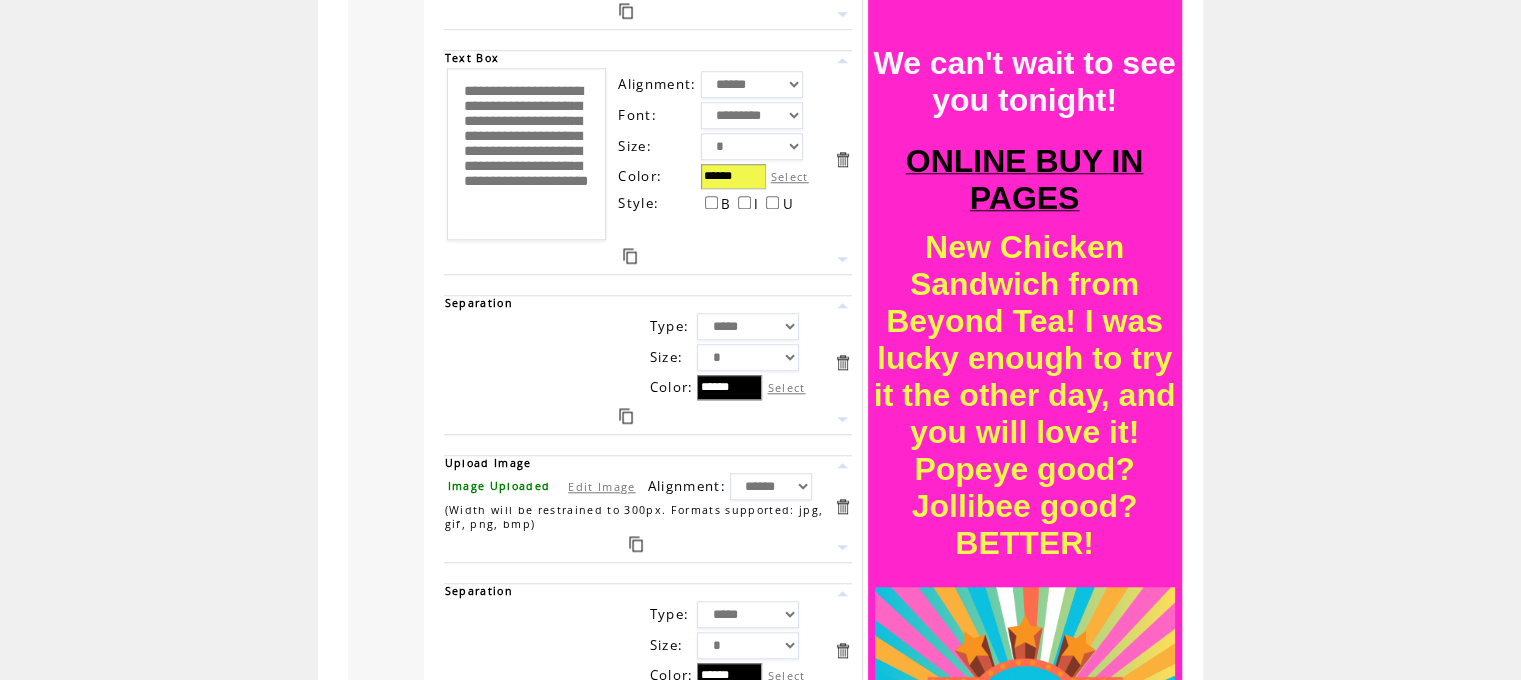 scroll, scrollTop: 1760, scrollLeft: 0, axis: vertical 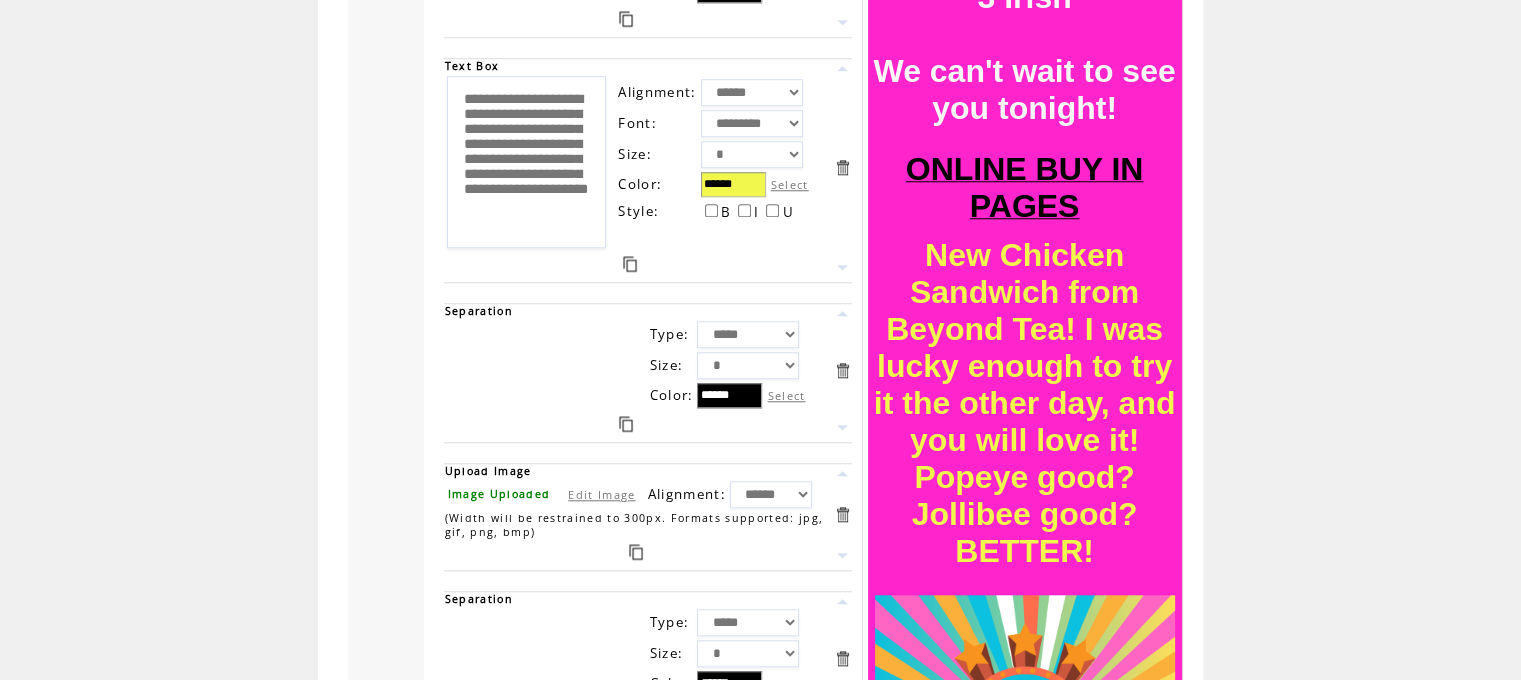 click at bounding box center (636, 552) 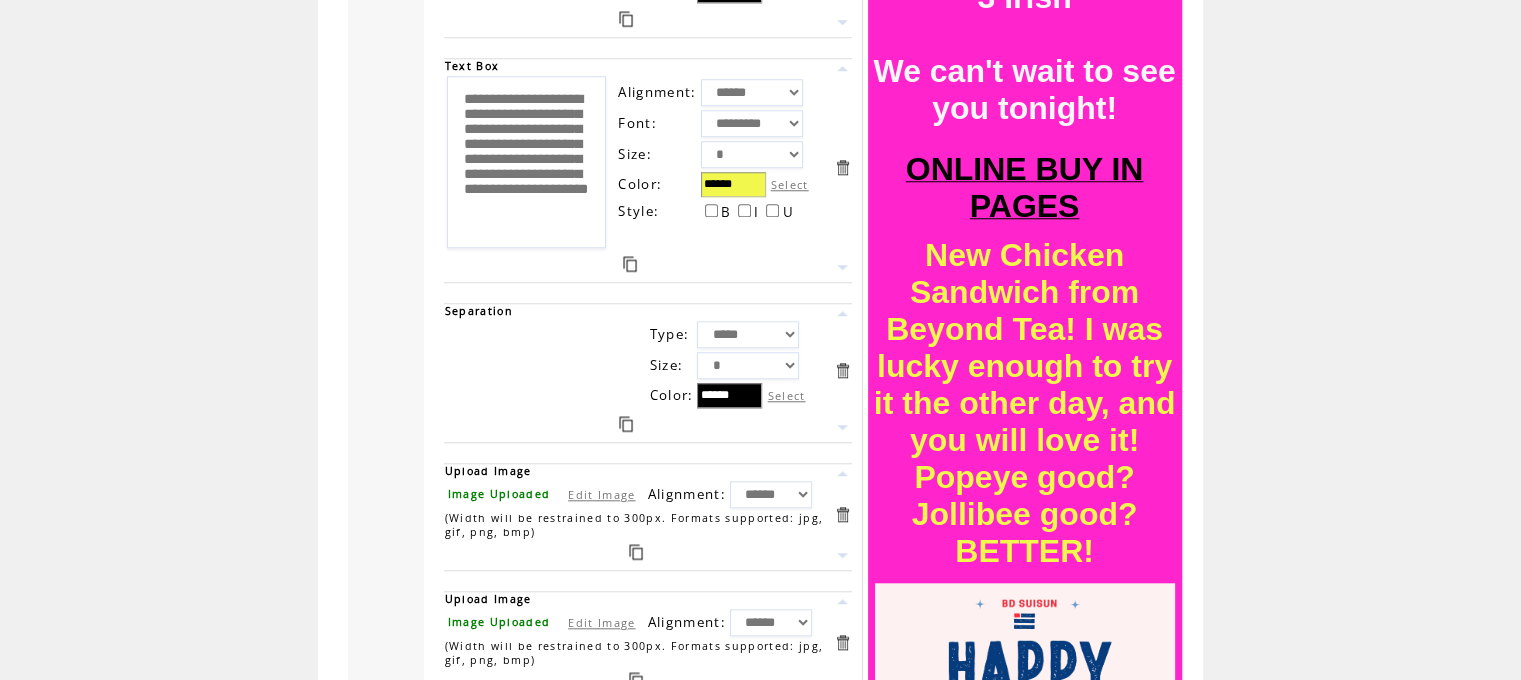 click at bounding box center (626, 424) 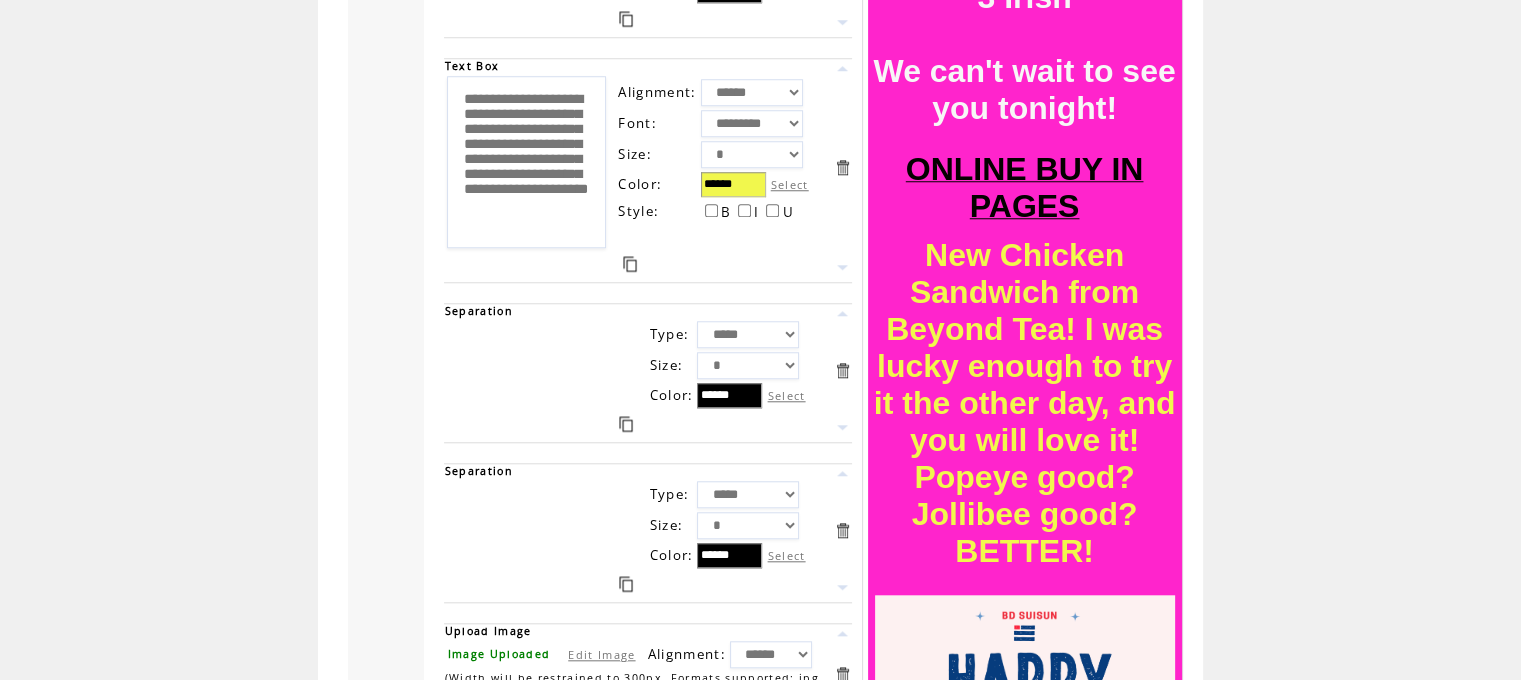 click at bounding box center [842, 473] 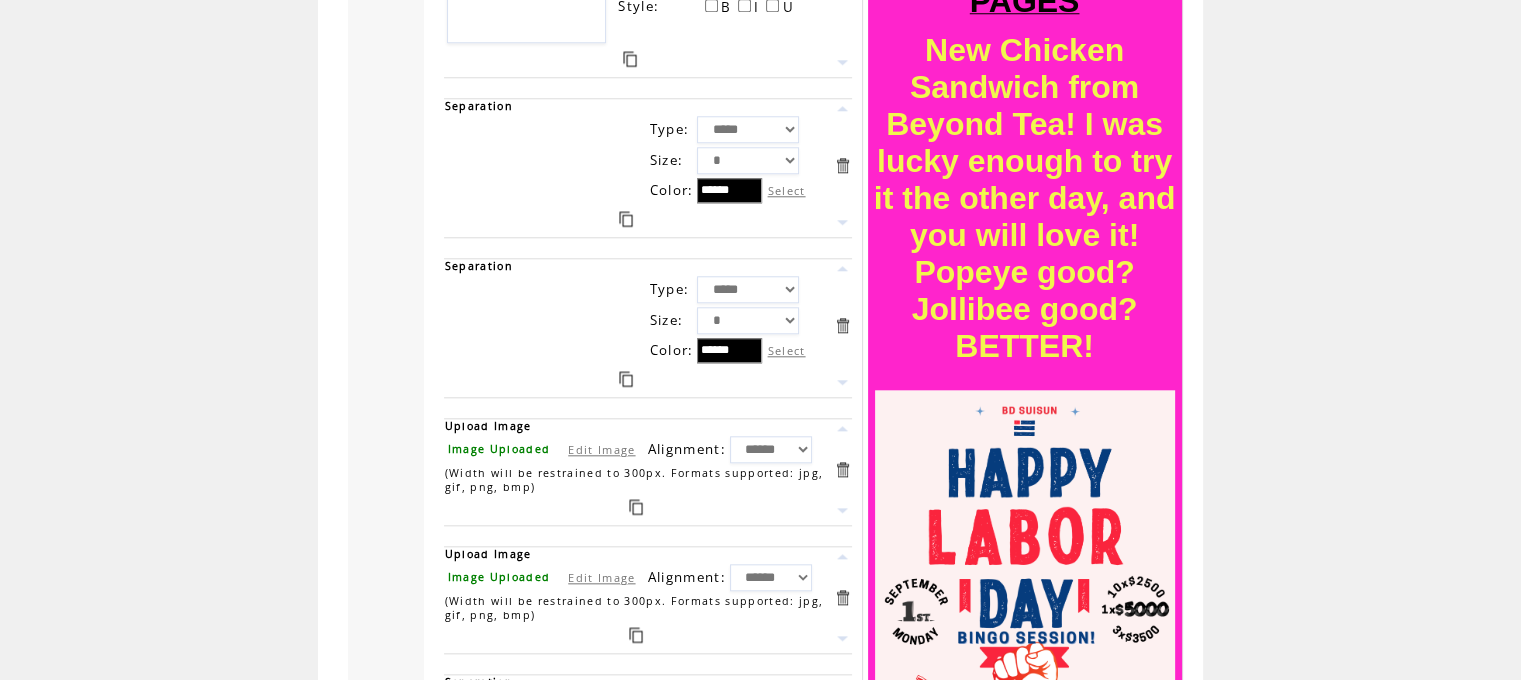 scroll, scrollTop: 1955, scrollLeft: 0, axis: vertical 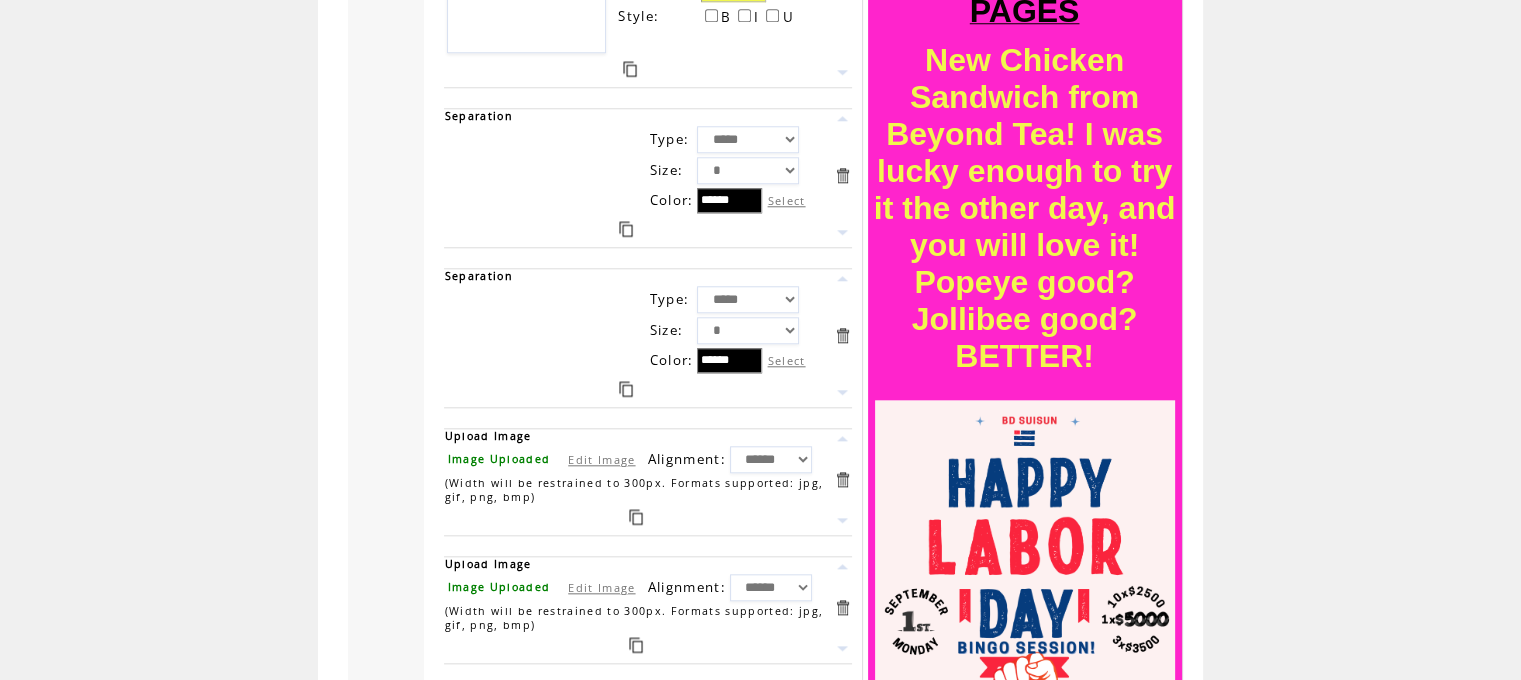 click at bounding box center [842, 438] 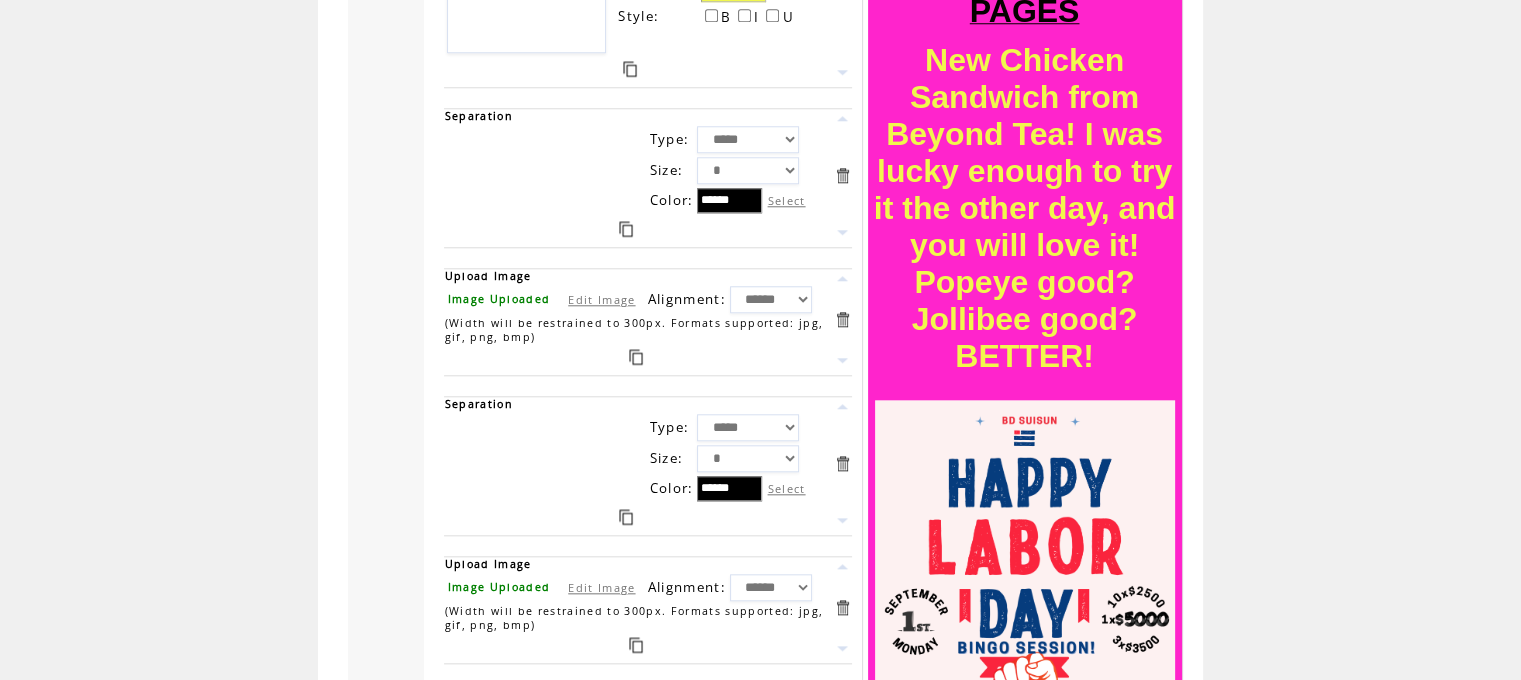 click on "Edit Image" at bounding box center [601, 299] 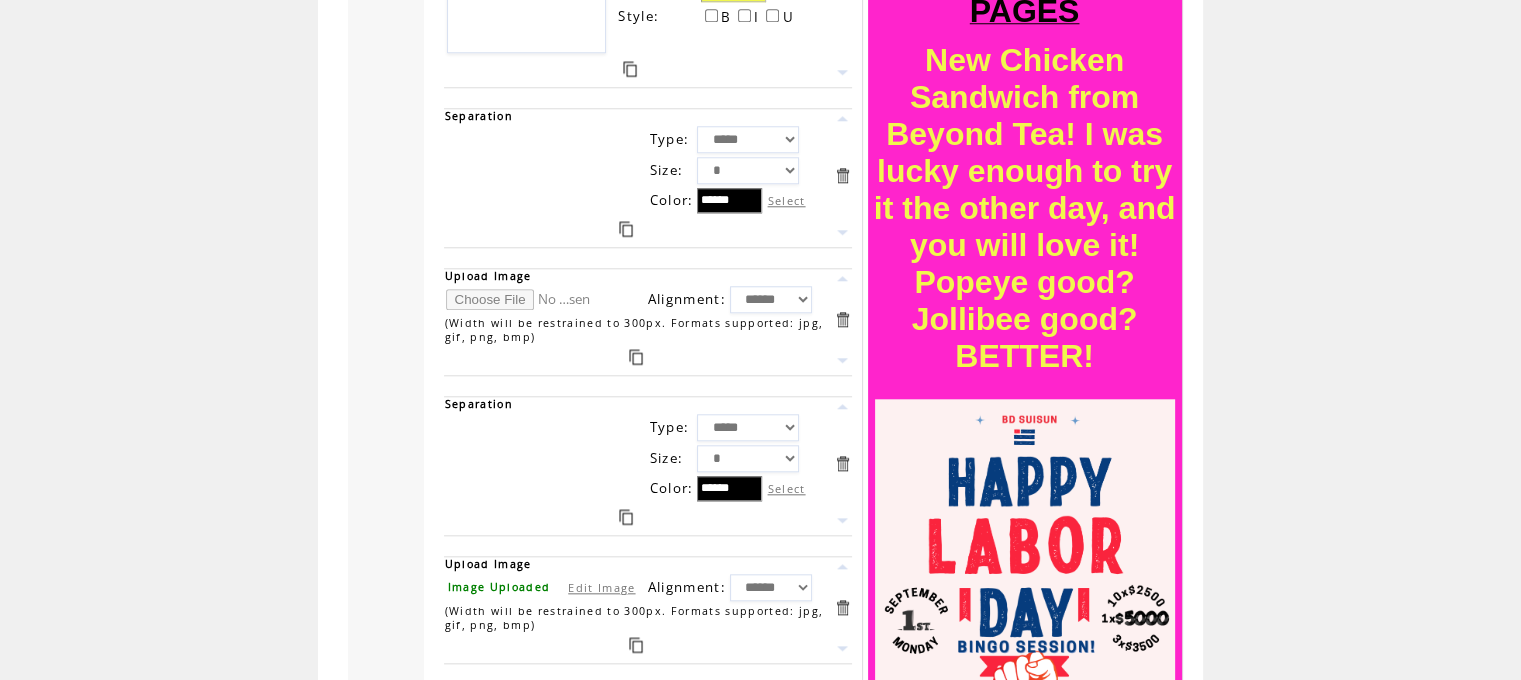 click at bounding box center (521, 299) 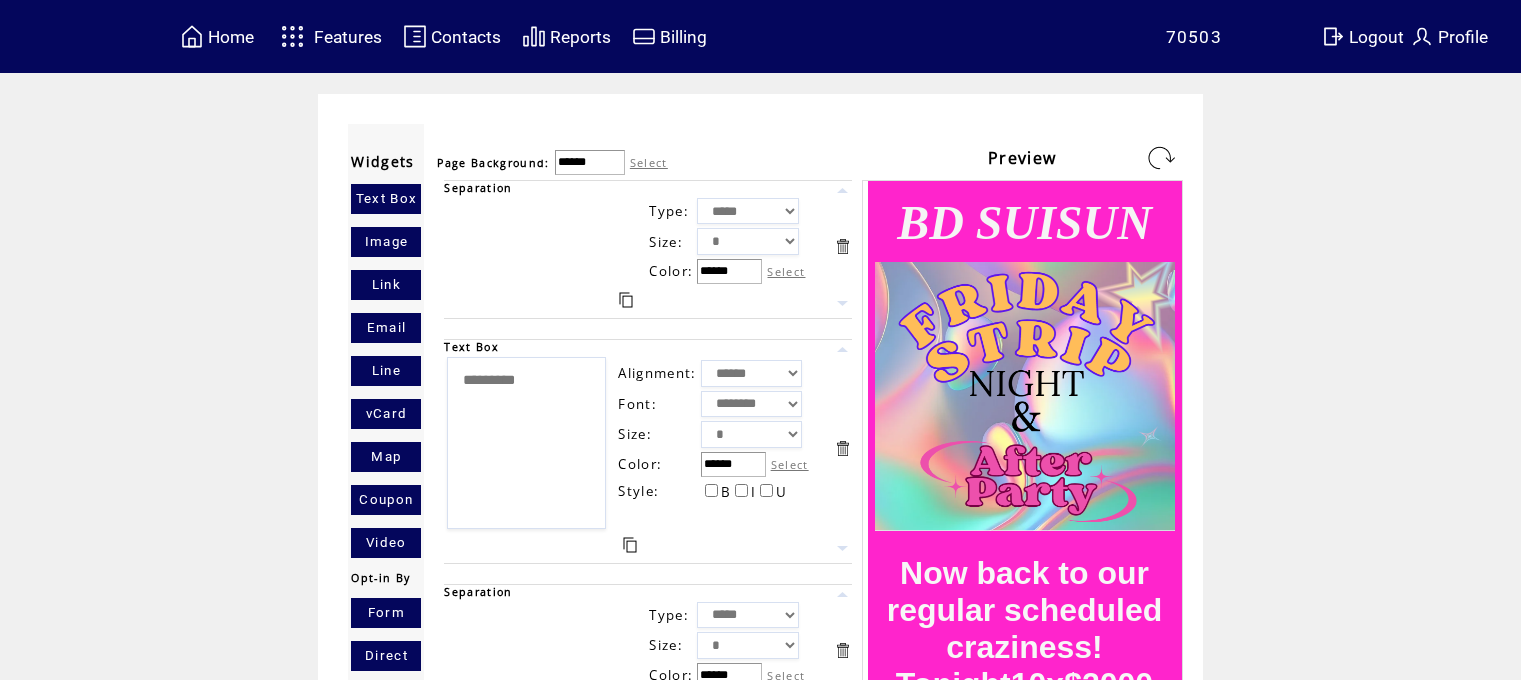 scroll, scrollTop: 0, scrollLeft: 0, axis: both 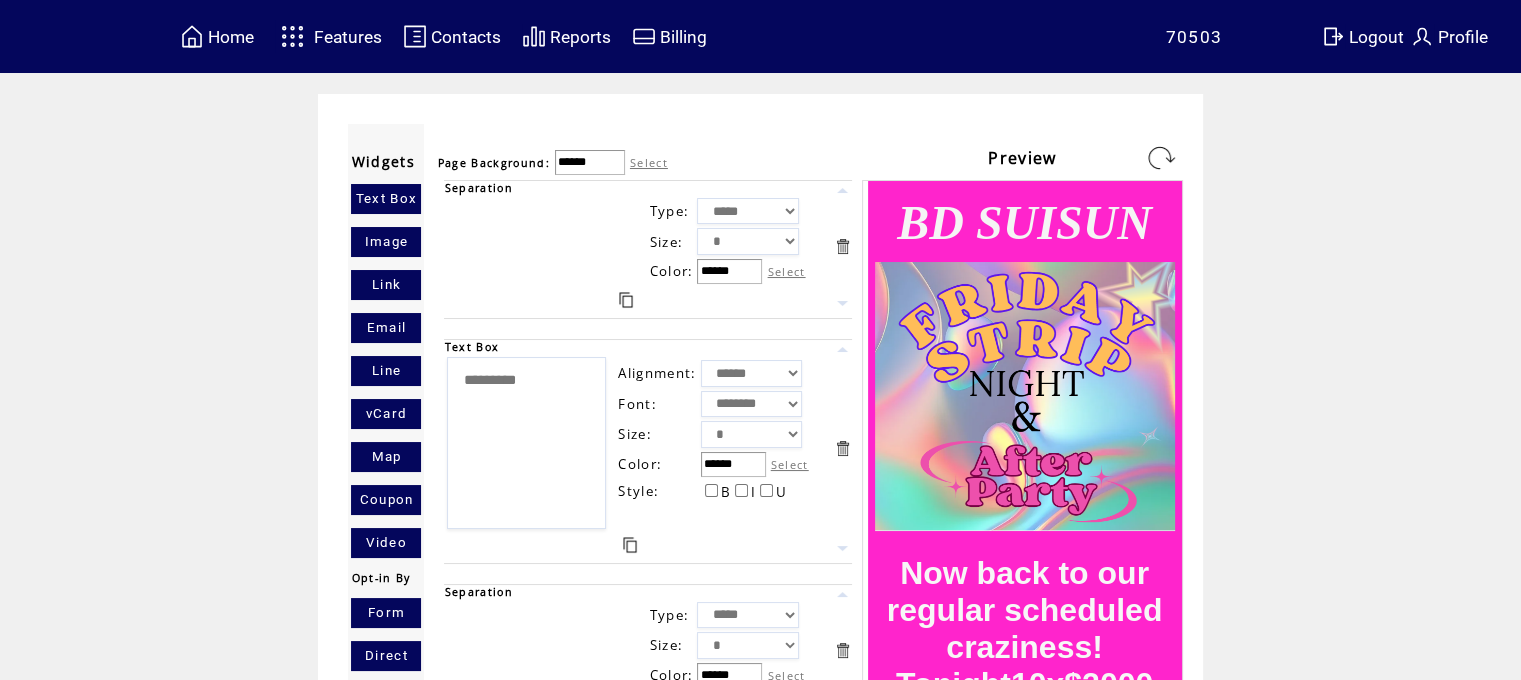 click at bounding box center (1161, 158) 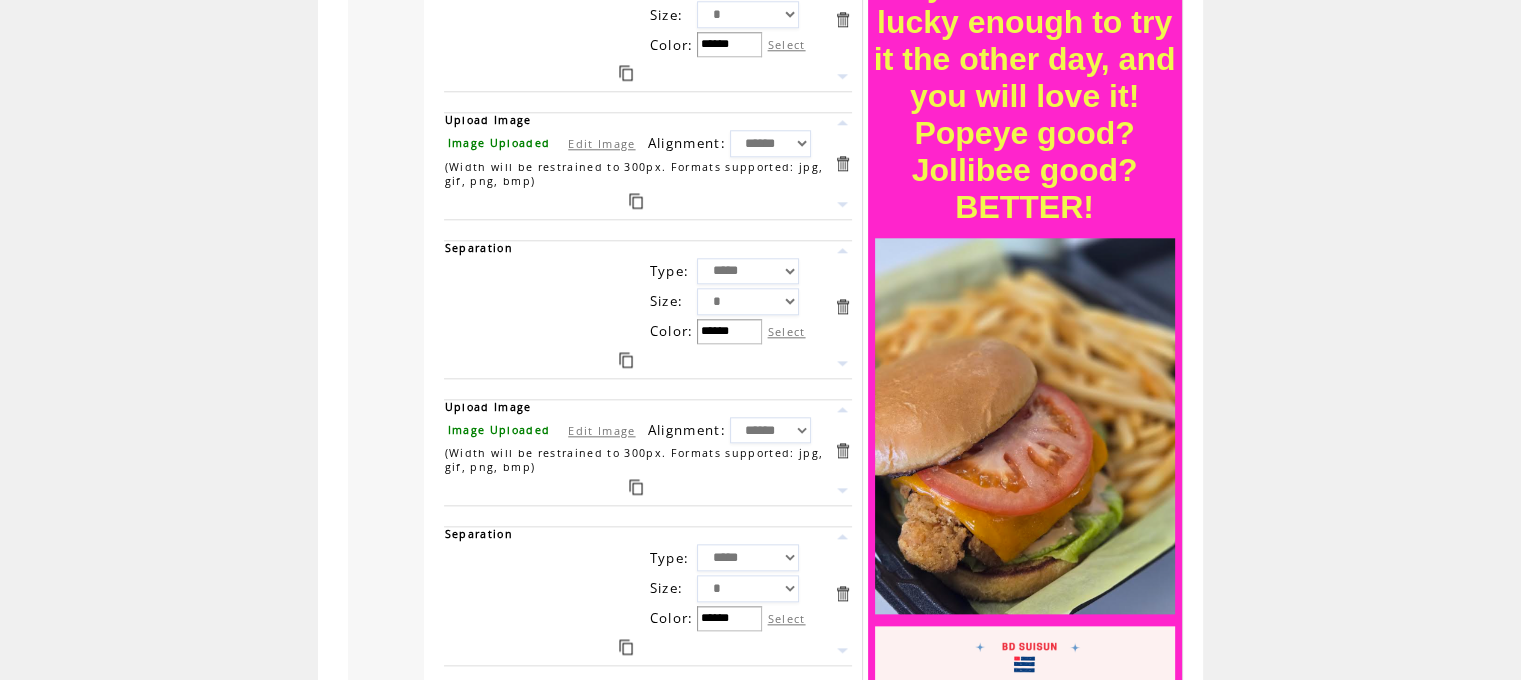 scroll, scrollTop: 2094, scrollLeft: 0, axis: vertical 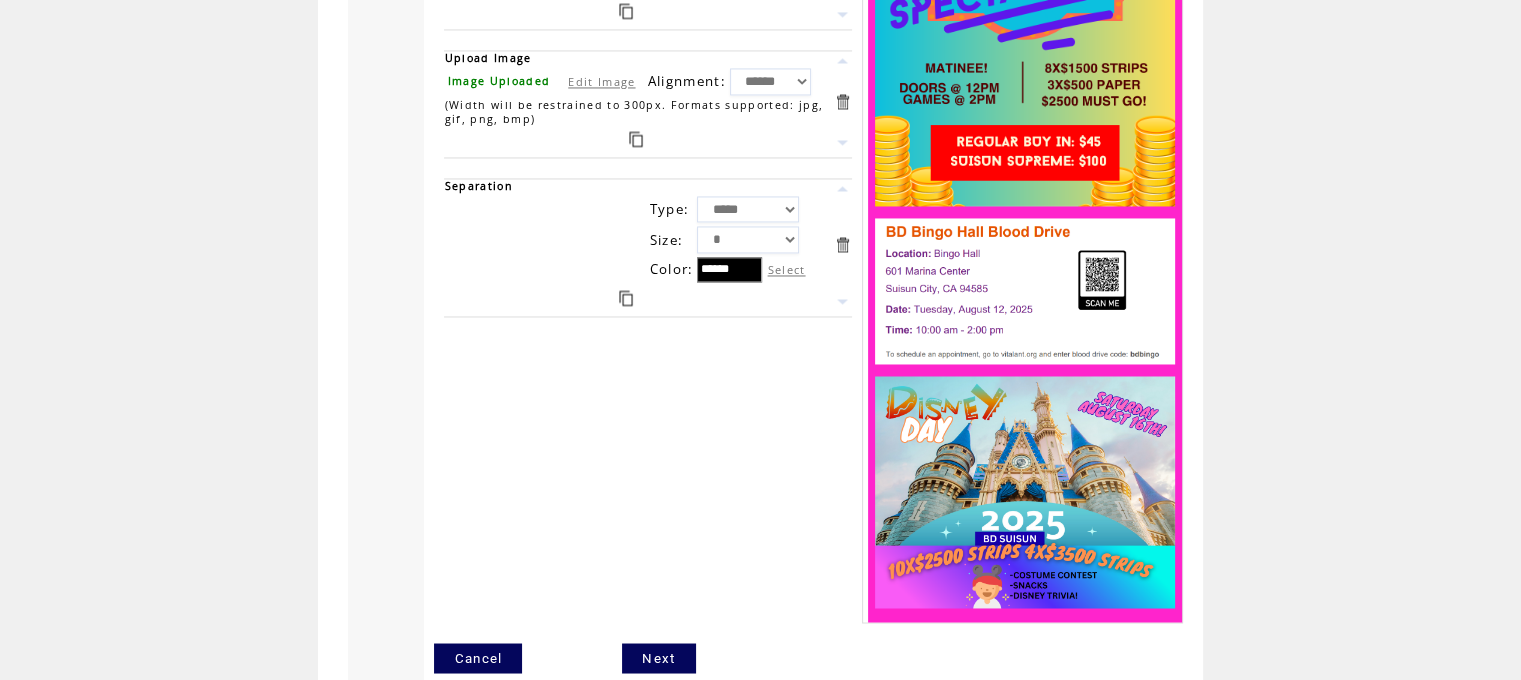 click on "Next" at bounding box center (658, 658) 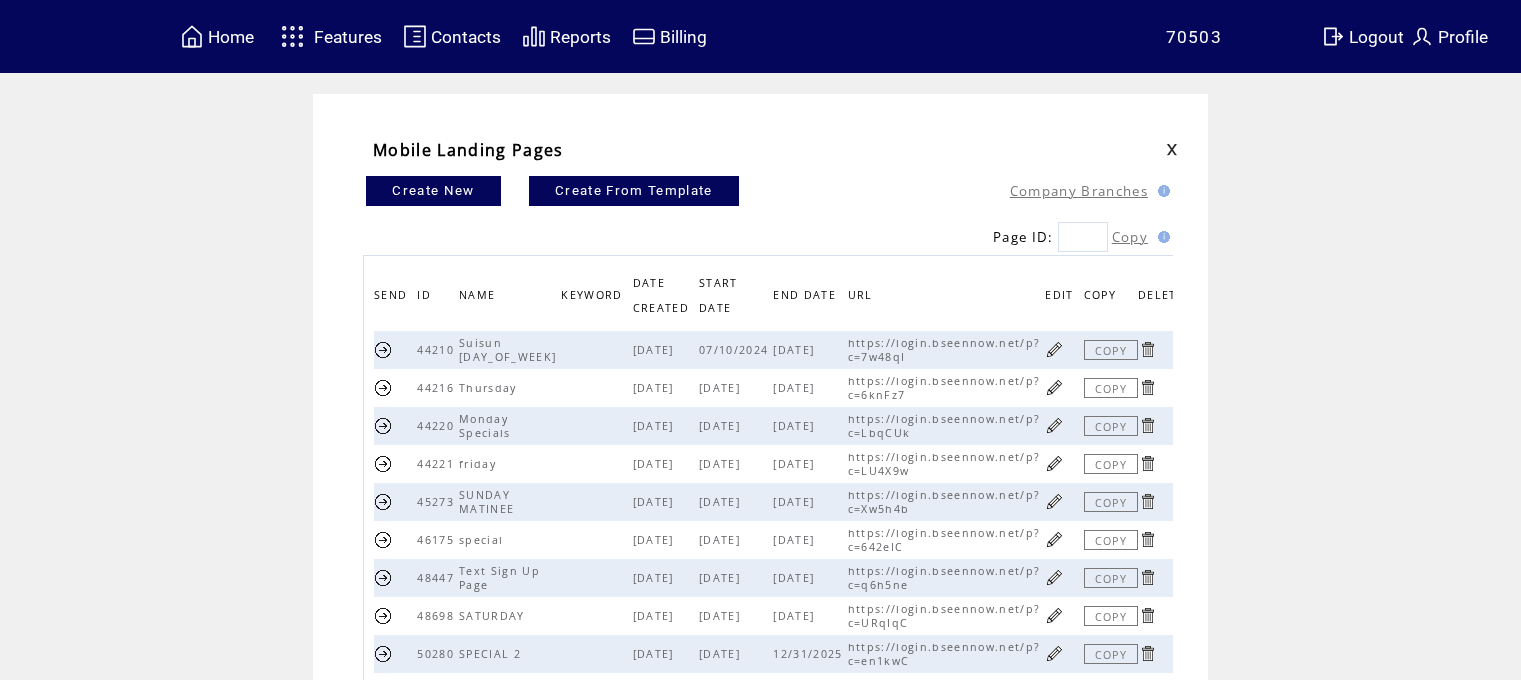 scroll, scrollTop: 0, scrollLeft: 0, axis: both 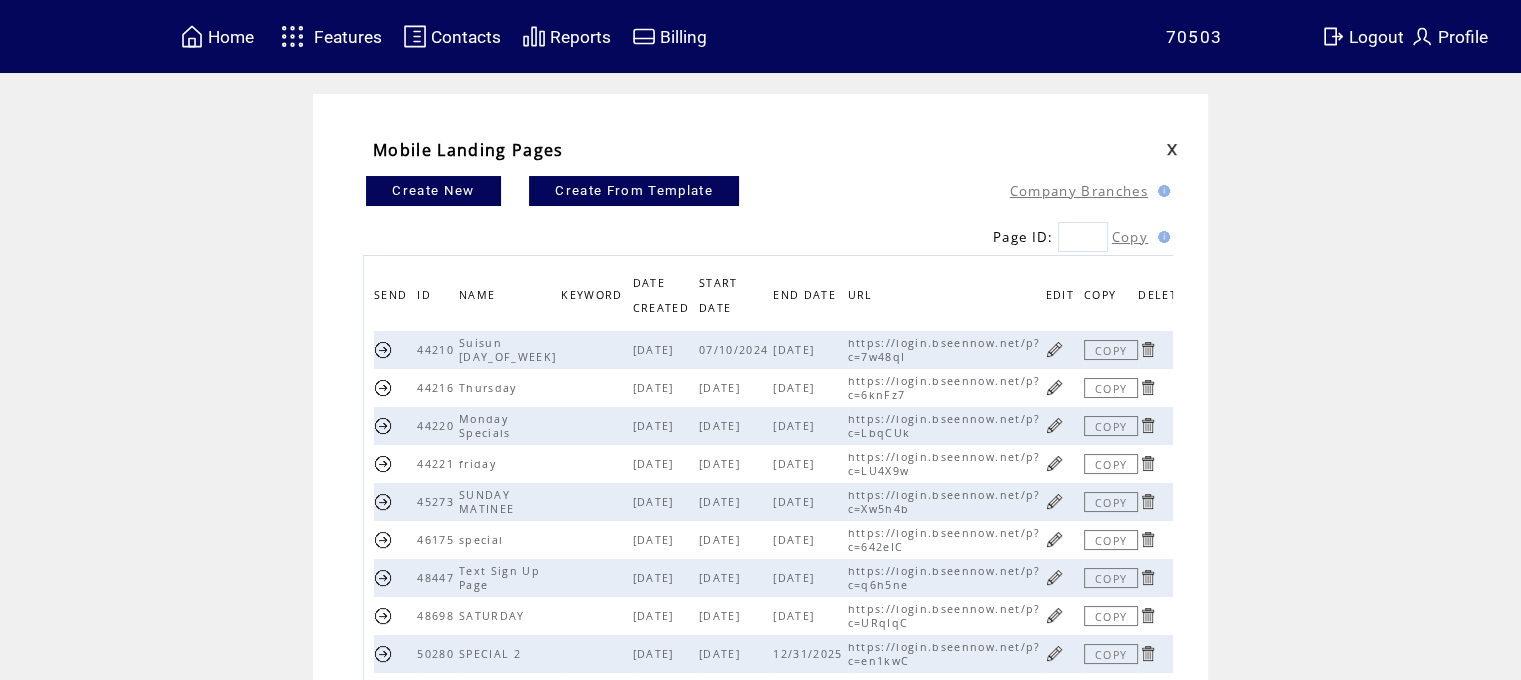 click at bounding box center [383, 463] 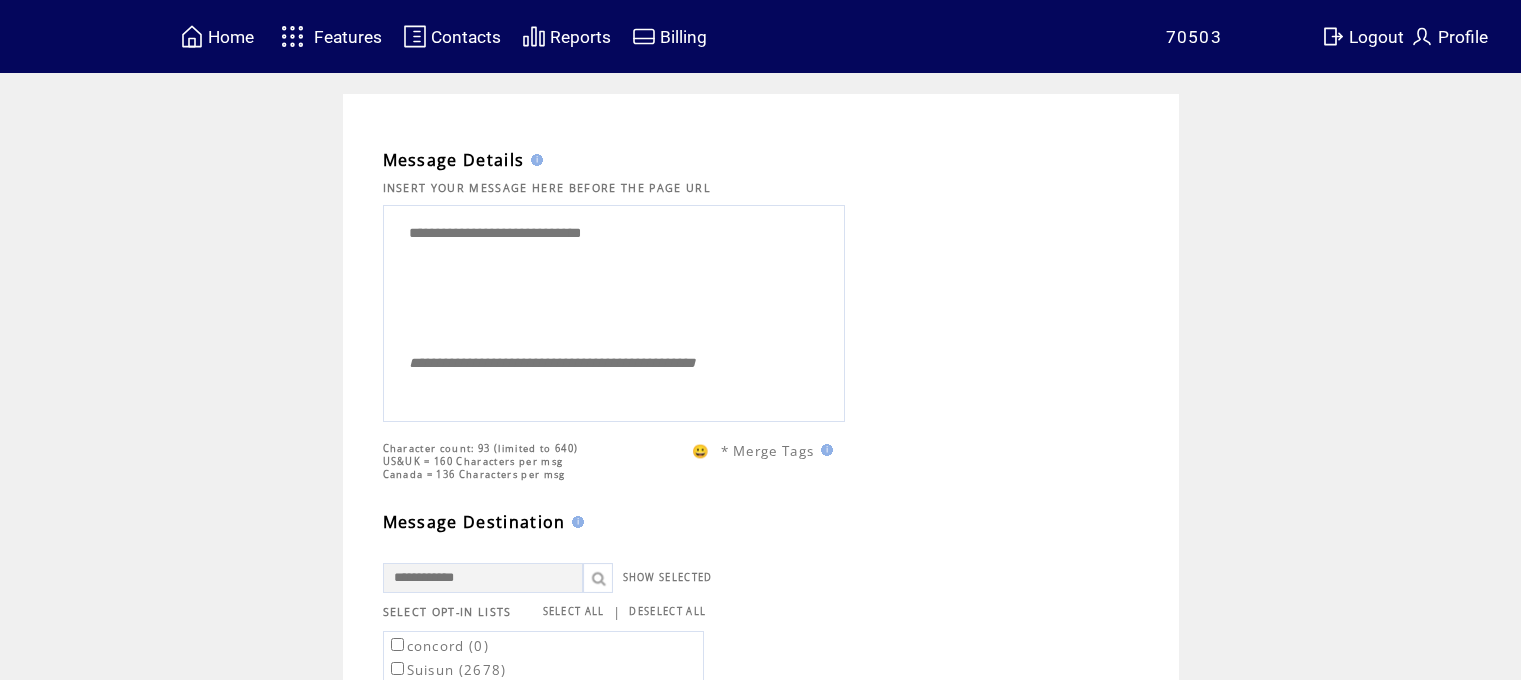 scroll, scrollTop: 0, scrollLeft: 0, axis: both 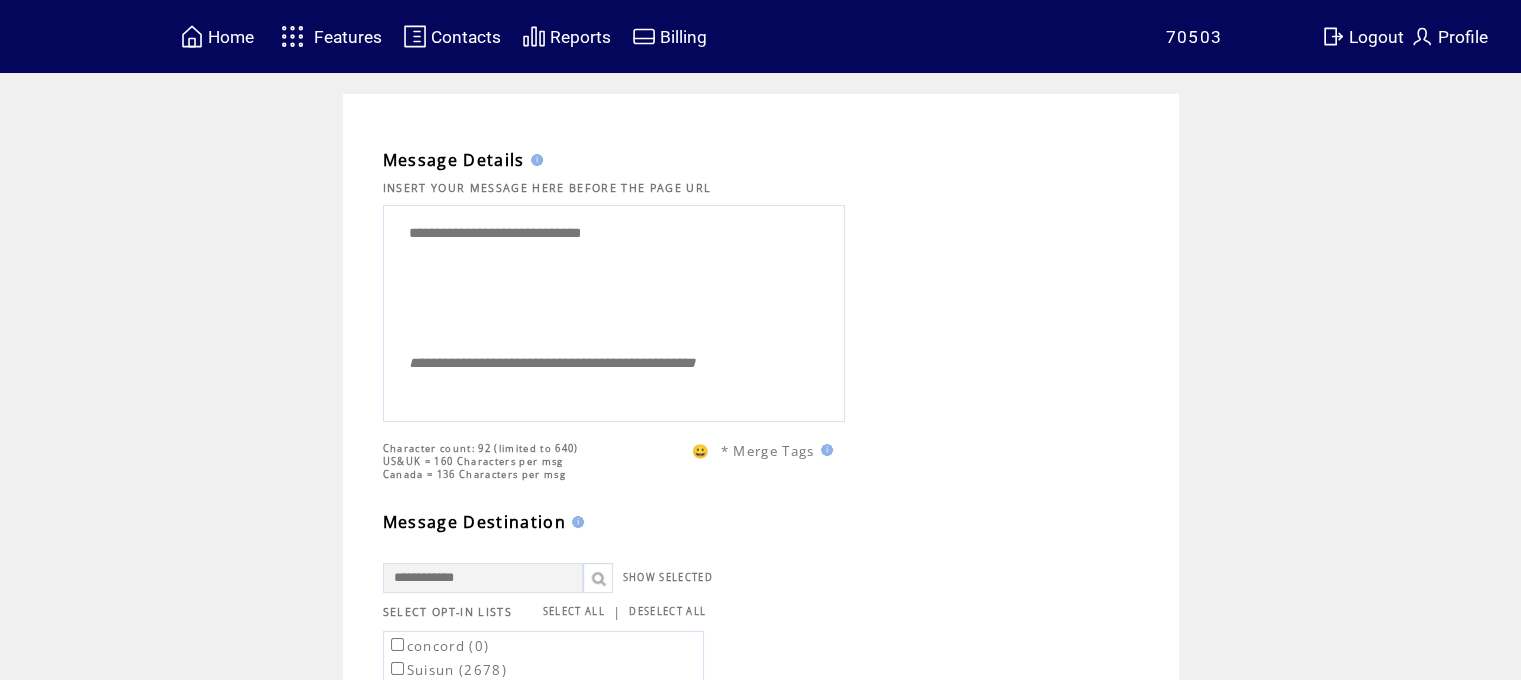 drag, startPoint x: 765, startPoint y: 241, endPoint x: 0, endPoint y: 113, distance: 775.6346 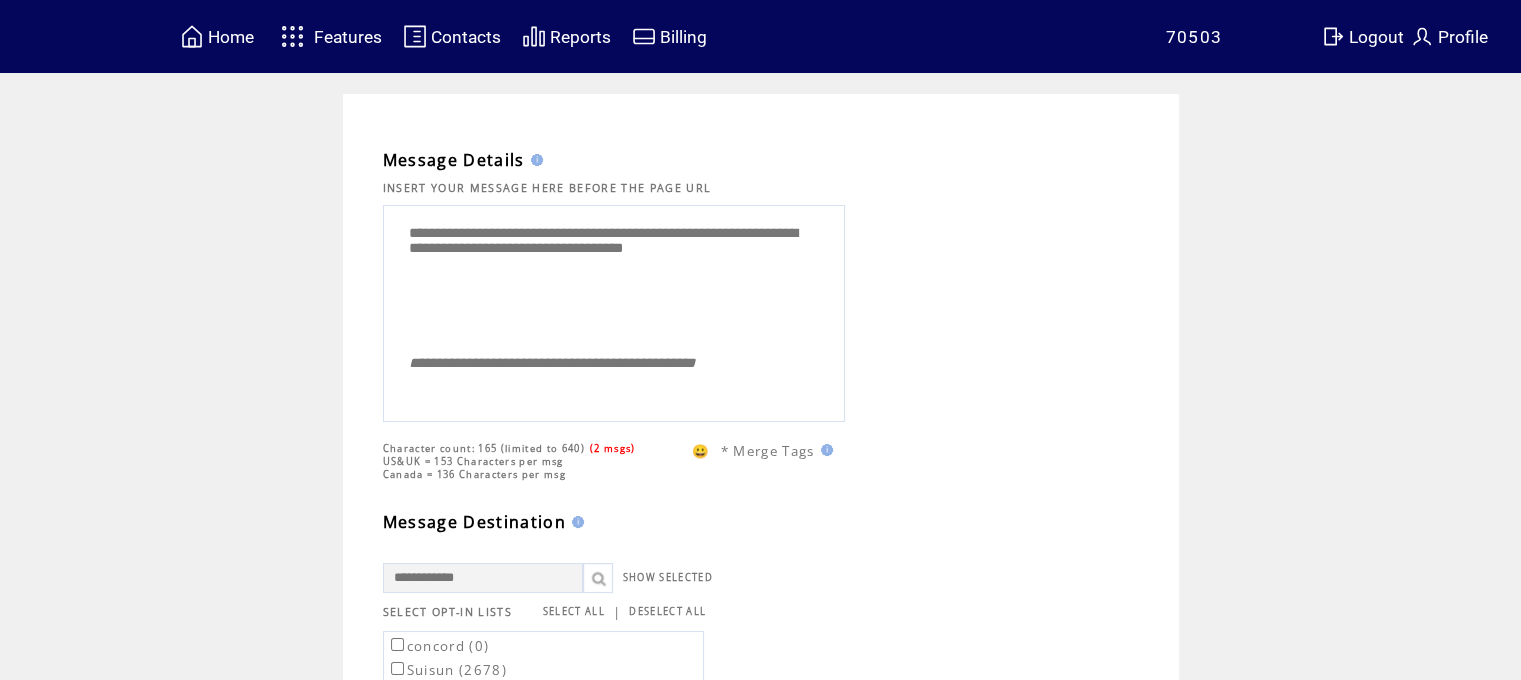 drag, startPoint x: 461, startPoint y: 274, endPoint x: 400, endPoint y: 276, distance: 61.03278 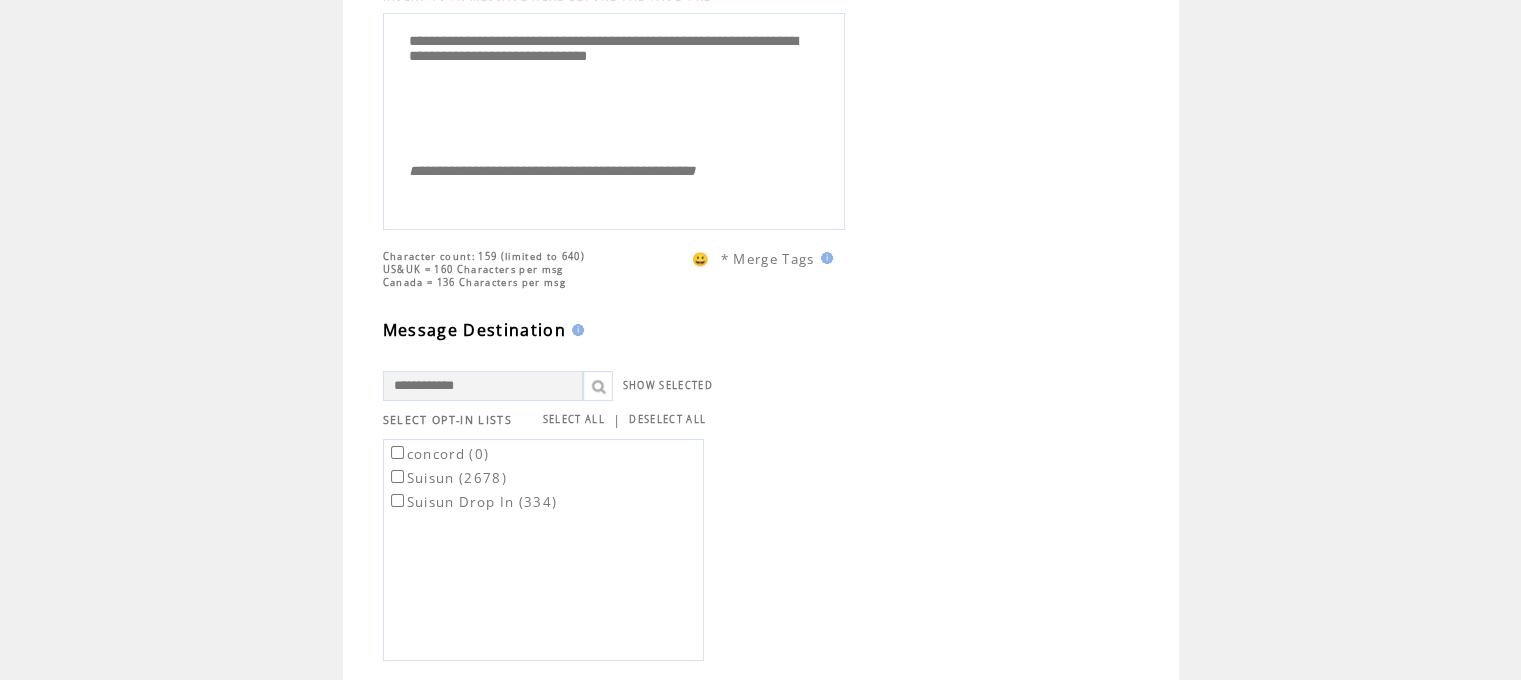 scroll, scrollTop: 203, scrollLeft: 0, axis: vertical 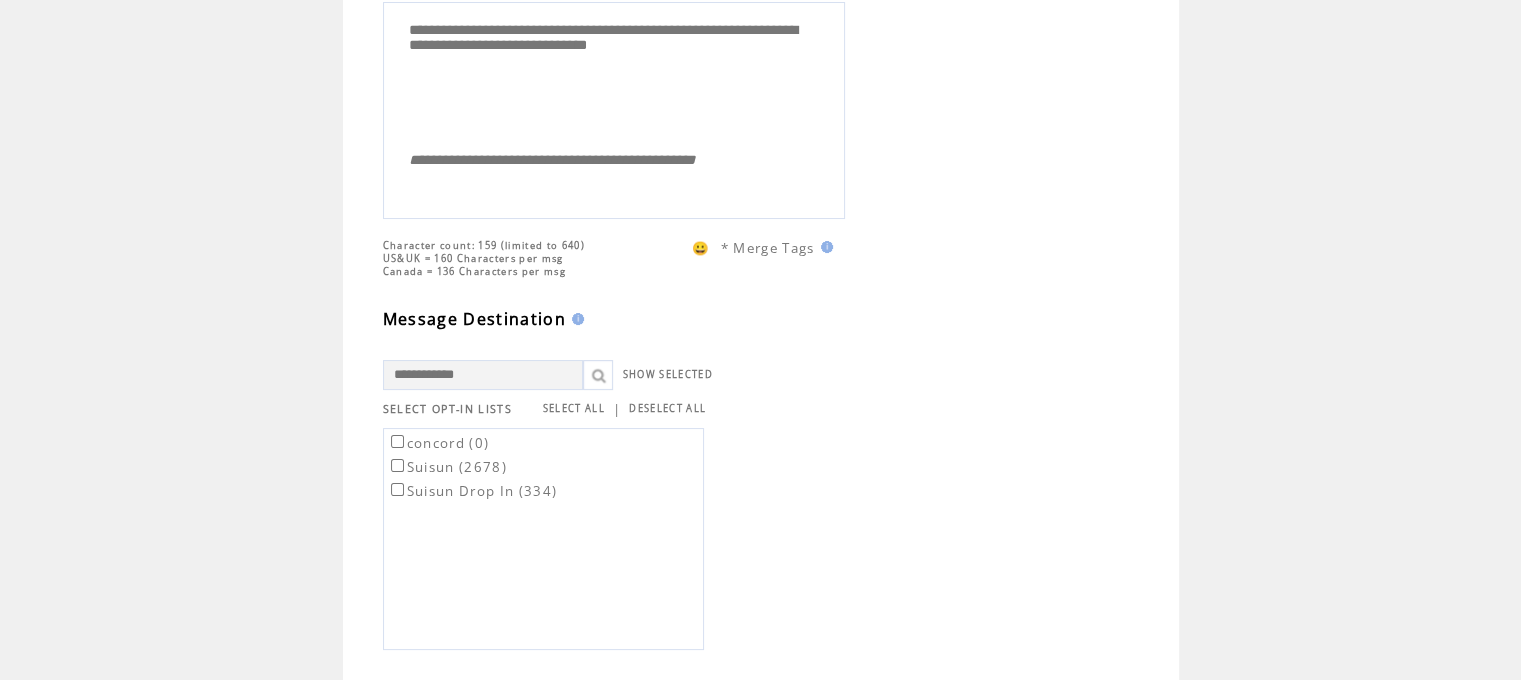 type on "**********" 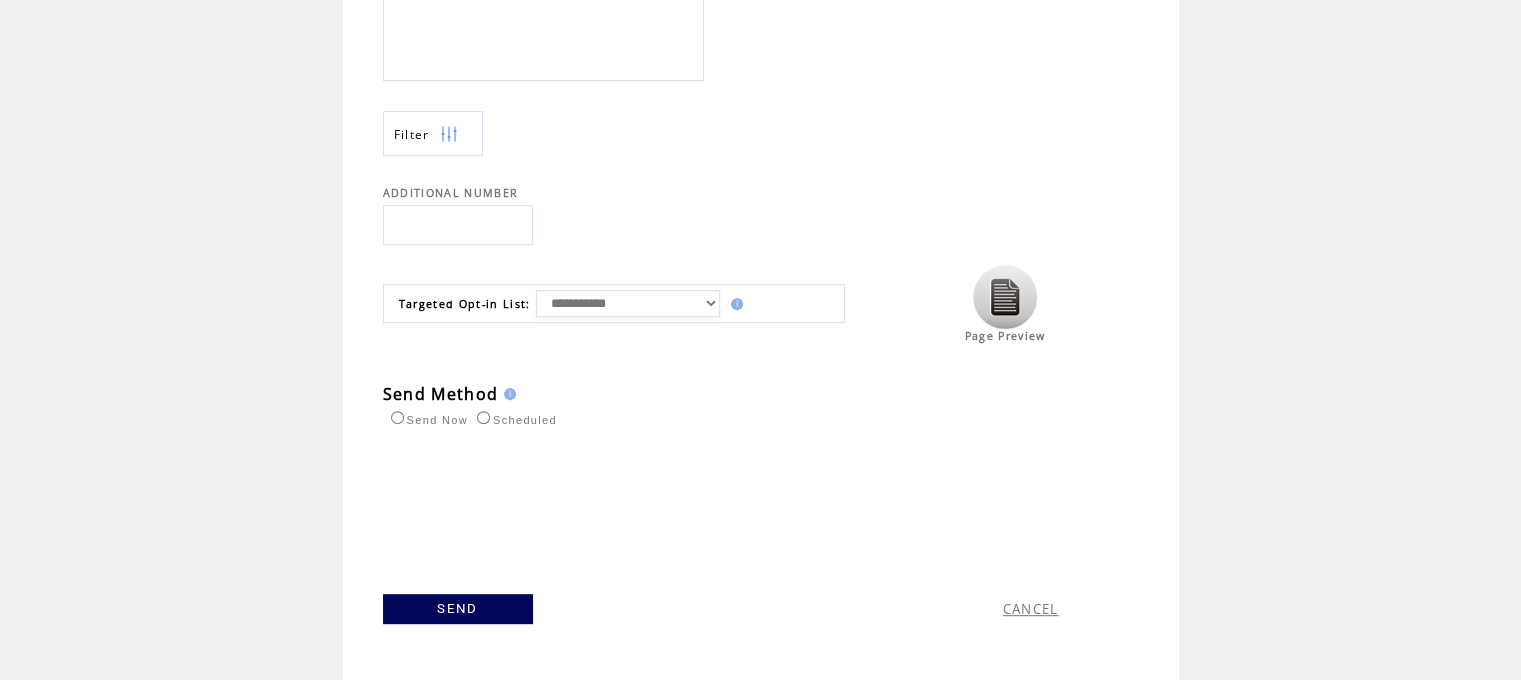 click on "**********" at bounding box center (571, 303) 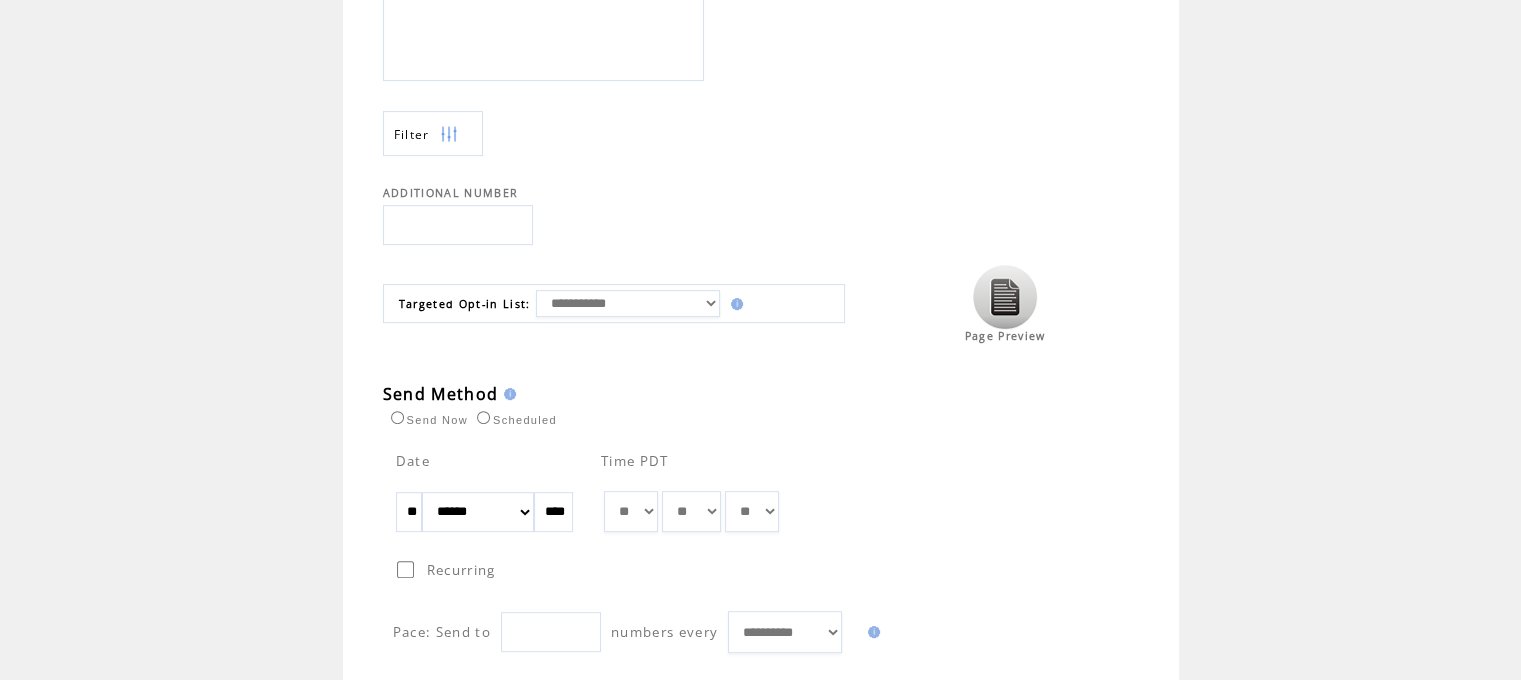 drag, startPoint x: 437, startPoint y: 512, endPoint x: 329, endPoint y: 536, distance: 110.63454 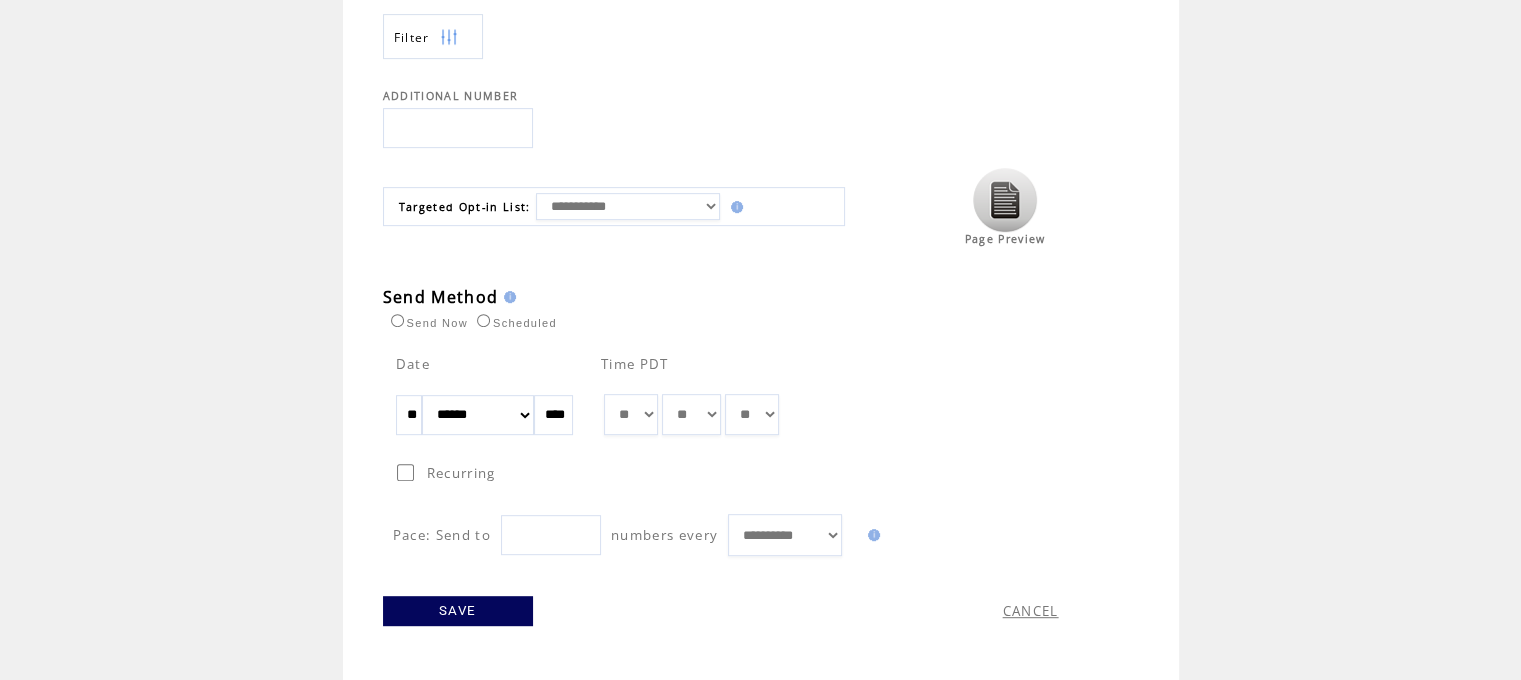 click on "SAVE" at bounding box center [458, 611] 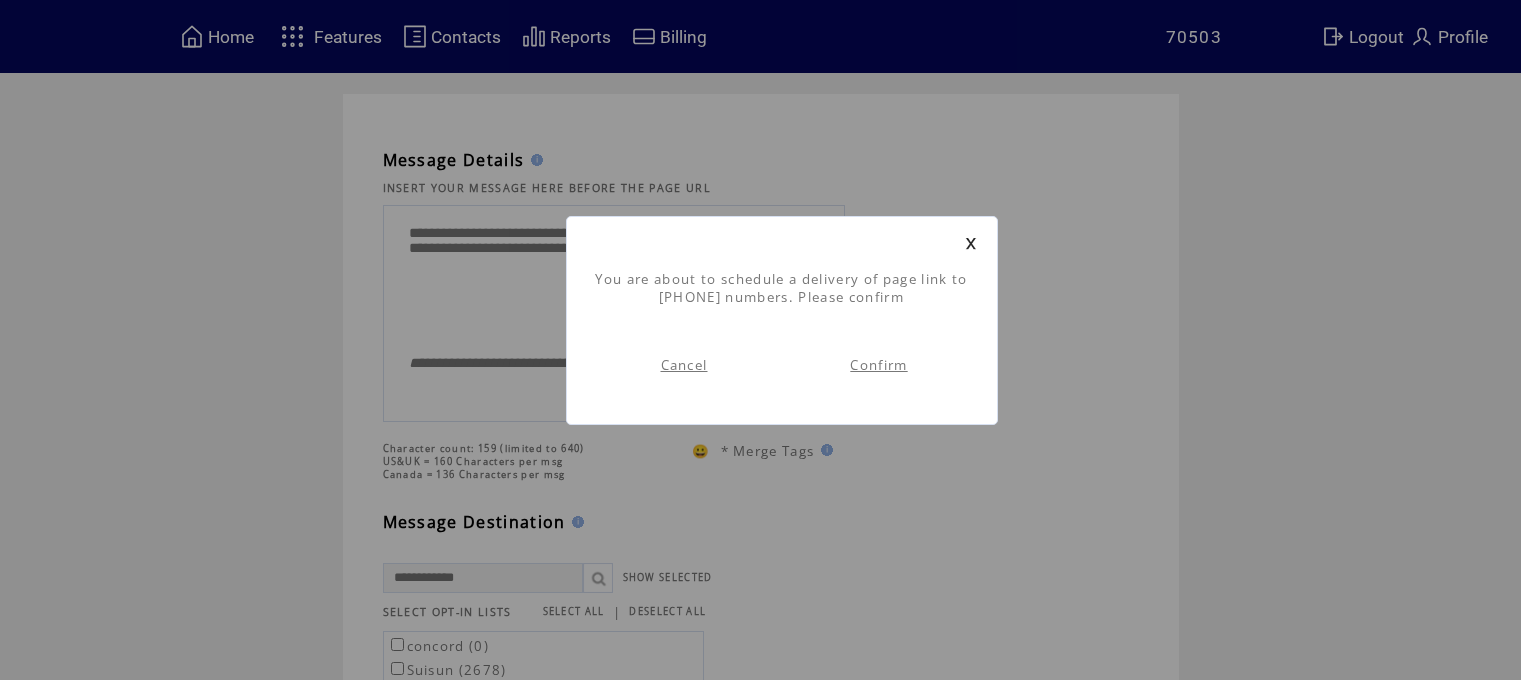 scroll, scrollTop: 0, scrollLeft: 0, axis: both 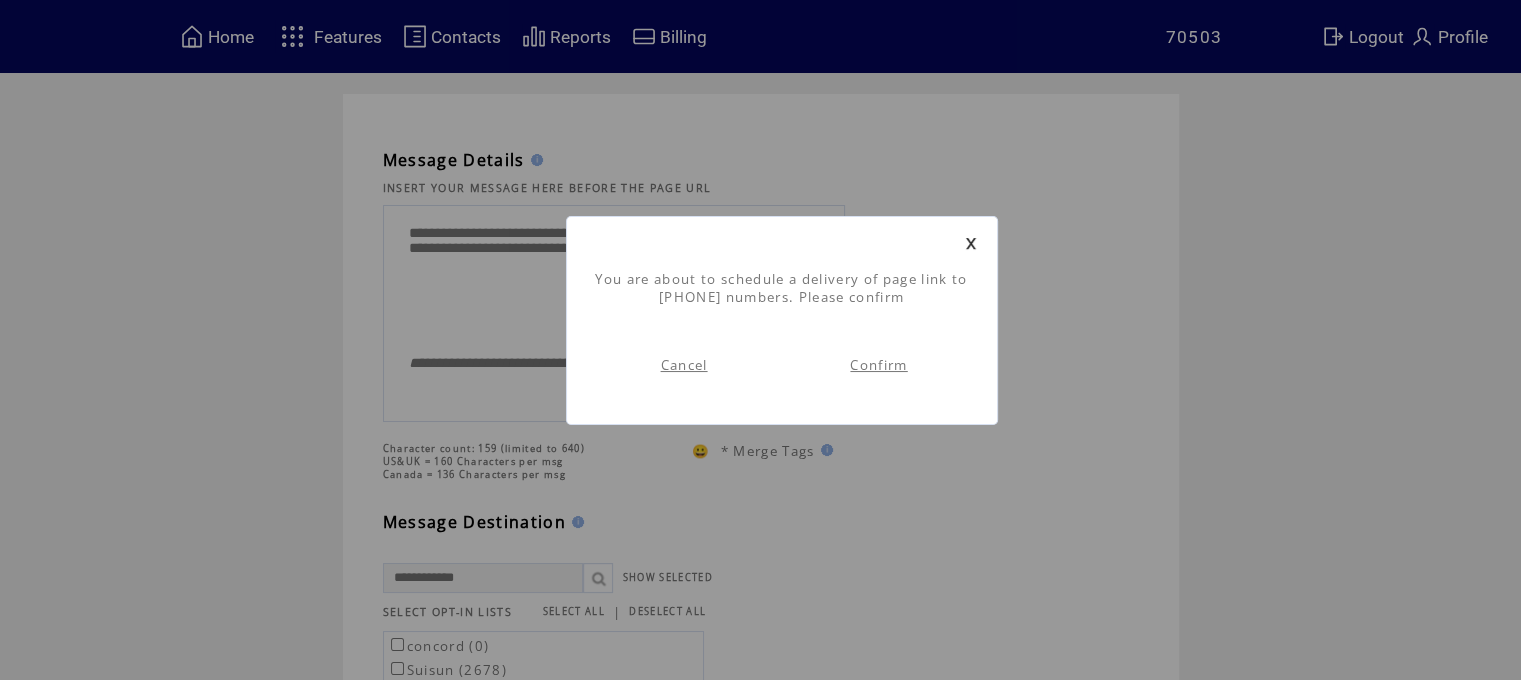 click on "Confirm" at bounding box center (878, 365) 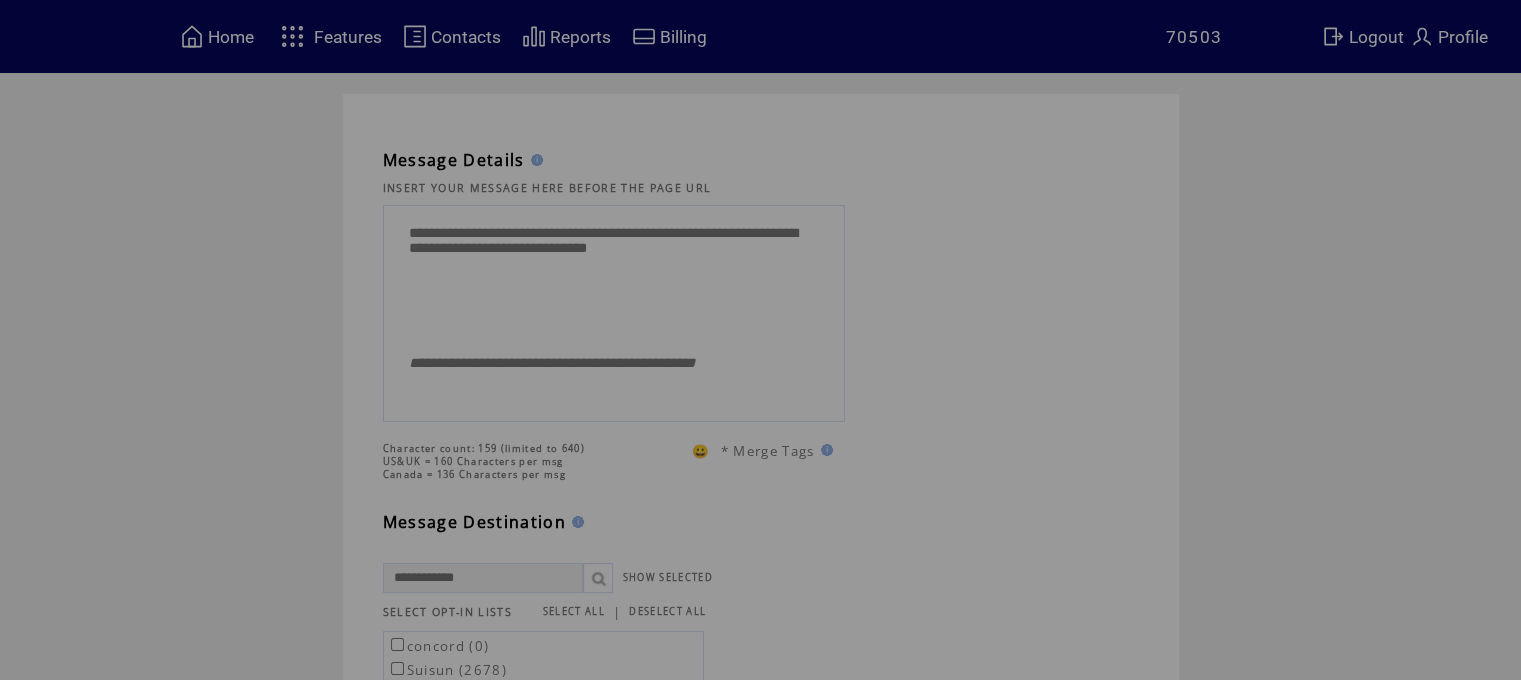 scroll, scrollTop: 0, scrollLeft: 0, axis: both 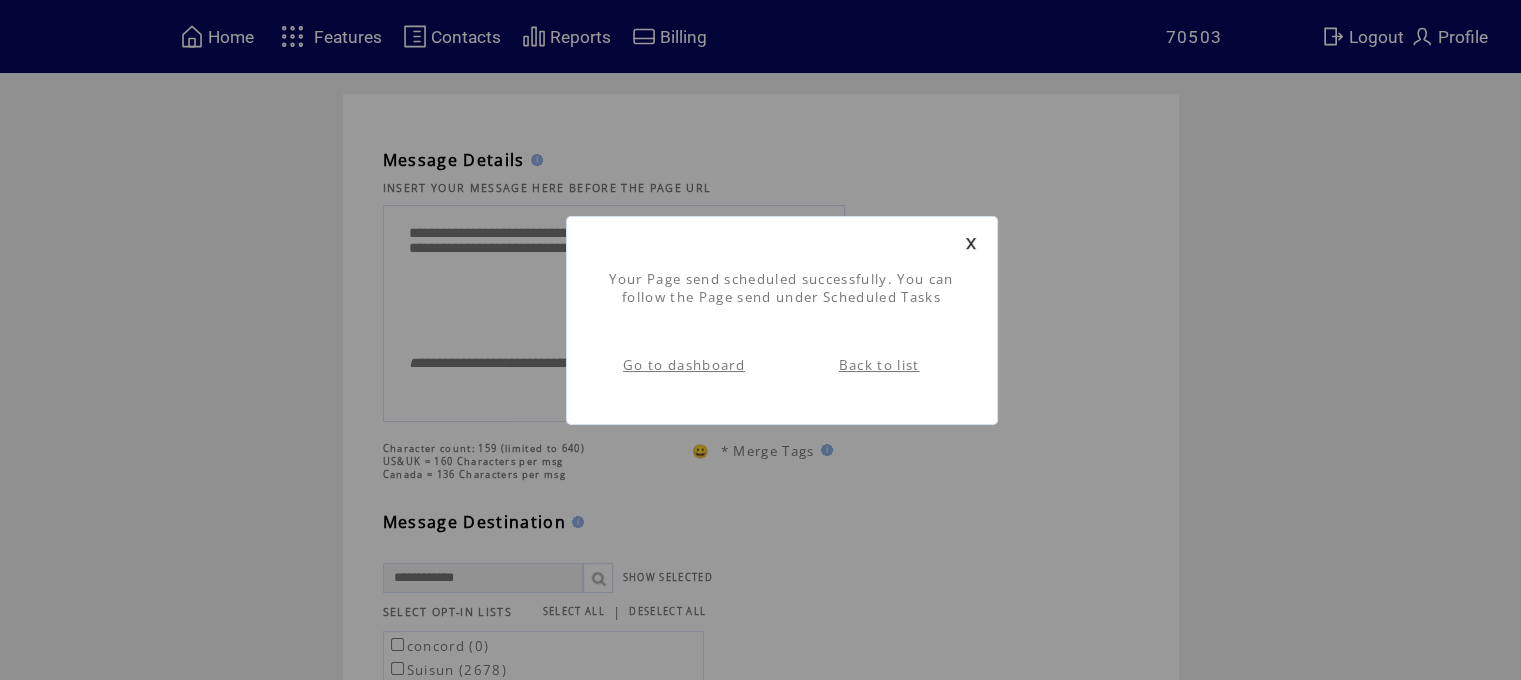 click on "Back to list" at bounding box center (879, 365) 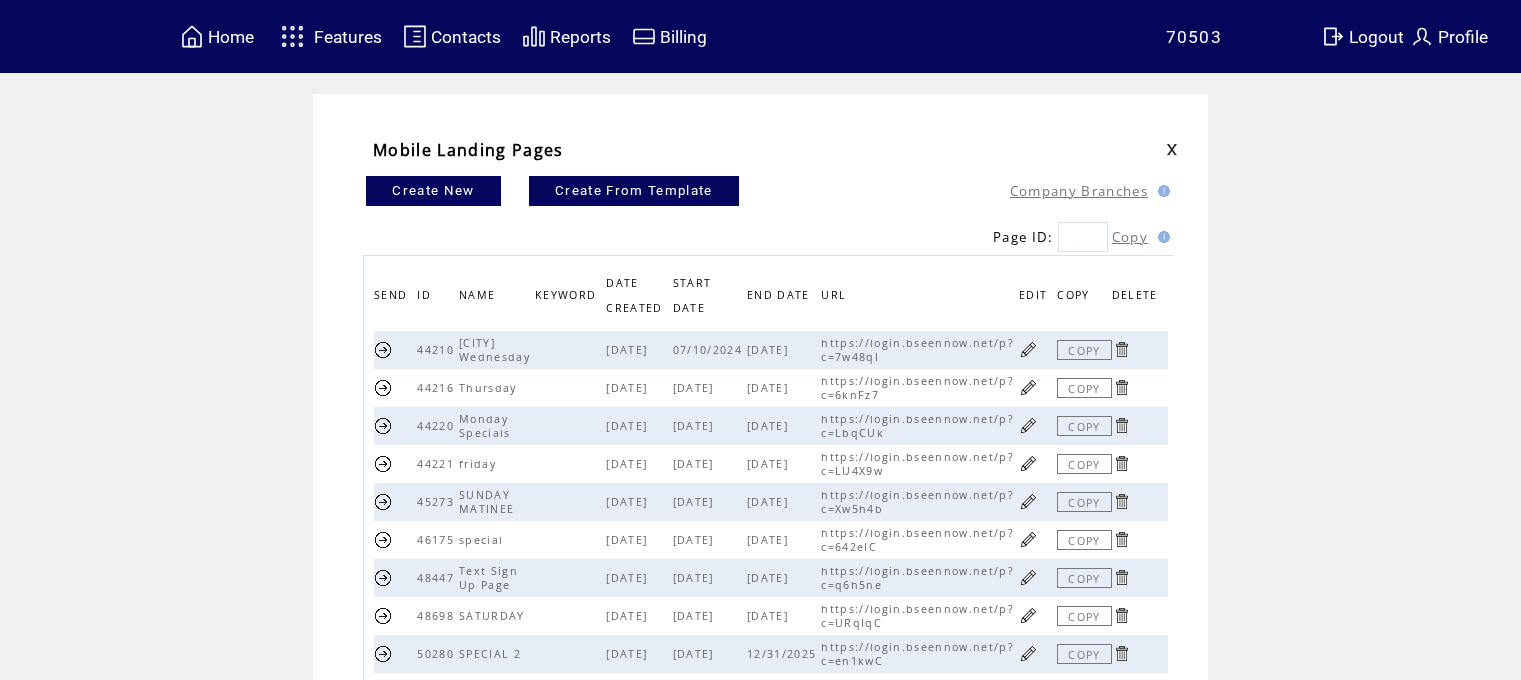 scroll, scrollTop: 0, scrollLeft: 0, axis: both 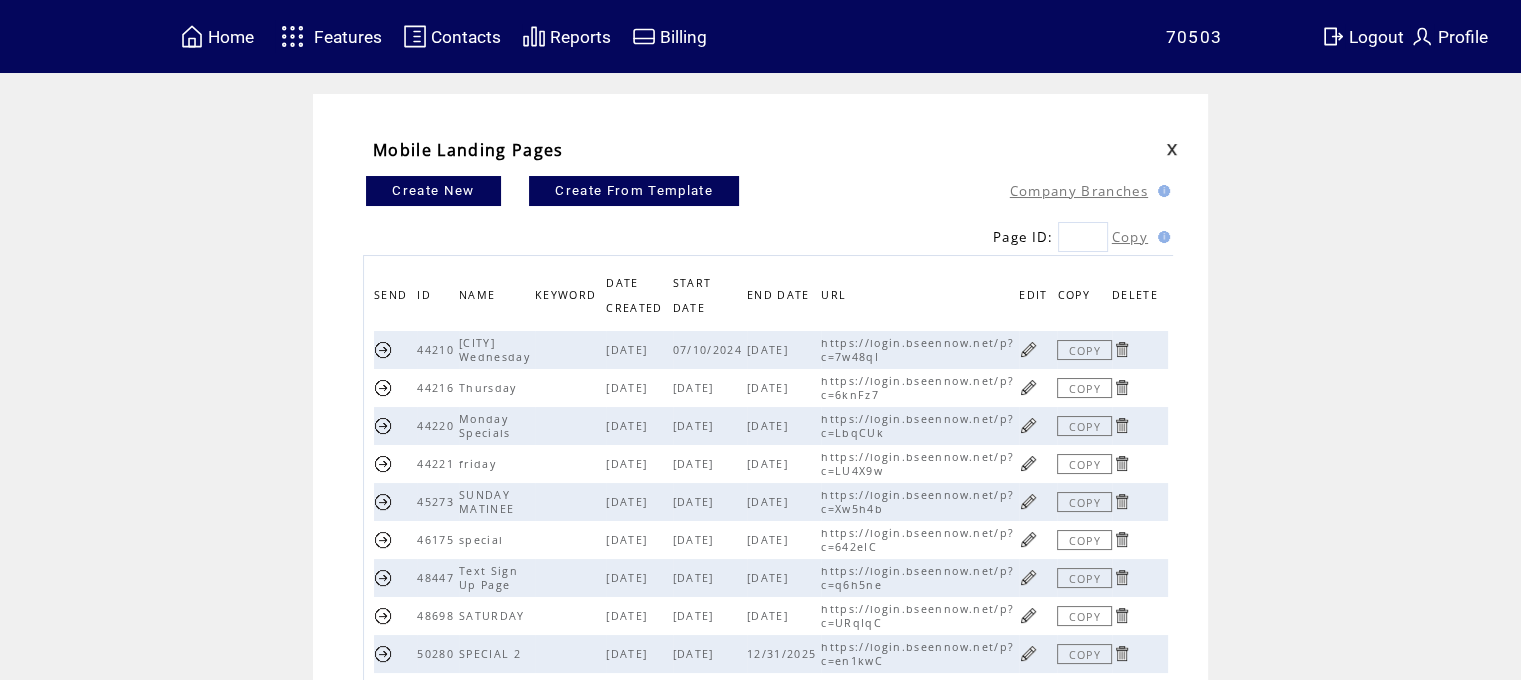 click at bounding box center [1028, 615] 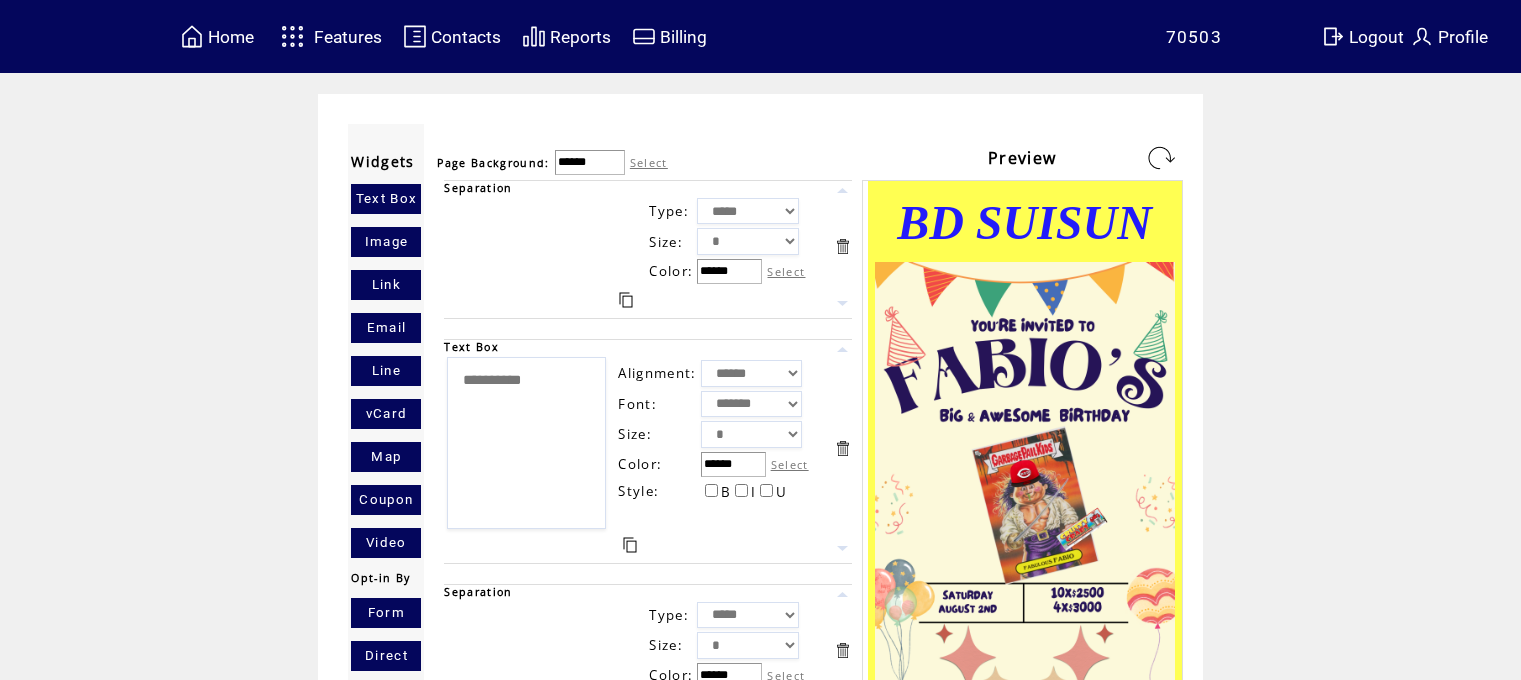 scroll, scrollTop: 0, scrollLeft: 0, axis: both 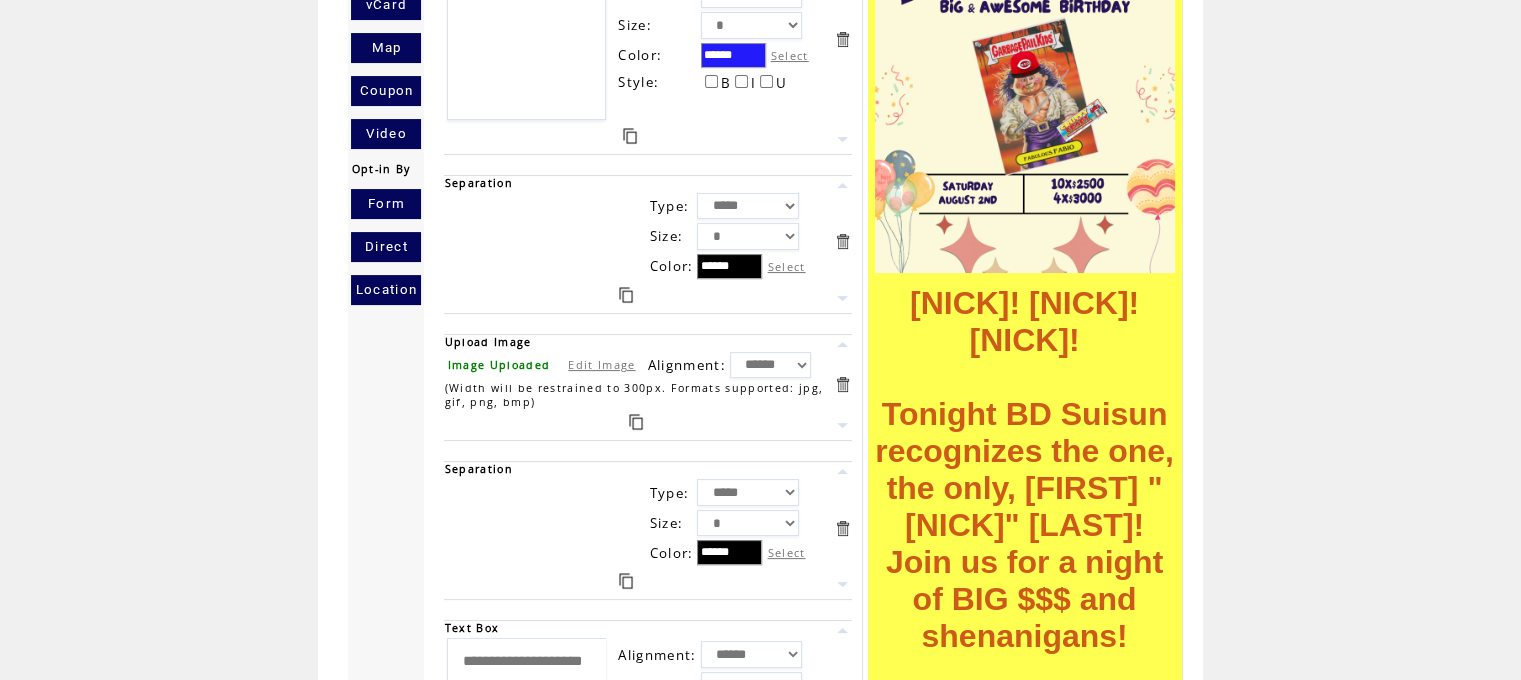 click on "Edit Image" at bounding box center (601, 364) 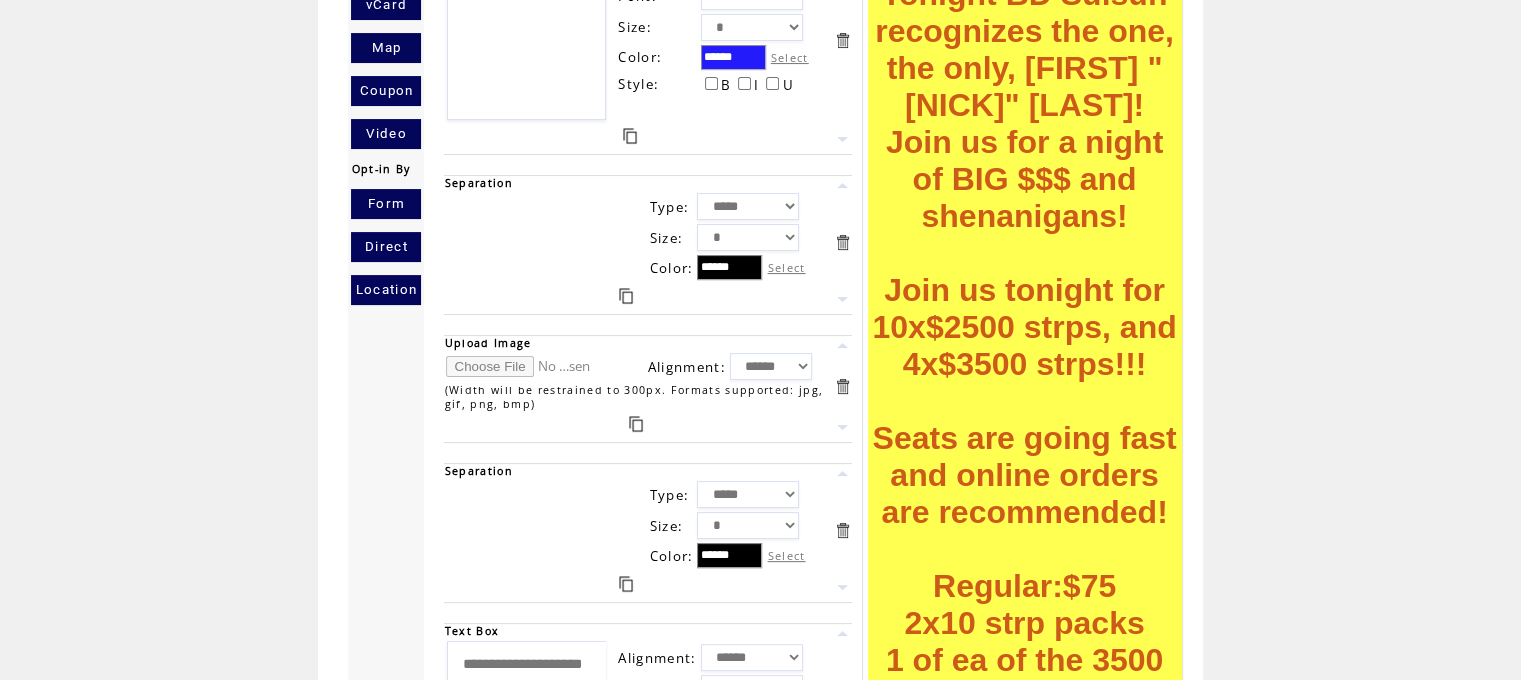 click at bounding box center [521, 366] 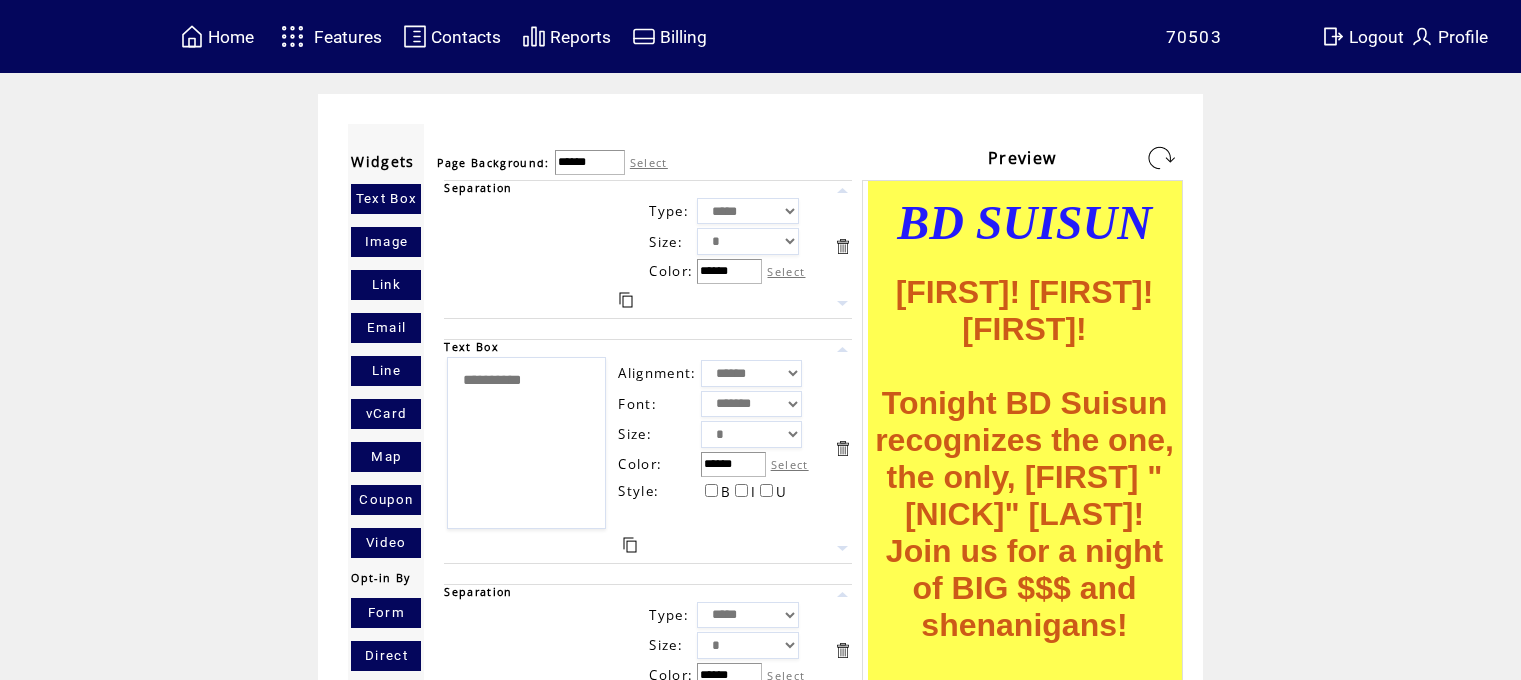 scroll, scrollTop: 0, scrollLeft: 0, axis: both 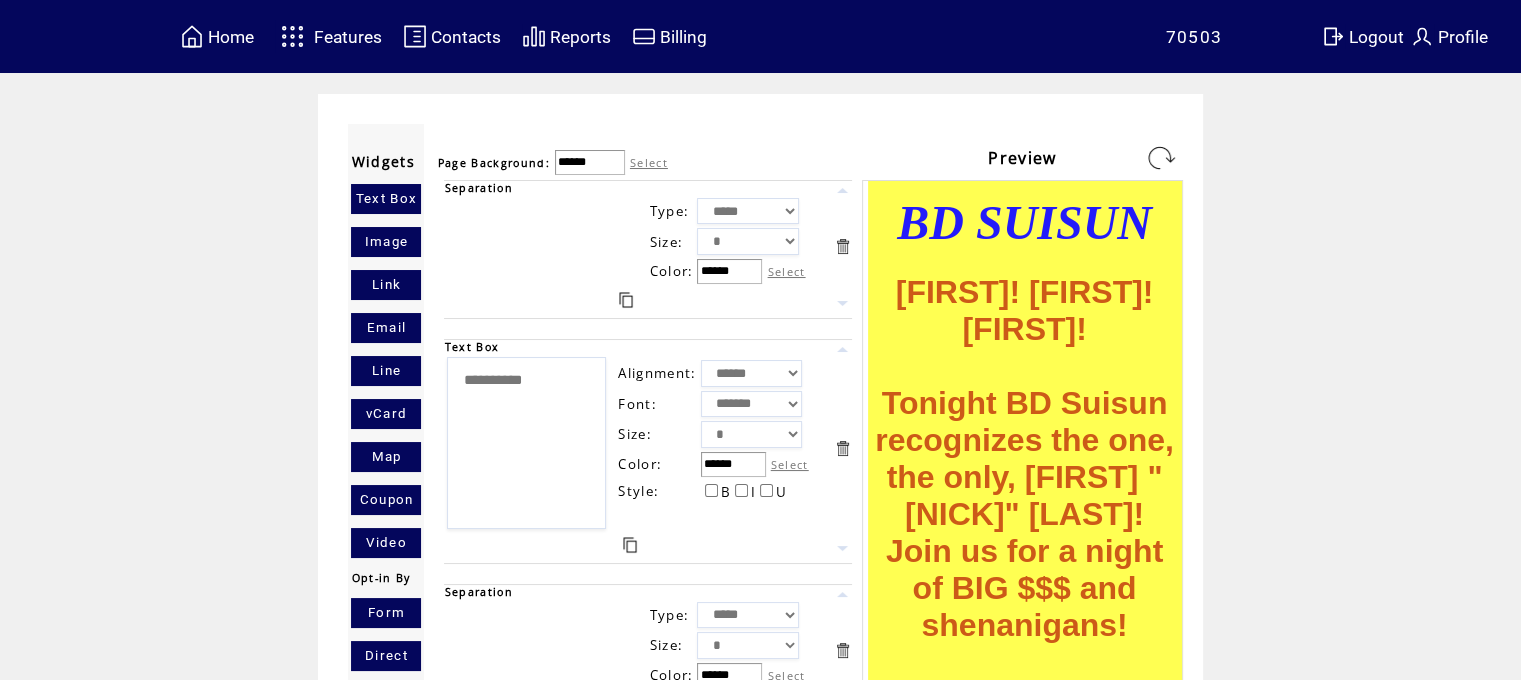 click at bounding box center (1161, 158) 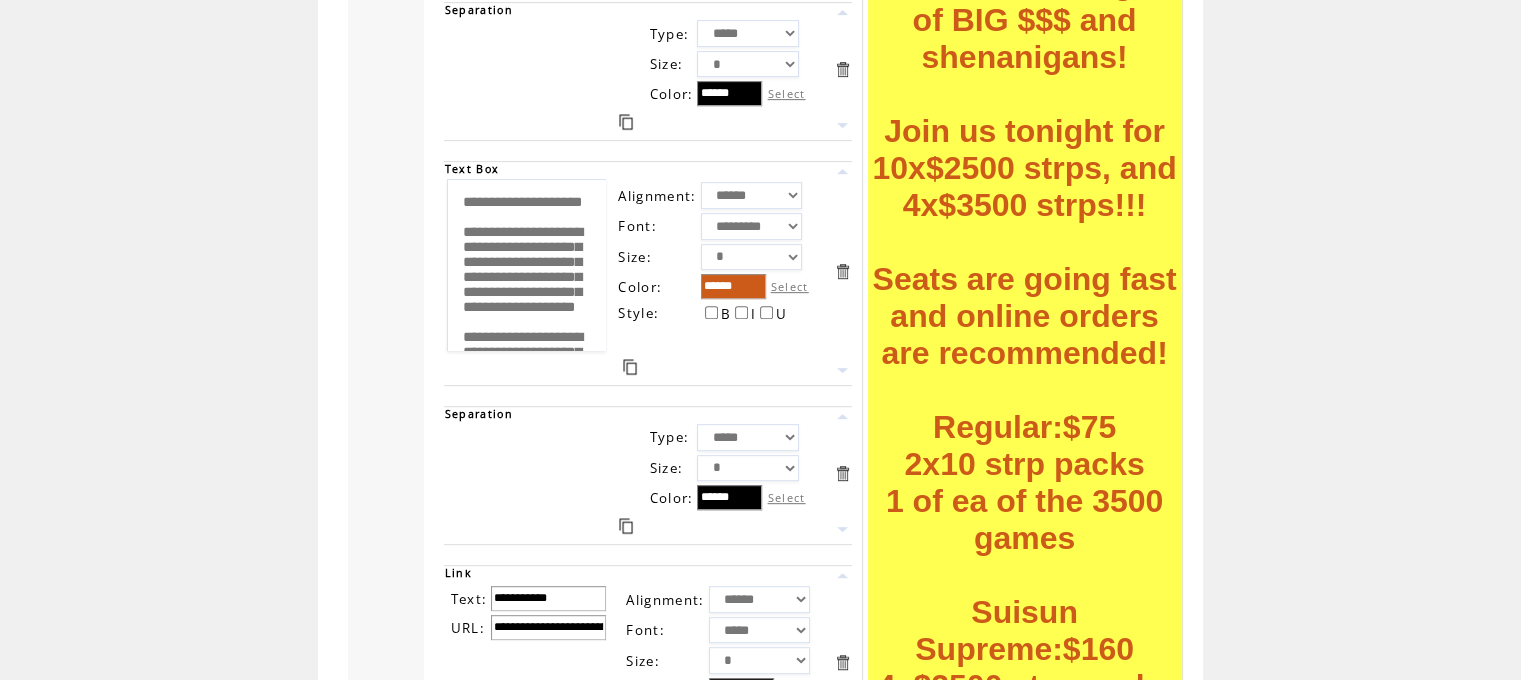 scroll, scrollTop: 874, scrollLeft: 0, axis: vertical 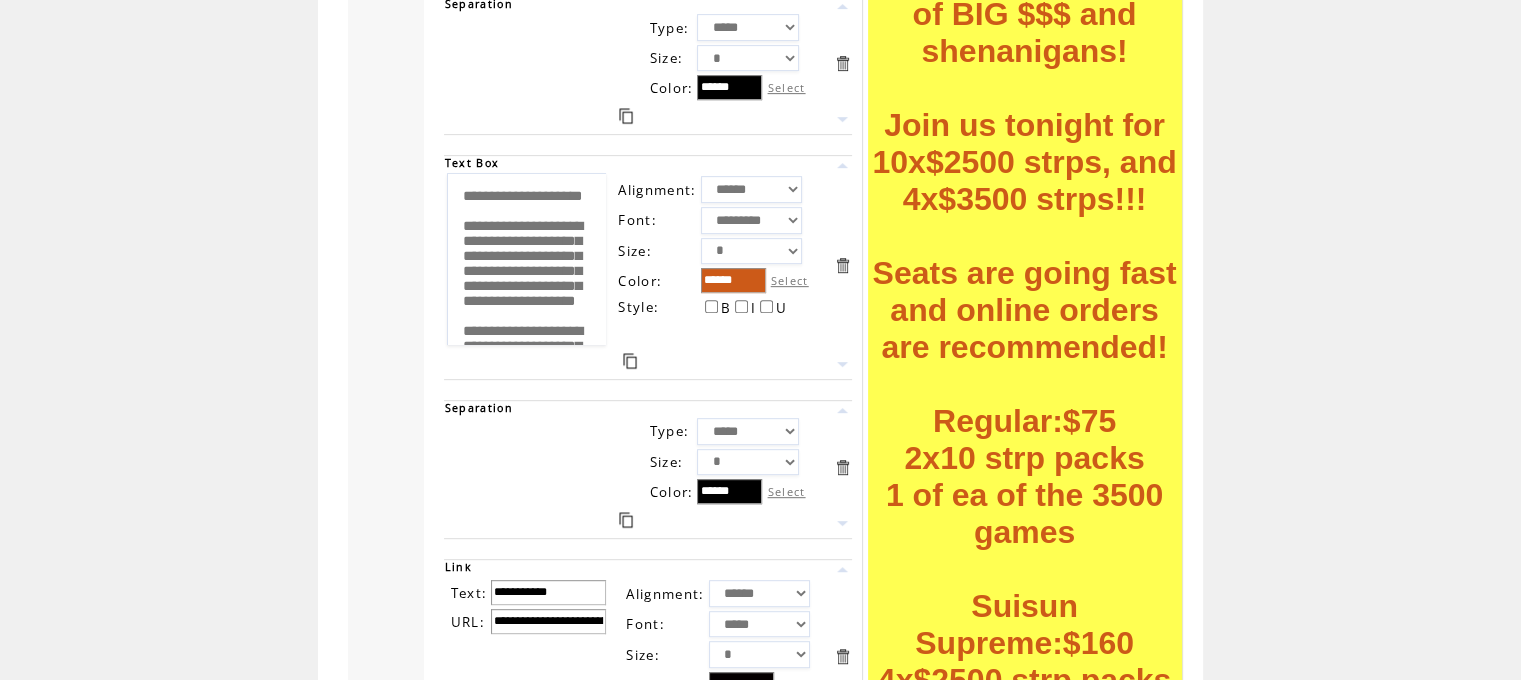 click on "Select" at bounding box center [790, 280] 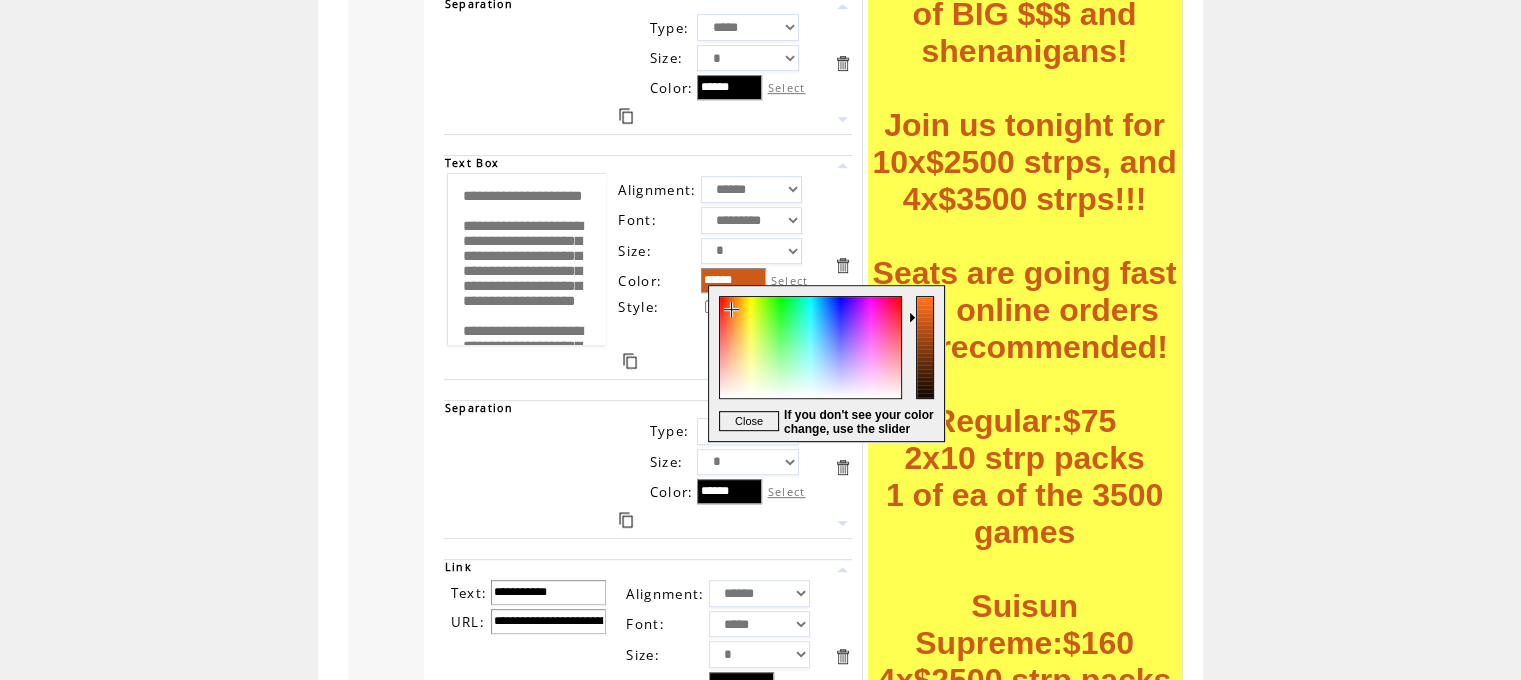 type on "******" 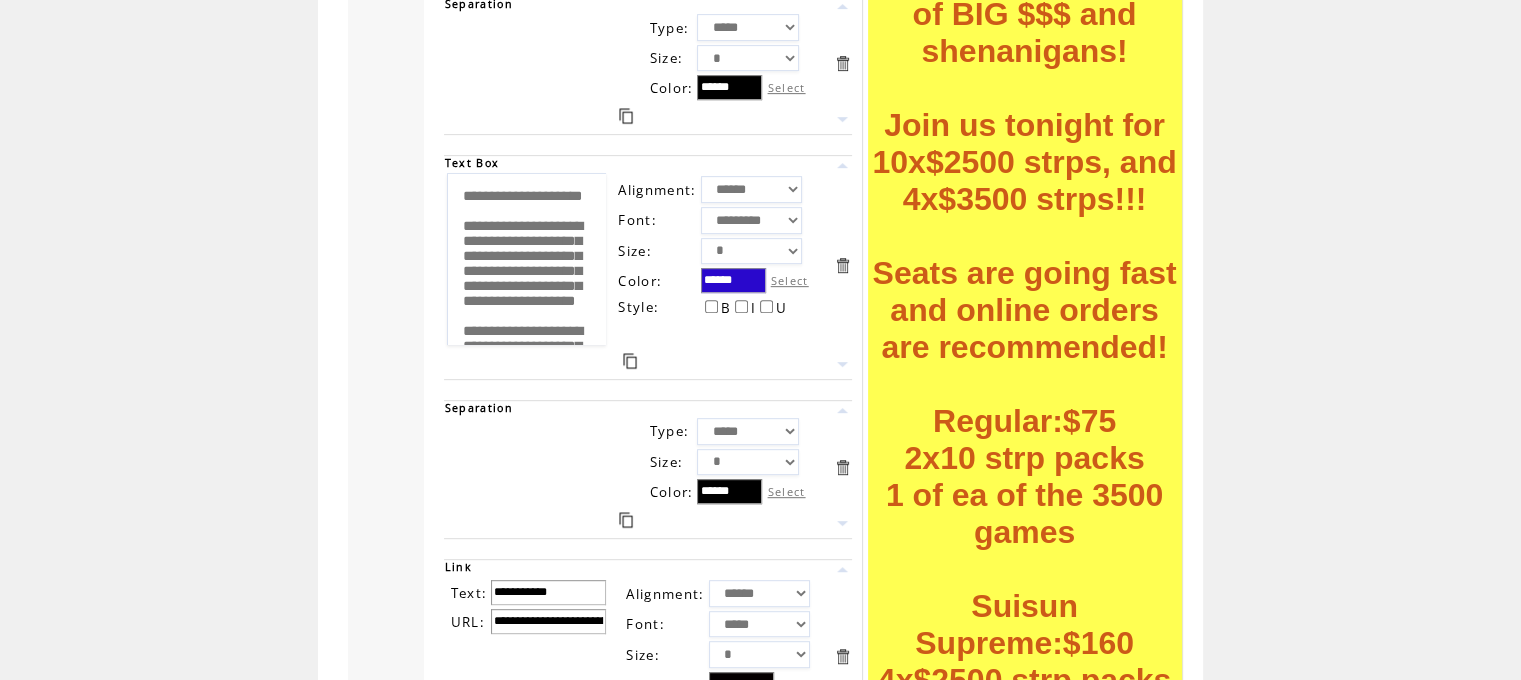 scroll, scrollTop: 0, scrollLeft: 0, axis: both 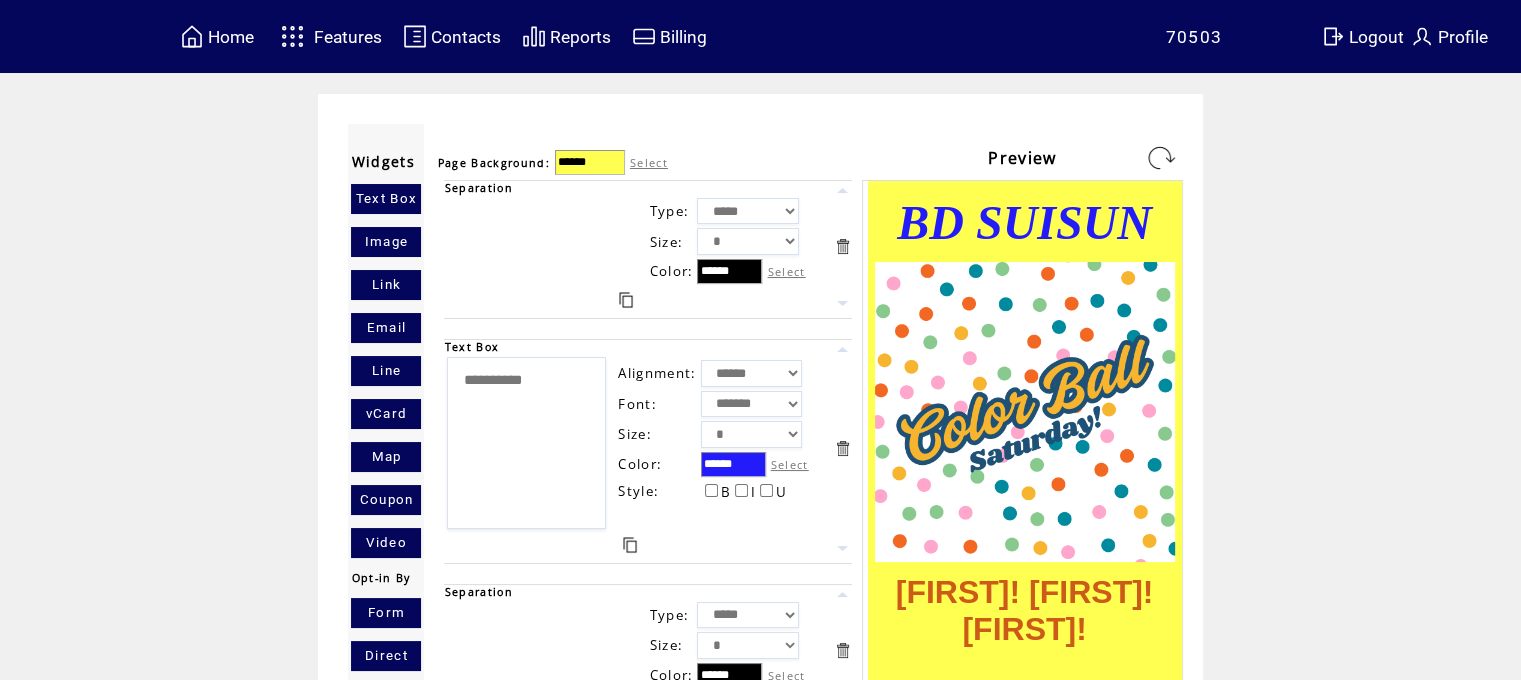 click at bounding box center [1161, 158] 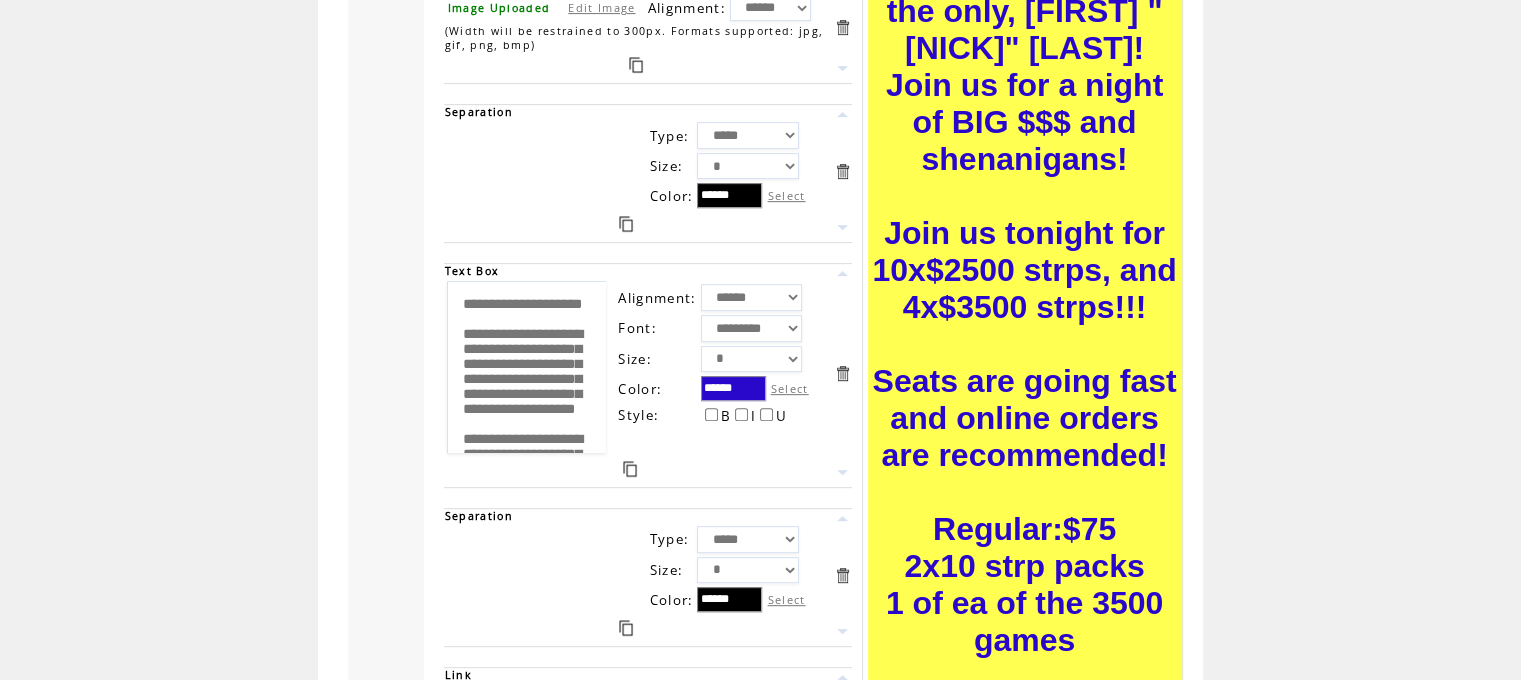 scroll, scrollTop: 798, scrollLeft: 0, axis: vertical 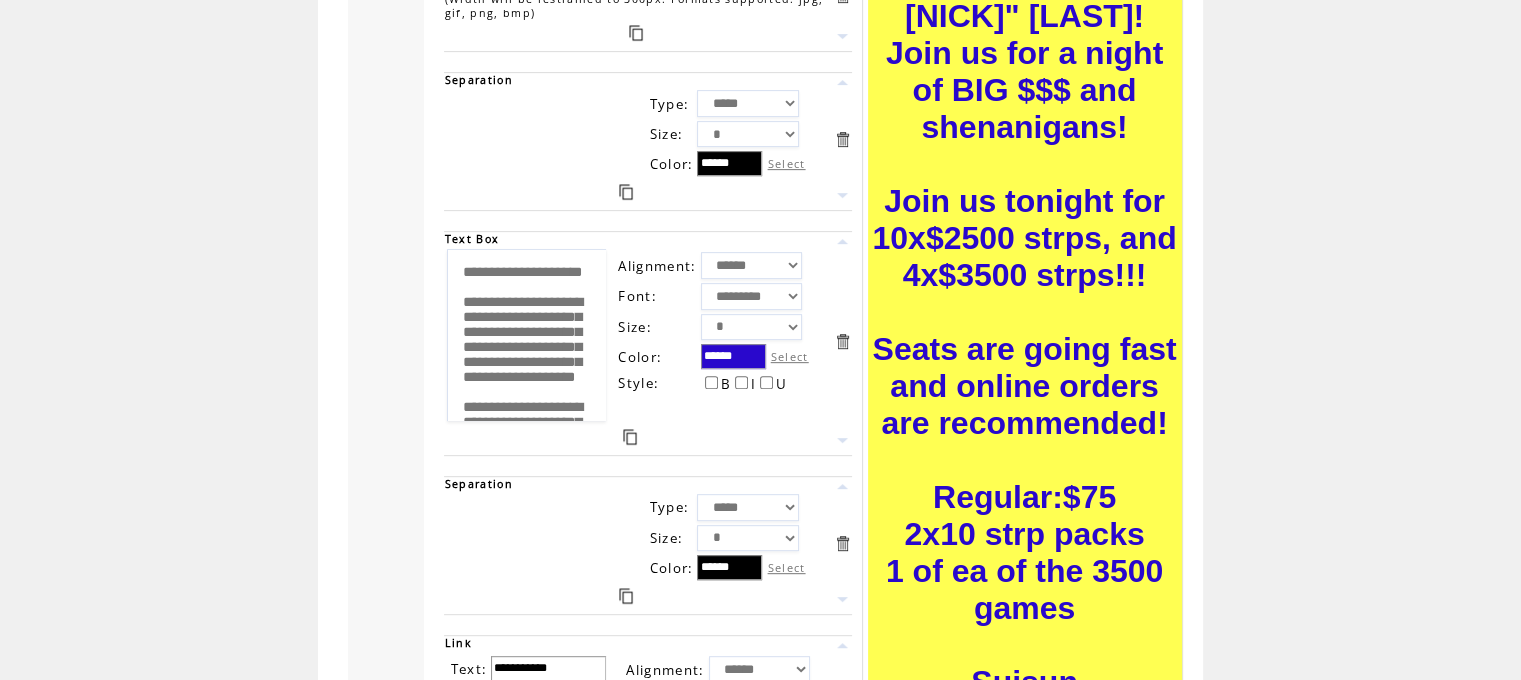 drag, startPoint x: 583, startPoint y: 383, endPoint x: 386, endPoint y: 158, distance: 299.05518 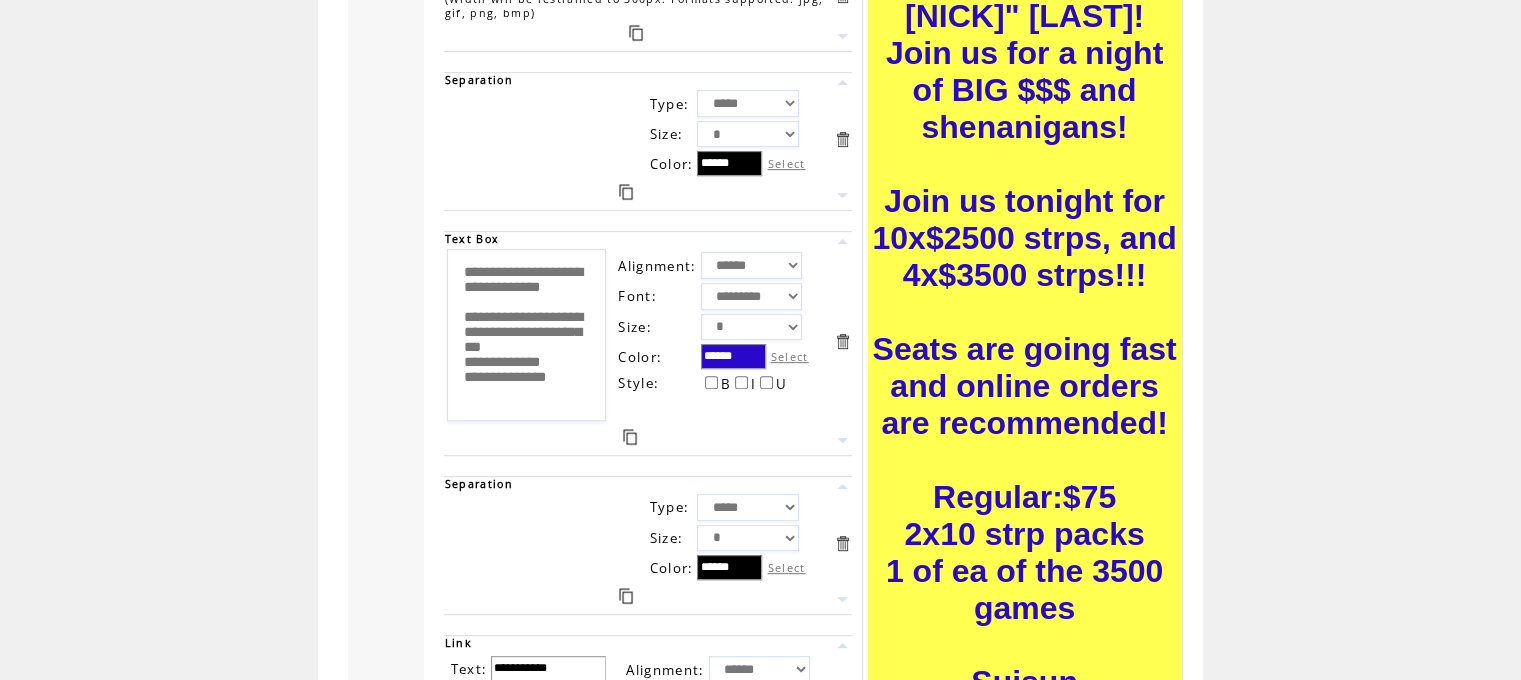 scroll, scrollTop: 105, scrollLeft: 0, axis: vertical 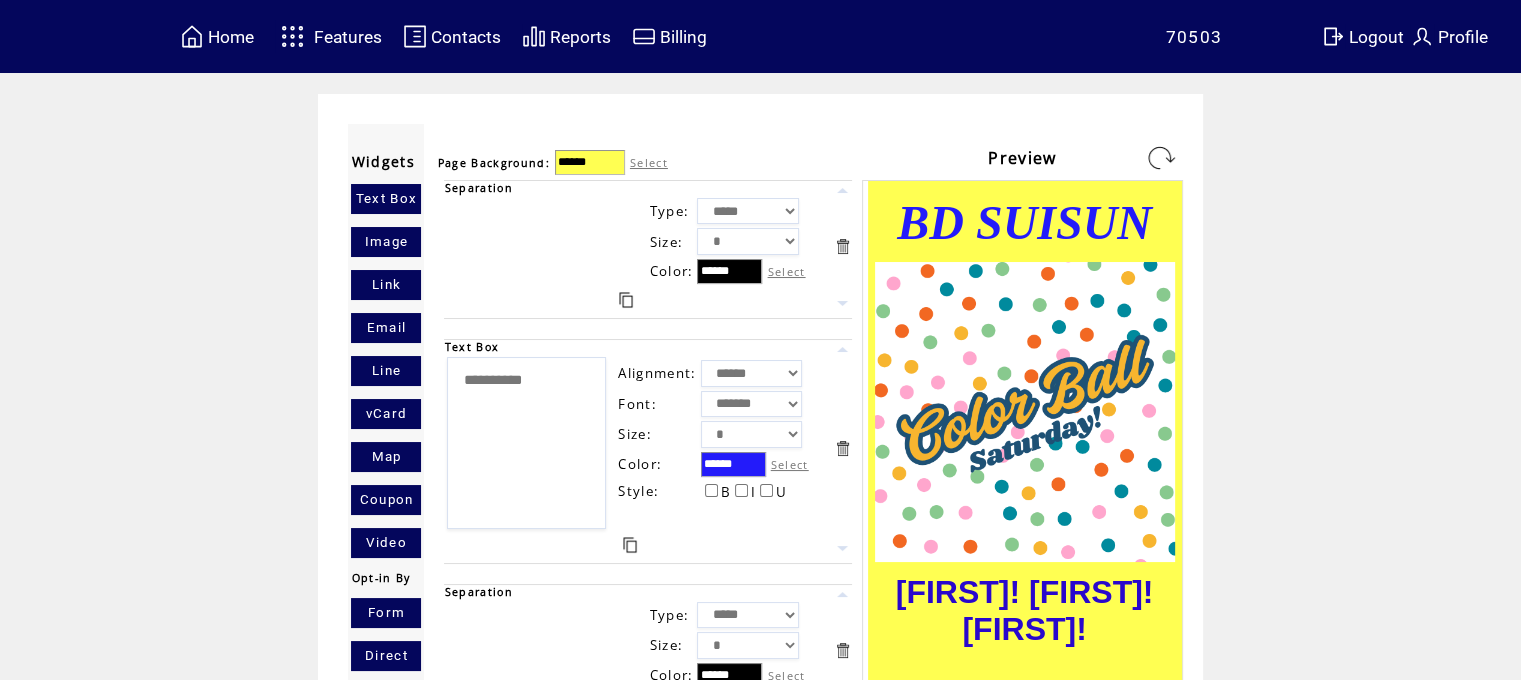type on "**********" 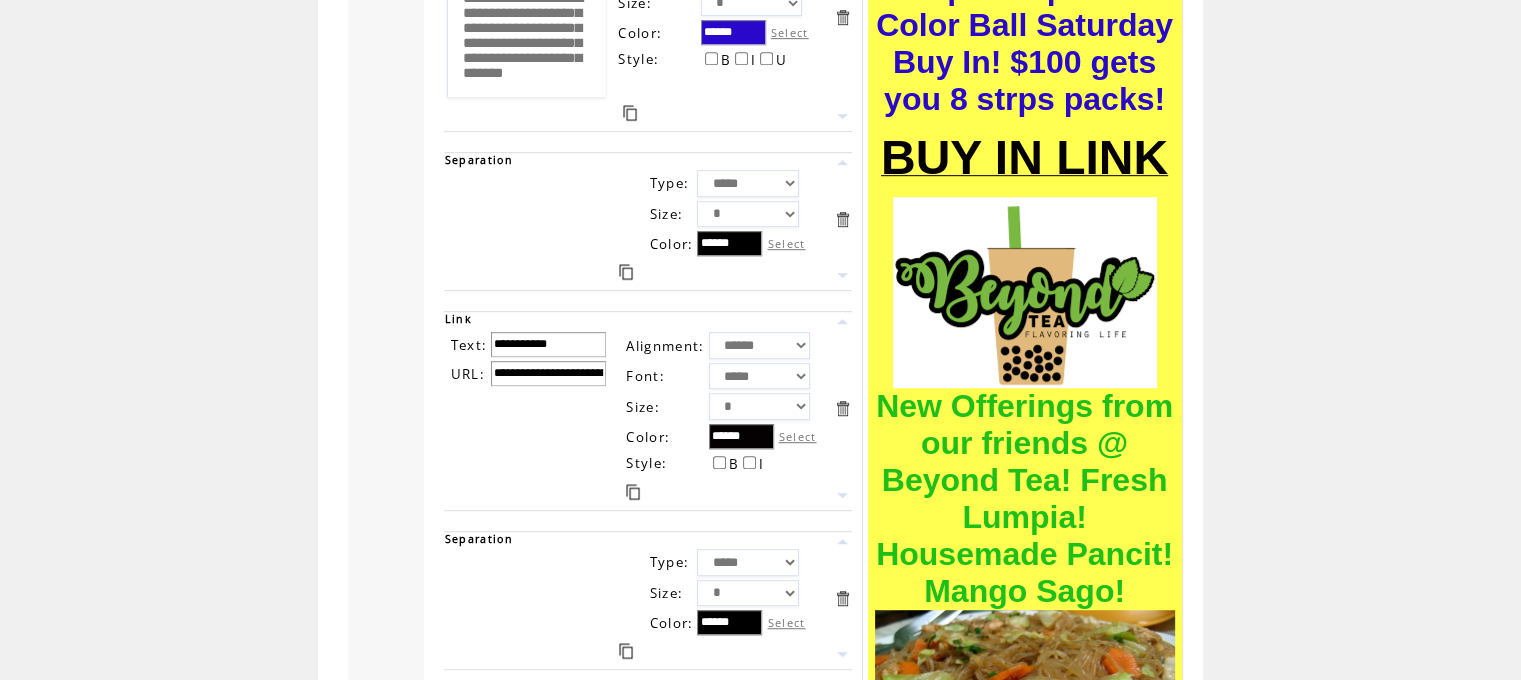 scroll, scrollTop: 1204, scrollLeft: 0, axis: vertical 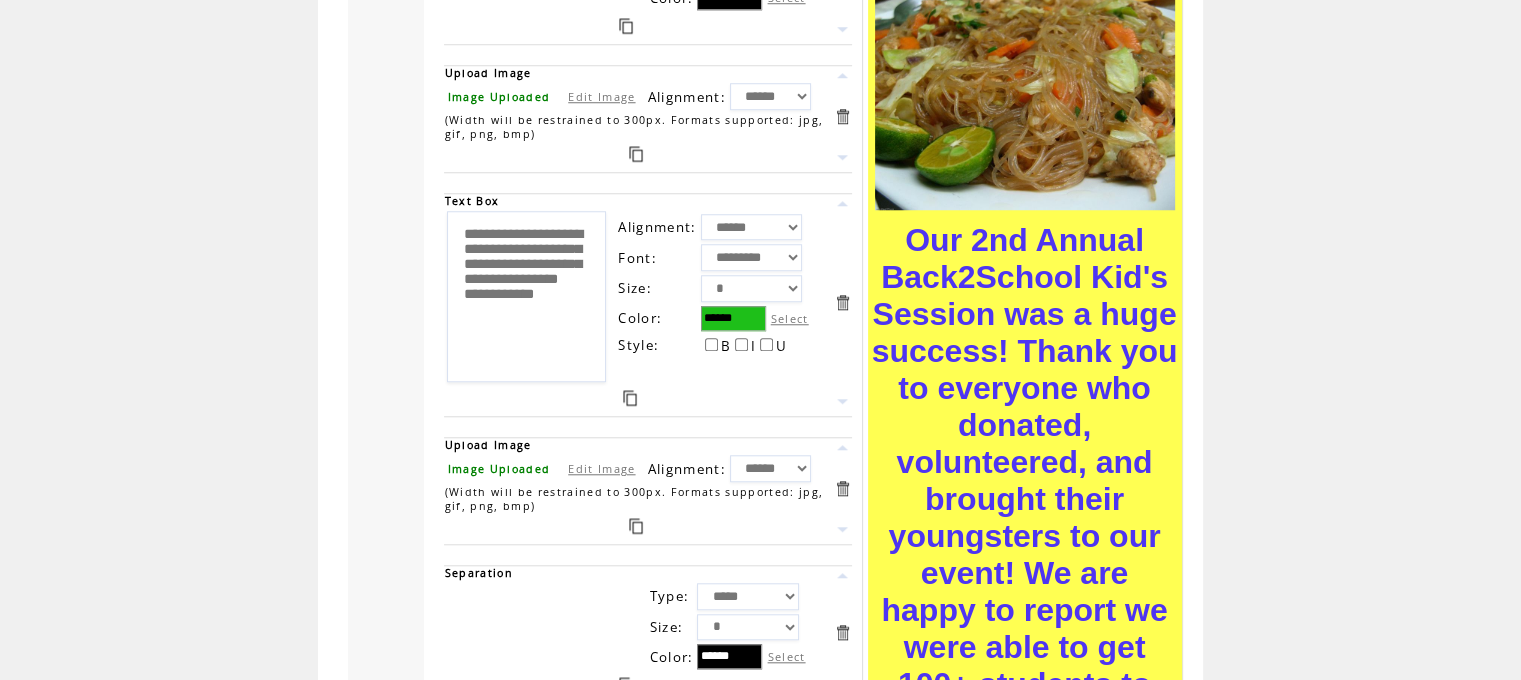 drag, startPoint x: 459, startPoint y: 326, endPoint x: 657, endPoint y: 413, distance: 216.27066 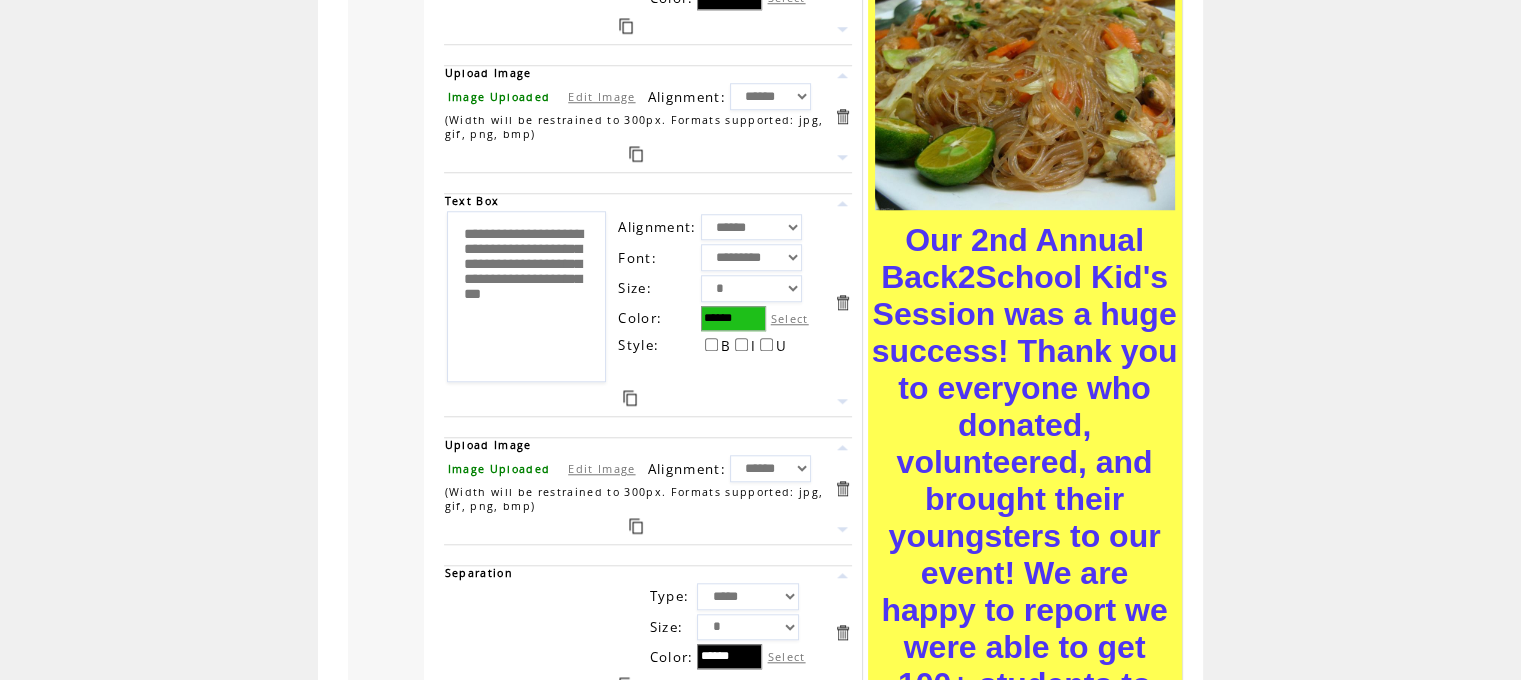 scroll, scrollTop: 25, scrollLeft: 0, axis: vertical 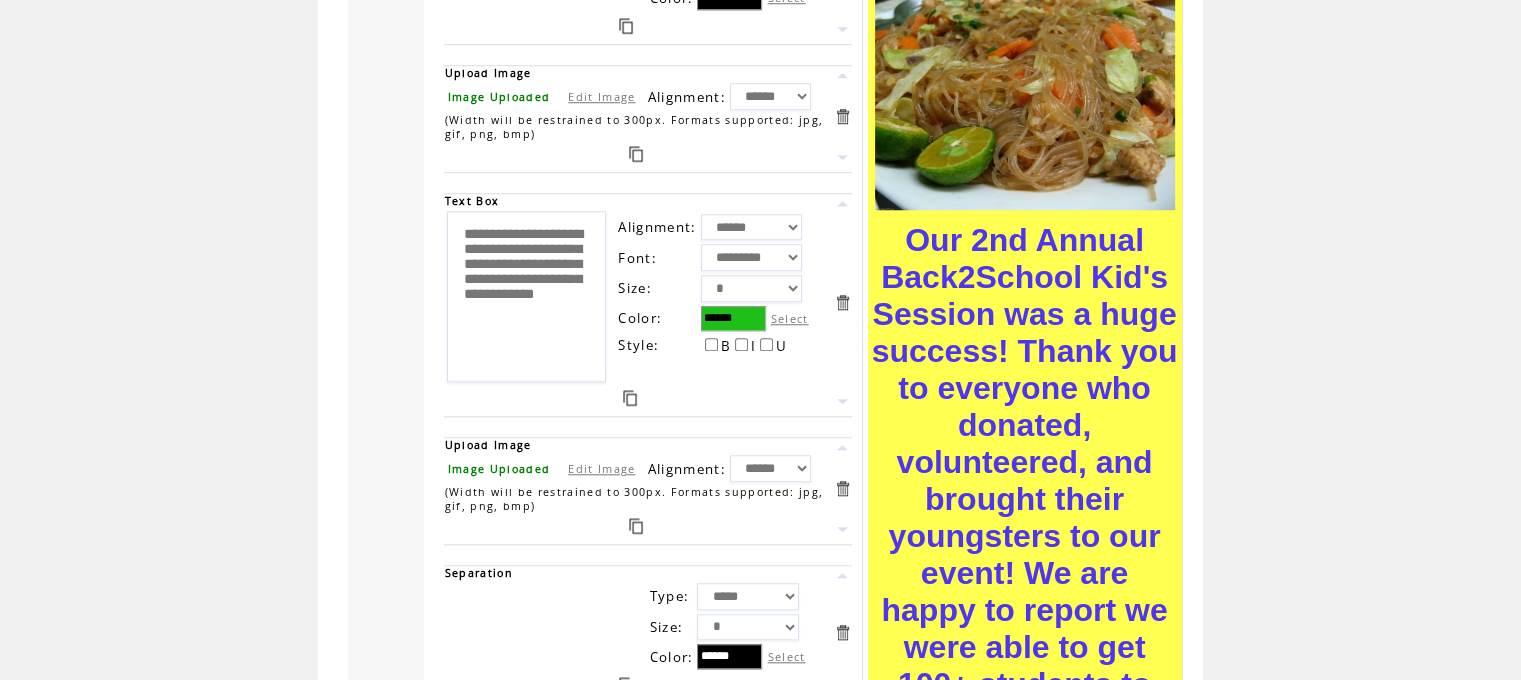 type on "**********" 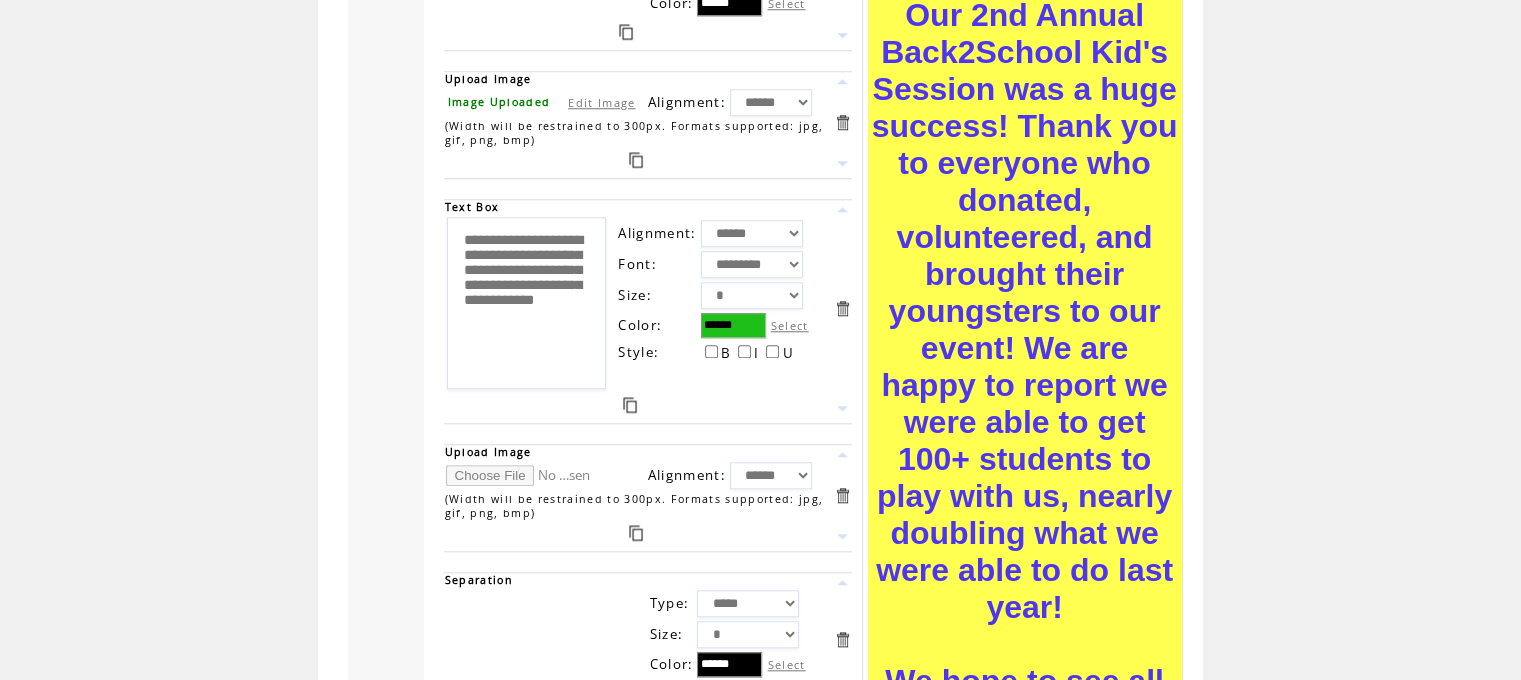 click 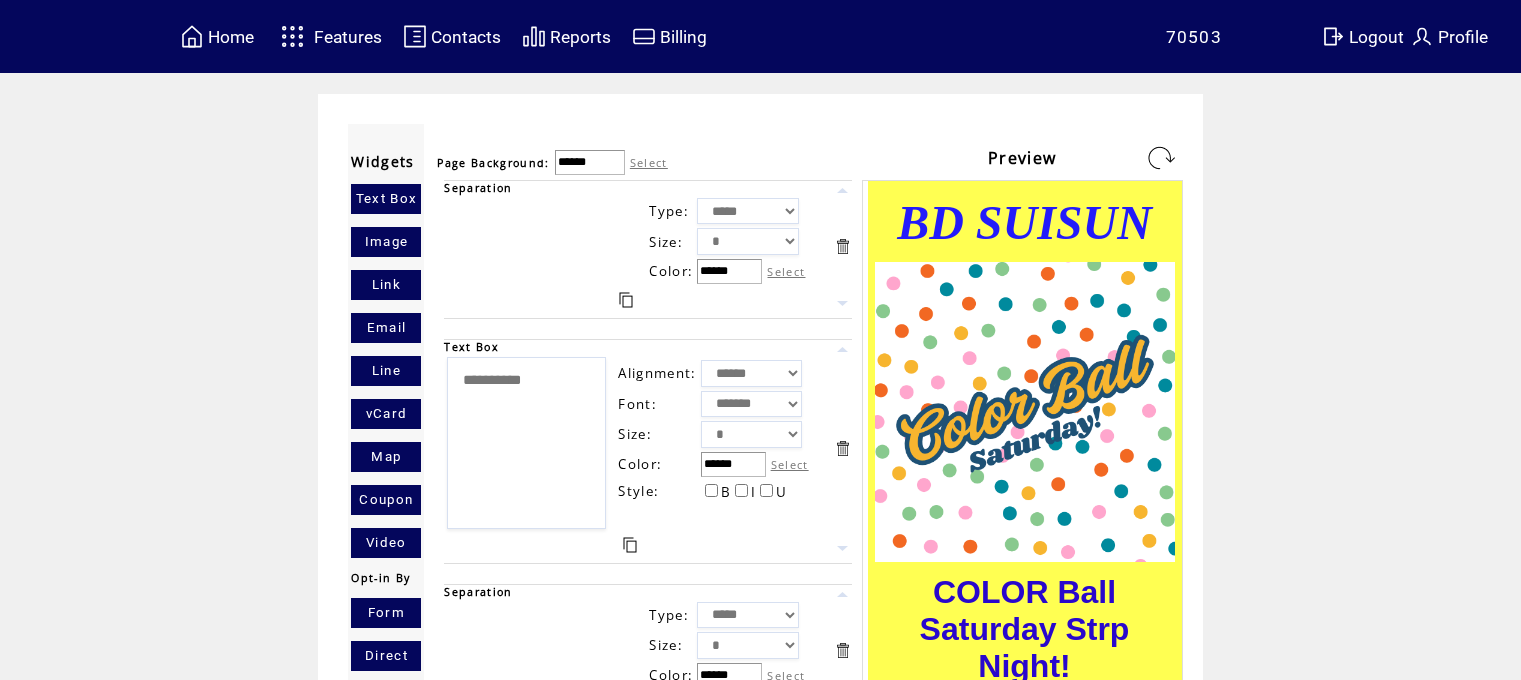 scroll, scrollTop: 0, scrollLeft: 0, axis: both 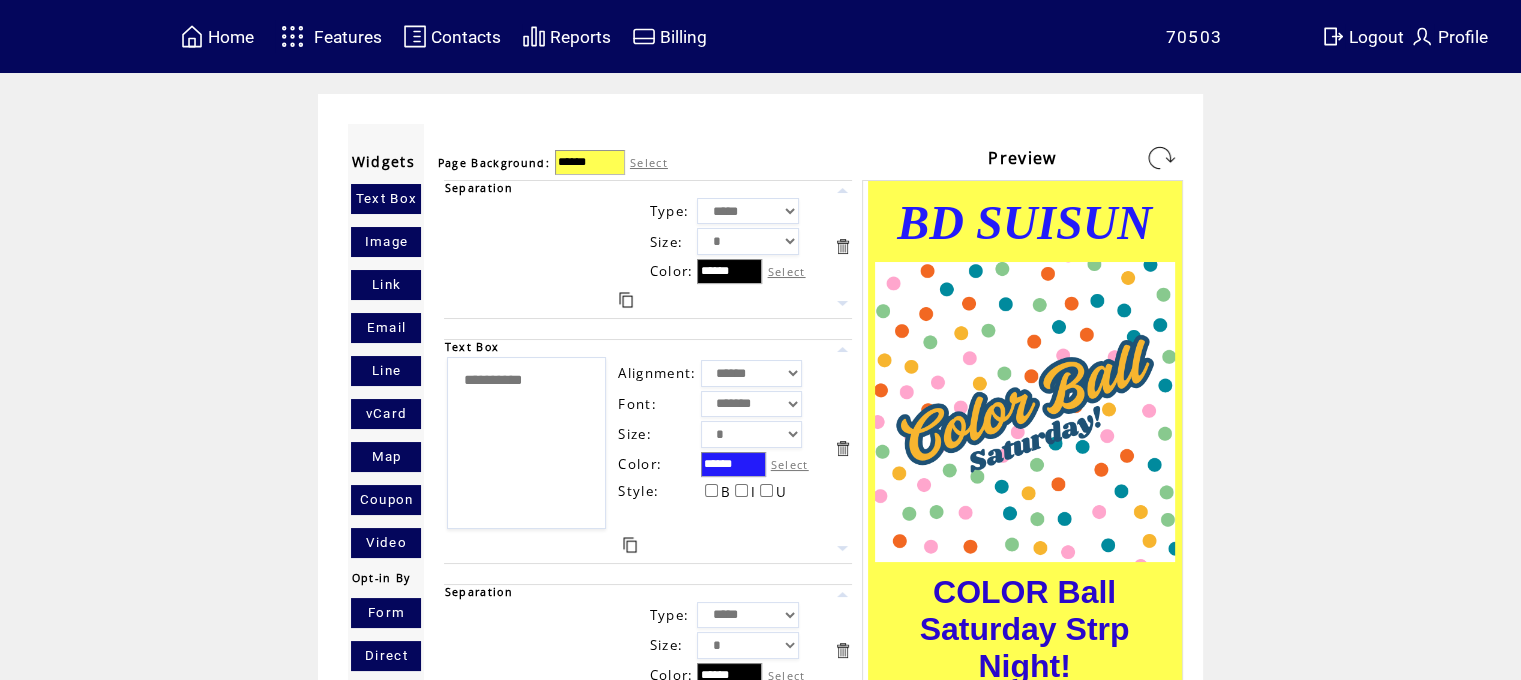 click at bounding box center [1161, 158] 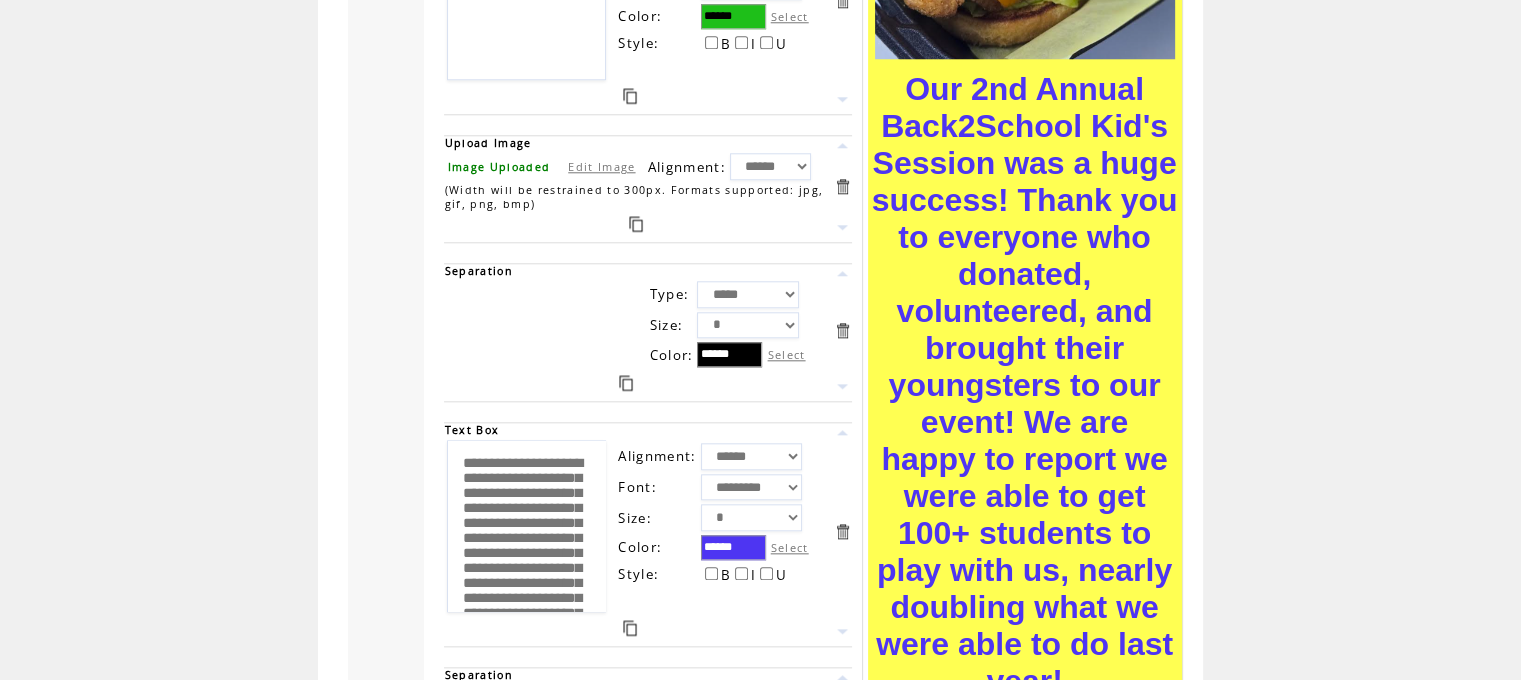 scroll, scrollTop: 2176, scrollLeft: 0, axis: vertical 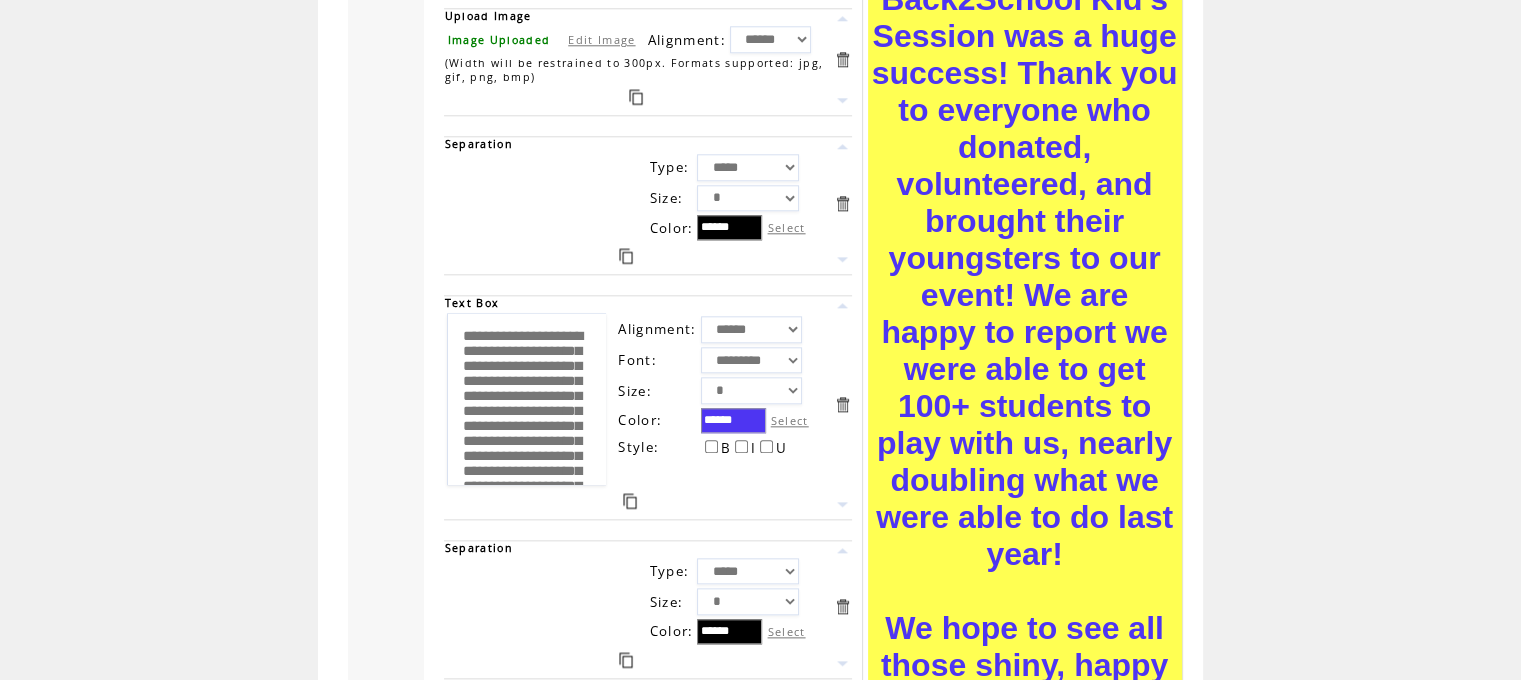 drag, startPoint x: 576, startPoint y: 449, endPoint x: 436, endPoint y: 250, distance: 243.31256 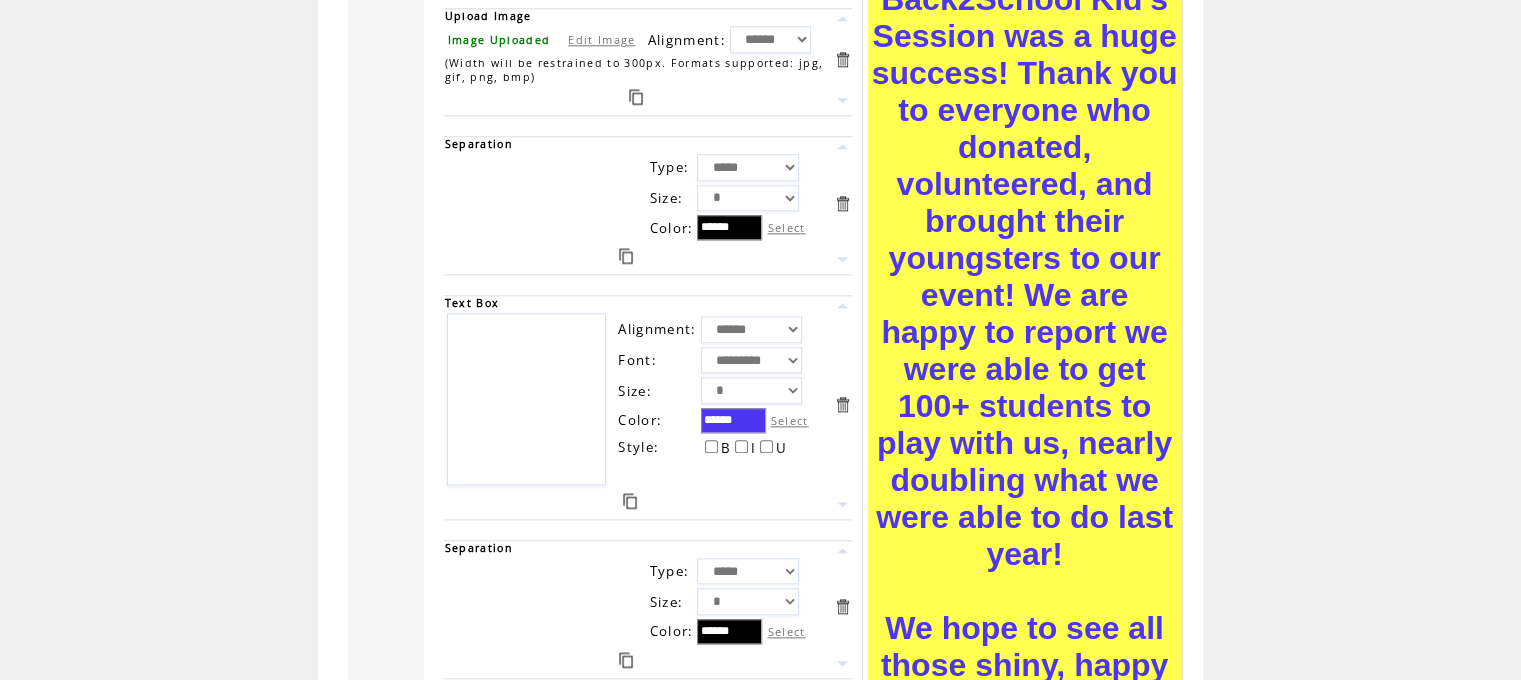 type on "*" 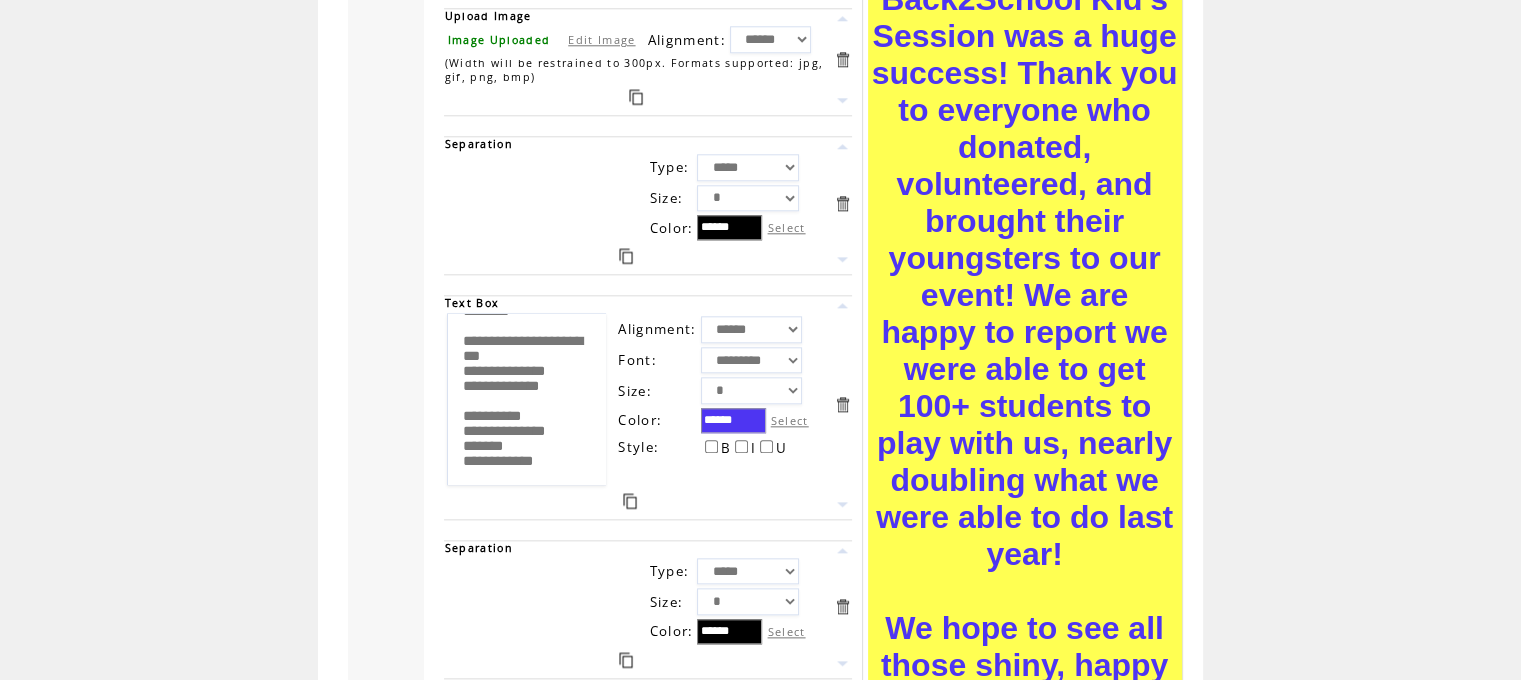 scroll, scrollTop: 285, scrollLeft: 0, axis: vertical 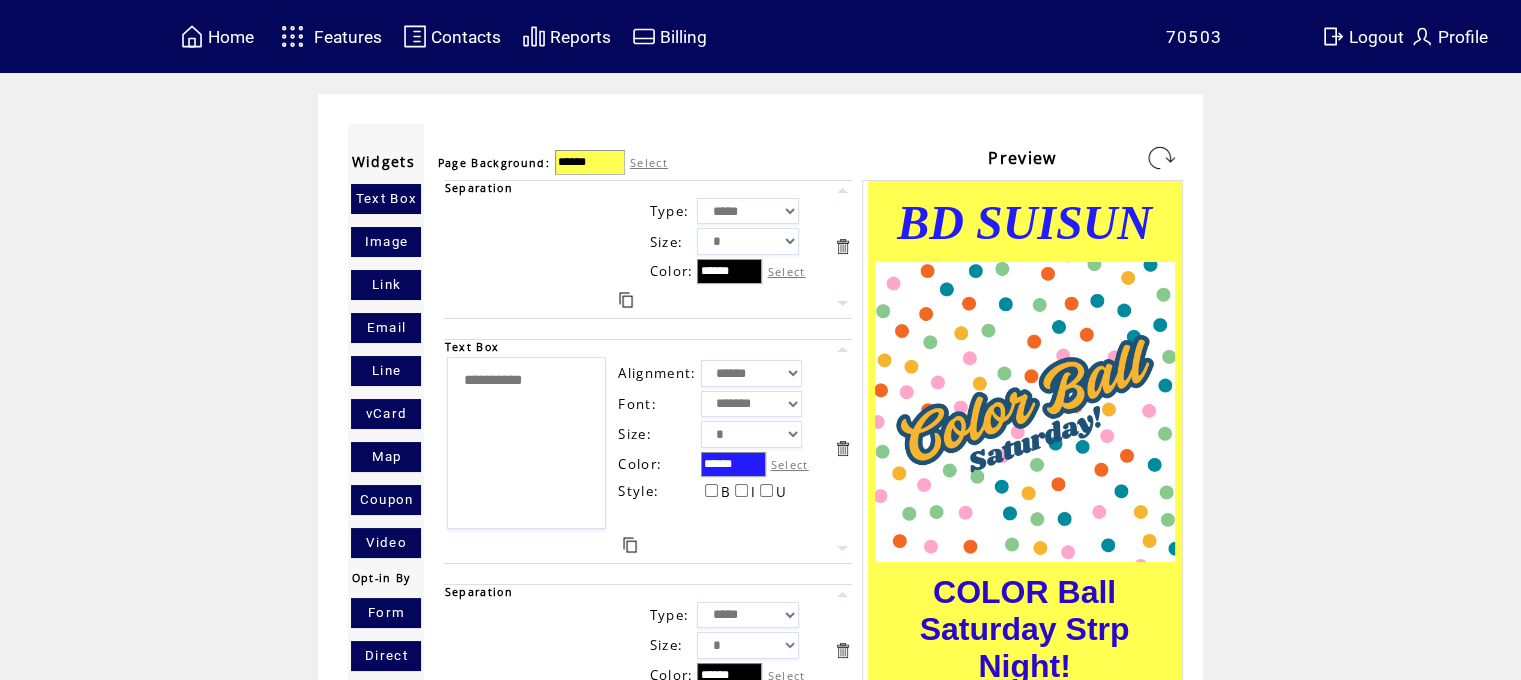 type on "**********" 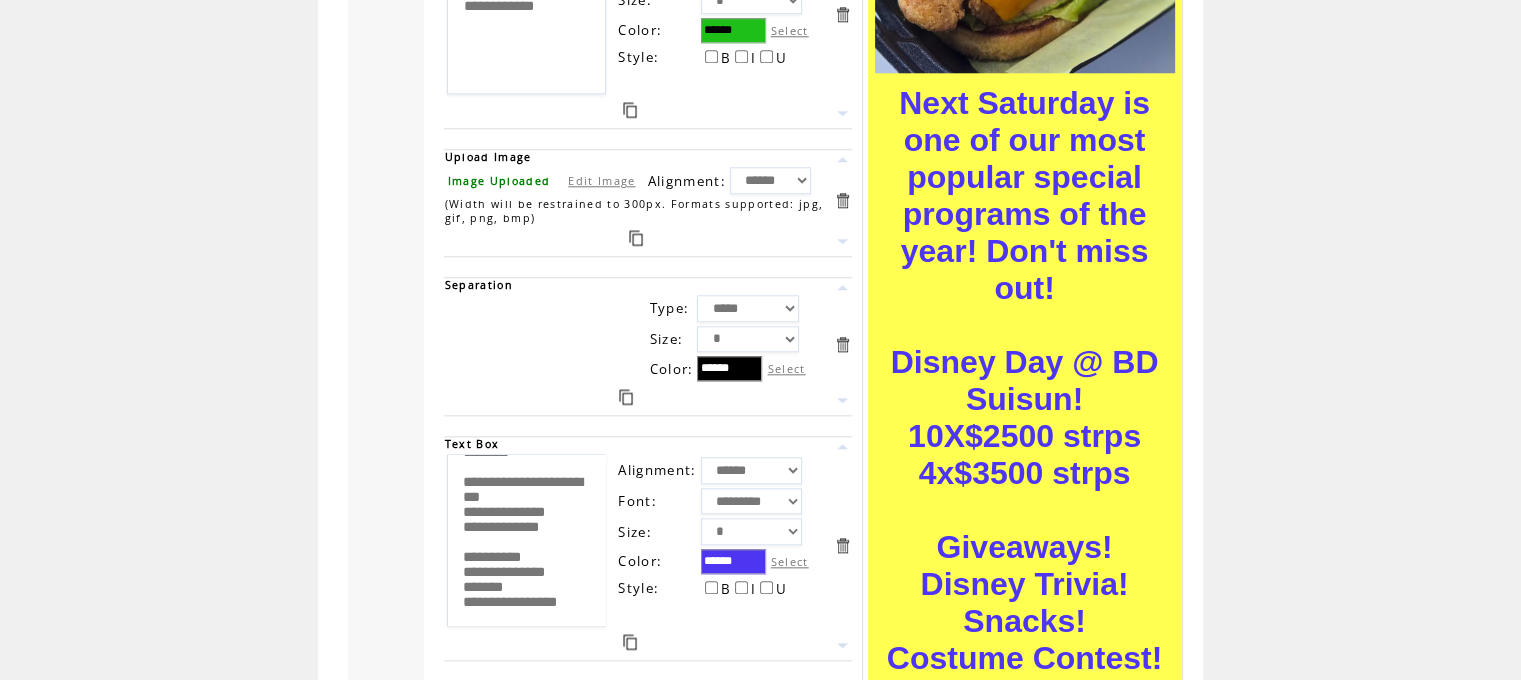 scroll, scrollTop: 2029, scrollLeft: 0, axis: vertical 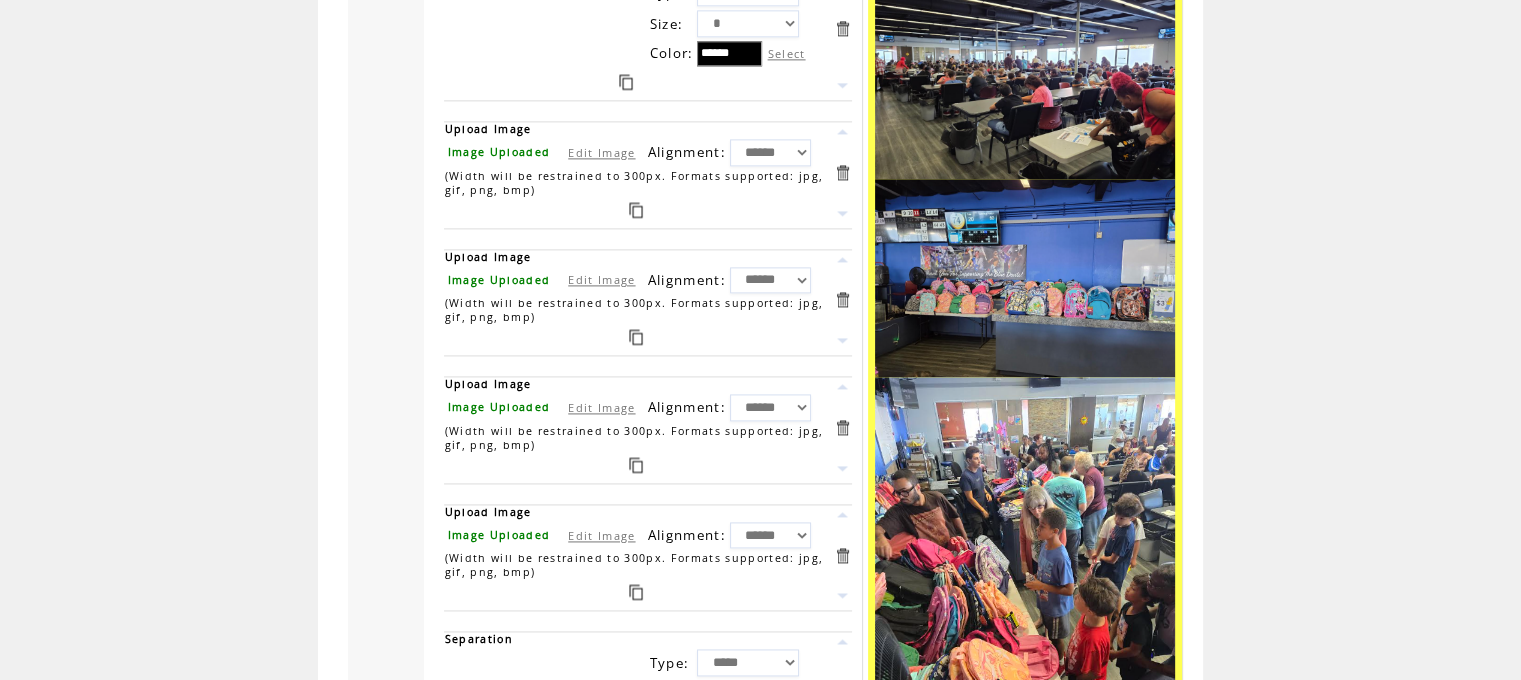click at bounding box center [842, 172] 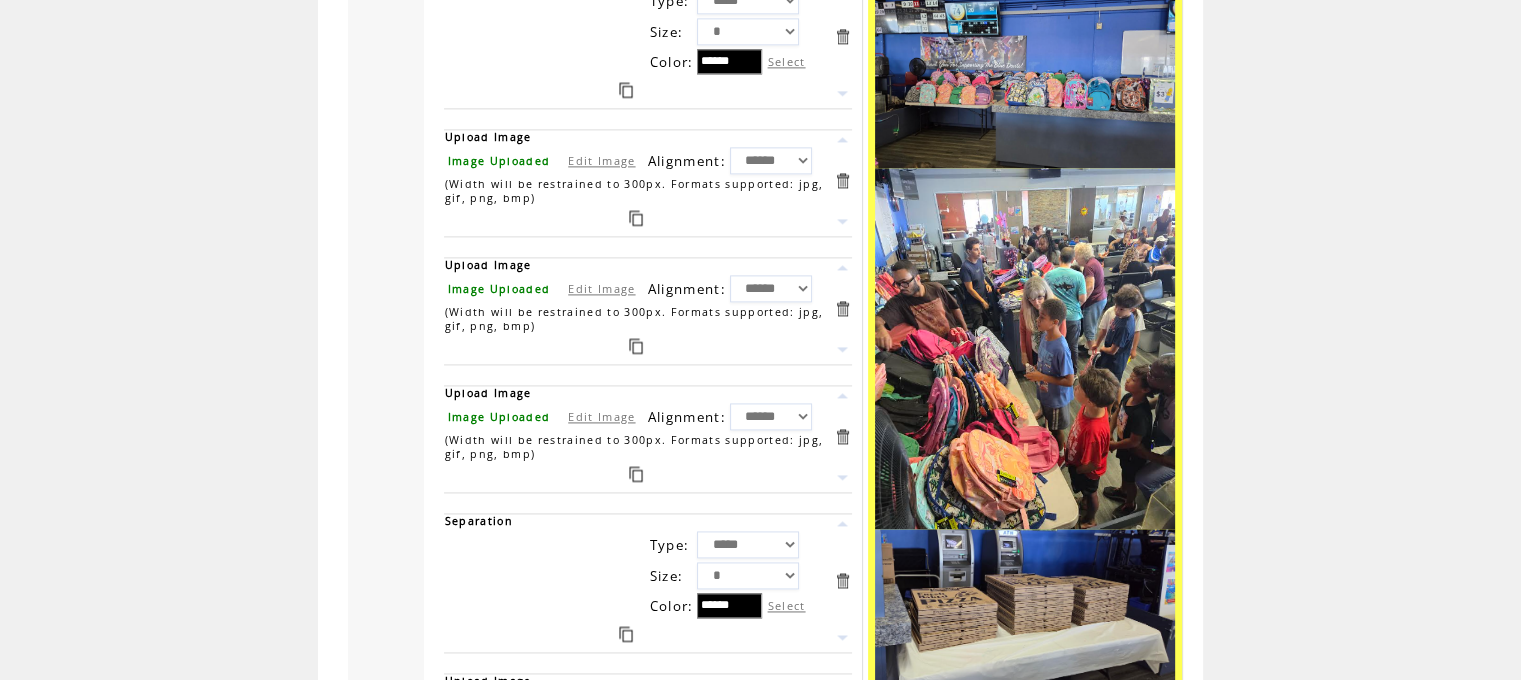 click at bounding box center (842, 180) 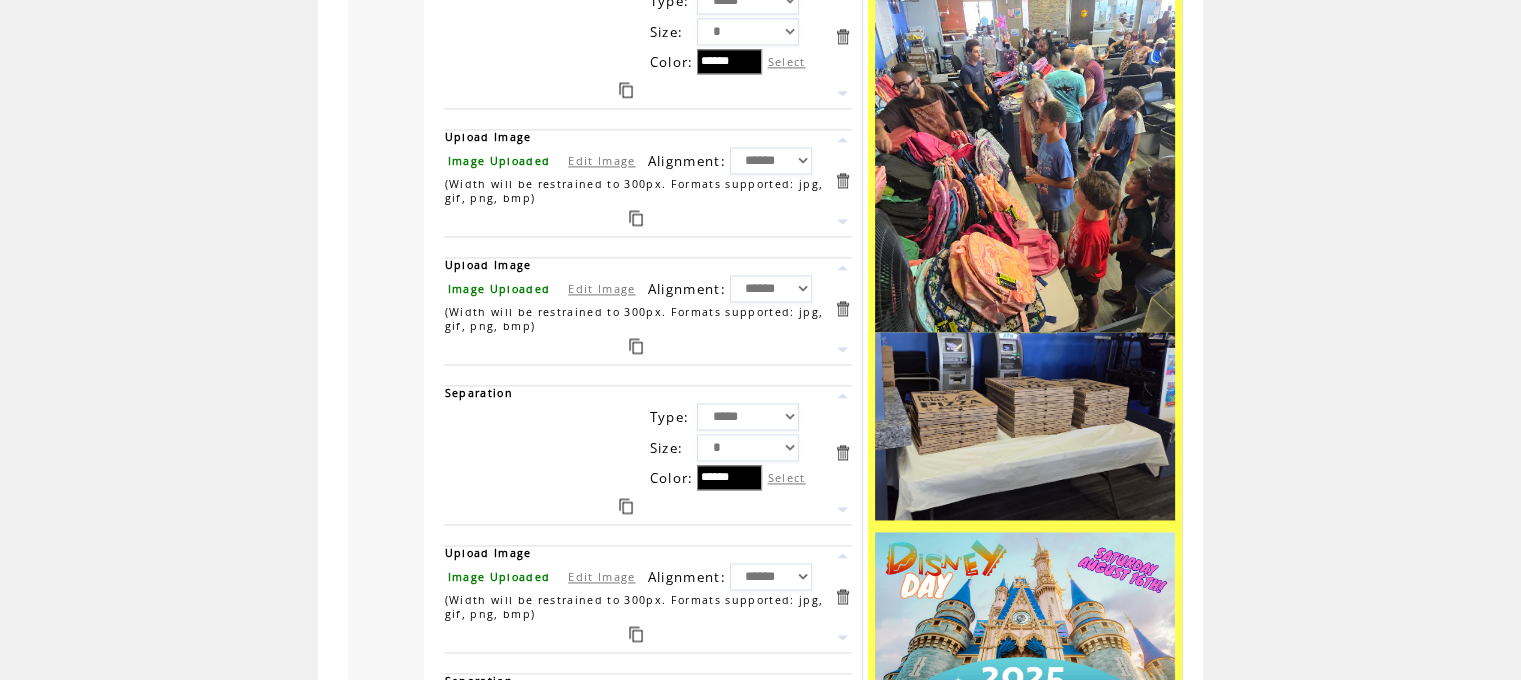 click at bounding box center (842, 180) 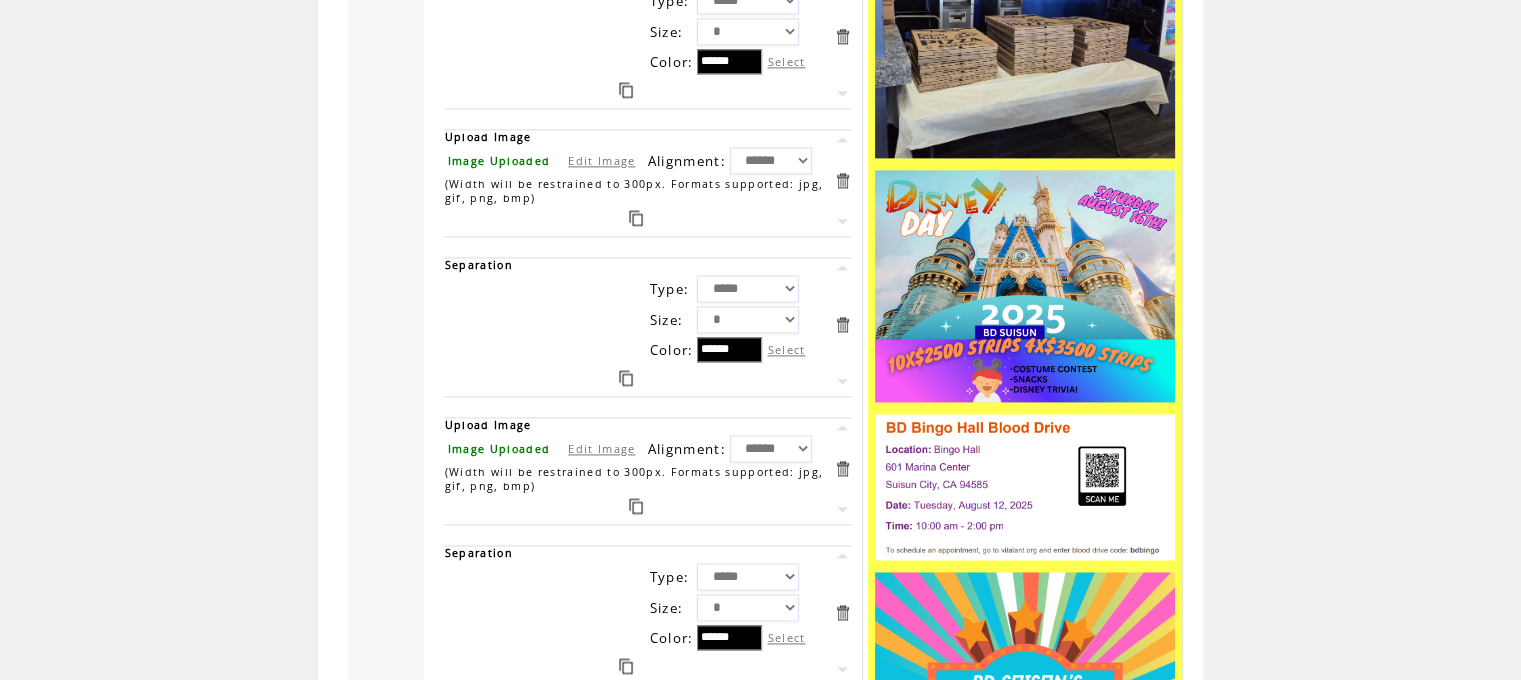 click at bounding box center (842, 180) 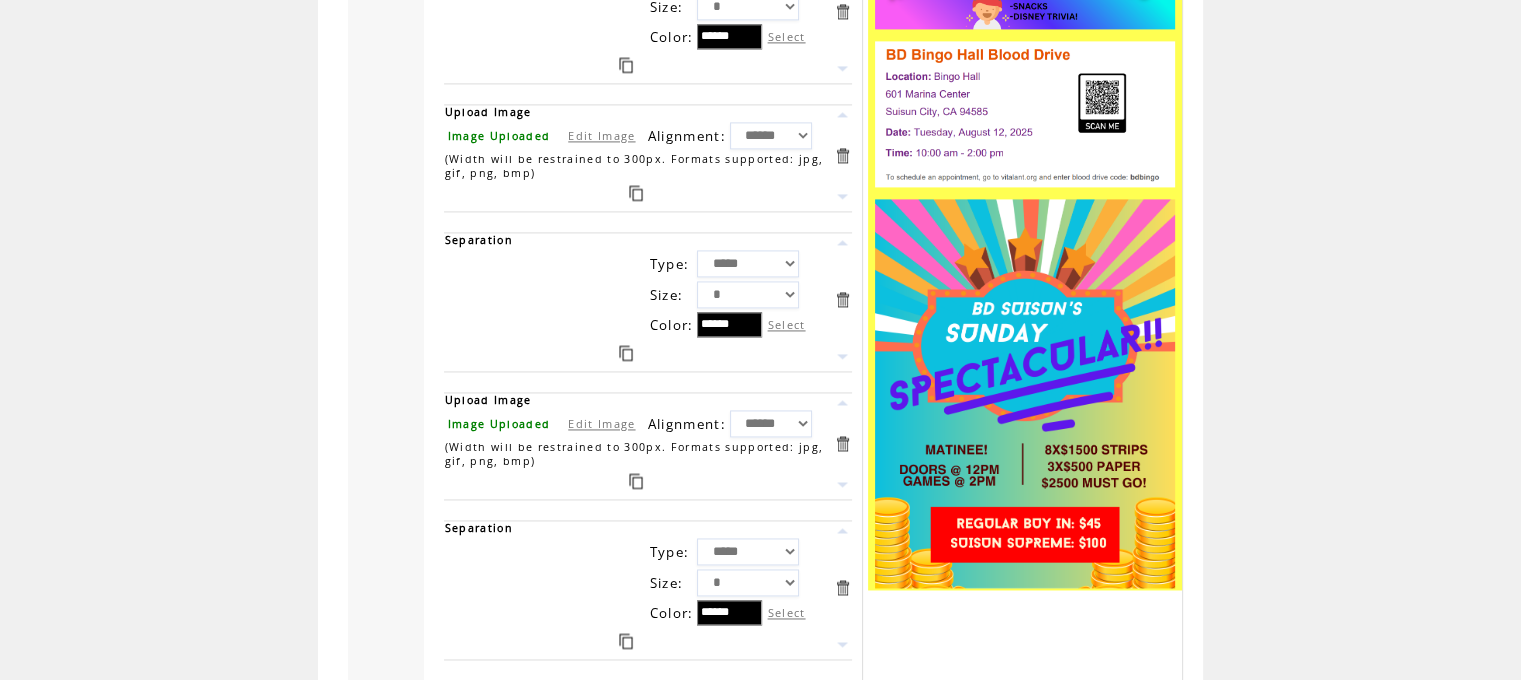scroll, scrollTop: 3112, scrollLeft: 0, axis: vertical 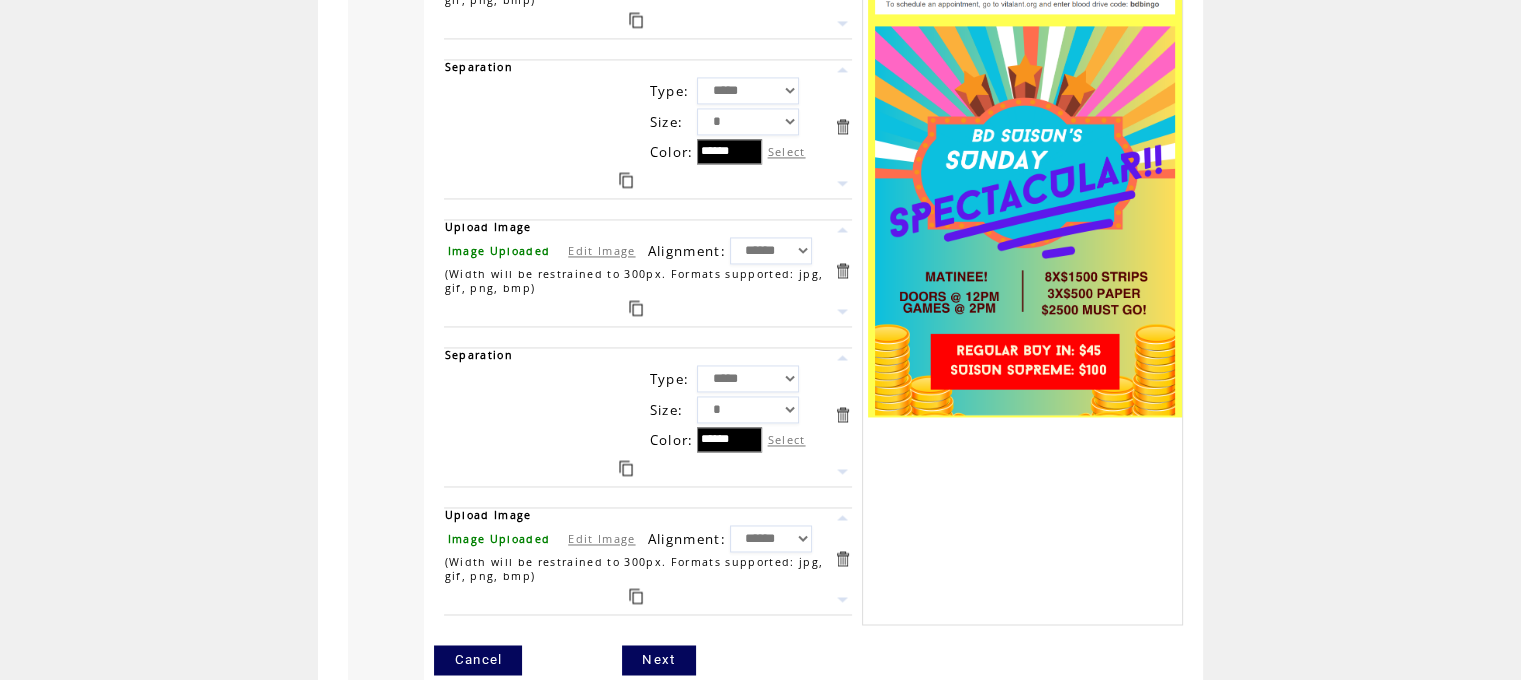 click at bounding box center (626, 468) 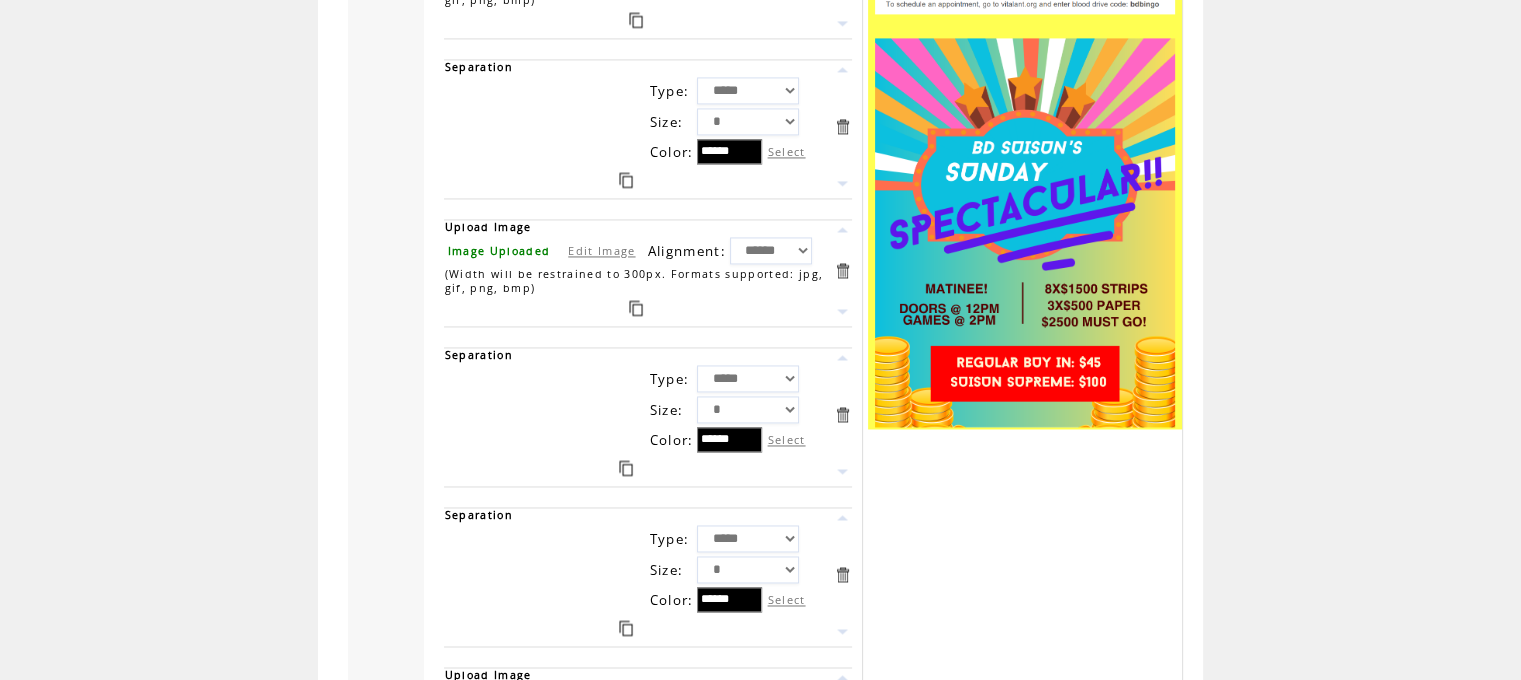 click at bounding box center [636, 308] 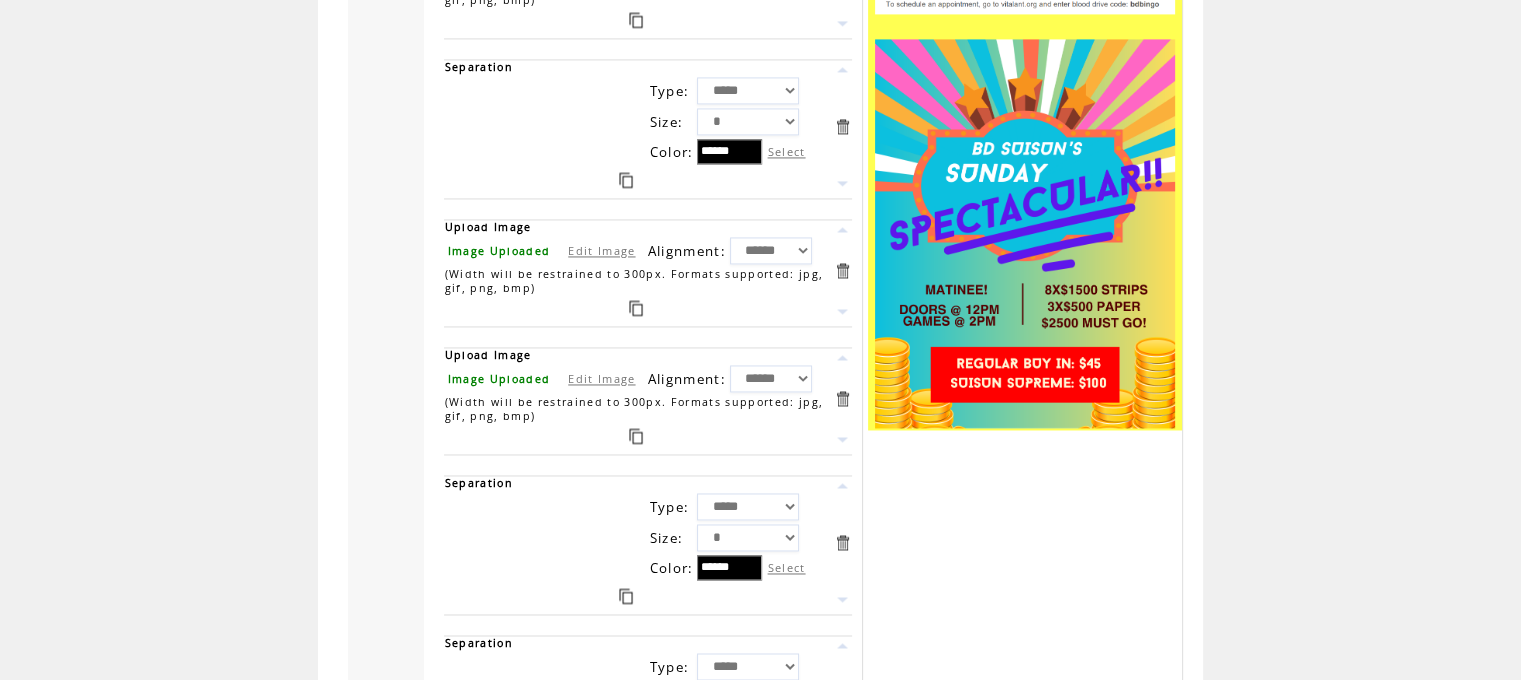 click at bounding box center [842, 485] 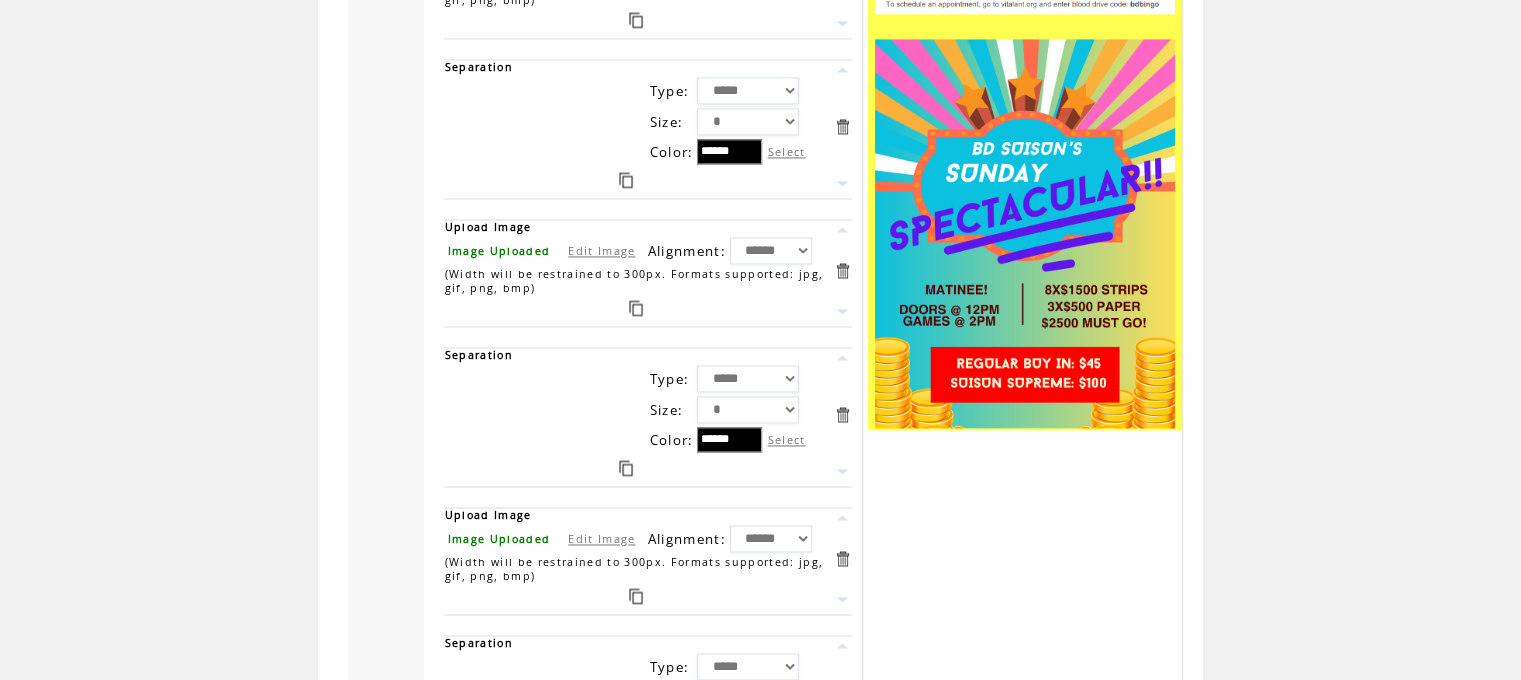 click on "Edit Image" at bounding box center [601, 538] 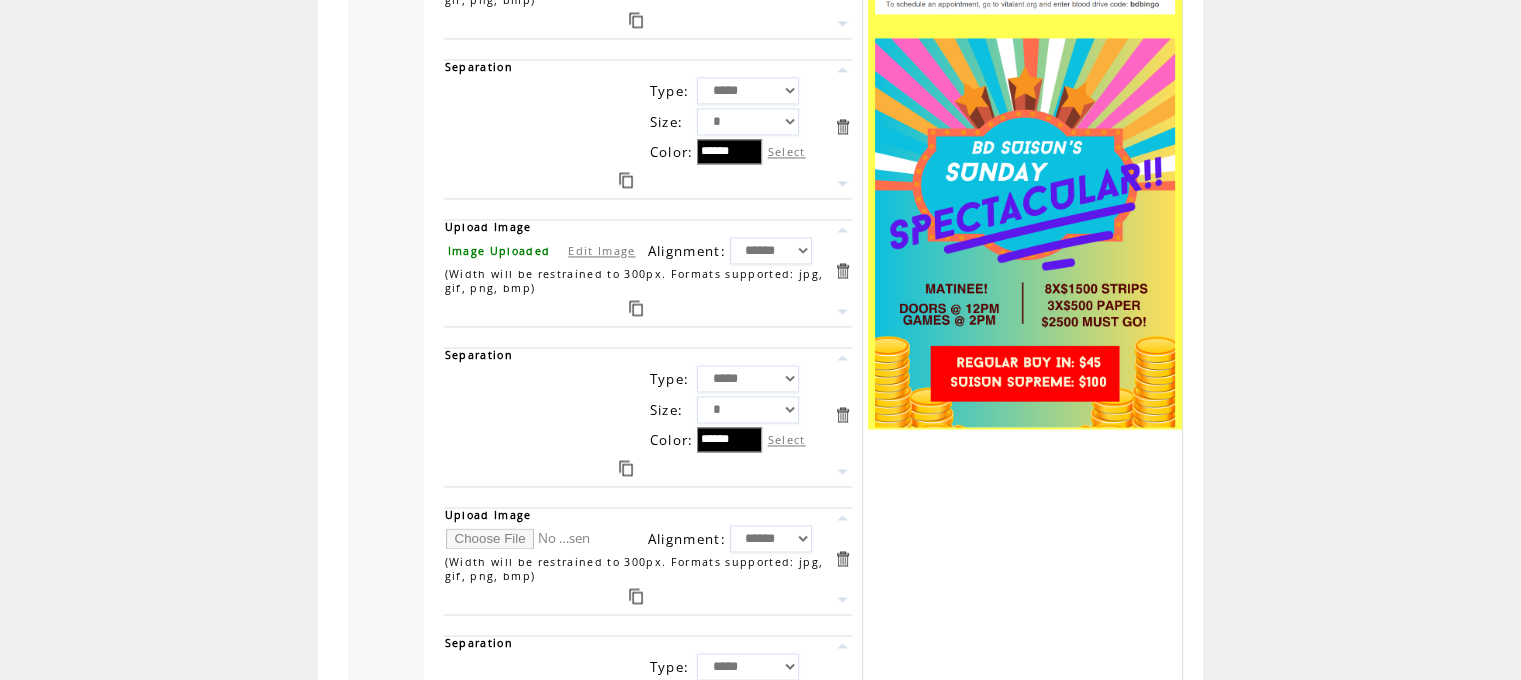 click at bounding box center [521, 538] 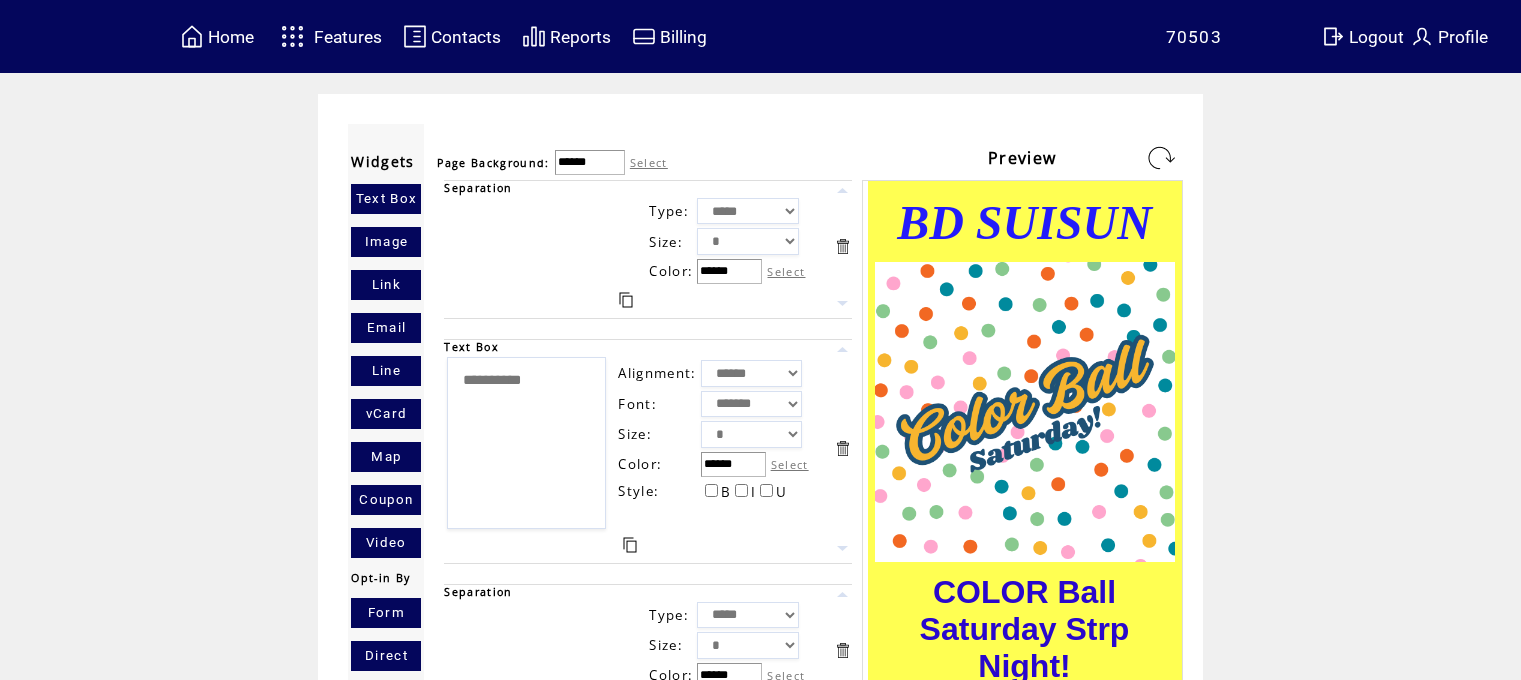 scroll, scrollTop: 0, scrollLeft: 0, axis: both 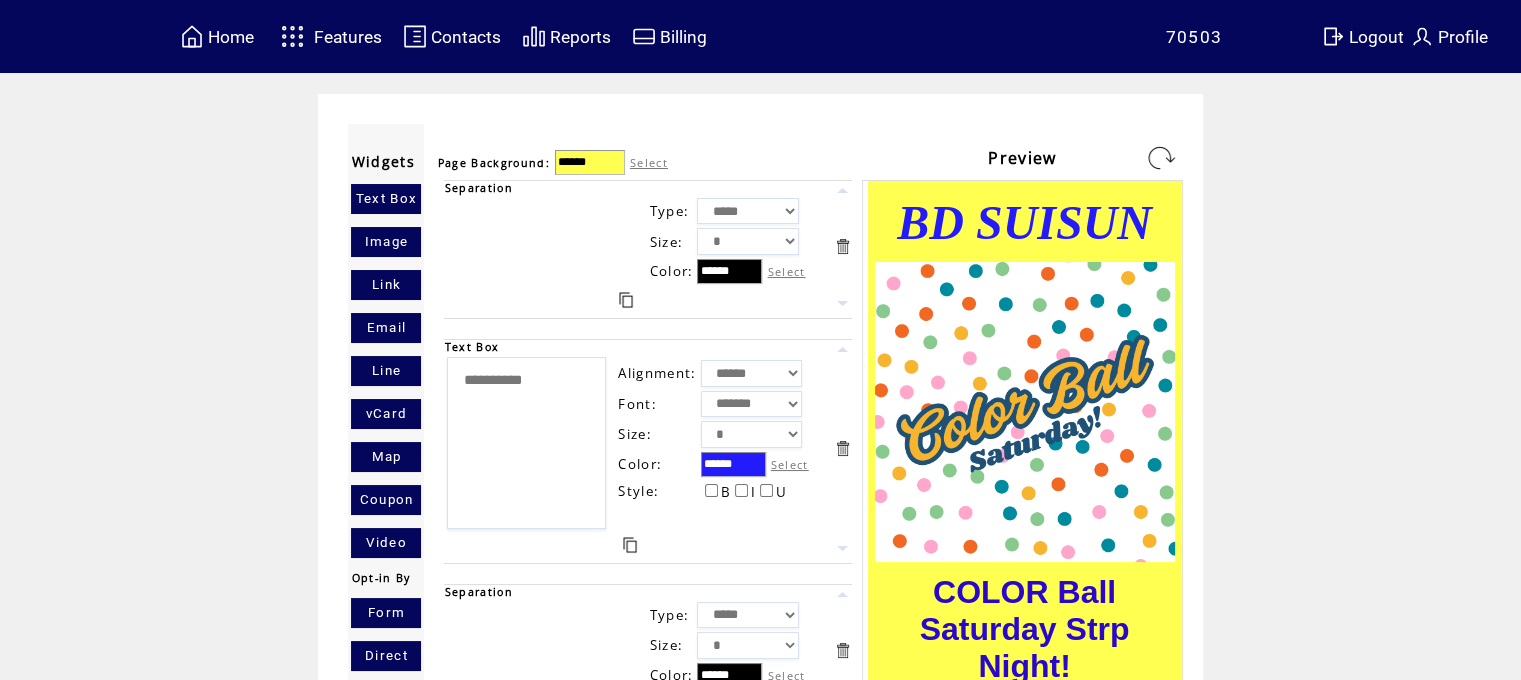 drag, startPoint x: 1159, startPoint y: 147, endPoint x: 1159, endPoint y: 161, distance: 14 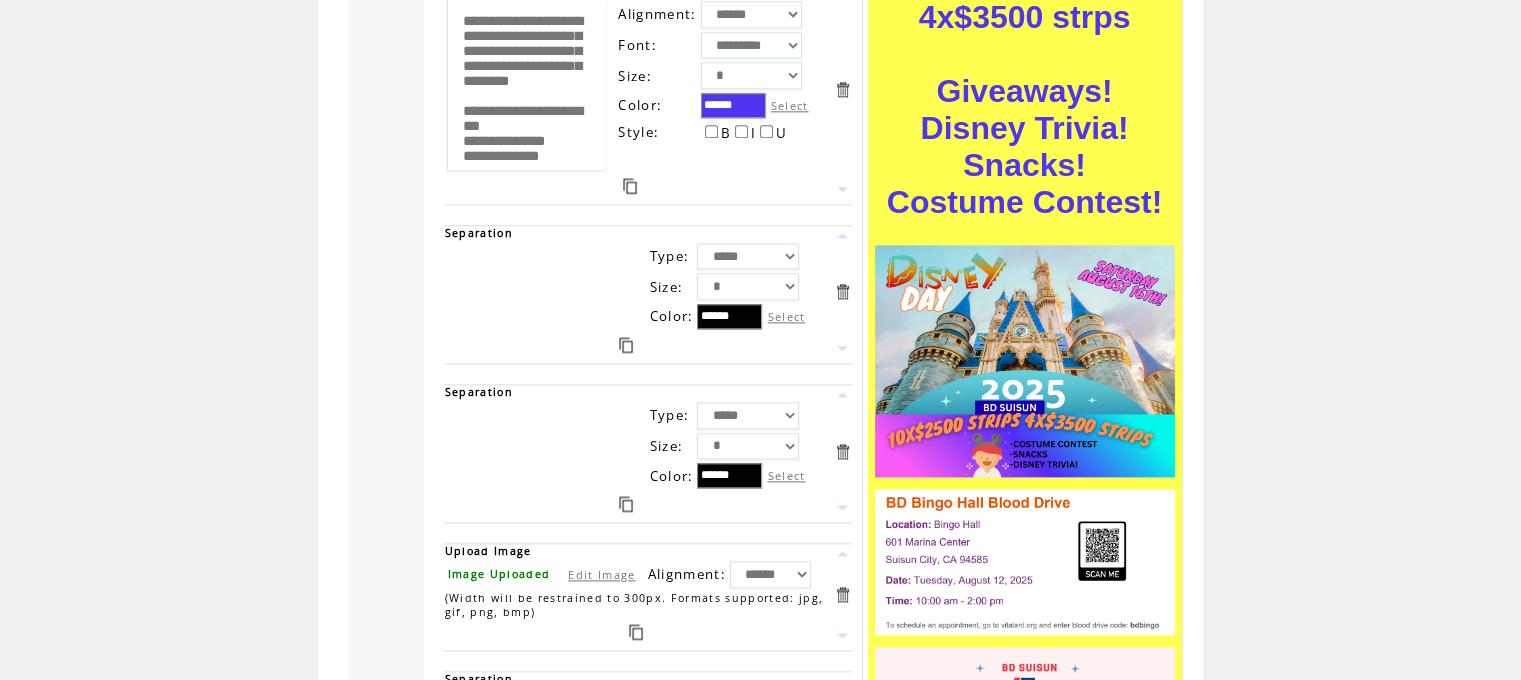 scroll, scrollTop: 3397, scrollLeft: 0, axis: vertical 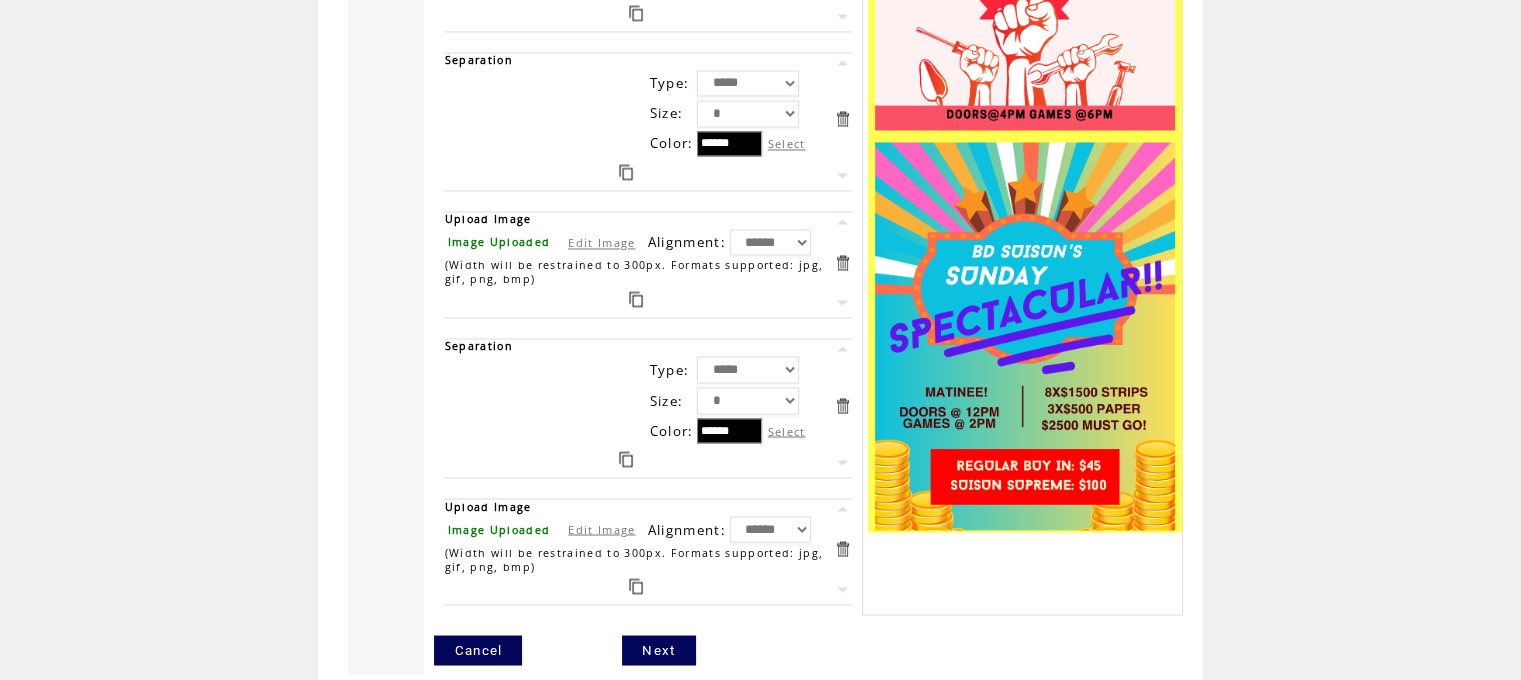 click on "Next" at bounding box center (658, 650) 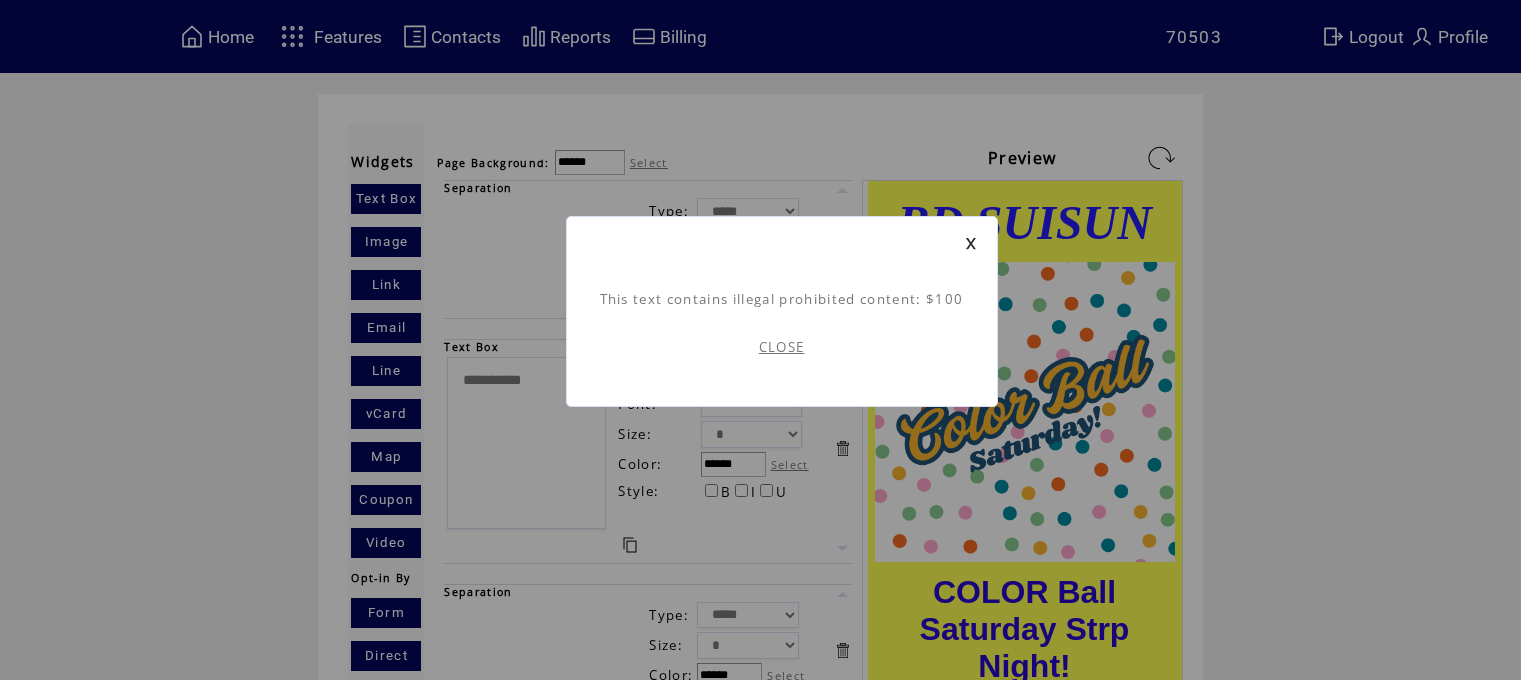 scroll, scrollTop: 0, scrollLeft: 0, axis: both 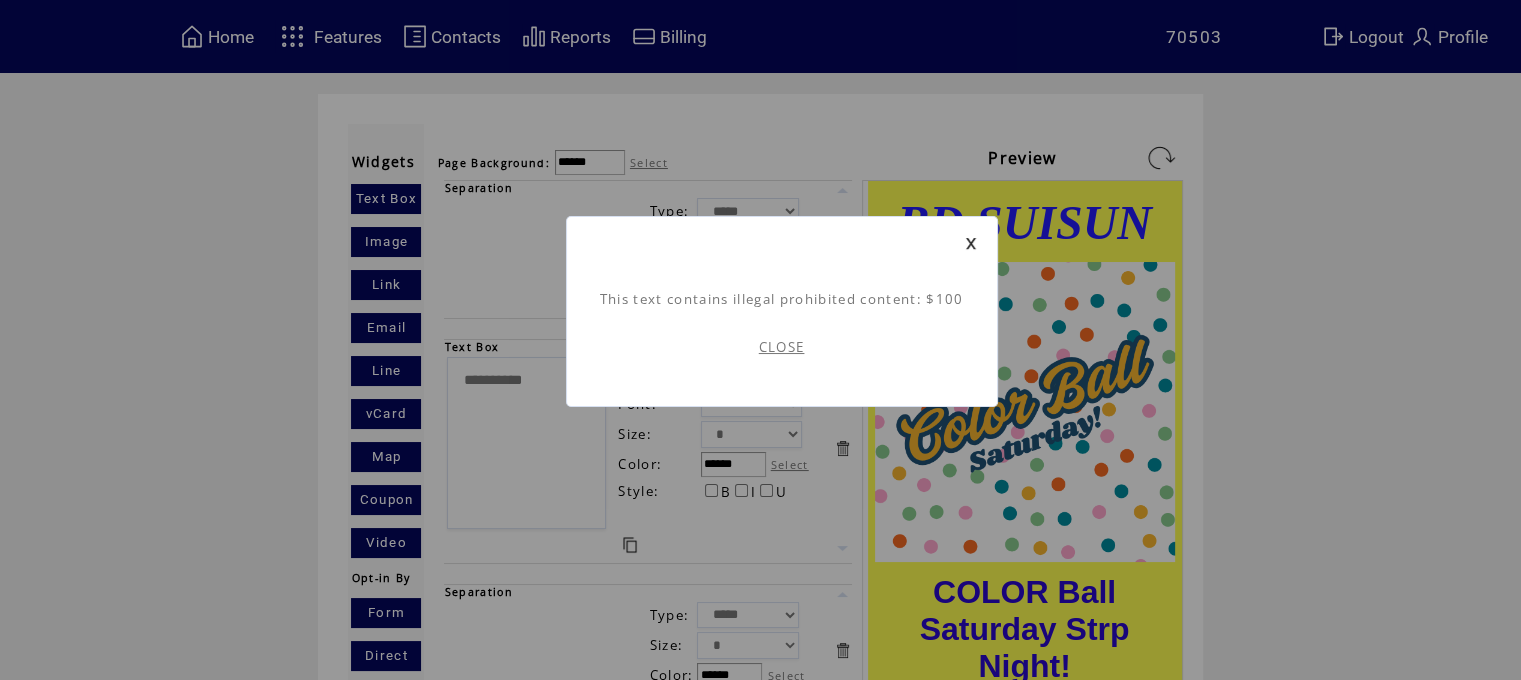 click on "CLOSE" at bounding box center [782, 347] 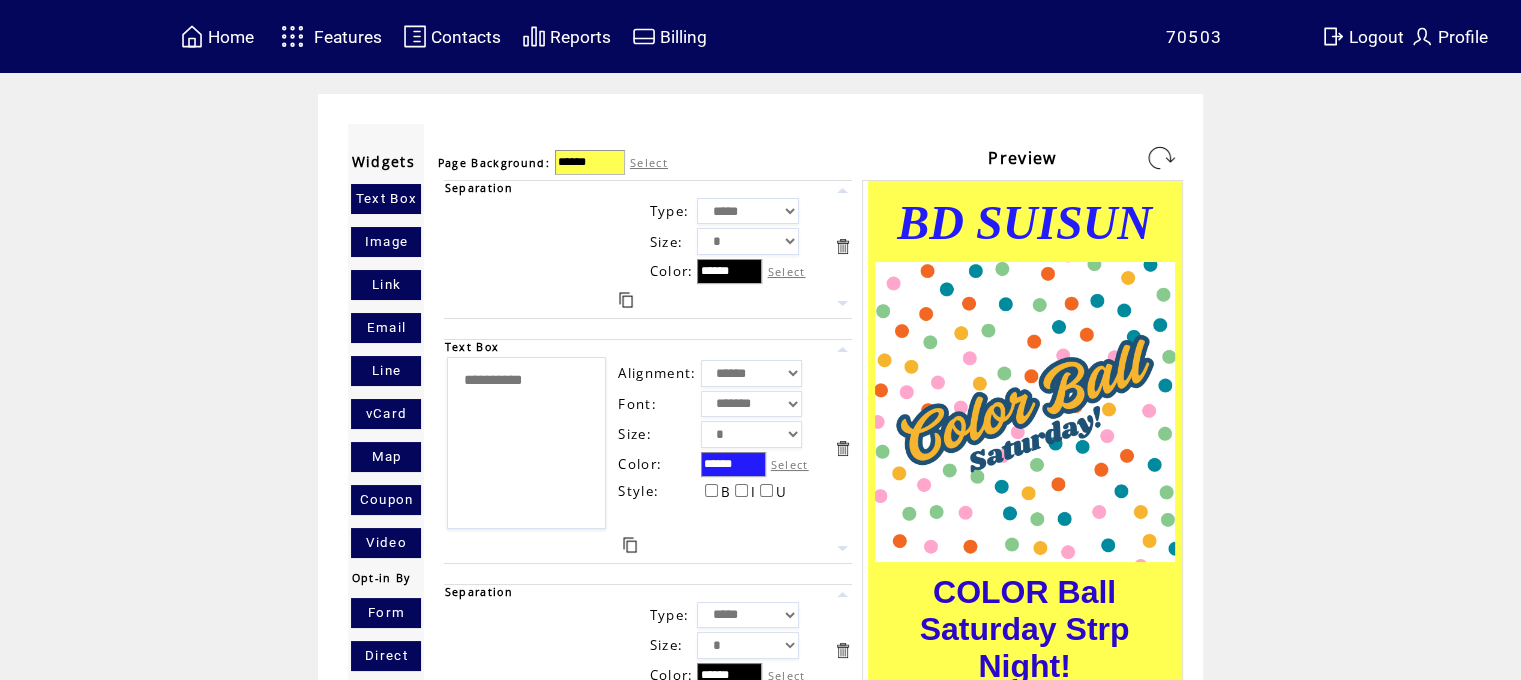 scroll, scrollTop: 0, scrollLeft: 0, axis: both 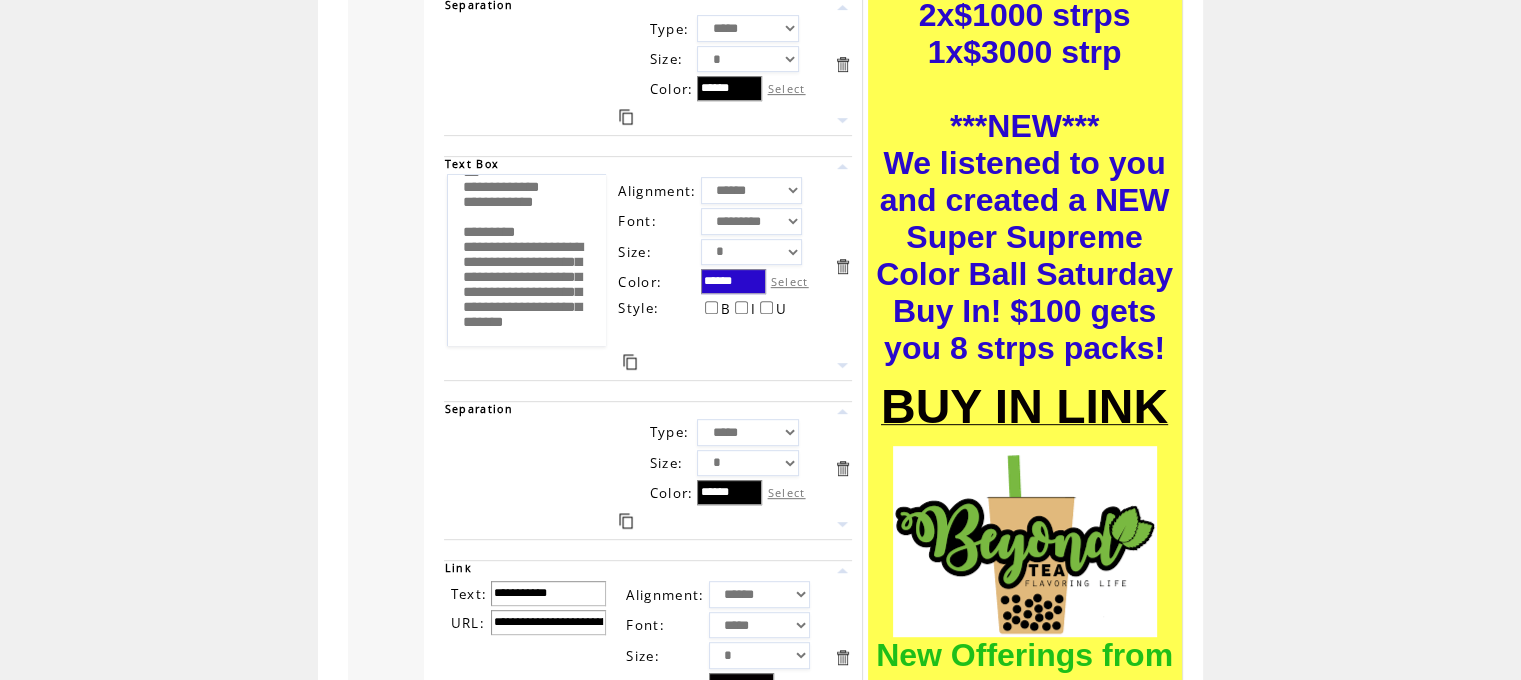 click on "**********" at bounding box center (526, 260) 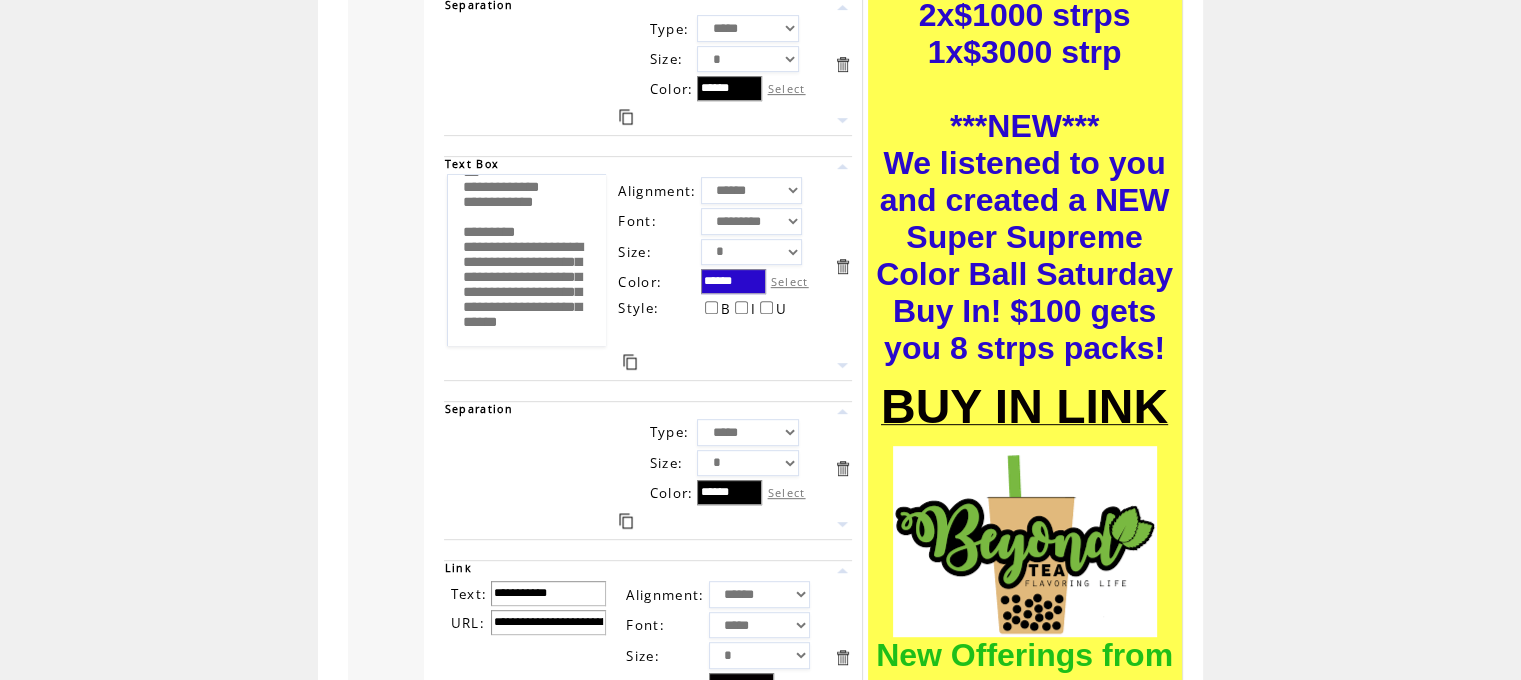 scroll, scrollTop: 383, scrollLeft: 0, axis: vertical 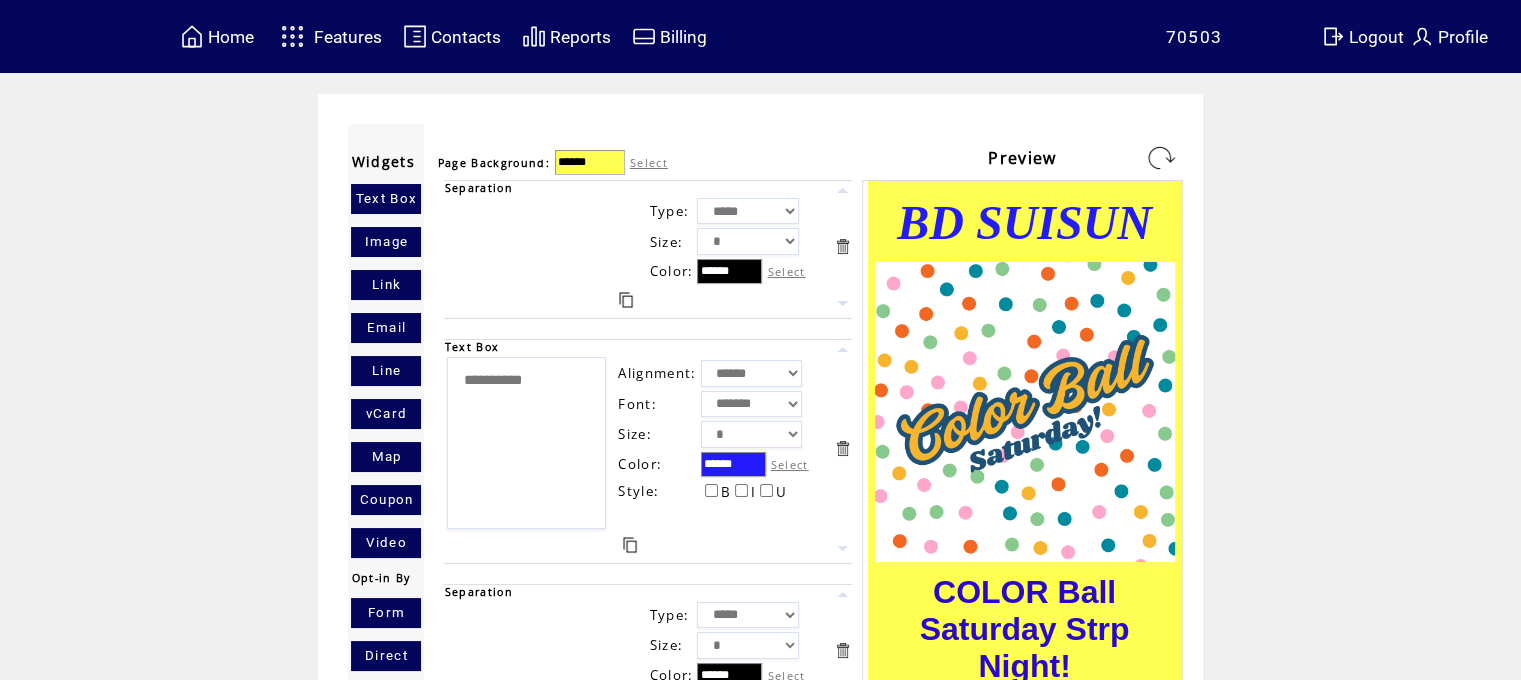 type on "**********" 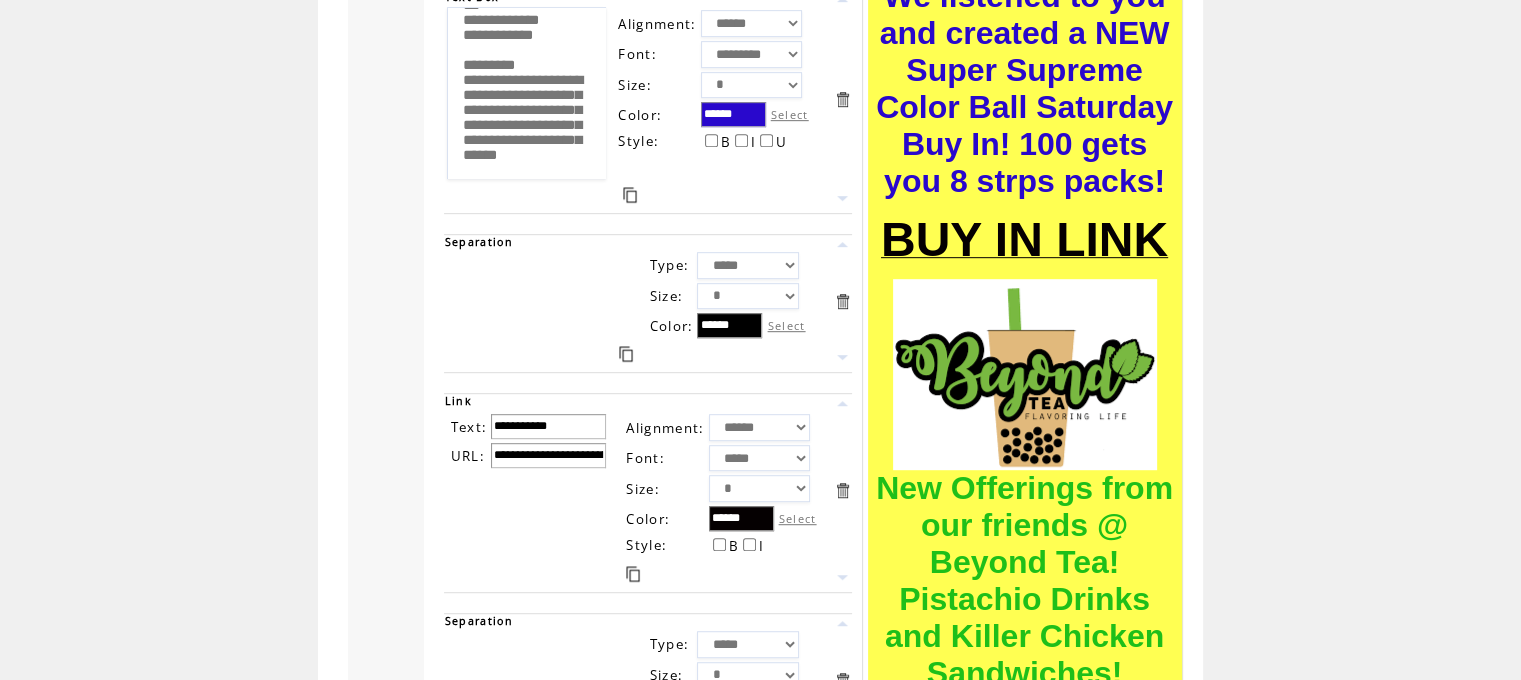 scroll, scrollTop: 3397, scrollLeft: 0, axis: vertical 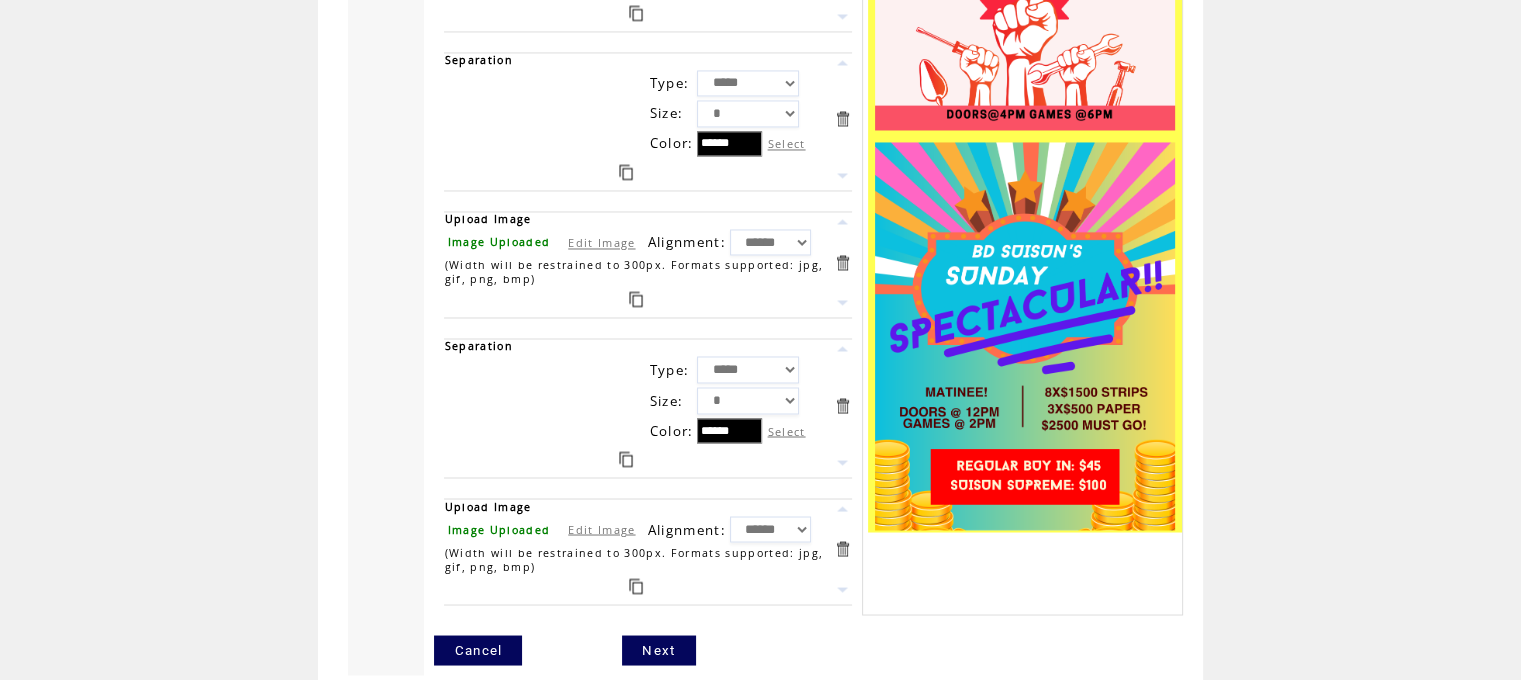 click on "Next" at bounding box center (658, 650) 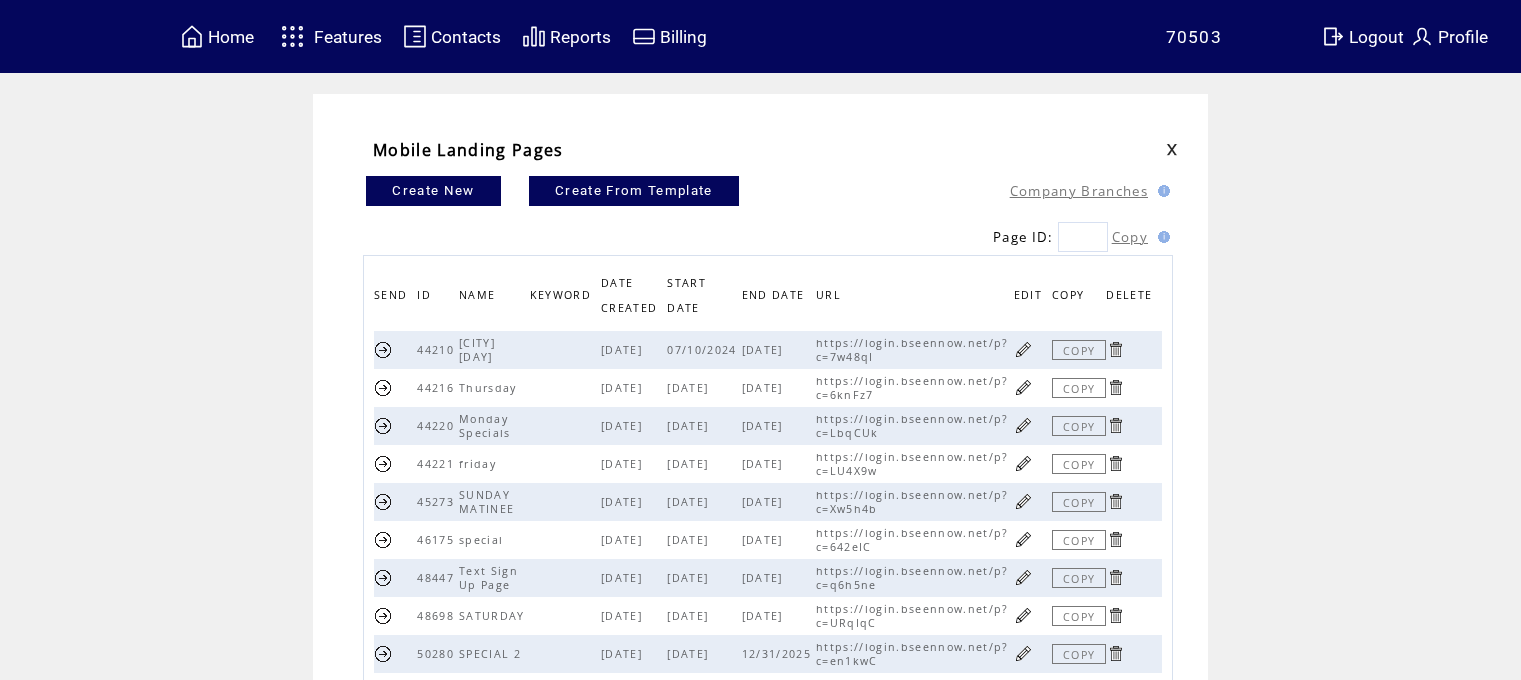 scroll, scrollTop: 0, scrollLeft: 0, axis: both 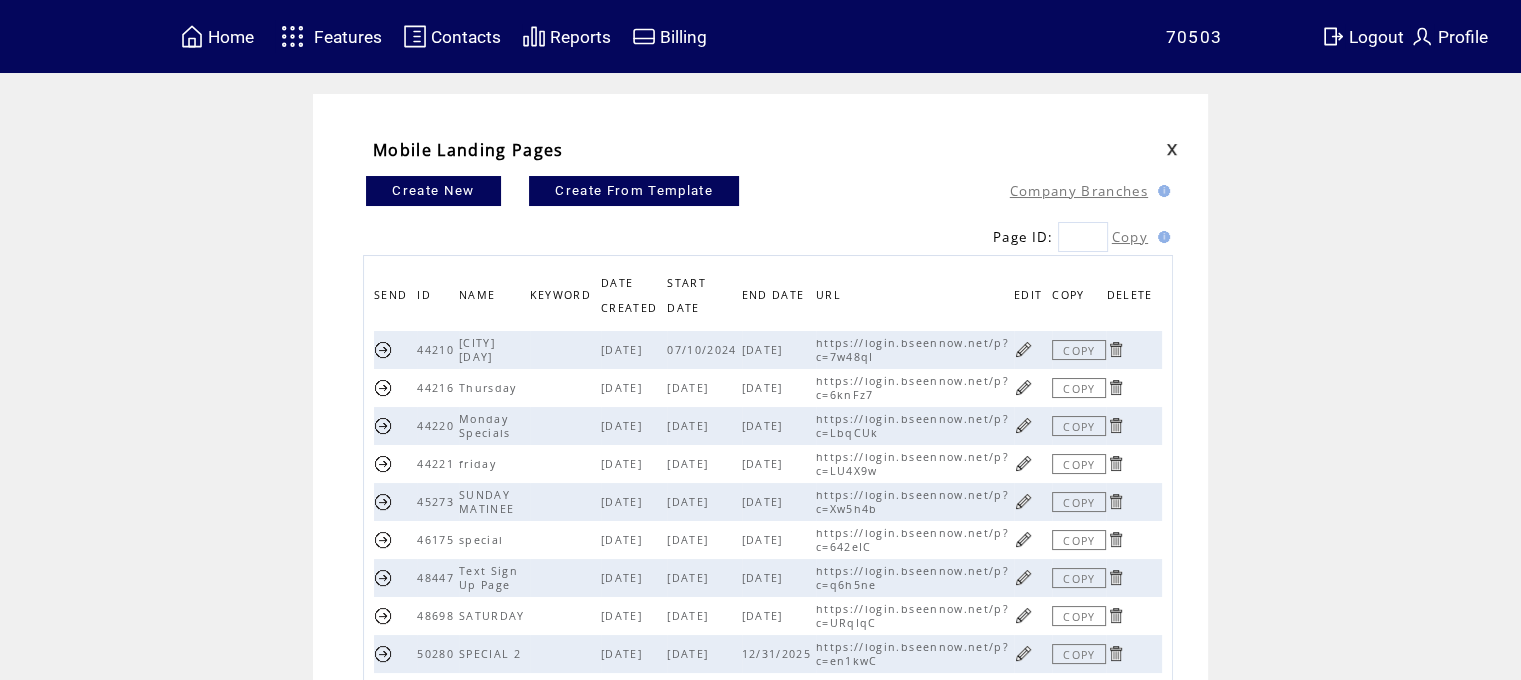 click at bounding box center (383, 615) 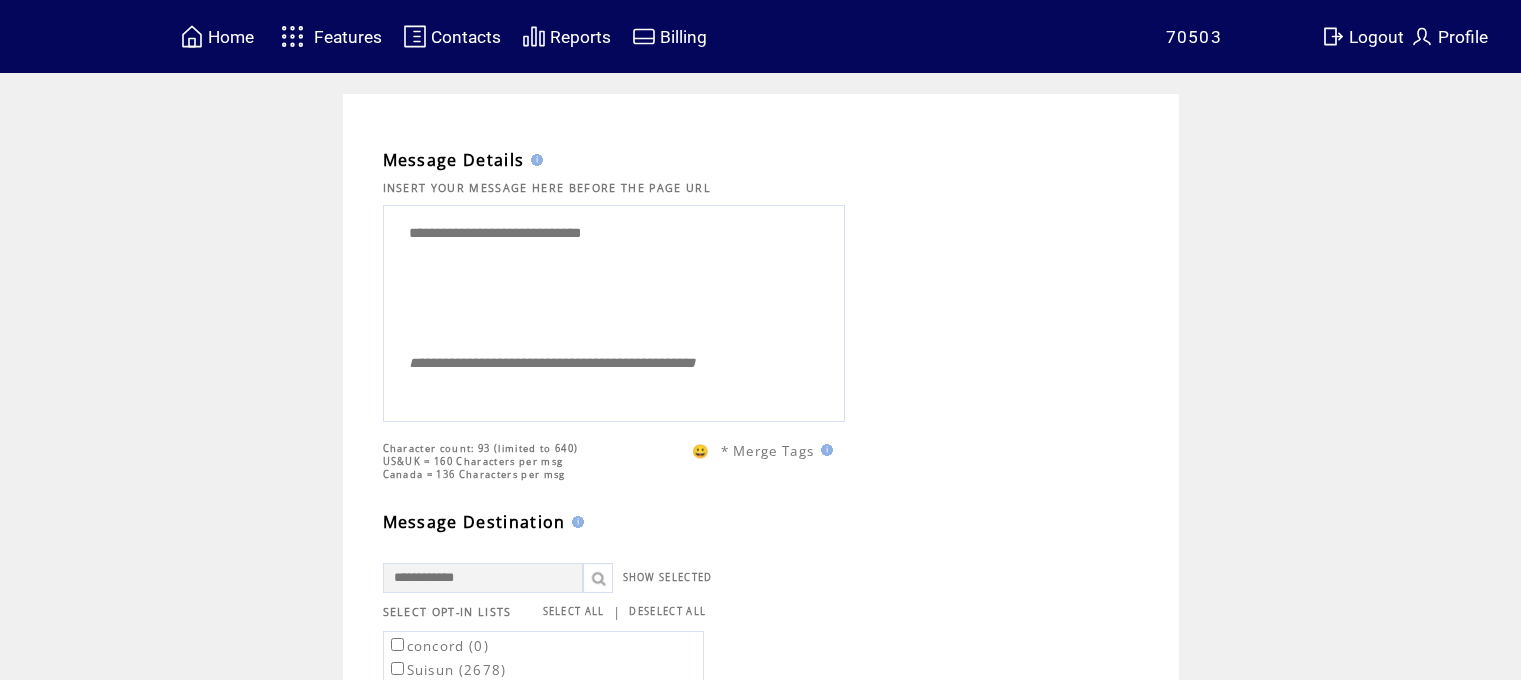 scroll, scrollTop: 0, scrollLeft: 0, axis: both 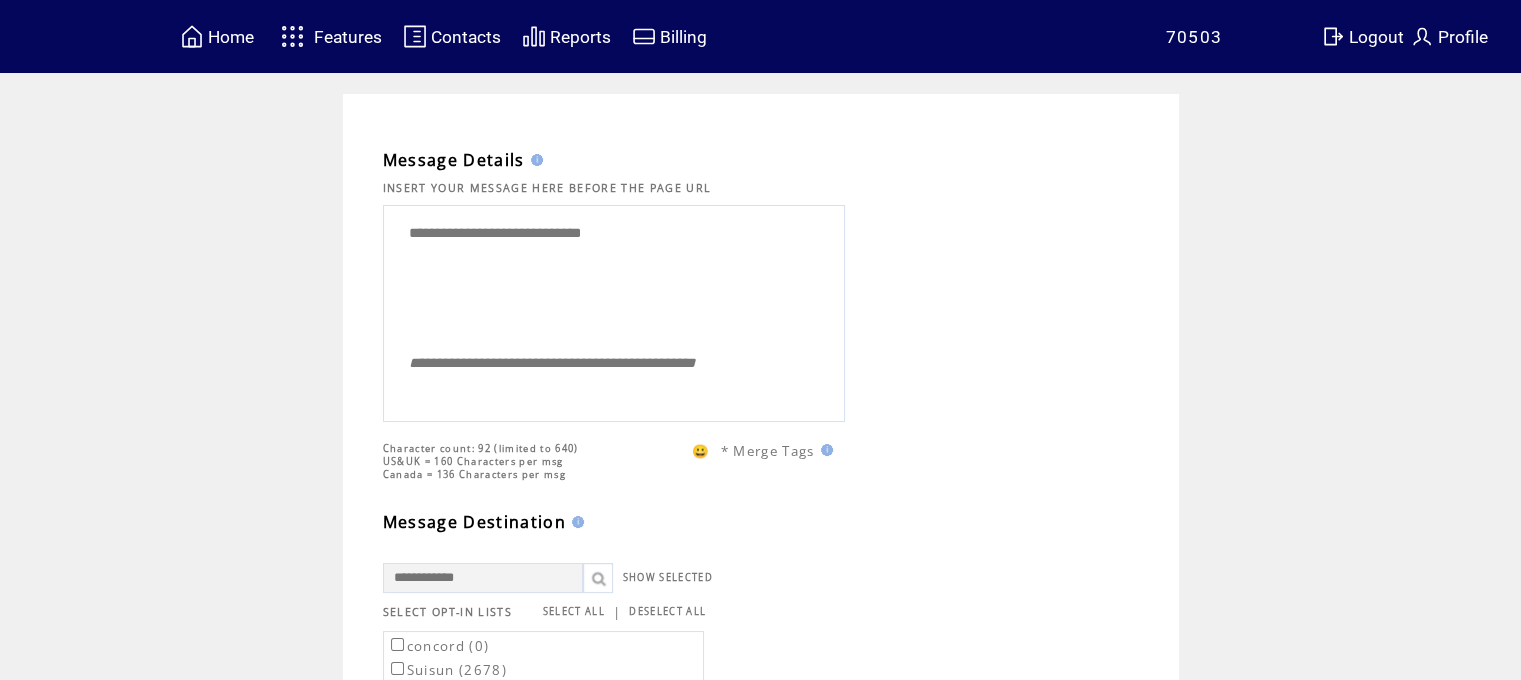 drag, startPoint x: 0, startPoint y: 0, endPoint x: 129, endPoint y: 259, distance: 289.34753 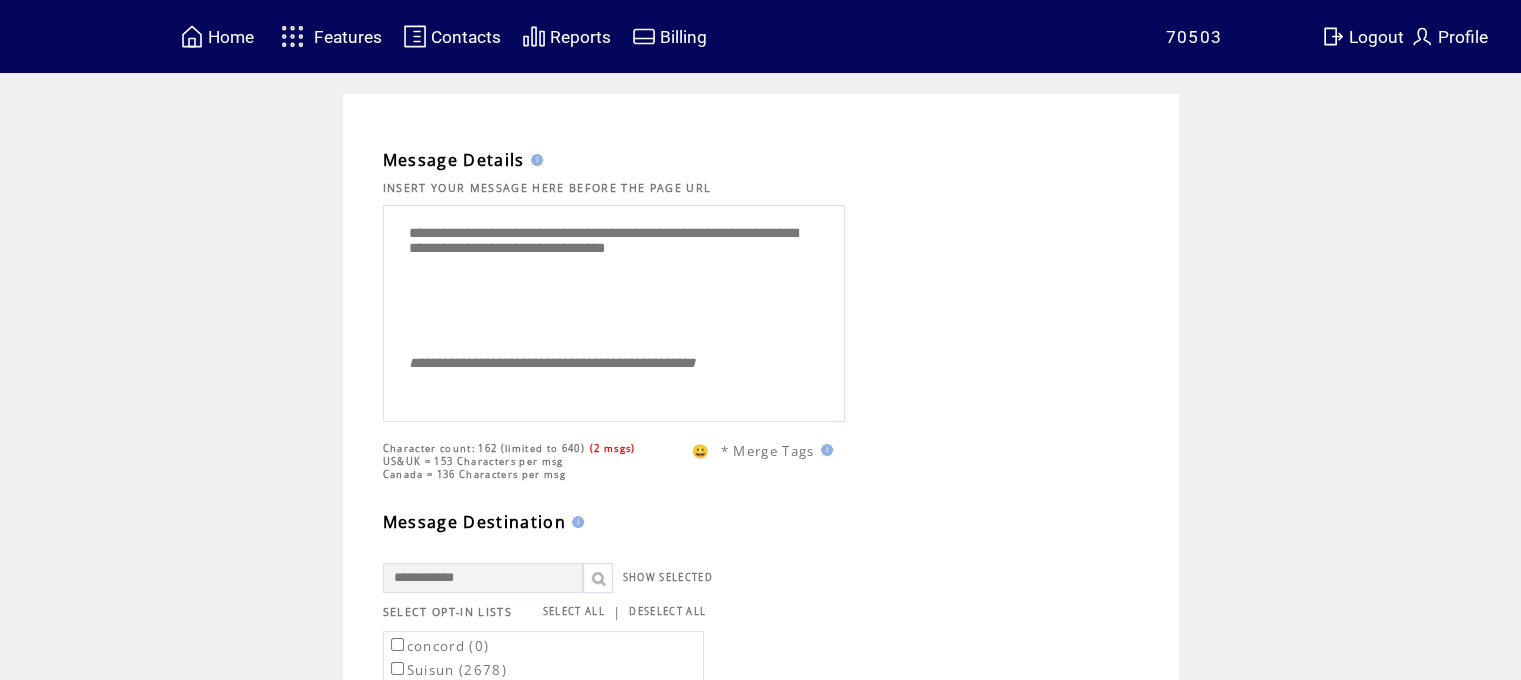 click on "**********" at bounding box center (614, 276) 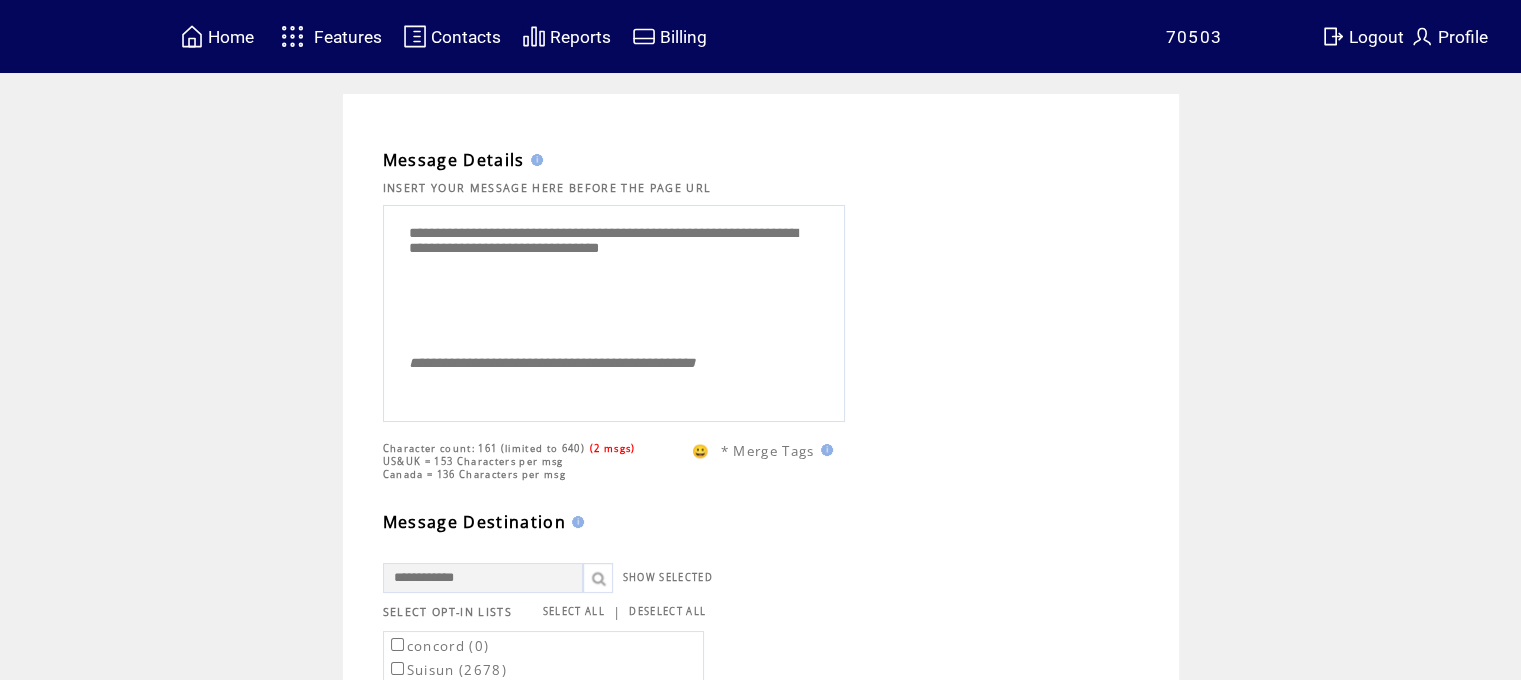 click on "**********" at bounding box center [614, 276] 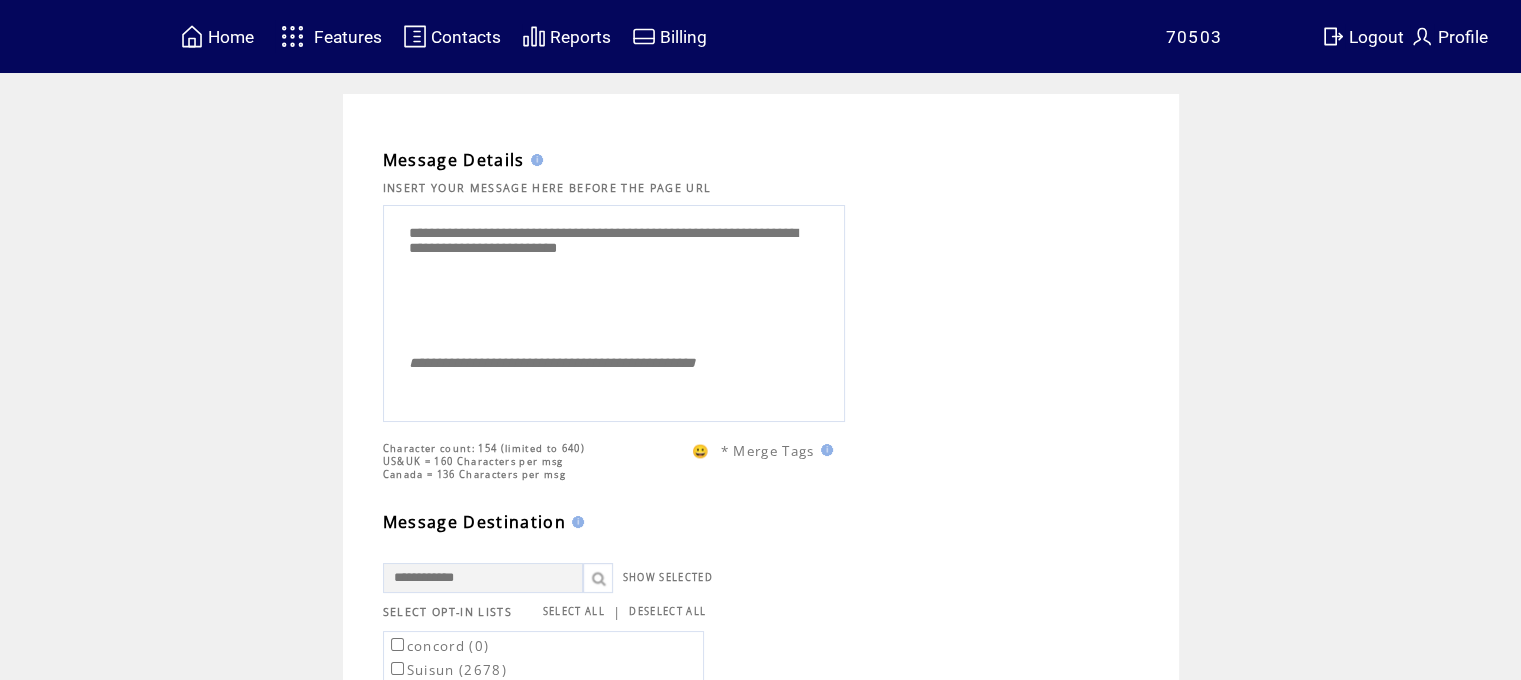 click on "**********" at bounding box center (614, 276) 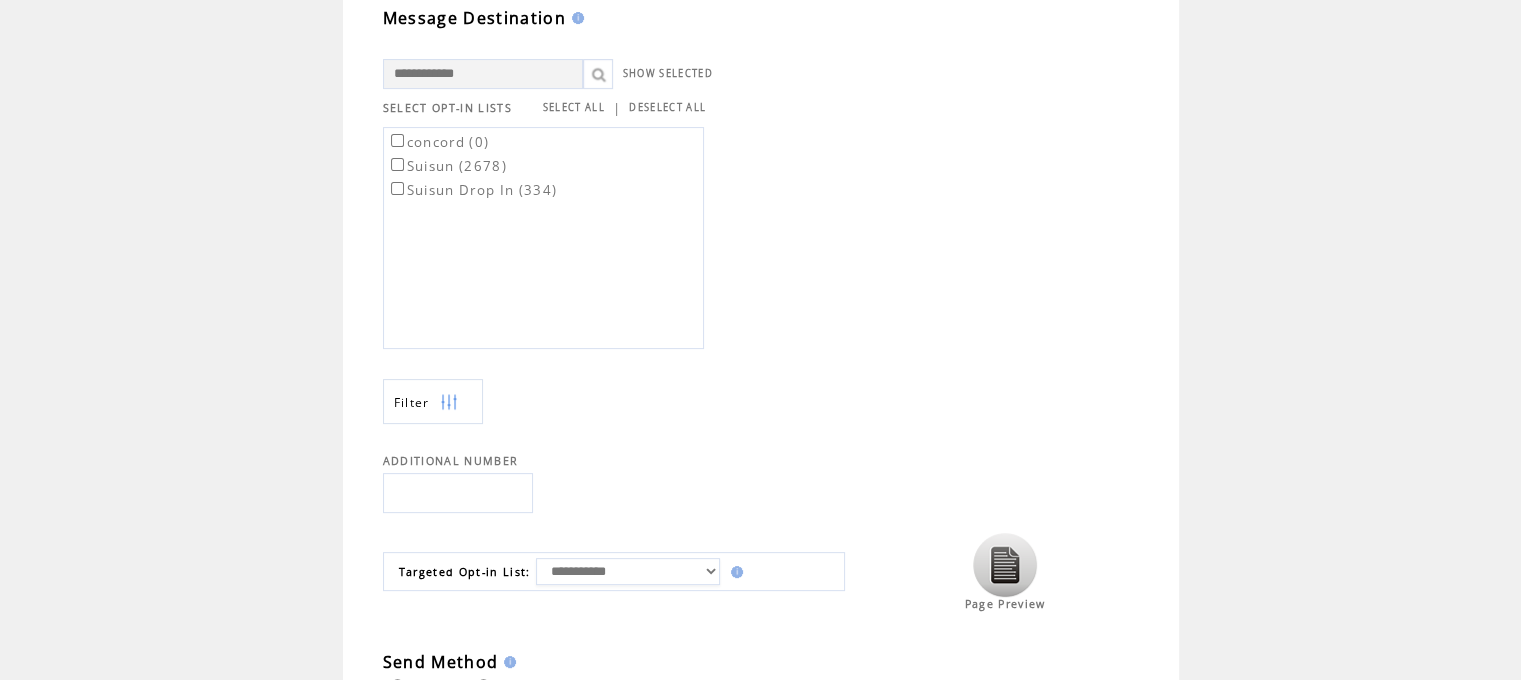 scroll, scrollTop: 506, scrollLeft: 0, axis: vertical 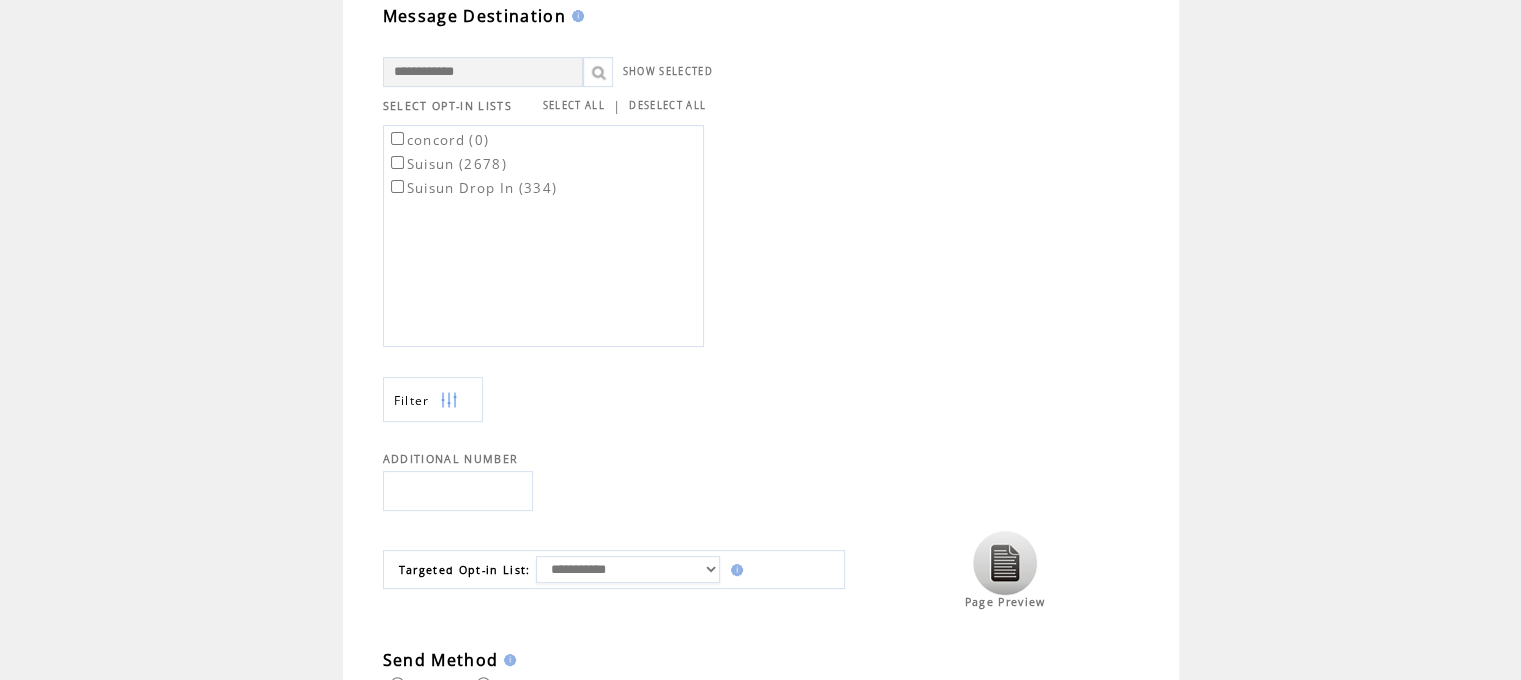 type on "**********" 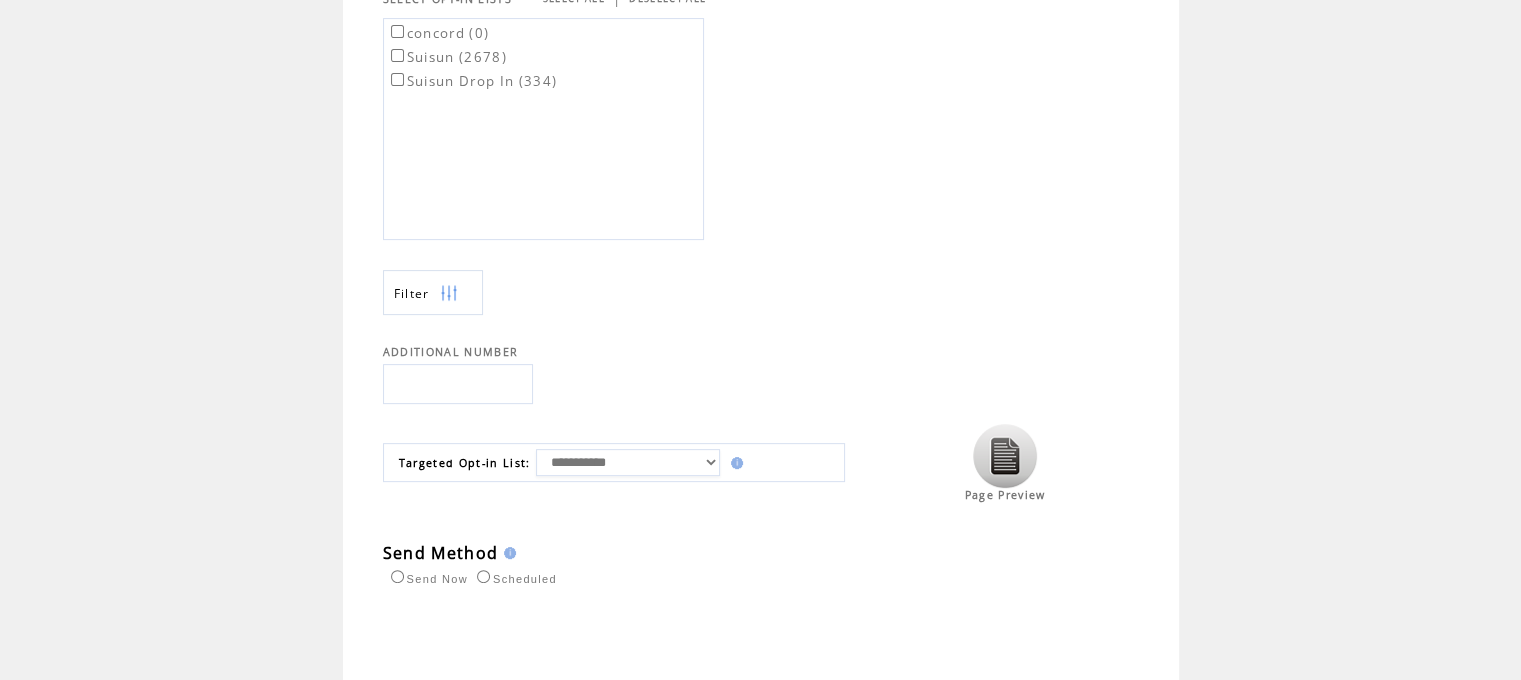 scroll, scrollTop: 772, scrollLeft: 0, axis: vertical 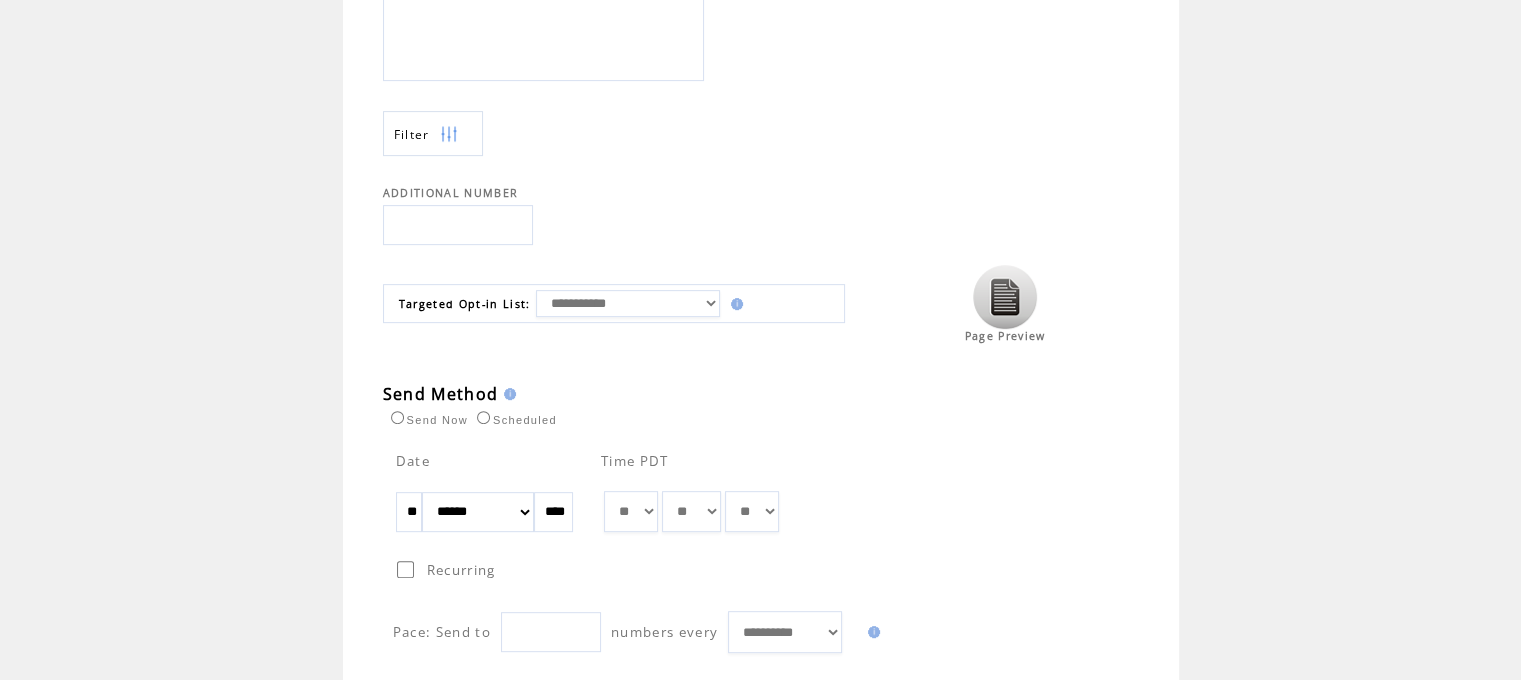drag, startPoint x: 438, startPoint y: 509, endPoint x: 281, endPoint y: 502, distance: 157.15598 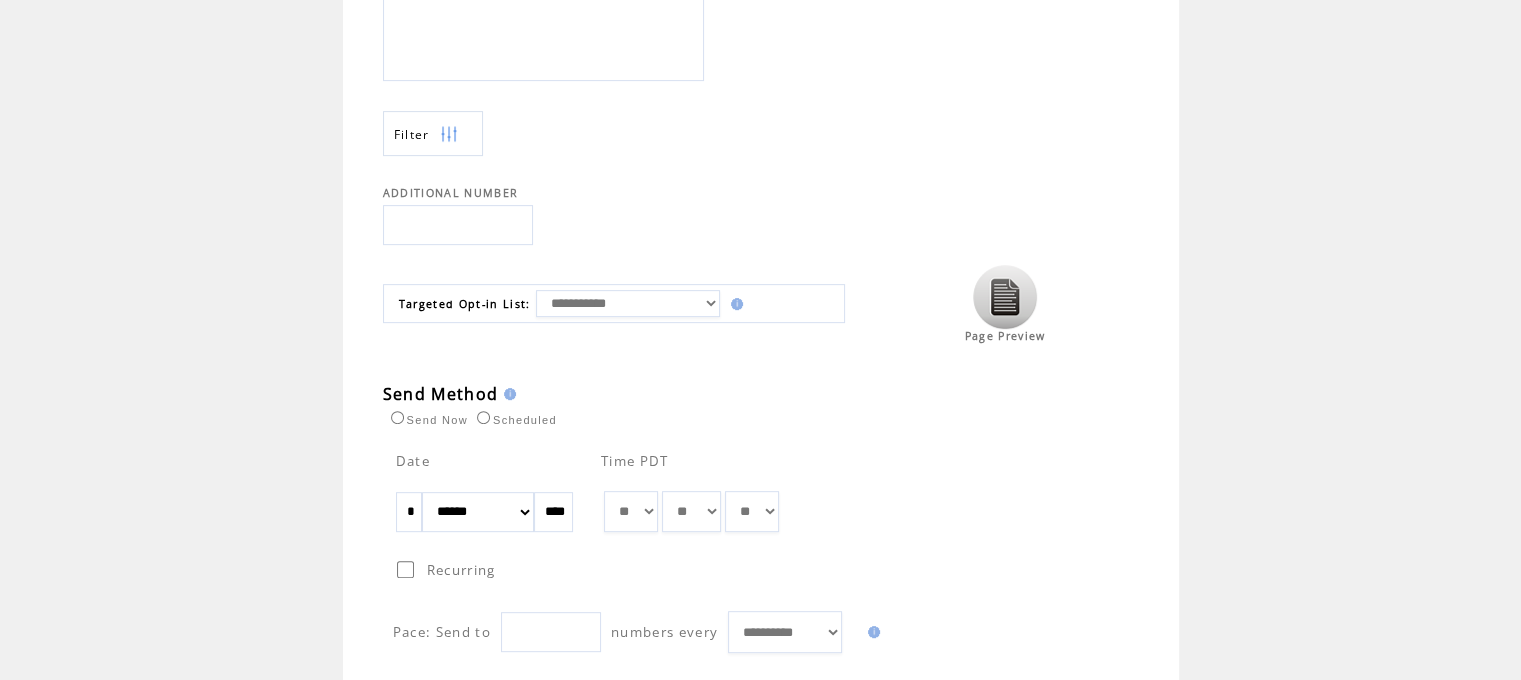 type on "*" 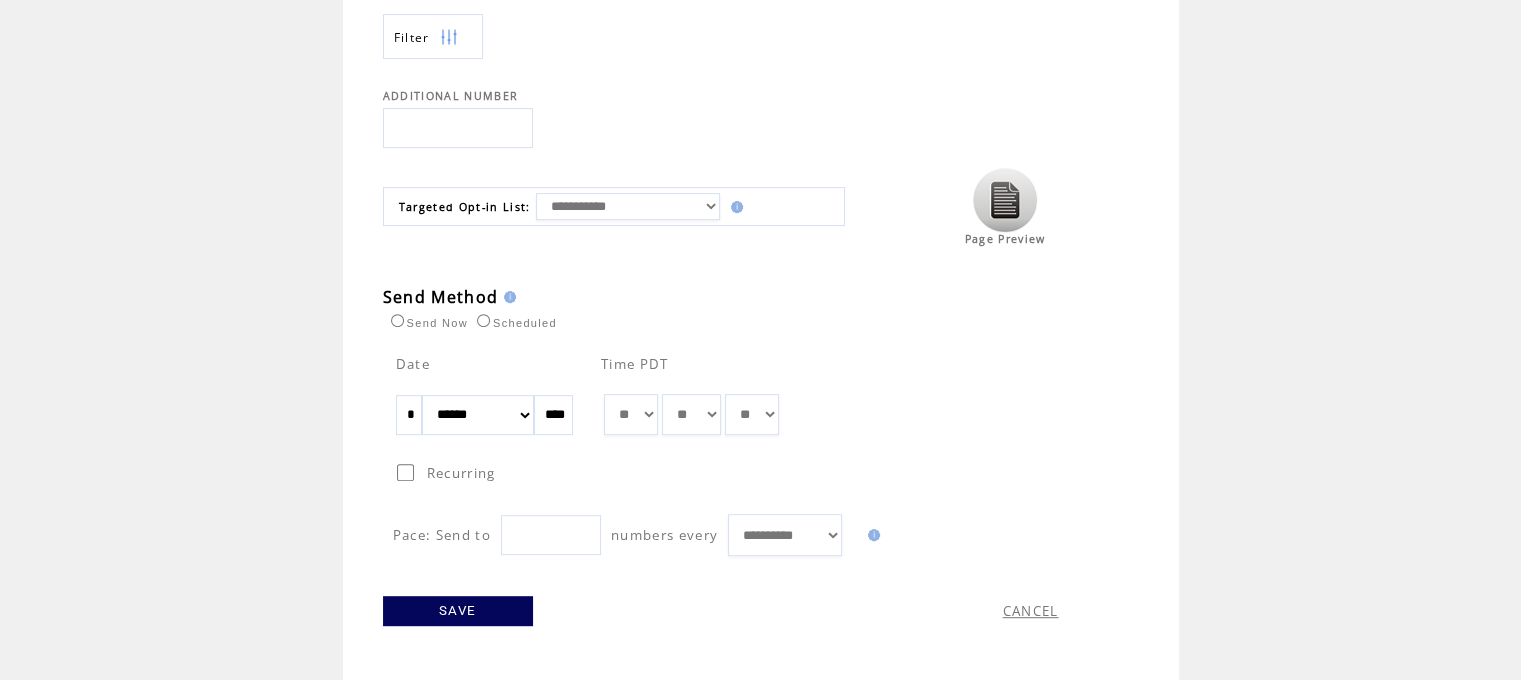 click on "SAVE" at bounding box center (458, 611) 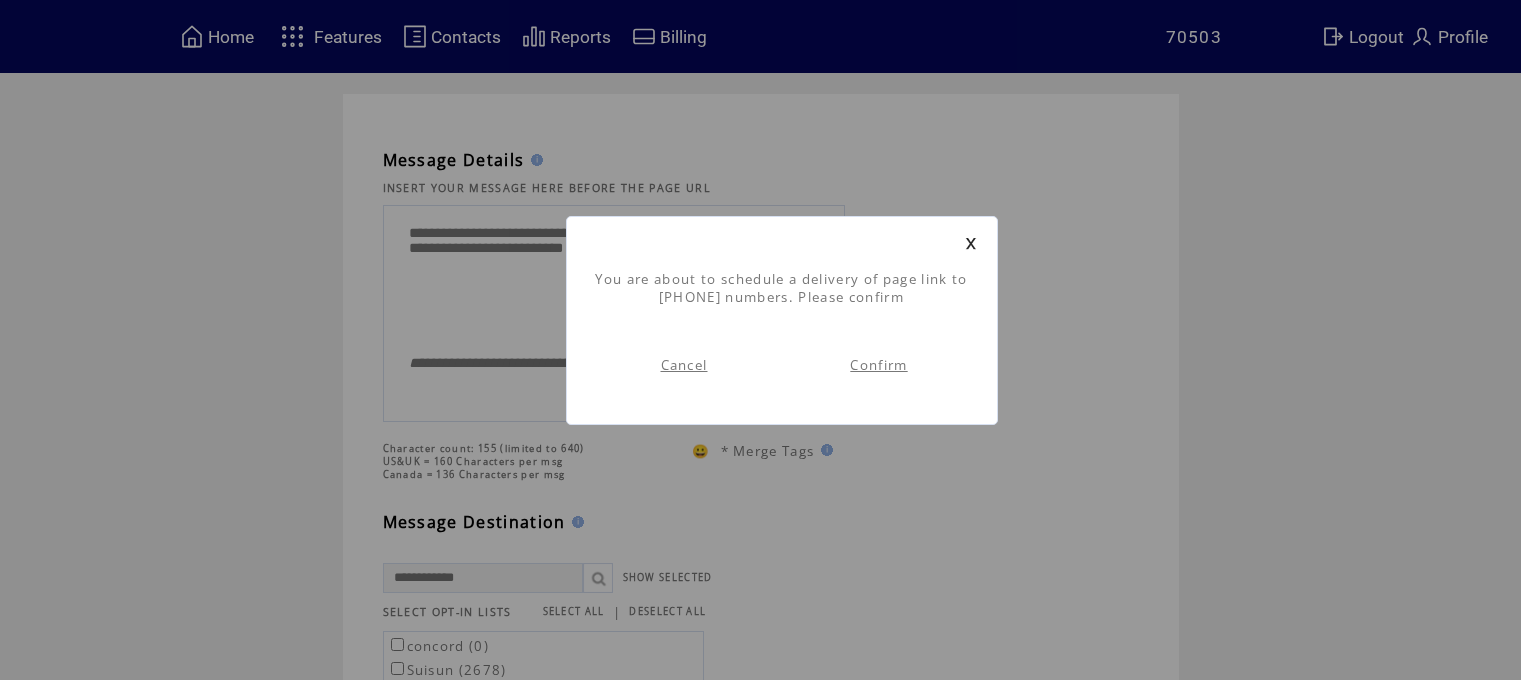 scroll, scrollTop: 0, scrollLeft: 0, axis: both 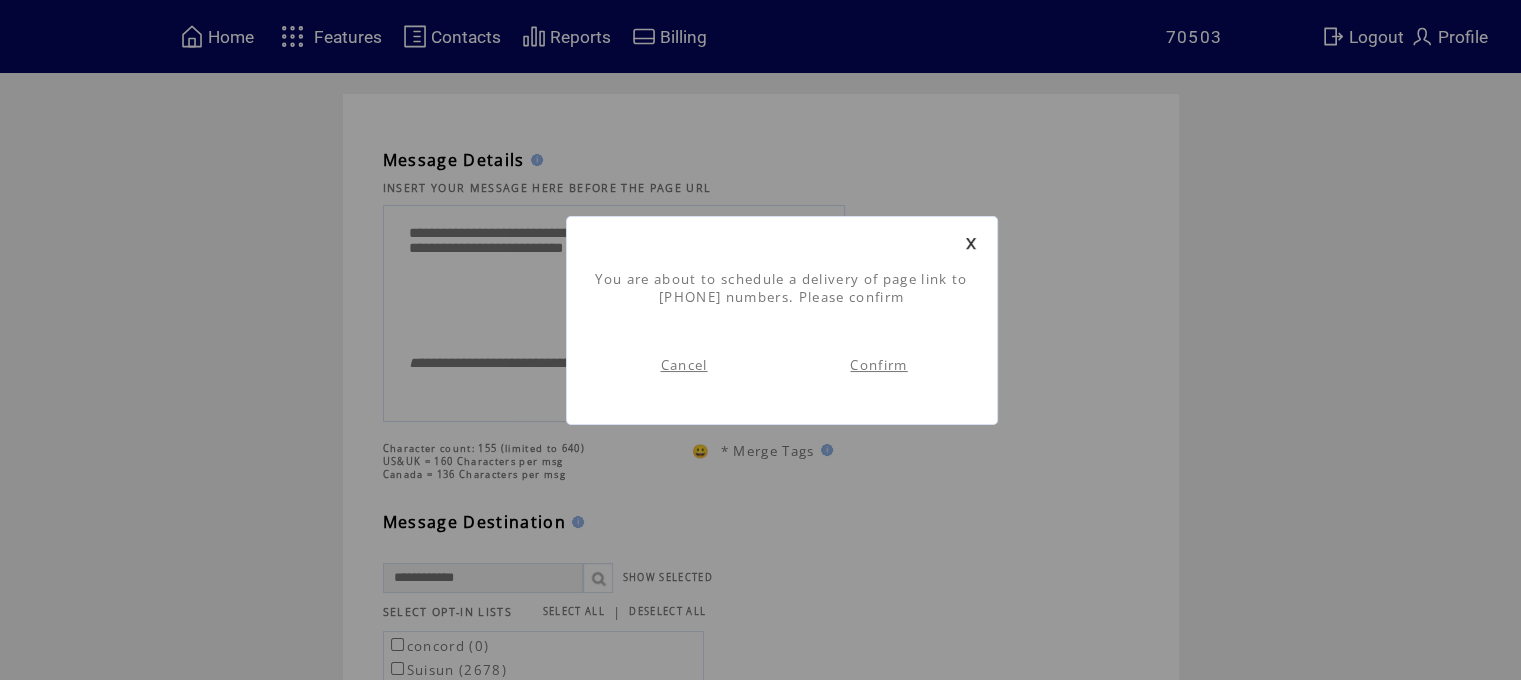 click on "Confirm" at bounding box center [878, 365] 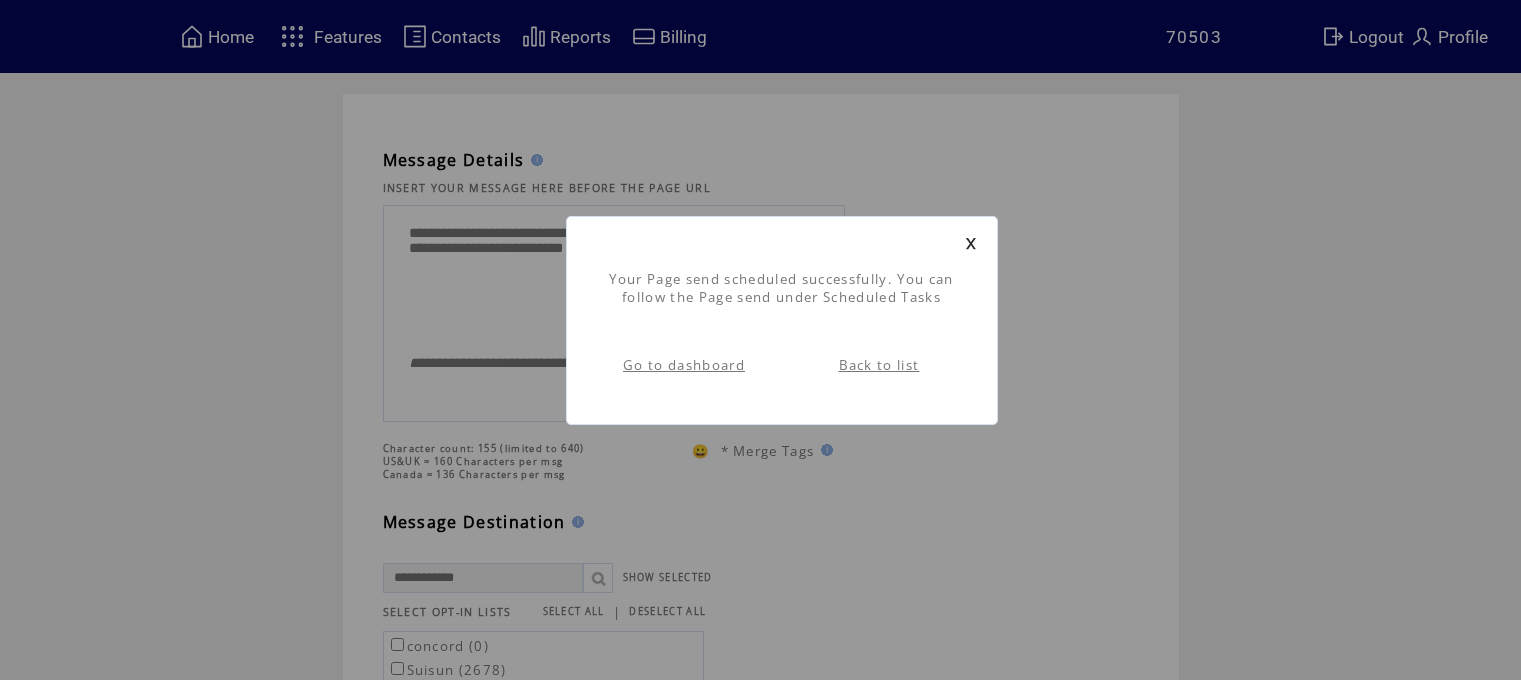 scroll, scrollTop: 0, scrollLeft: 0, axis: both 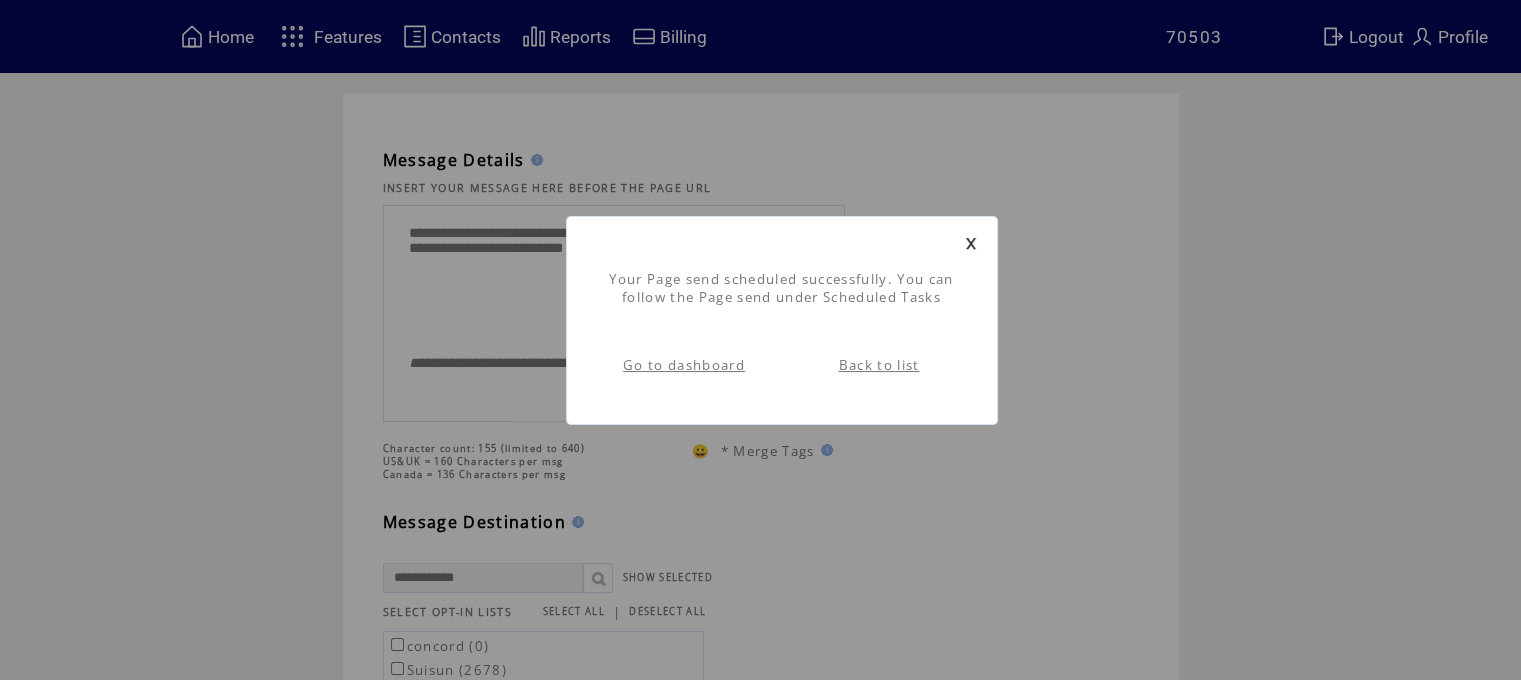 click on "Go to dashboard" at bounding box center (684, 365) 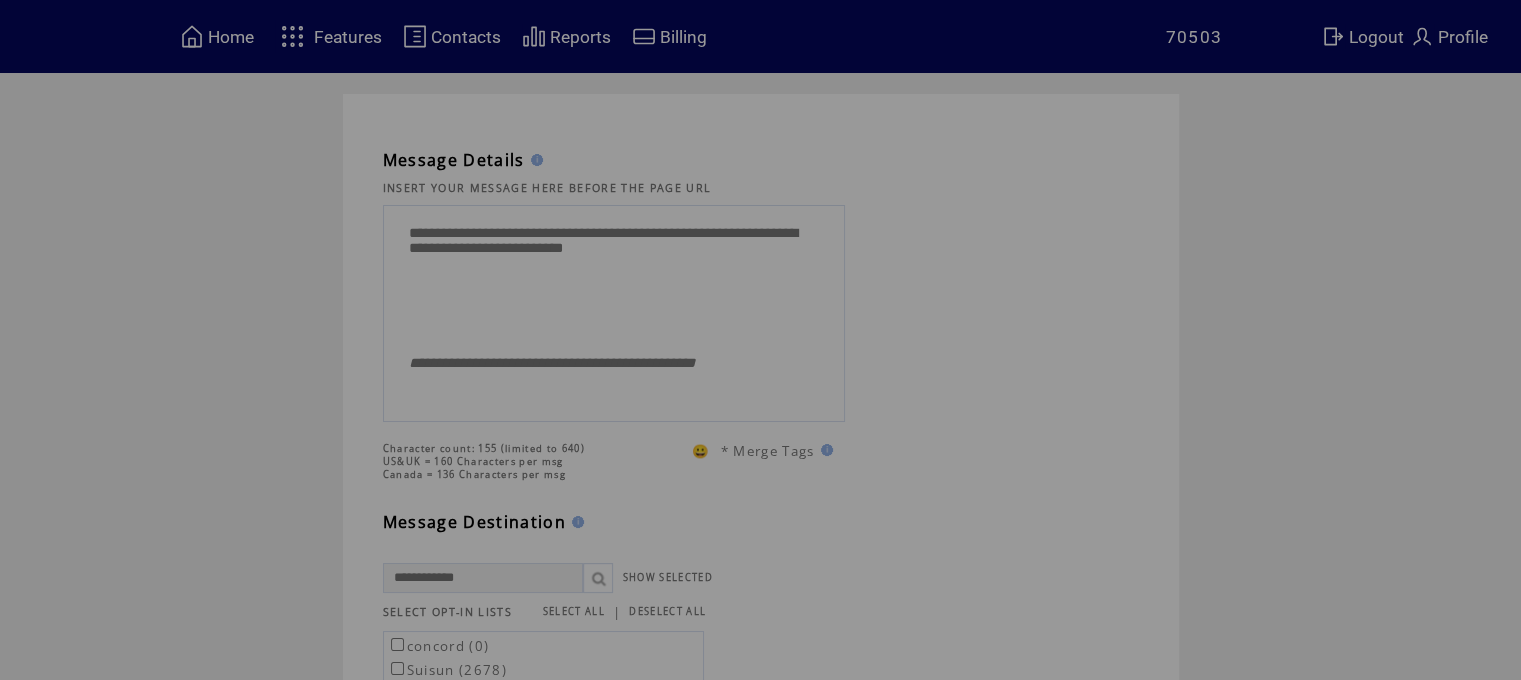scroll, scrollTop: 0, scrollLeft: 0, axis: both 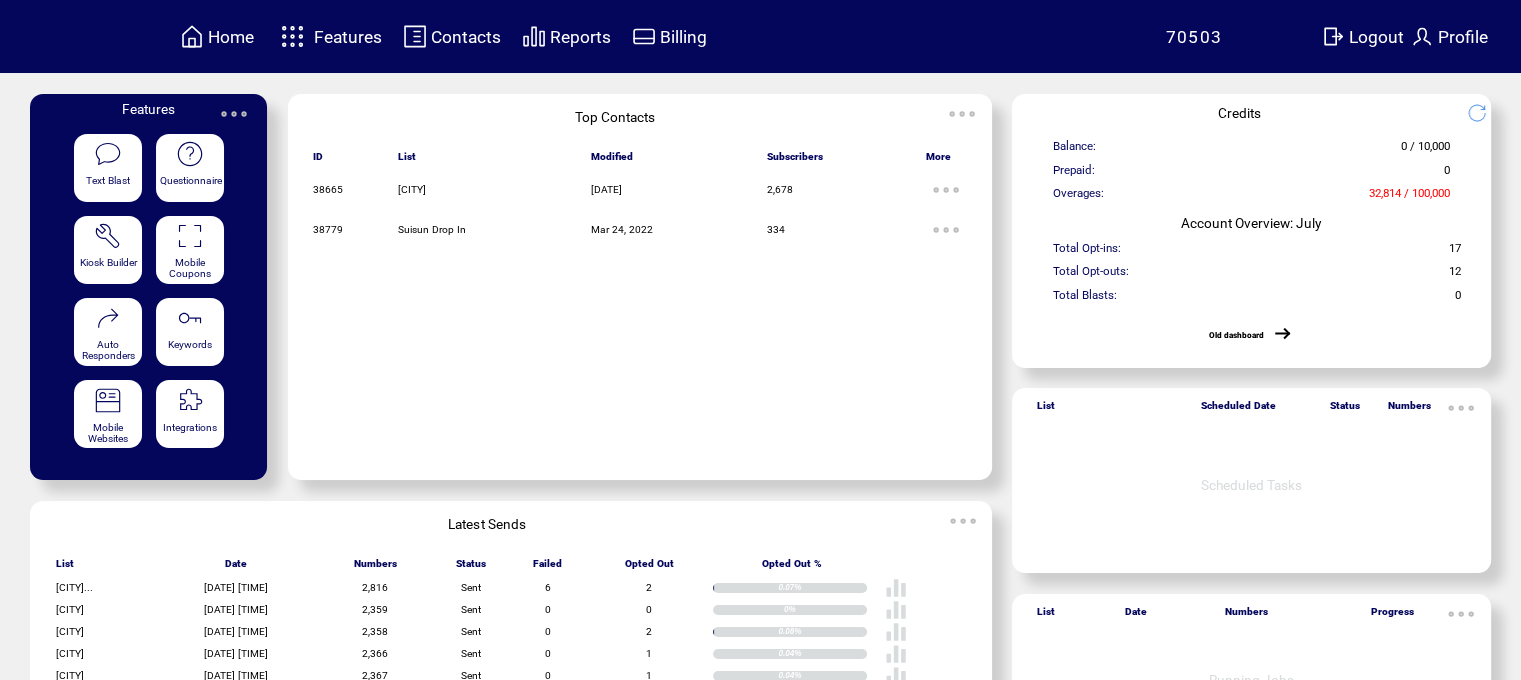 click on "Features" at bounding box center [348, 37] 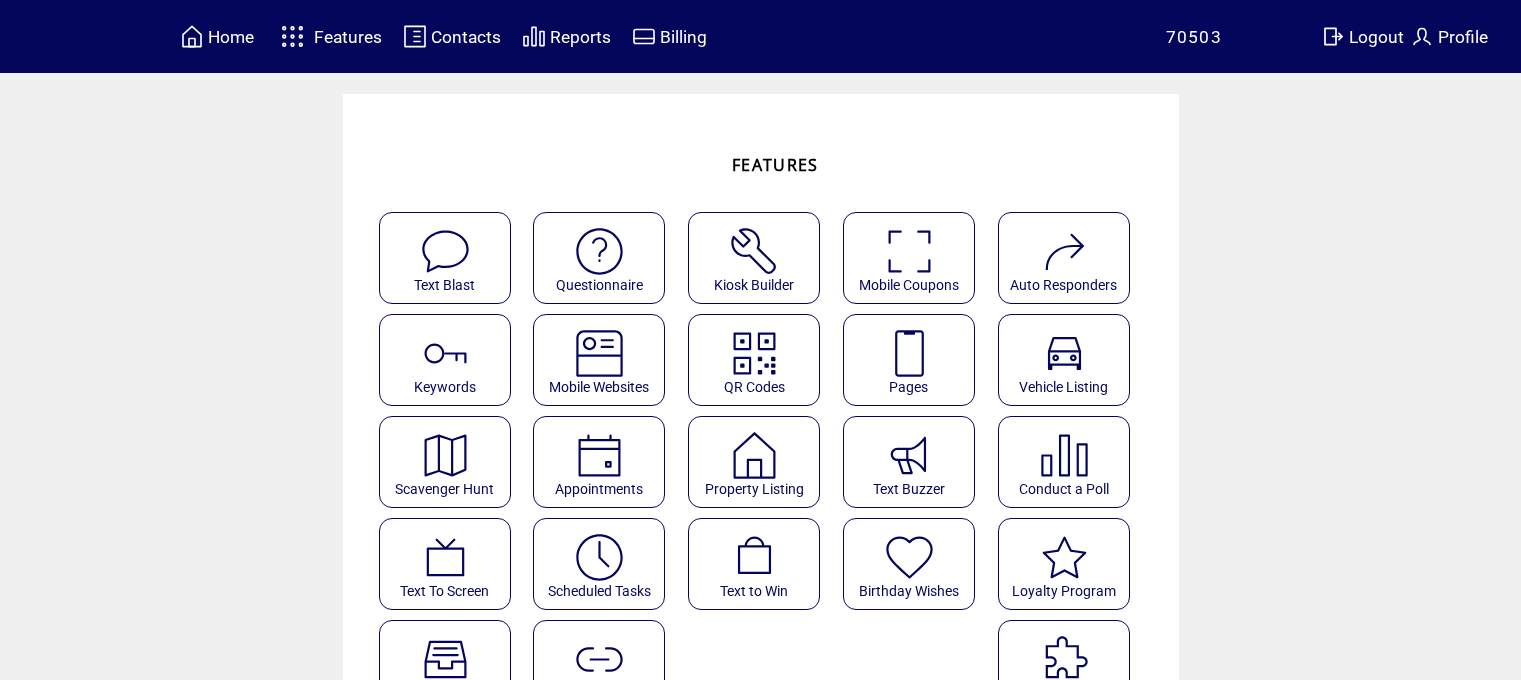 scroll, scrollTop: 0, scrollLeft: 0, axis: both 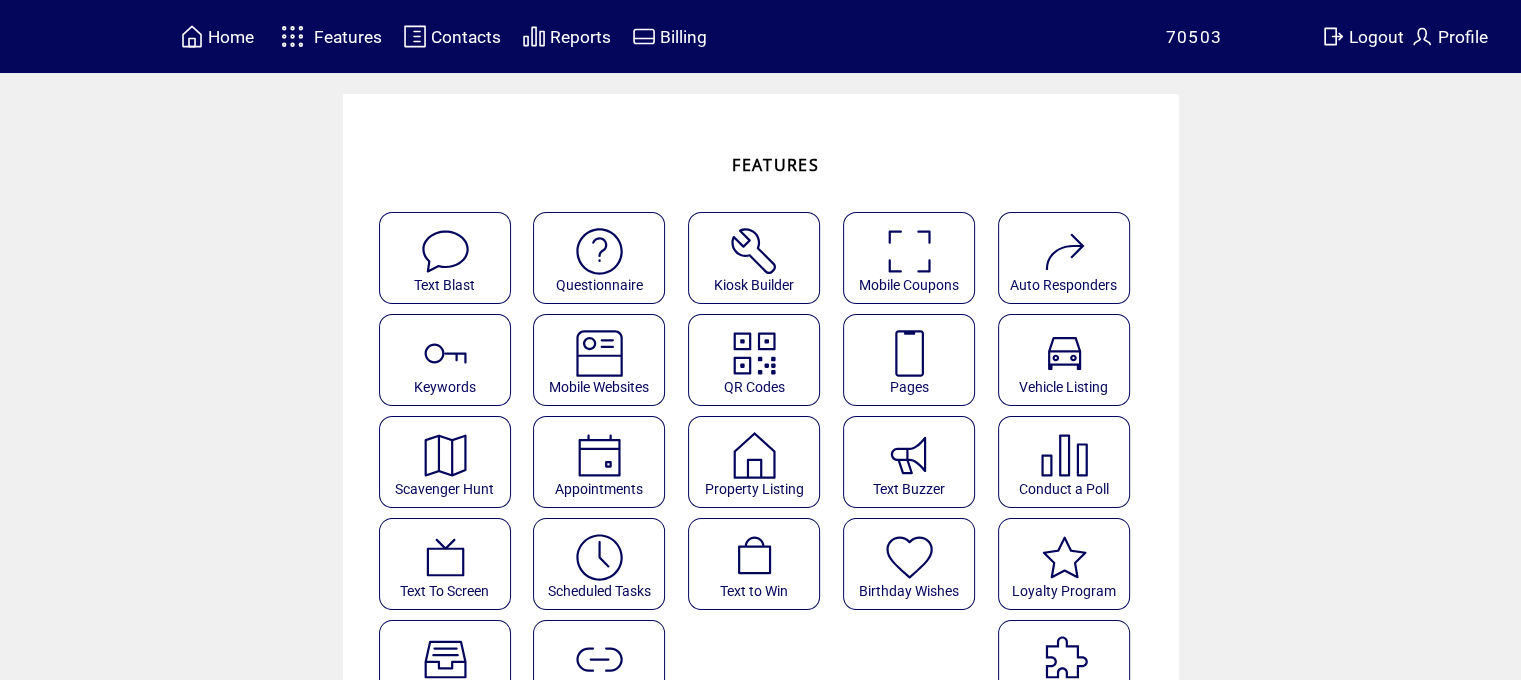 click on "Pages" 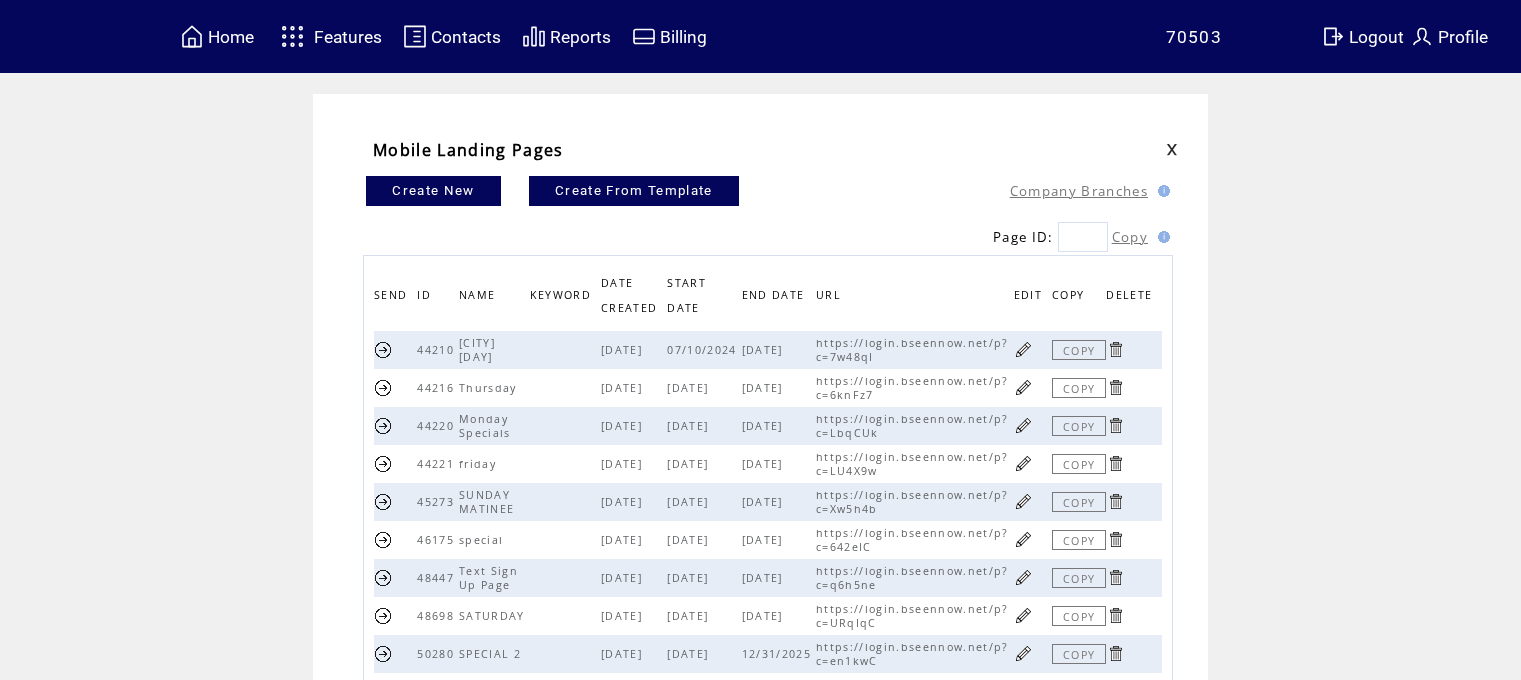 scroll, scrollTop: 0, scrollLeft: 0, axis: both 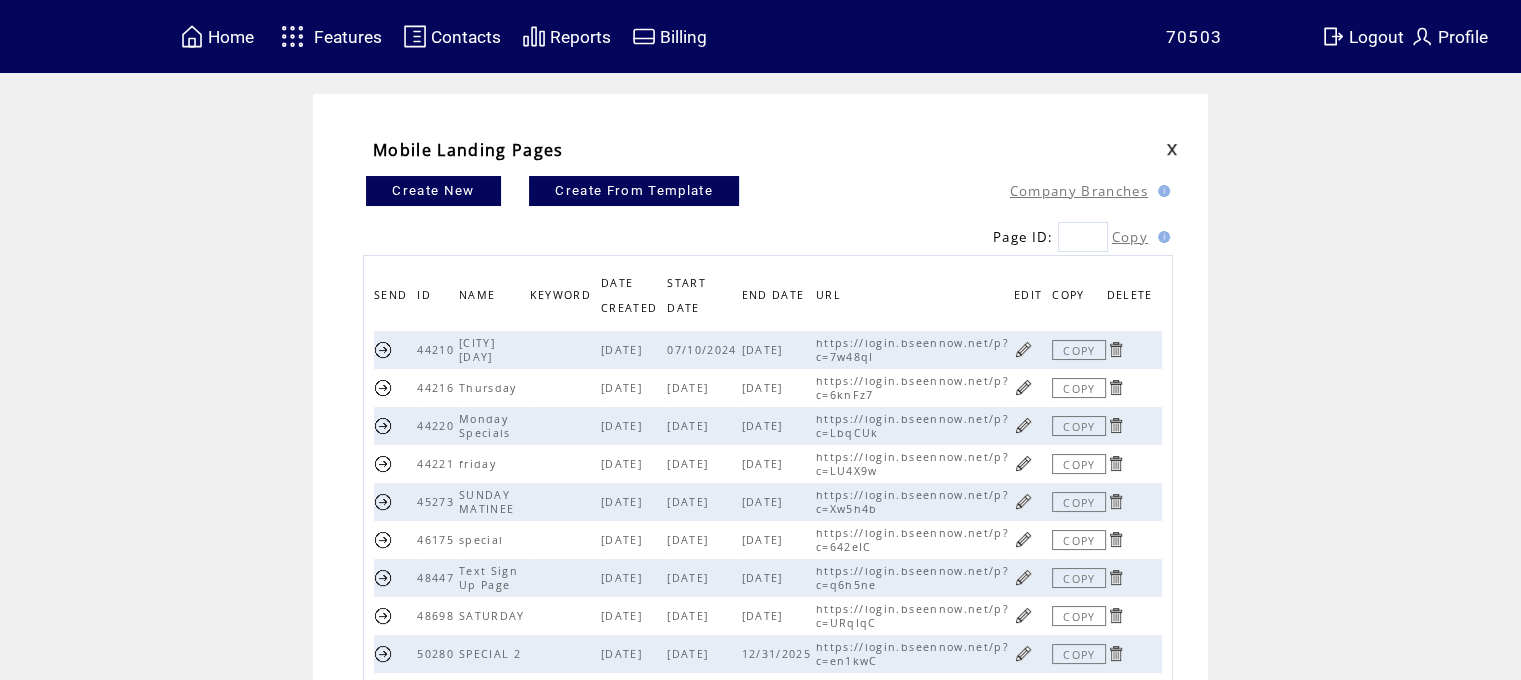 click at bounding box center (1023, 501) 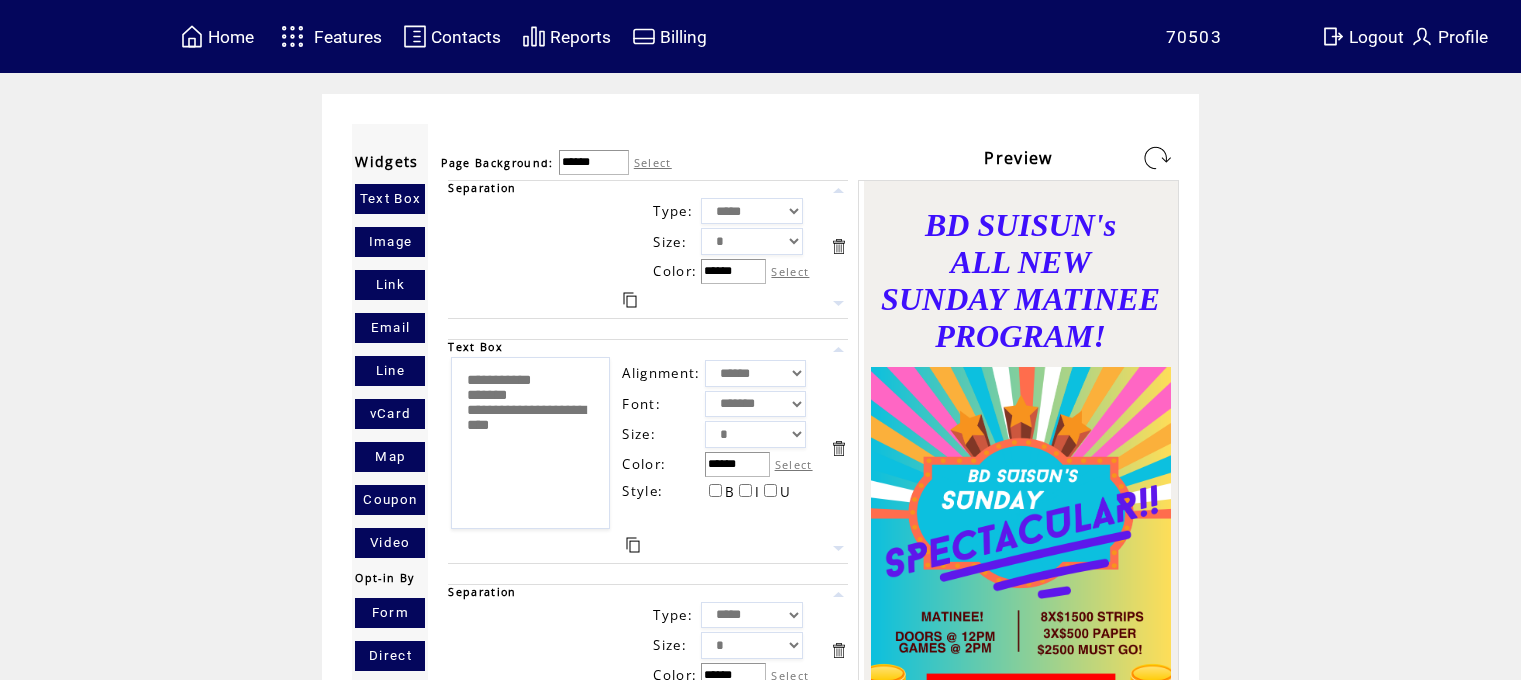 scroll, scrollTop: 0, scrollLeft: 0, axis: both 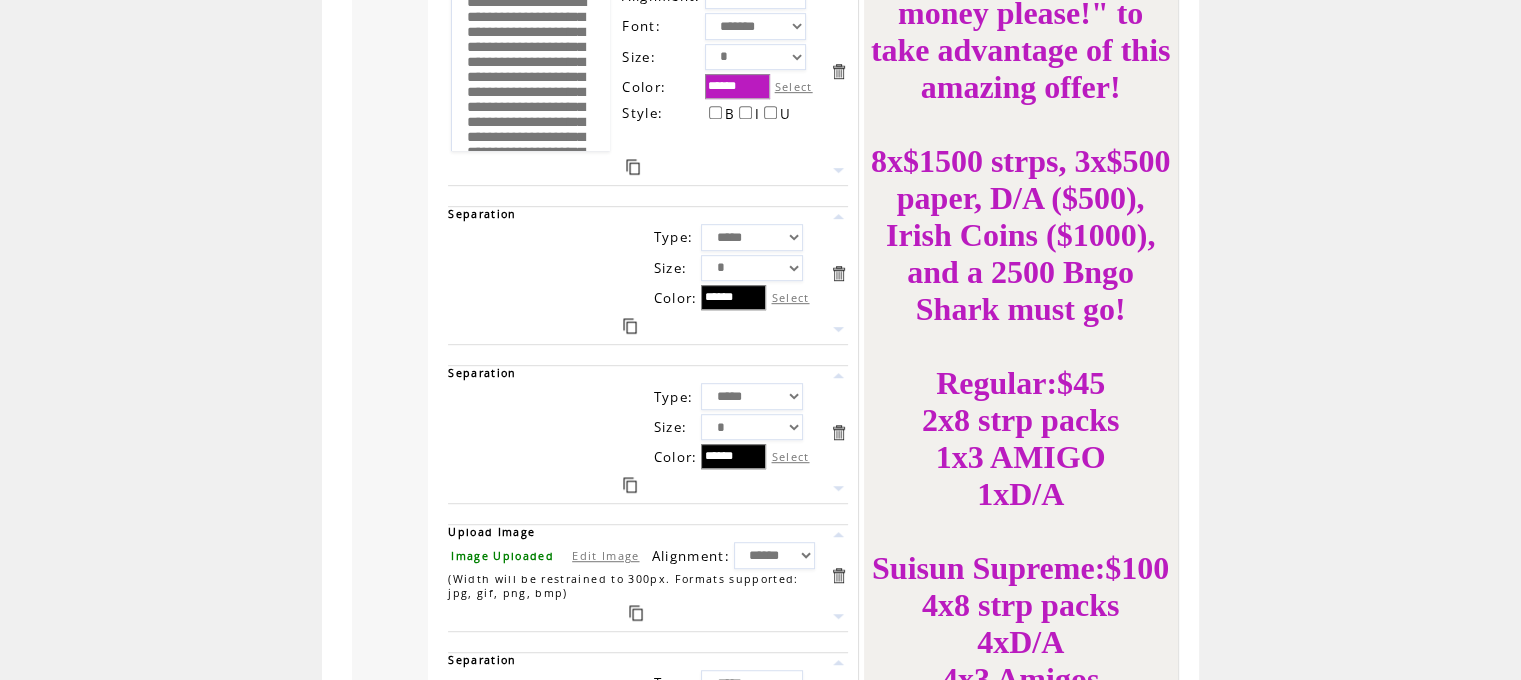 click at bounding box center (838, 432) 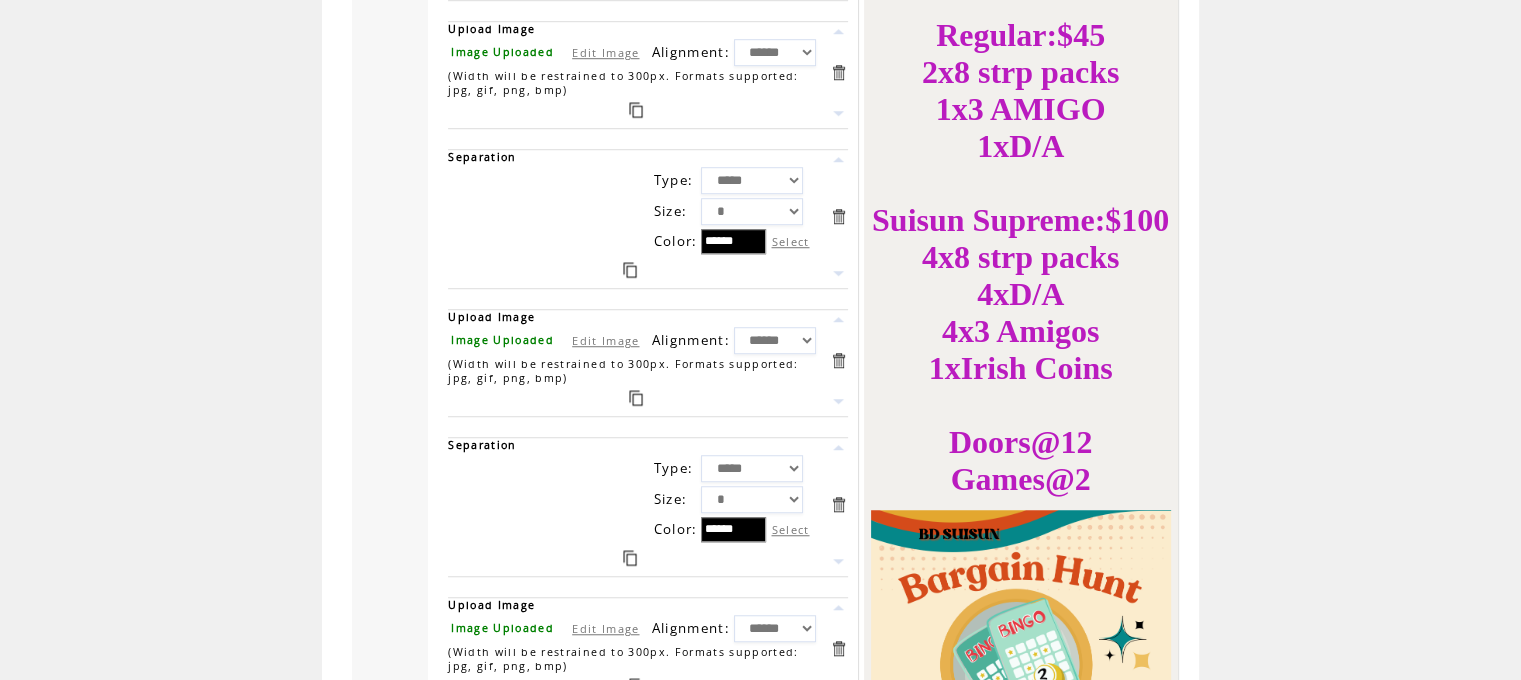 scroll, scrollTop: 1412, scrollLeft: 0, axis: vertical 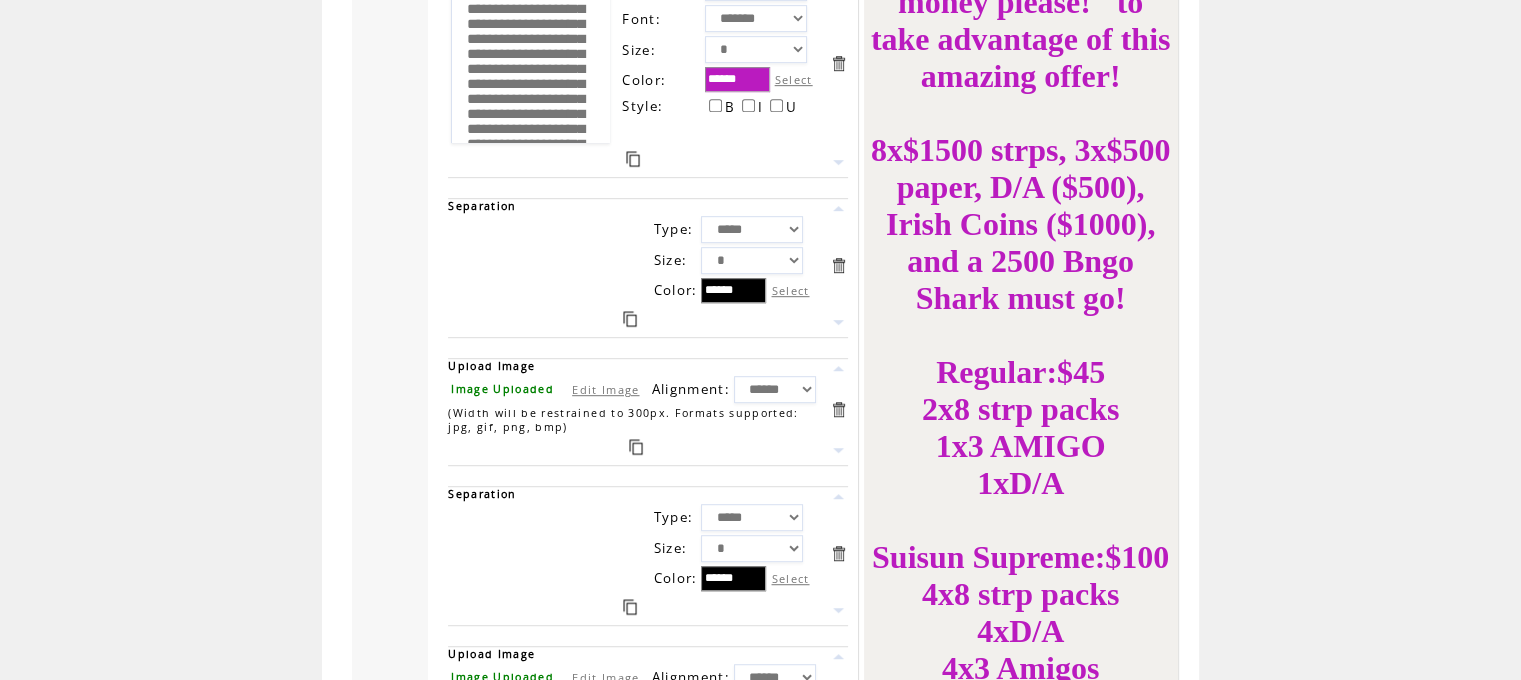 click at bounding box center [636, 447] 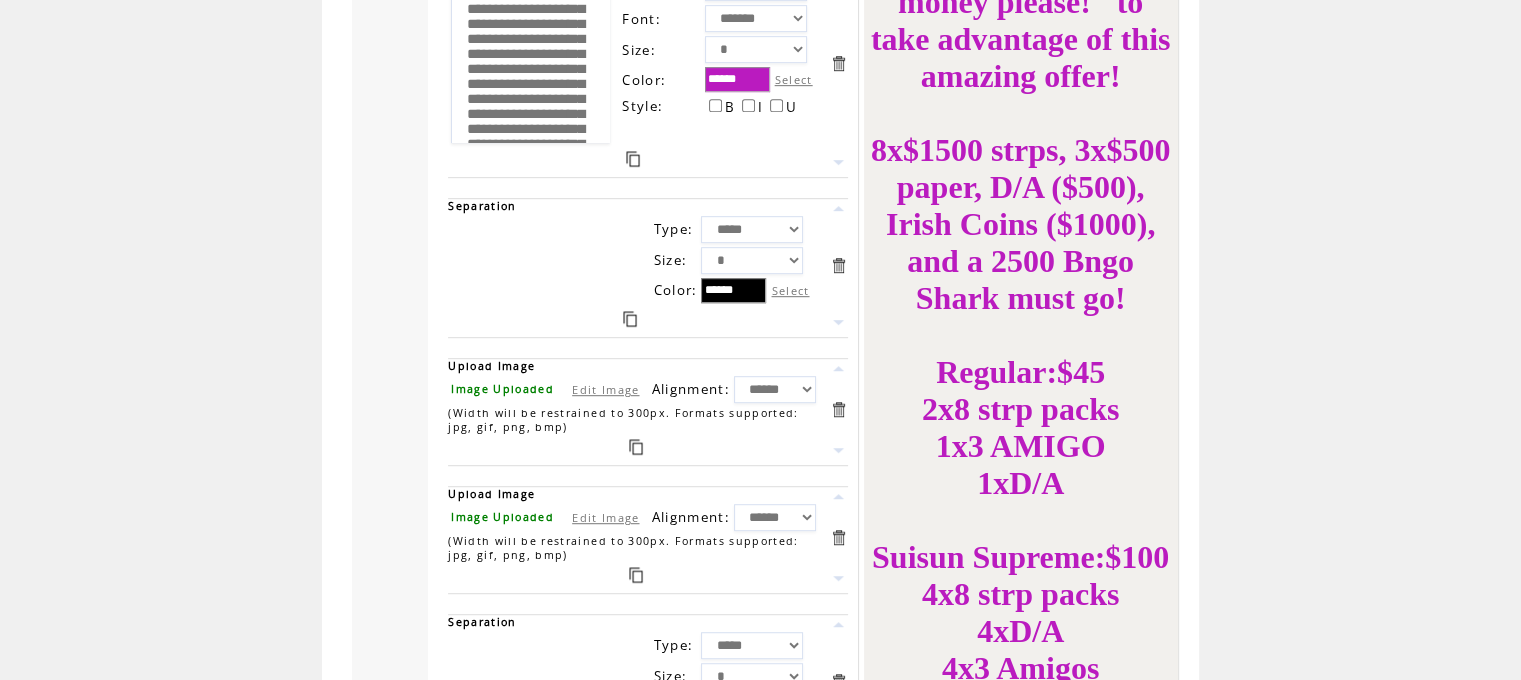 click at bounding box center (630, 319) 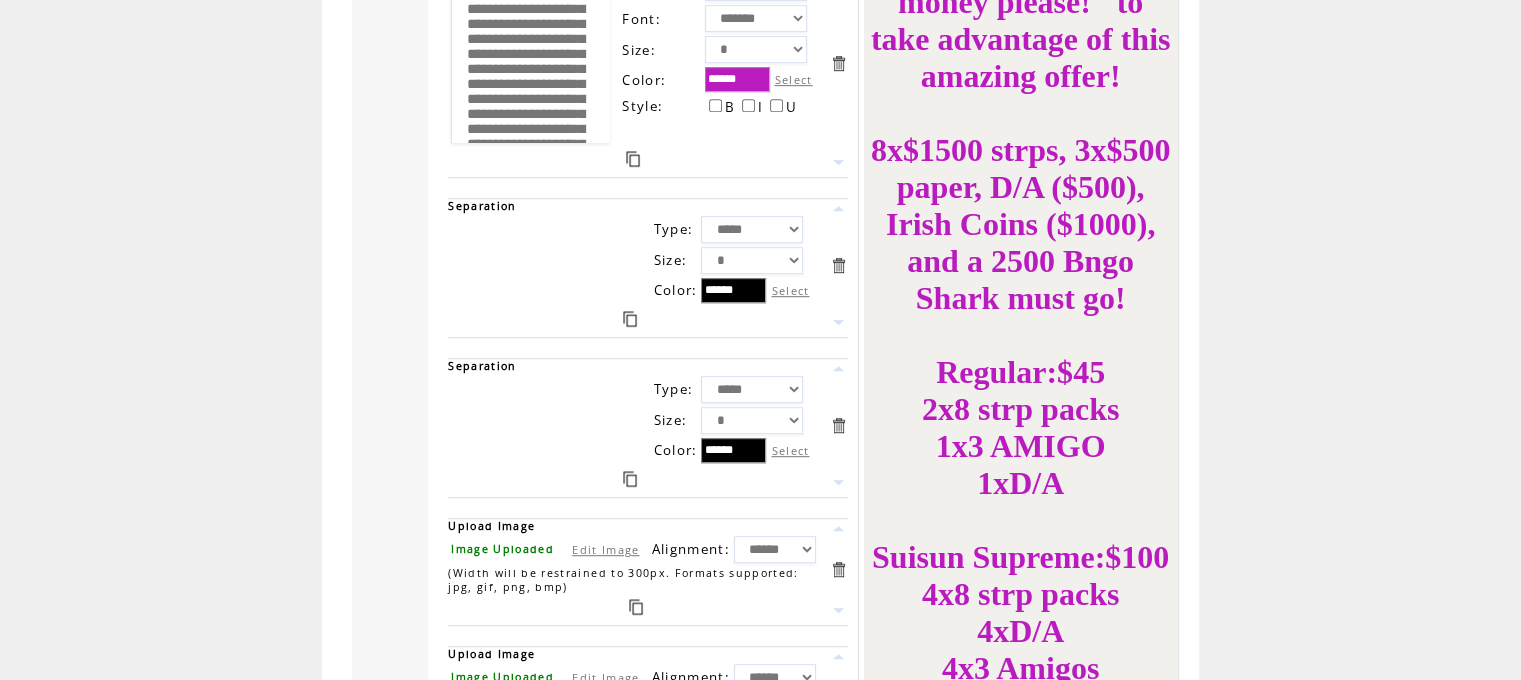 click at bounding box center [838, 528] 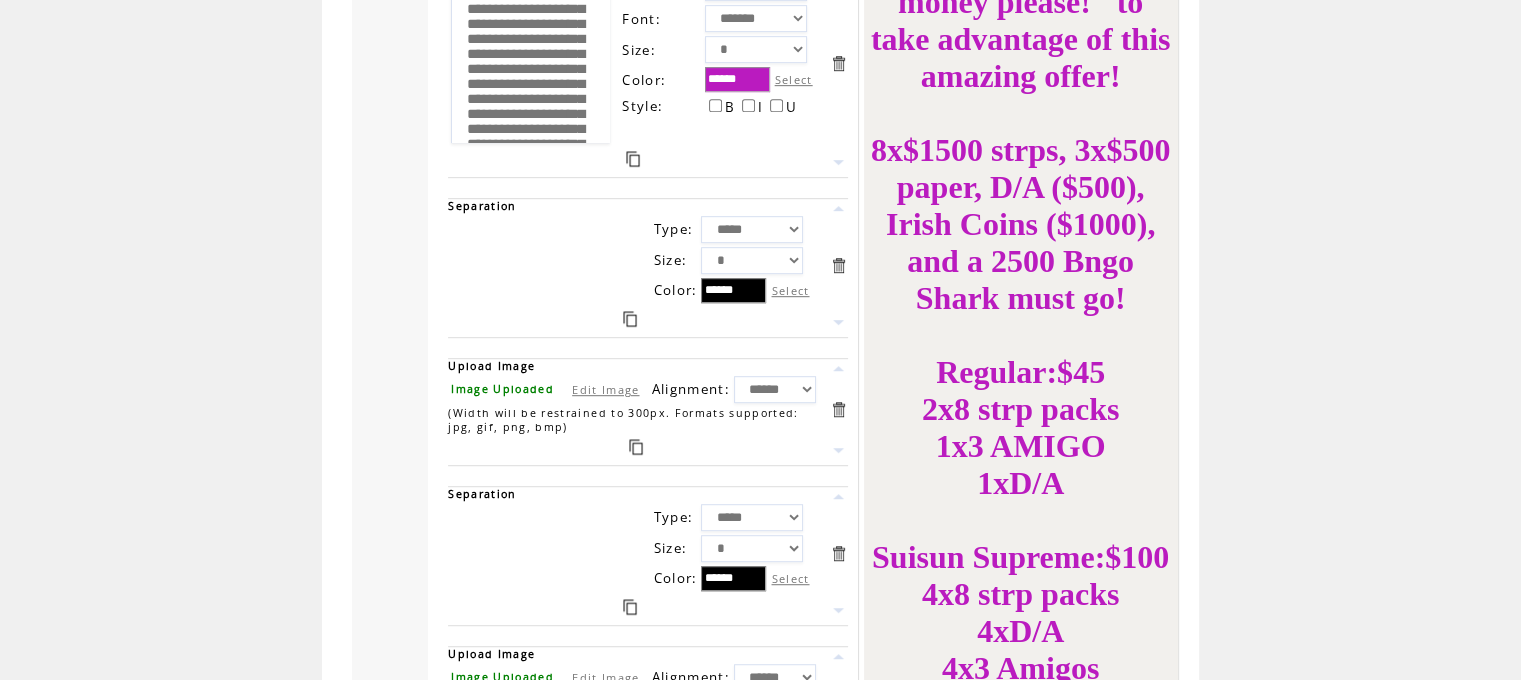 click on "Edit Image" at bounding box center (605, 389) 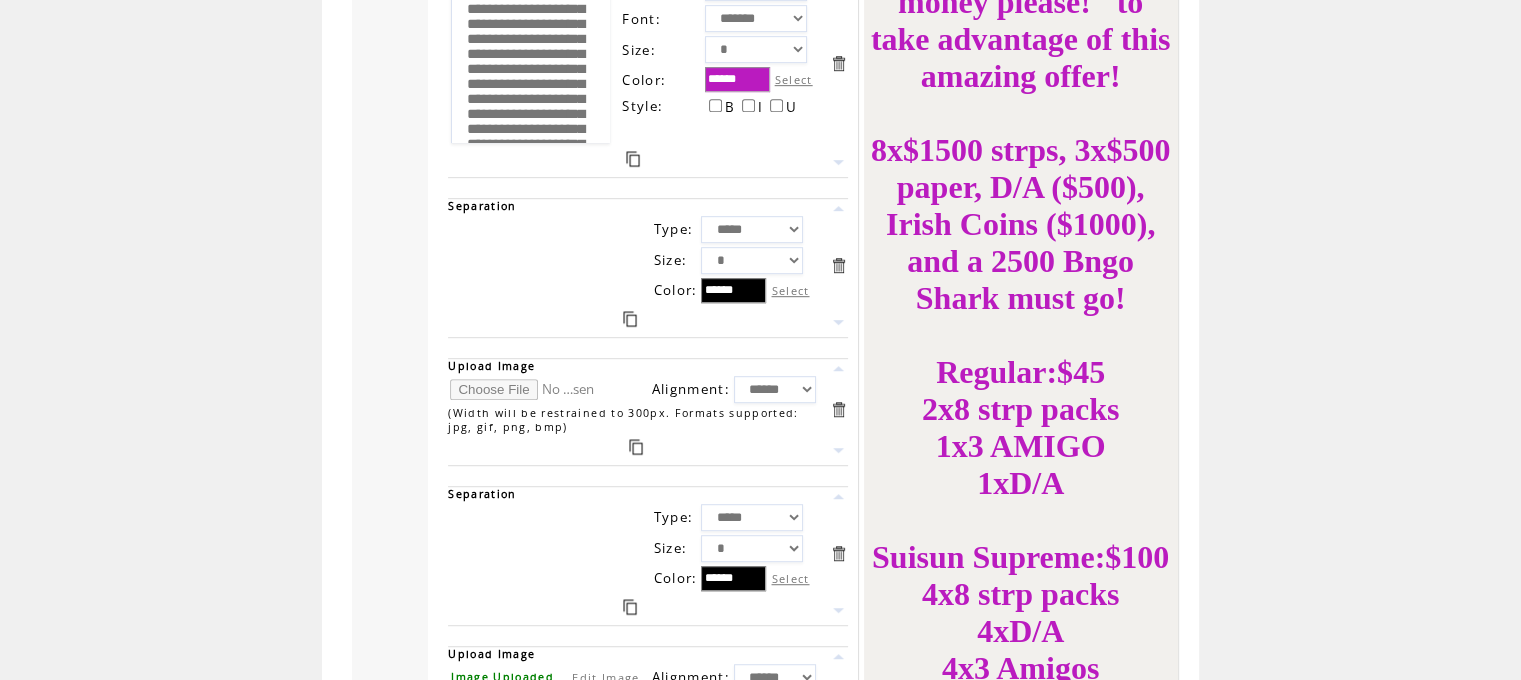click at bounding box center [525, 389] 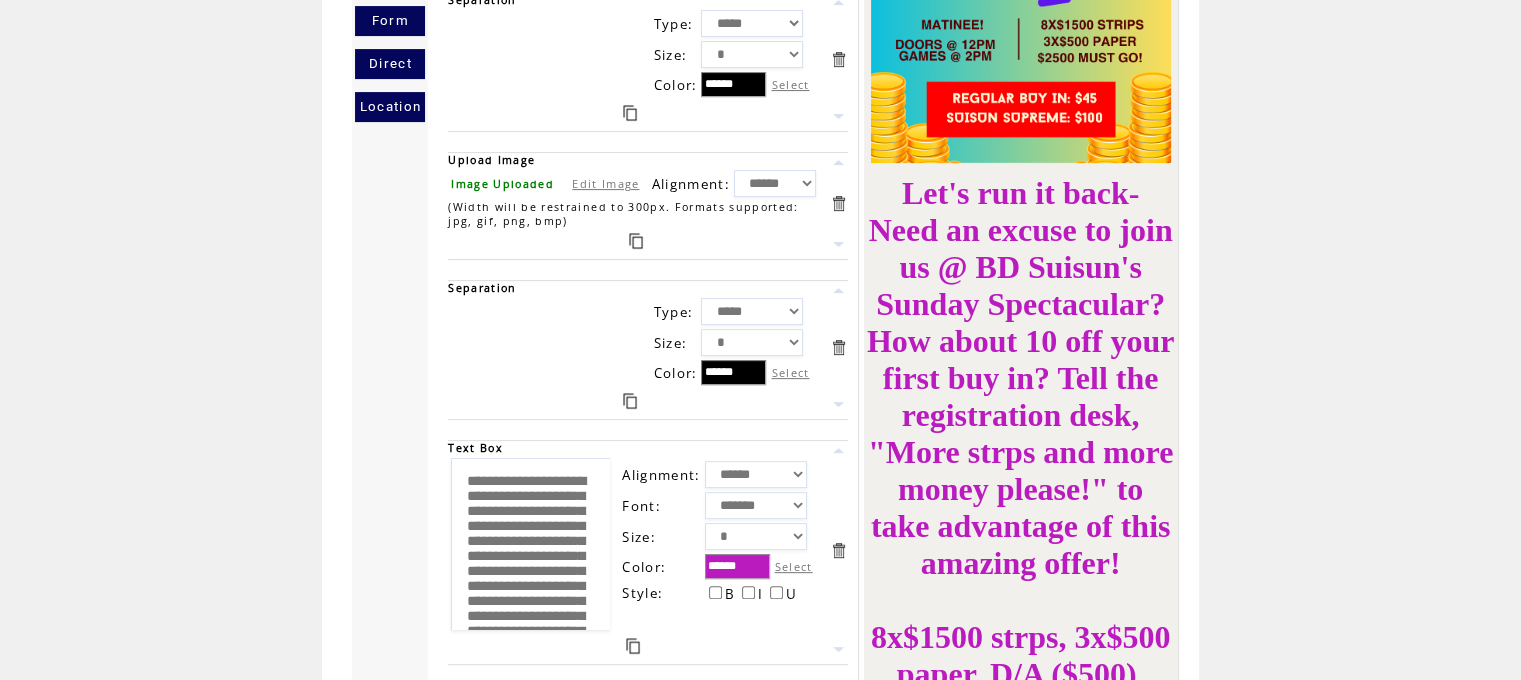 scroll, scrollTop: 0, scrollLeft: 0, axis: both 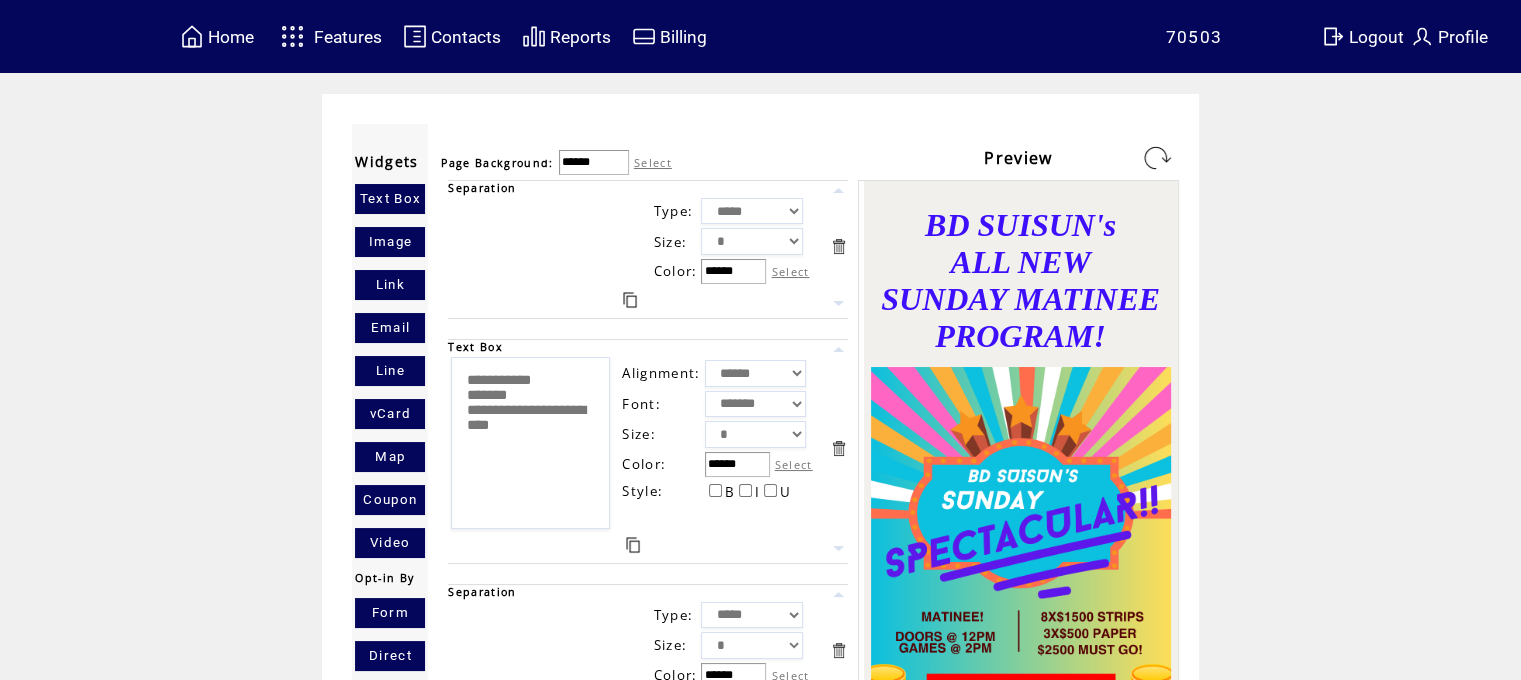 click at bounding box center (1157, 158) 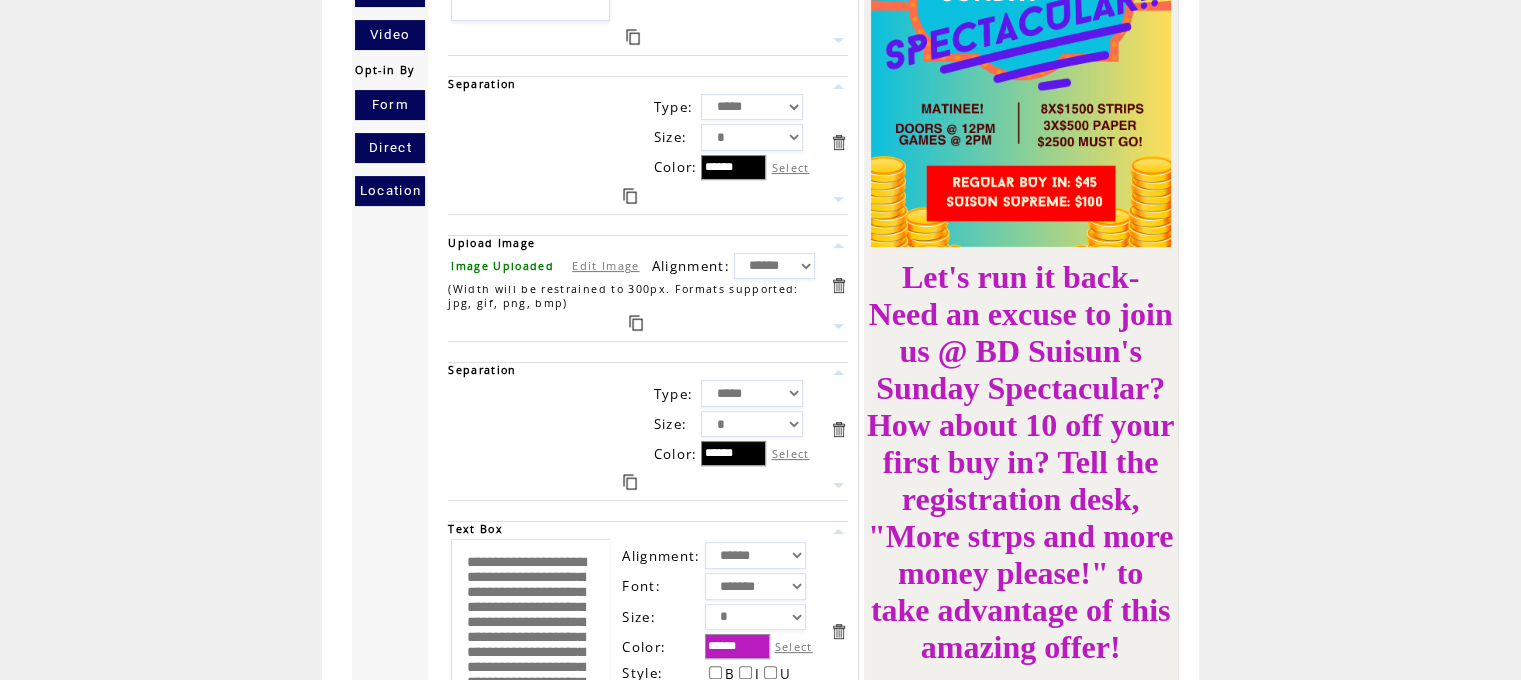 scroll, scrollTop: 548, scrollLeft: 0, axis: vertical 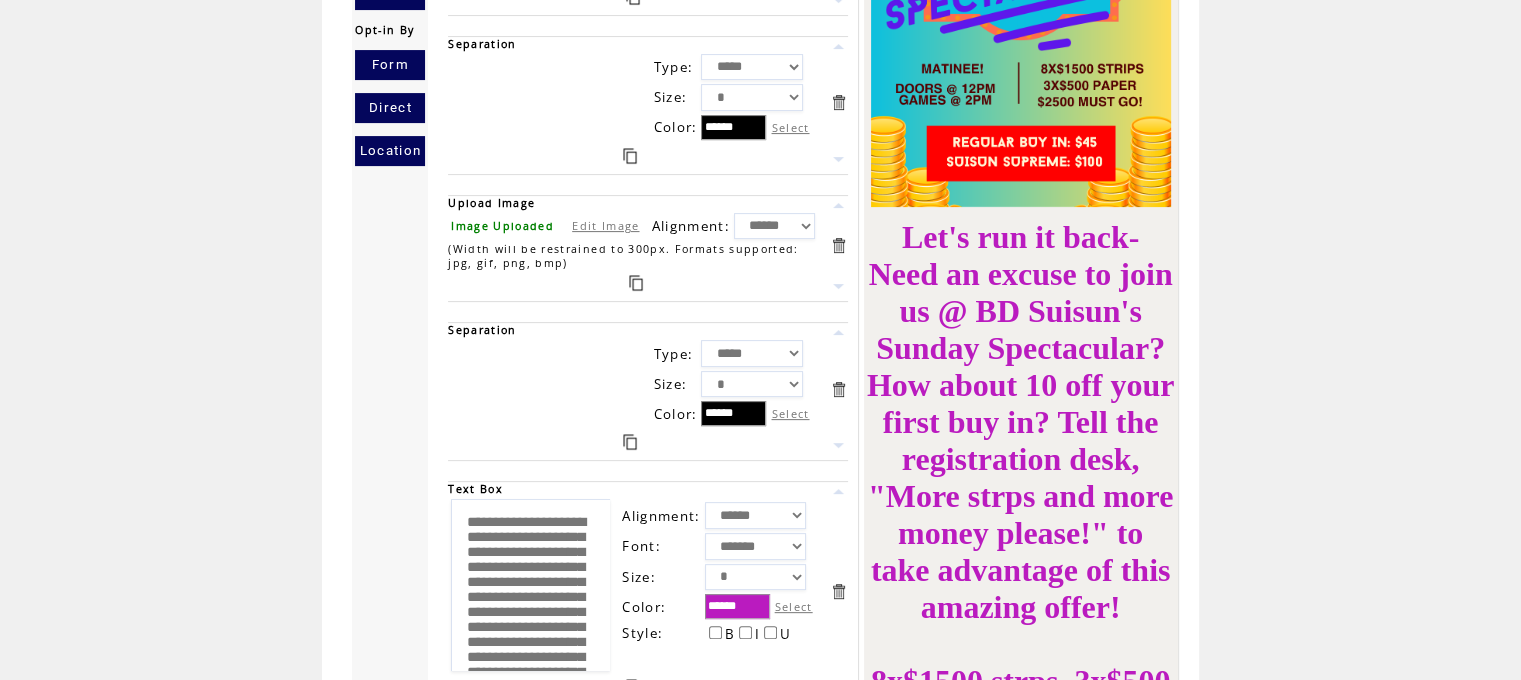 click at bounding box center [636, 283] 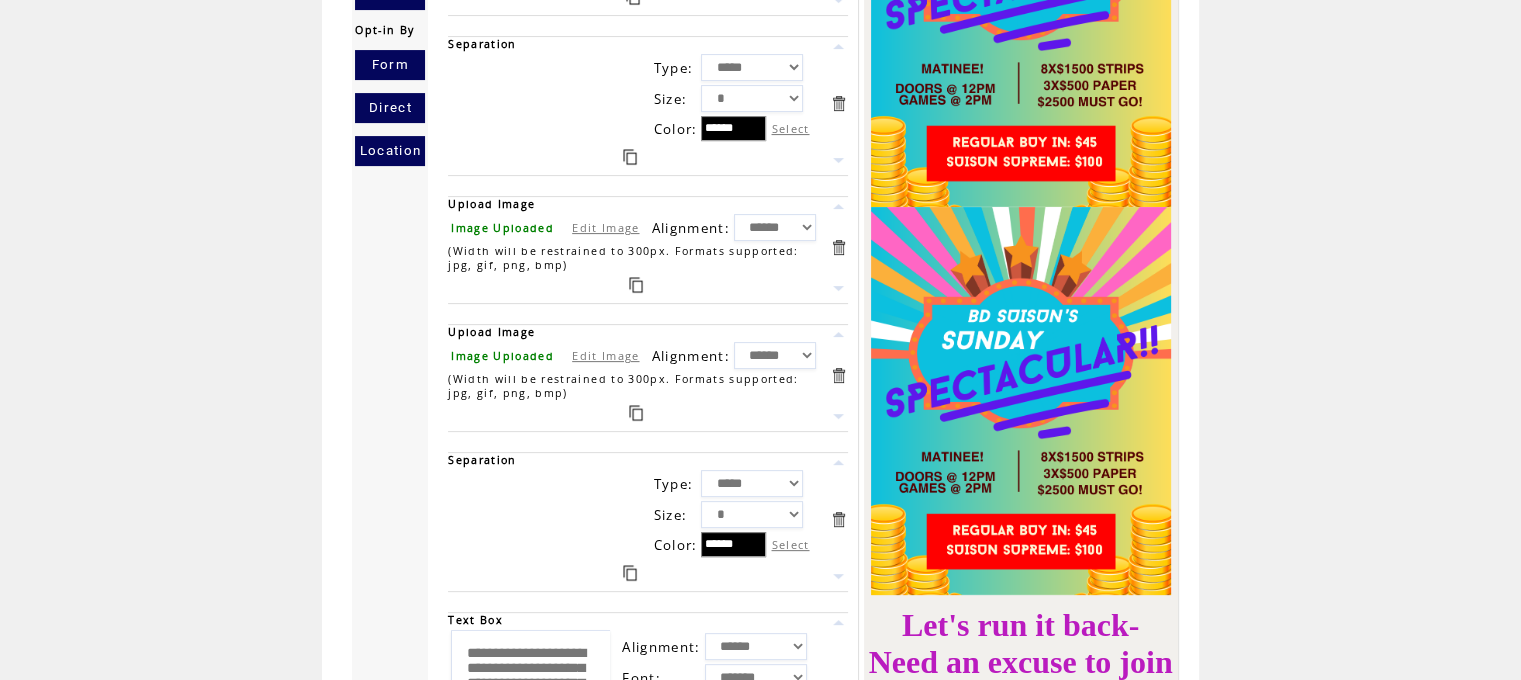 click at bounding box center [630, 157] 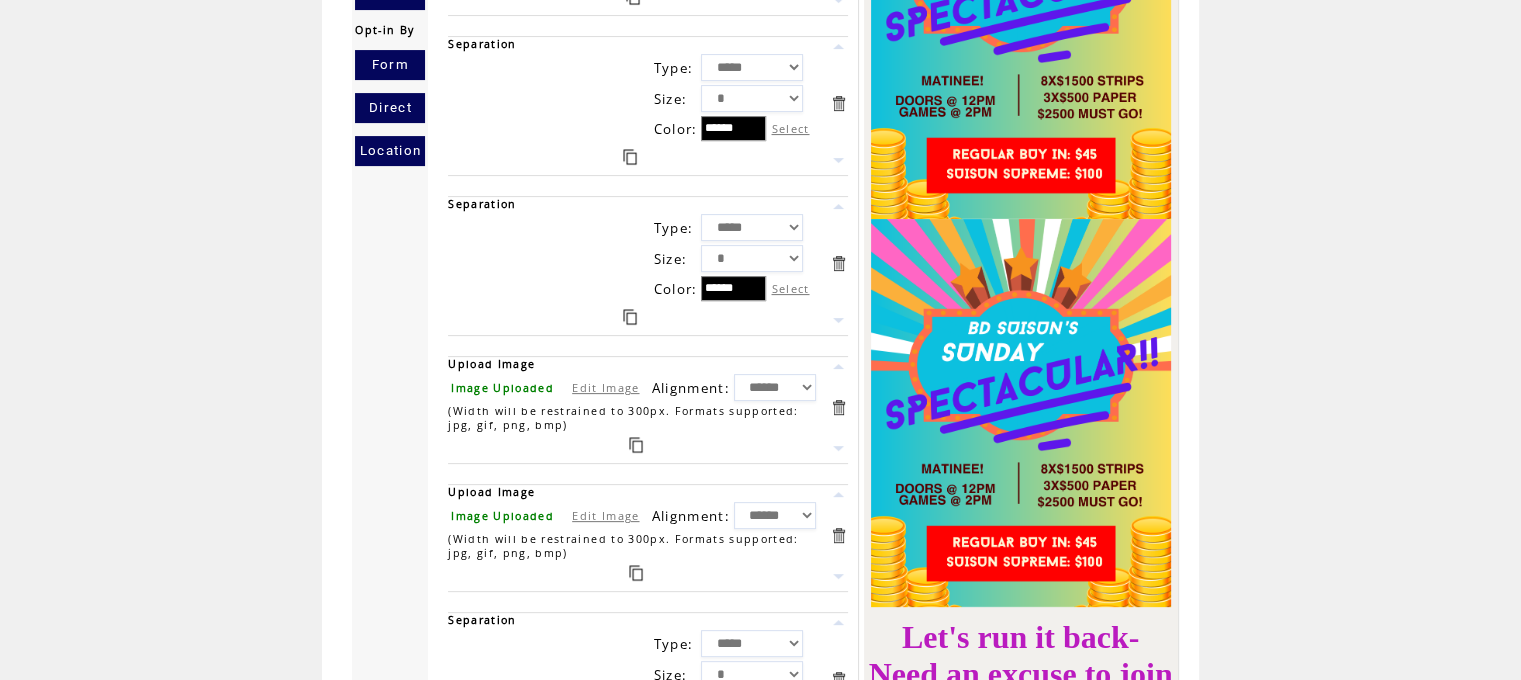 click at bounding box center [838, 366] 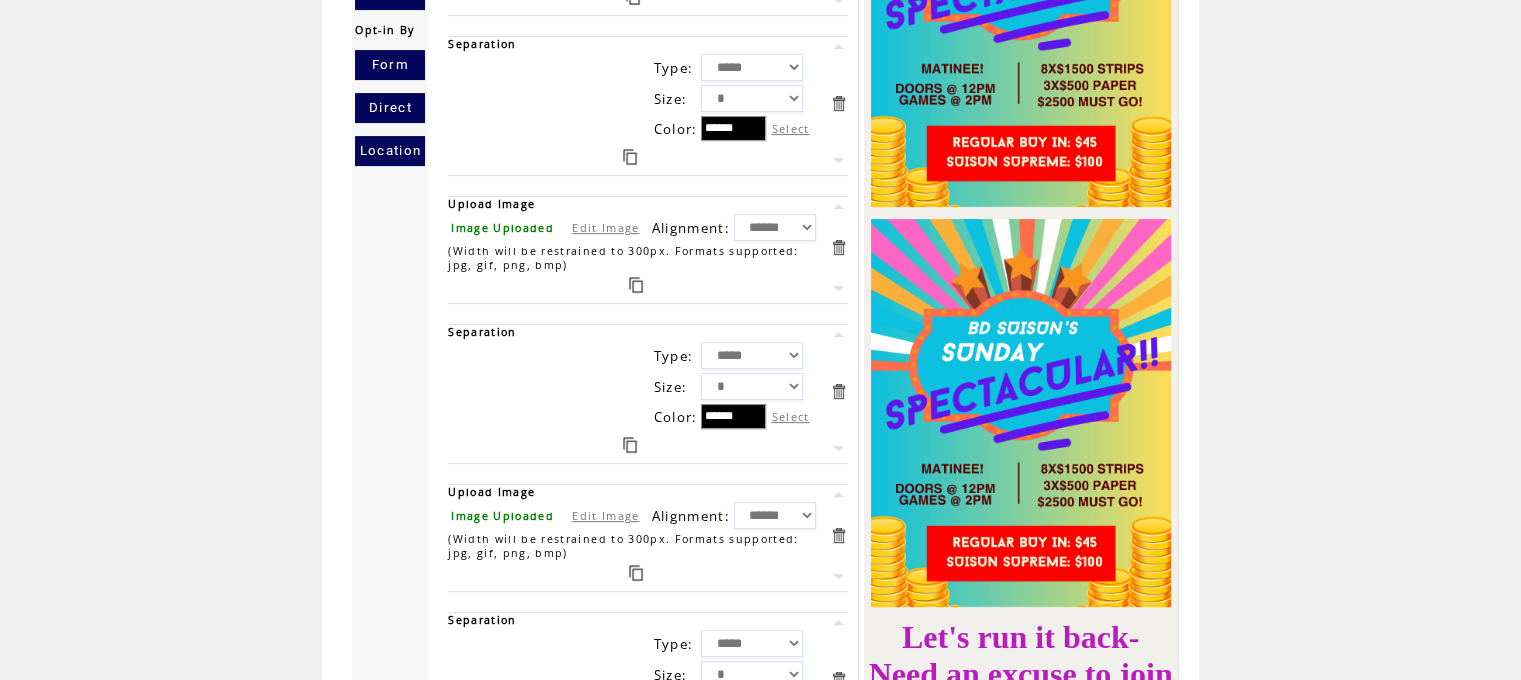 click on "Edit Image" at bounding box center [605, 227] 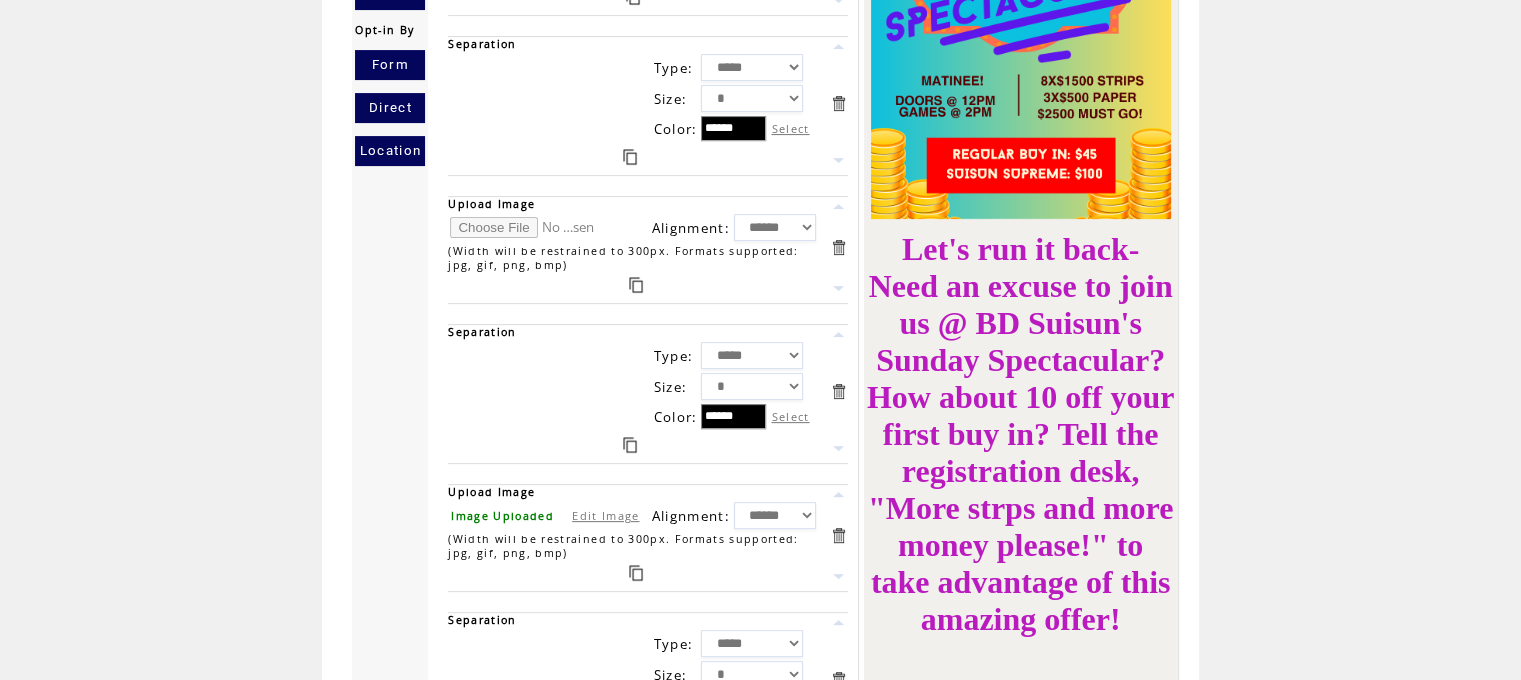 click at bounding box center [525, 227] 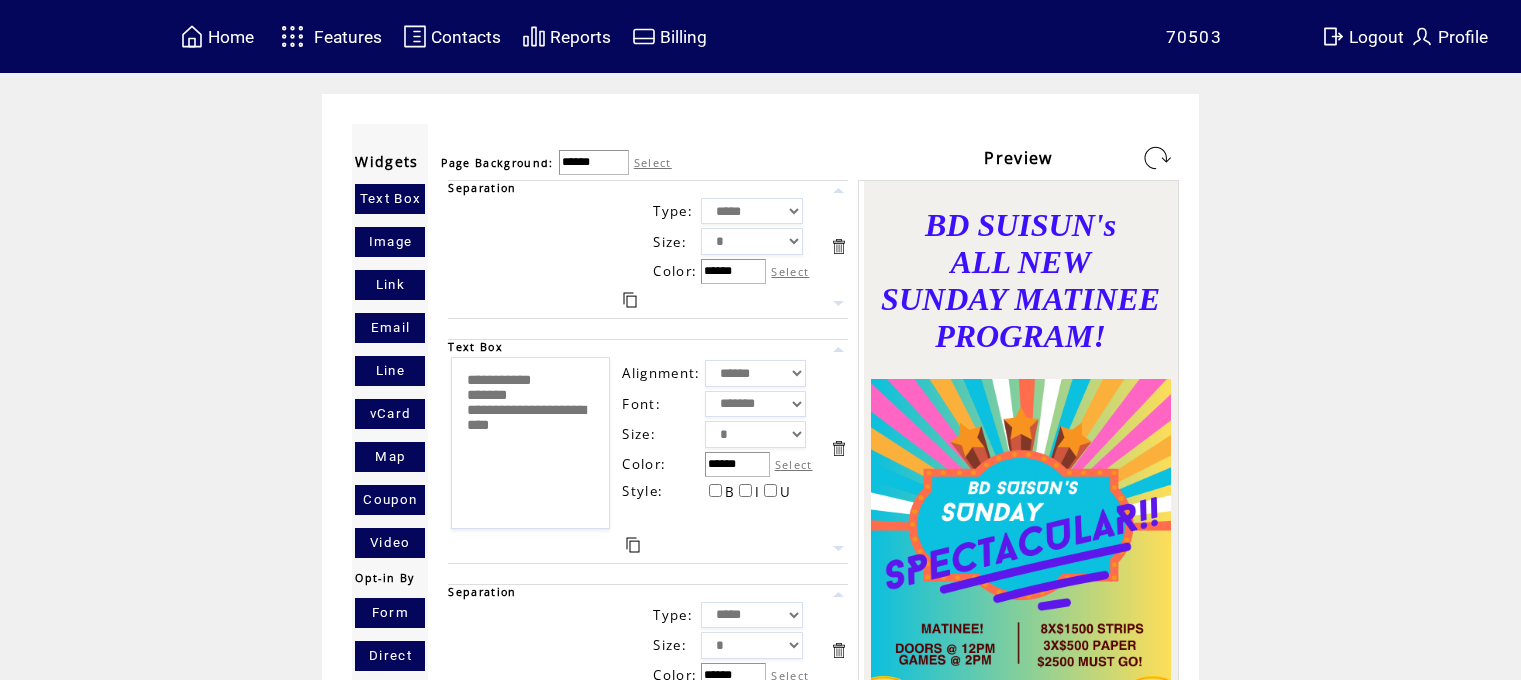 scroll, scrollTop: 0, scrollLeft: 0, axis: both 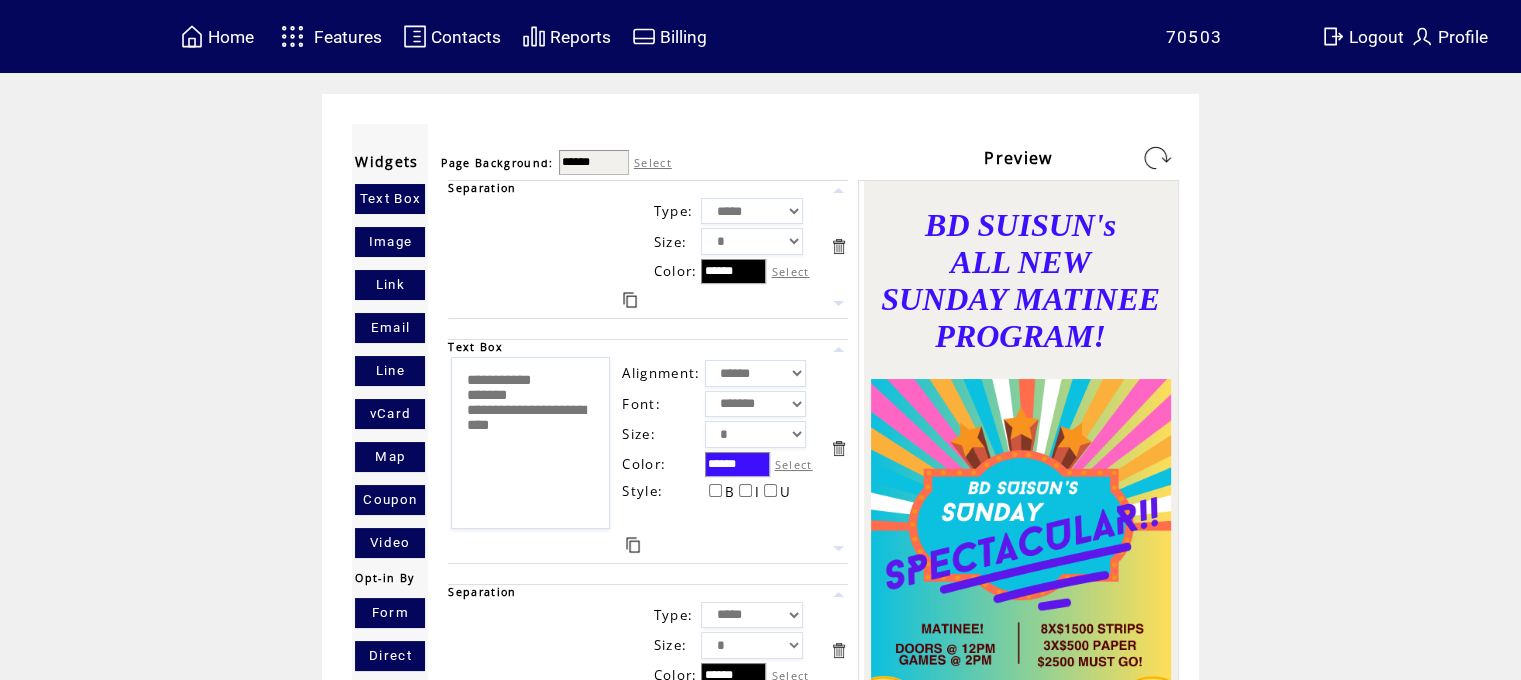 click at bounding box center [1157, 158] 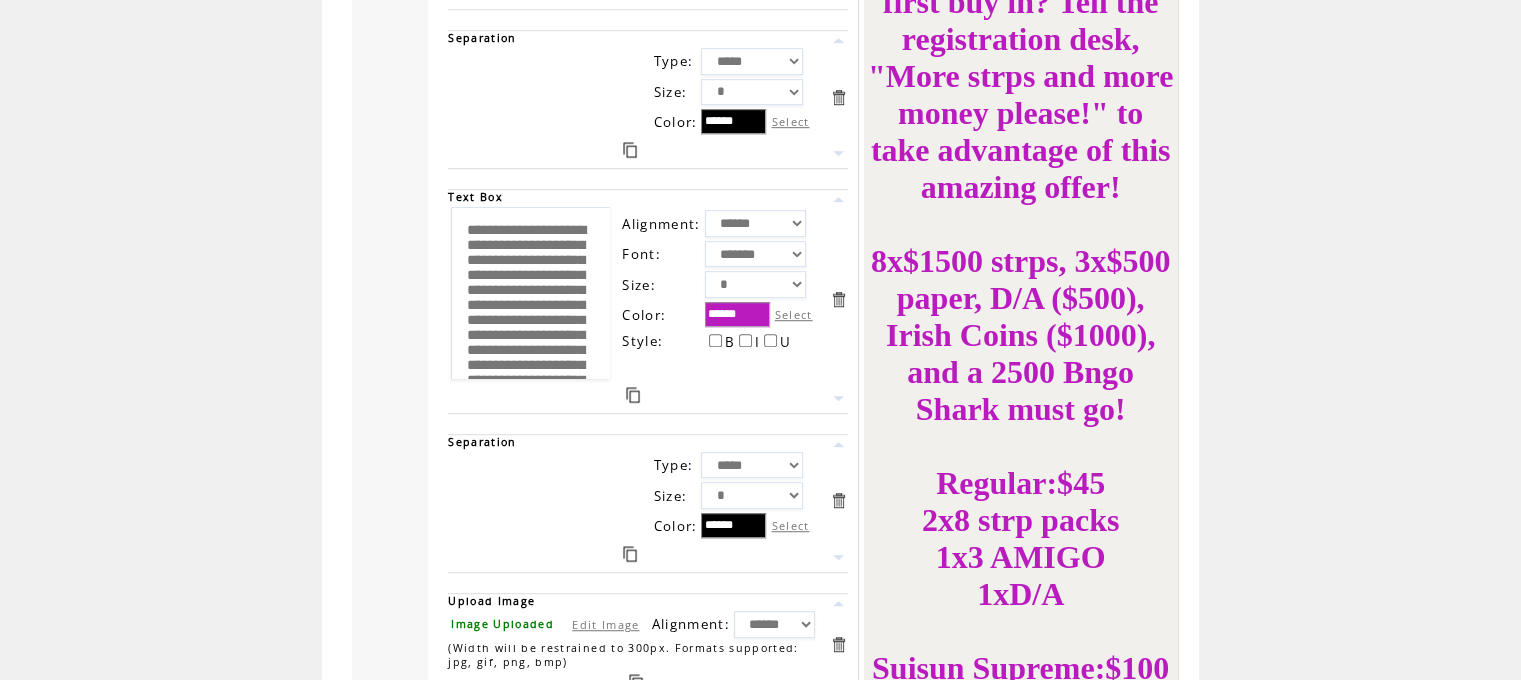 scroll, scrollTop: 1104, scrollLeft: 0, axis: vertical 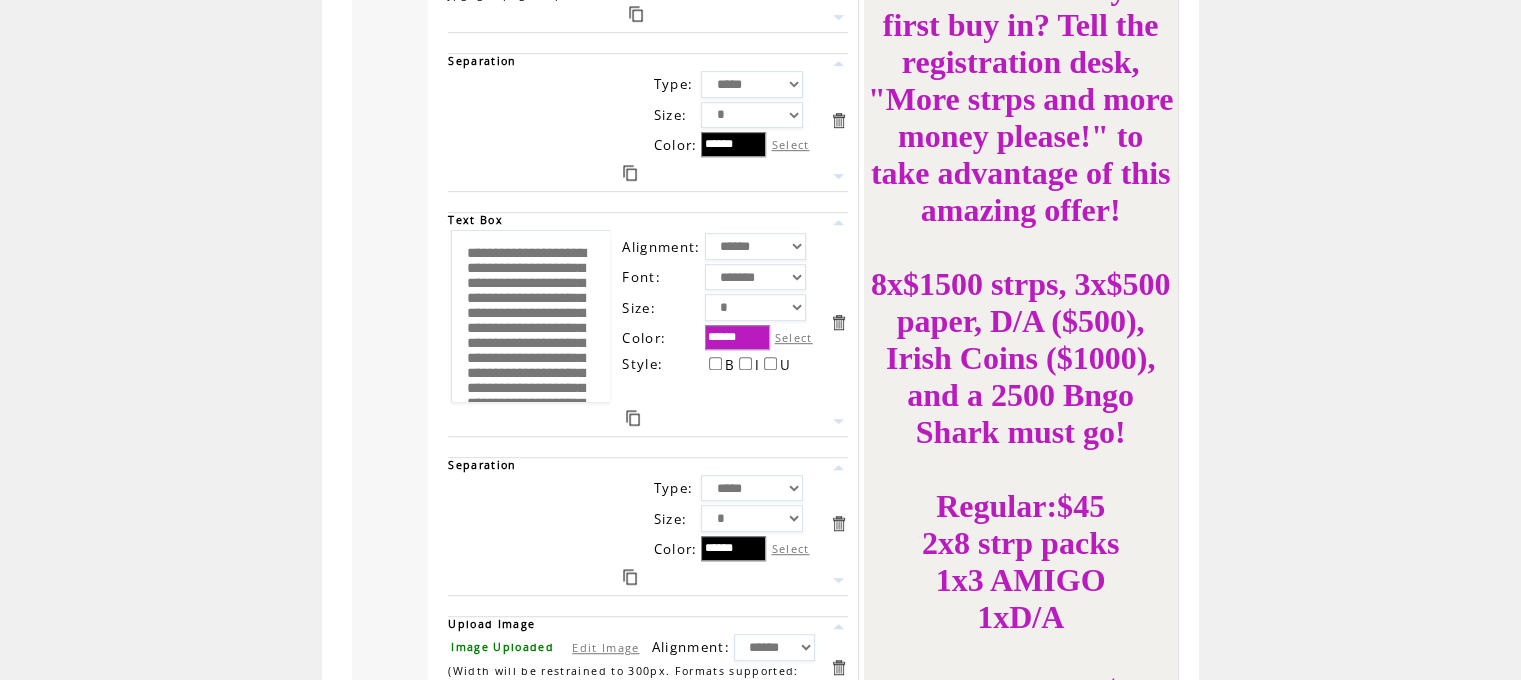 click at bounding box center [633, 418] 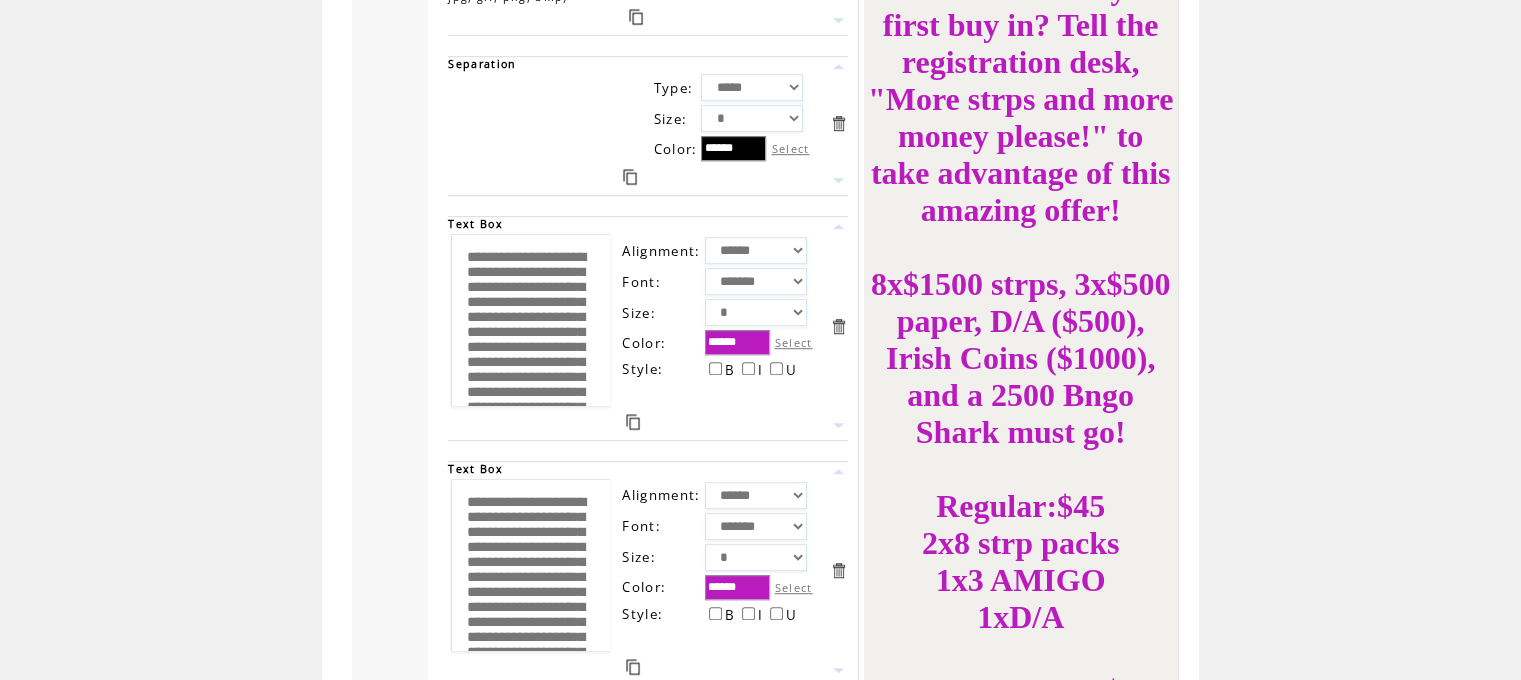 click at bounding box center [838, 226] 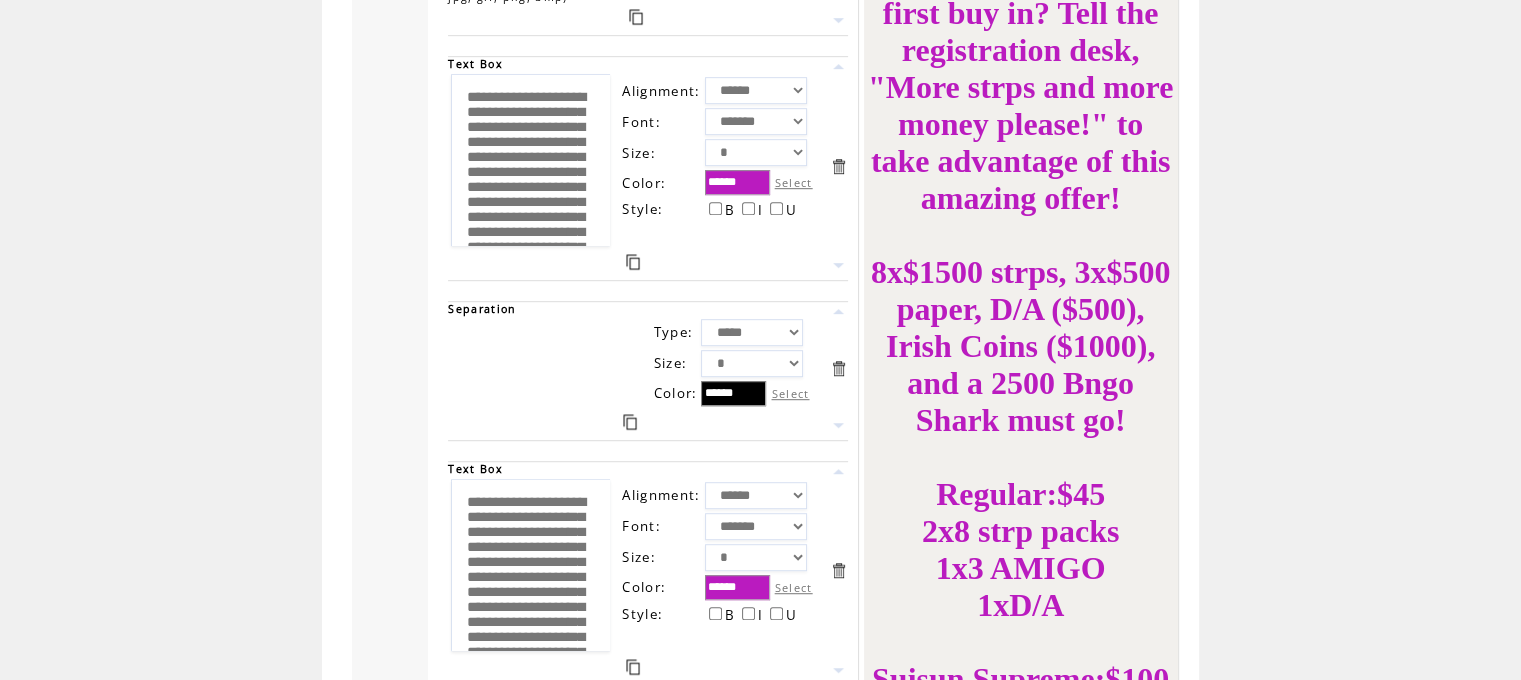 click at bounding box center (838, 66) 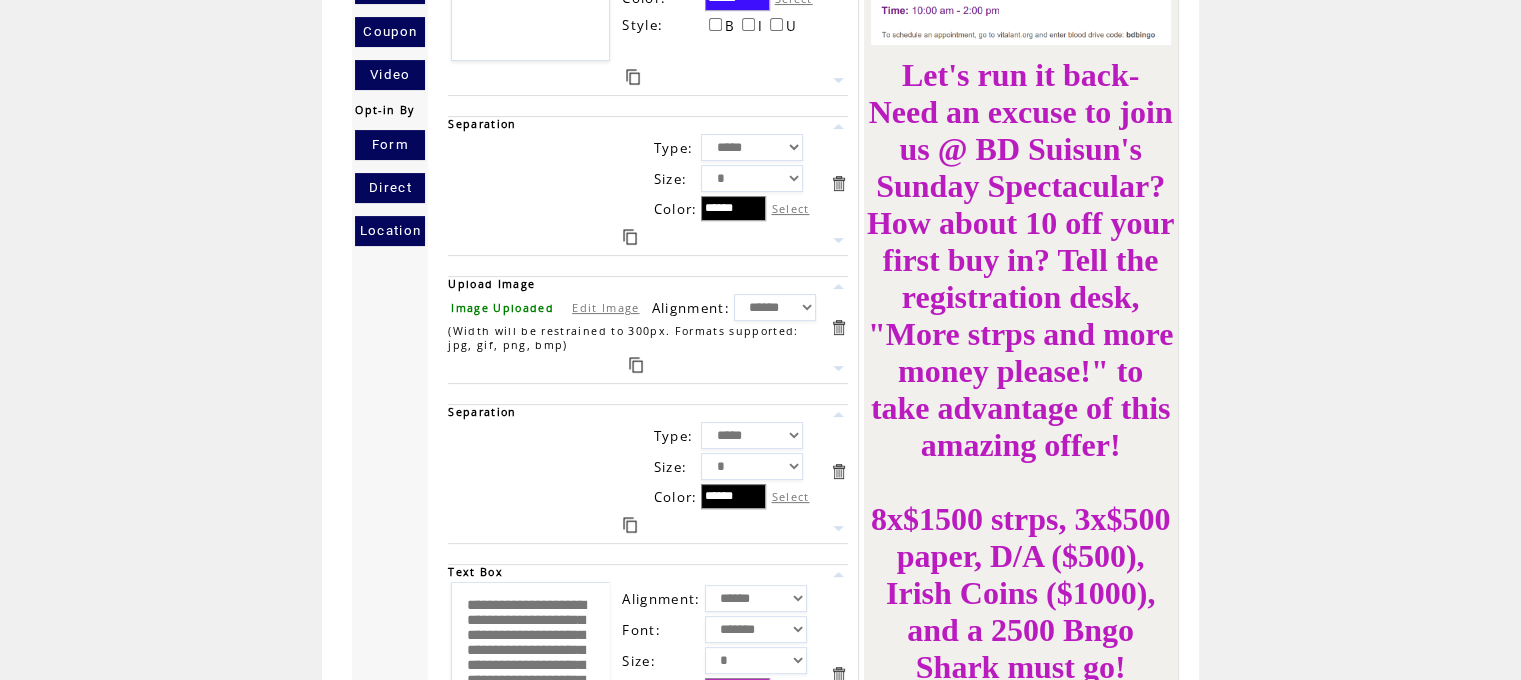 scroll, scrollTop: 234, scrollLeft: 0, axis: vertical 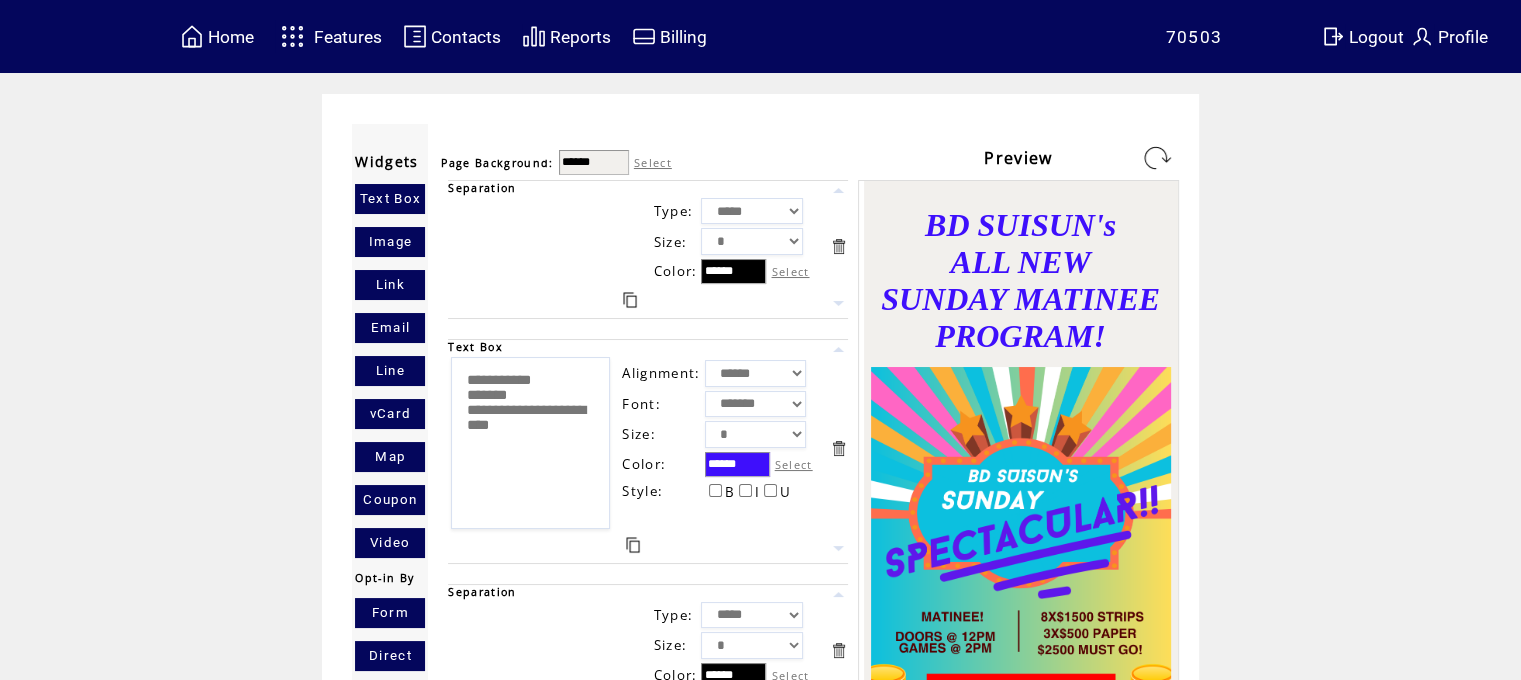 click at bounding box center (1157, 158) 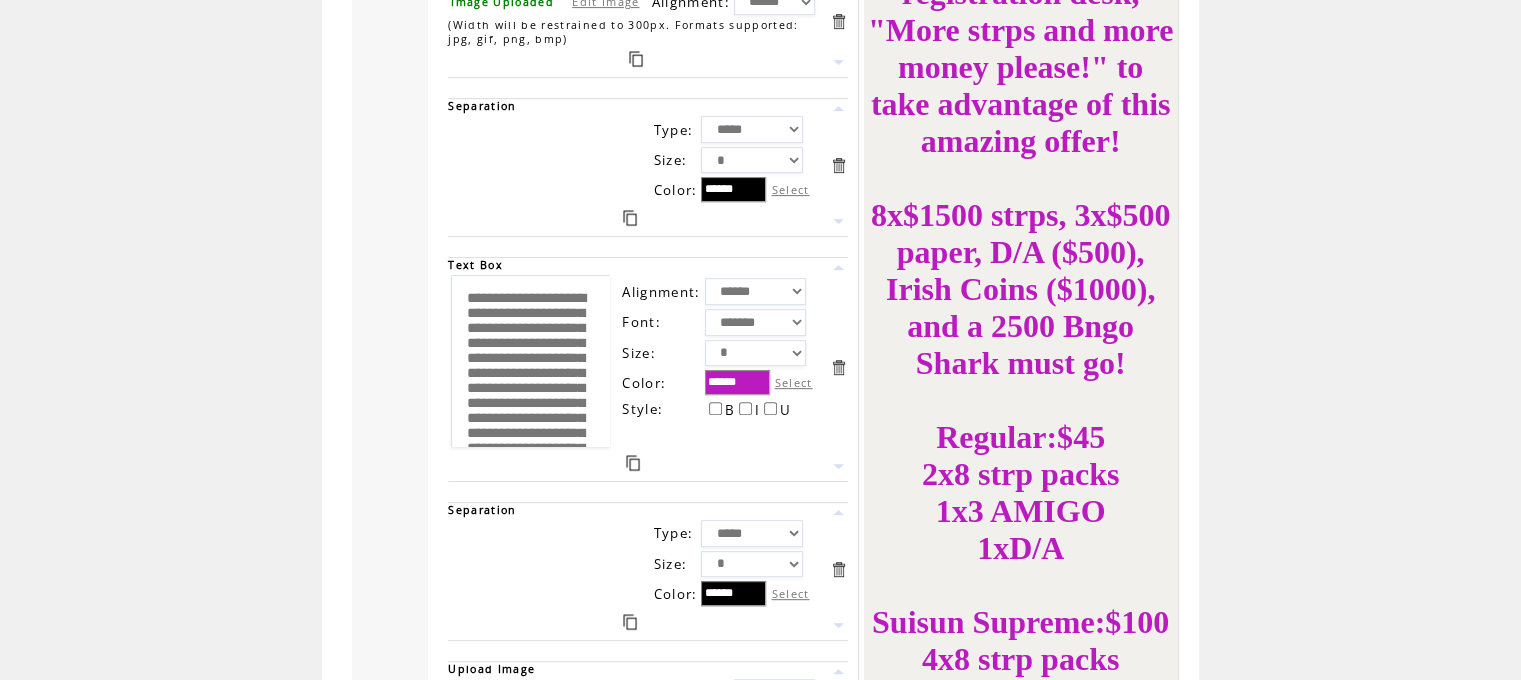 scroll, scrollTop: 776, scrollLeft: 0, axis: vertical 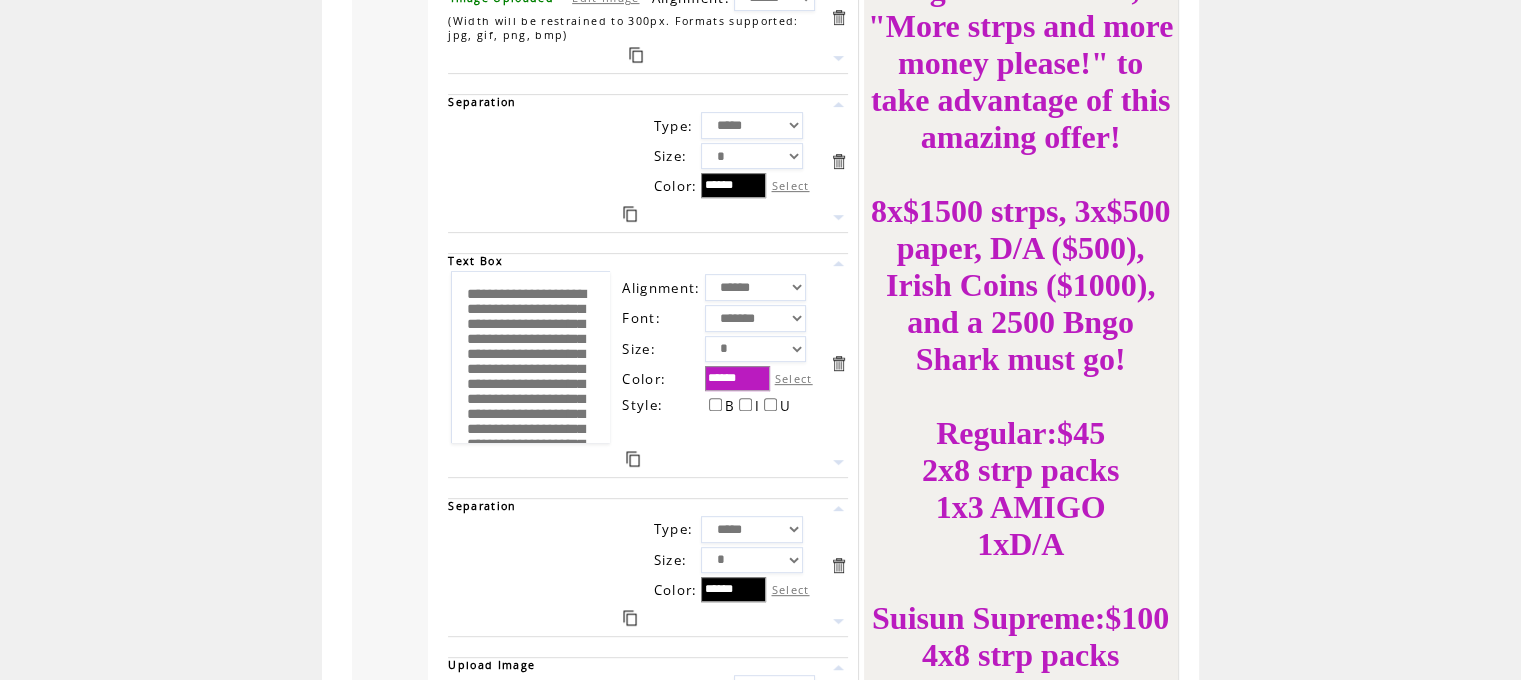click on "Select" at bounding box center (794, 378) 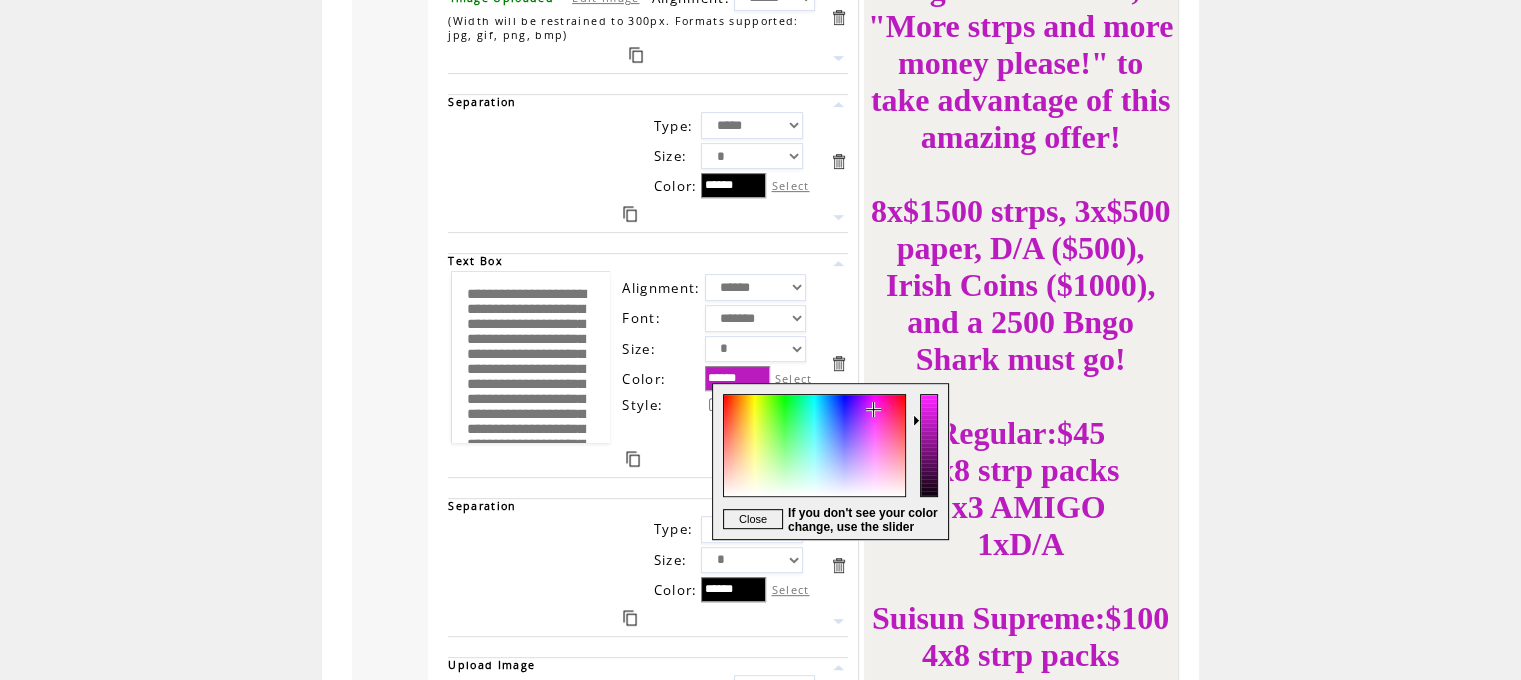 click at bounding box center [813, 461] 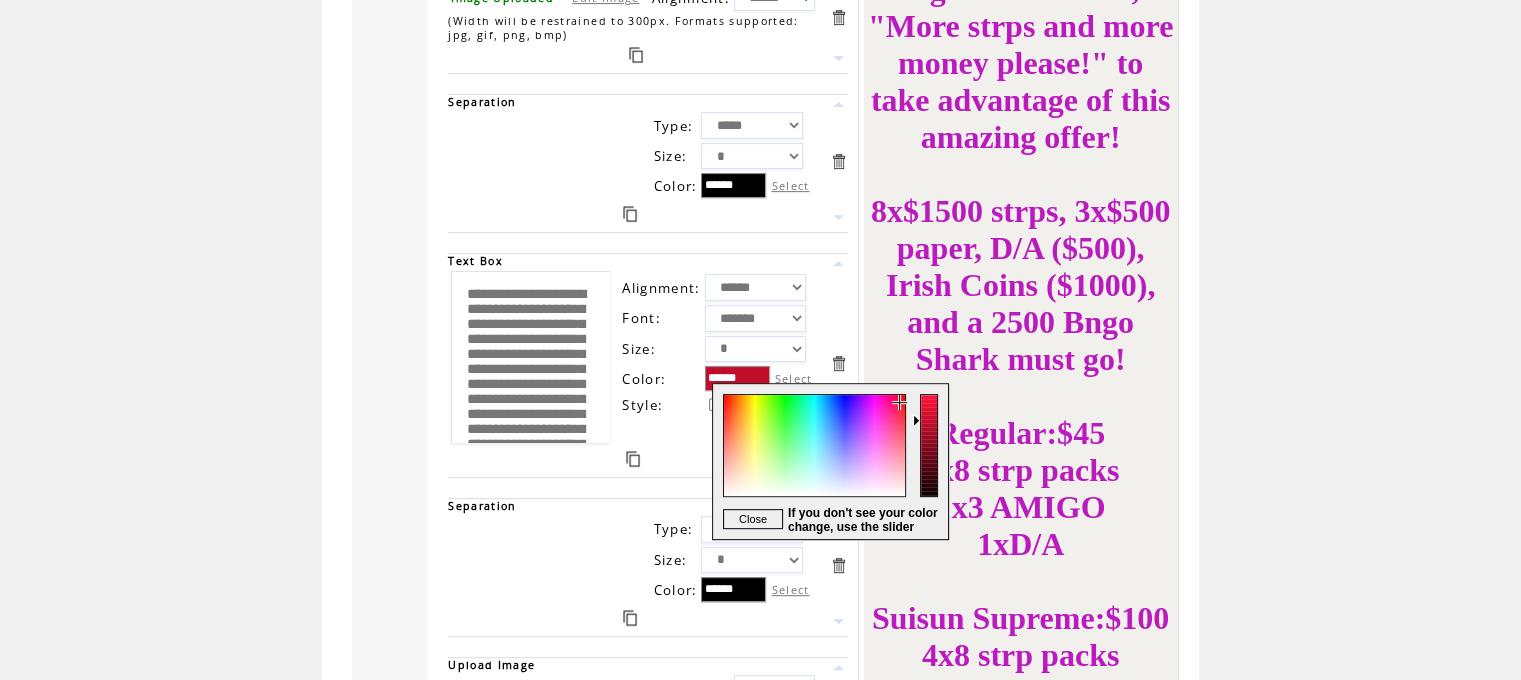 type on "******" 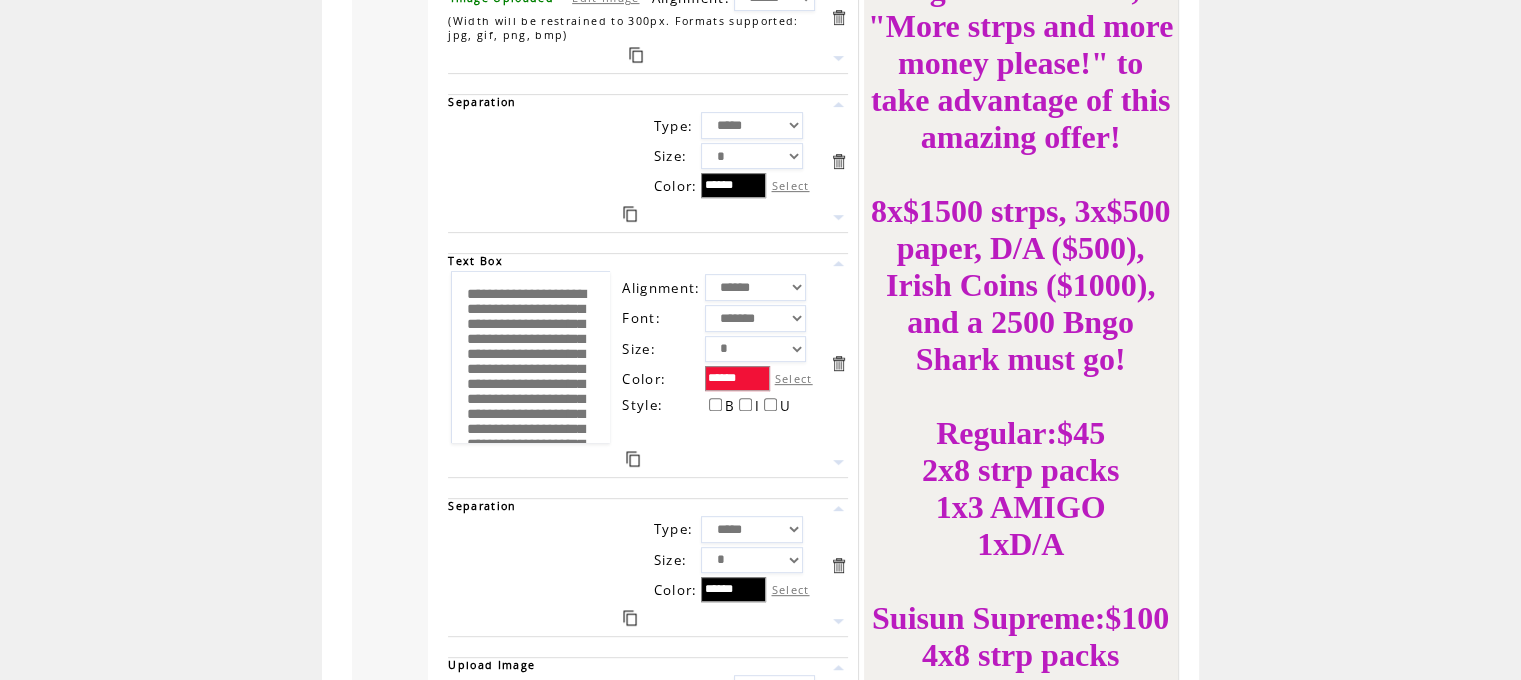 scroll, scrollTop: 820, scrollLeft: 0, axis: vertical 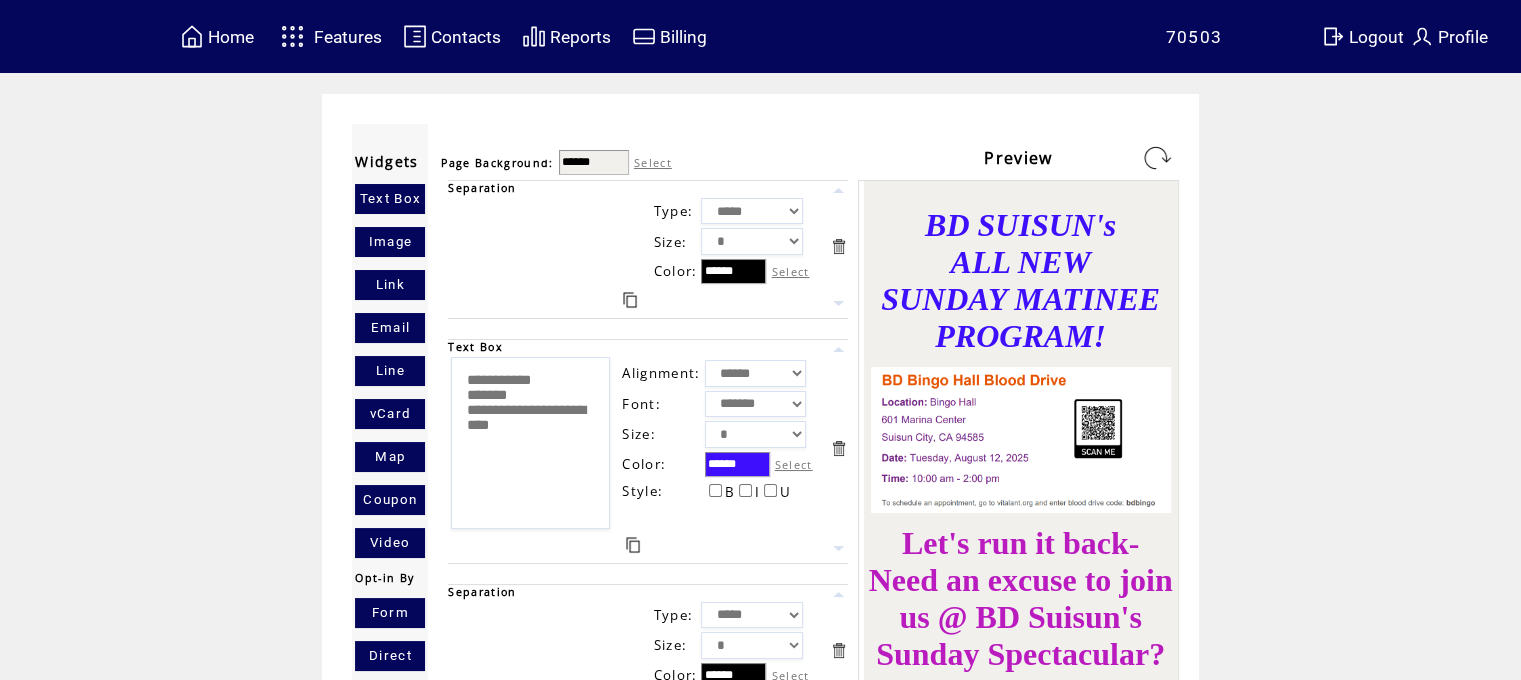 type on "**********" 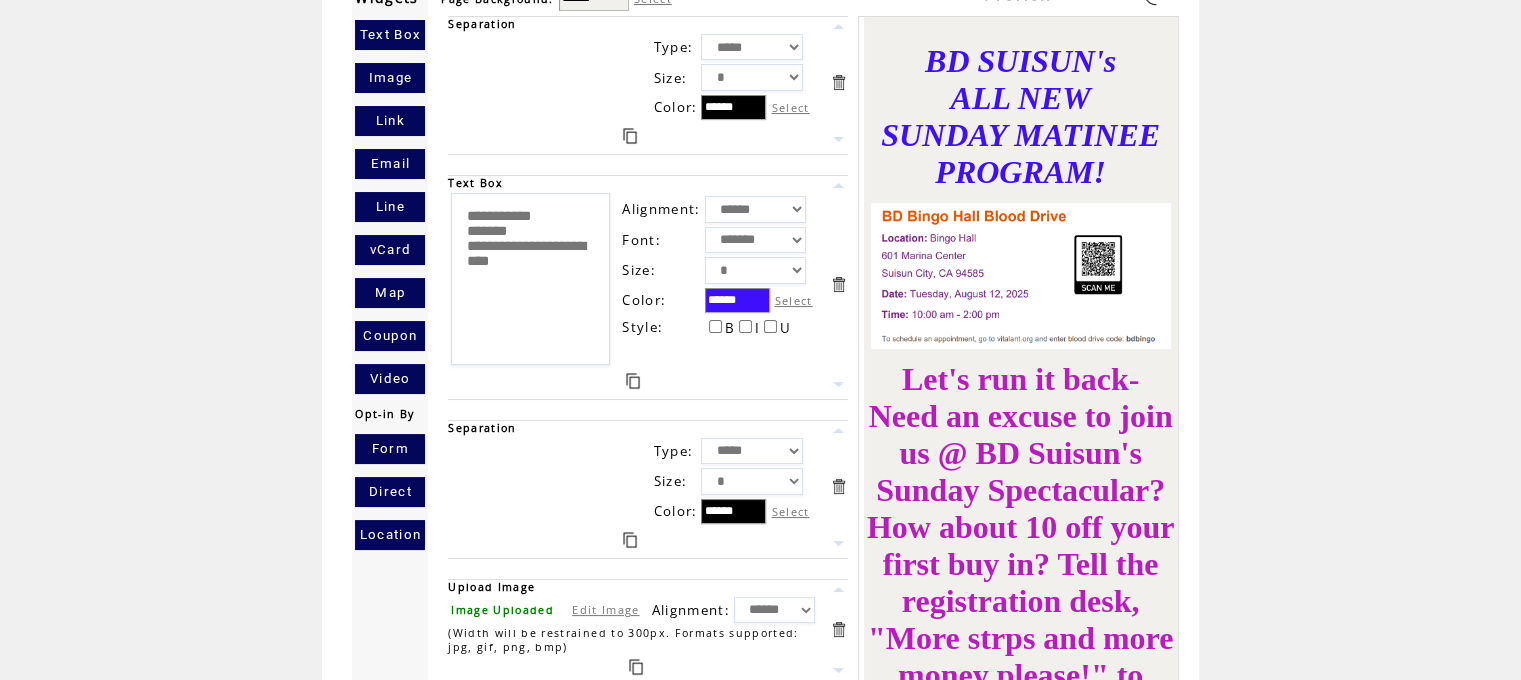 scroll, scrollTop: 0, scrollLeft: 0, axis: both 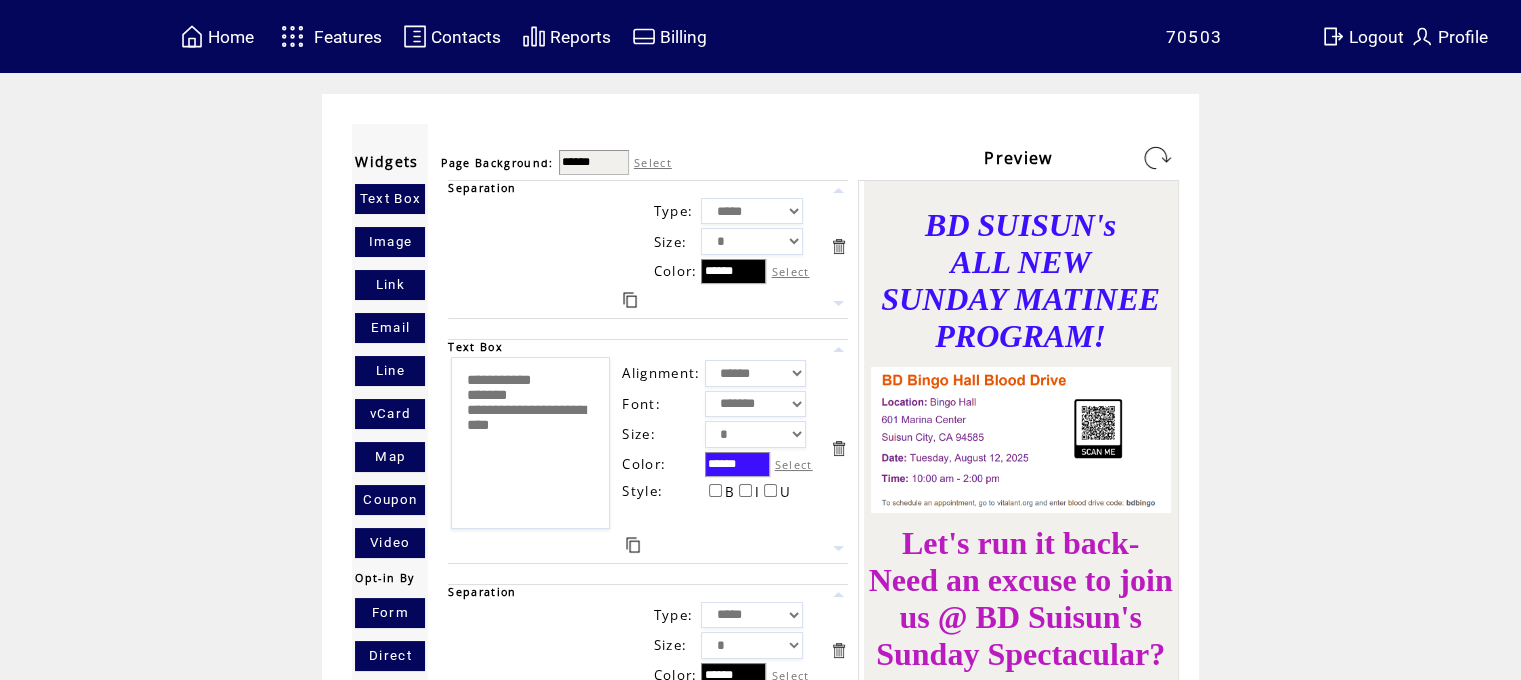 click at bounding box center (1157, 158) 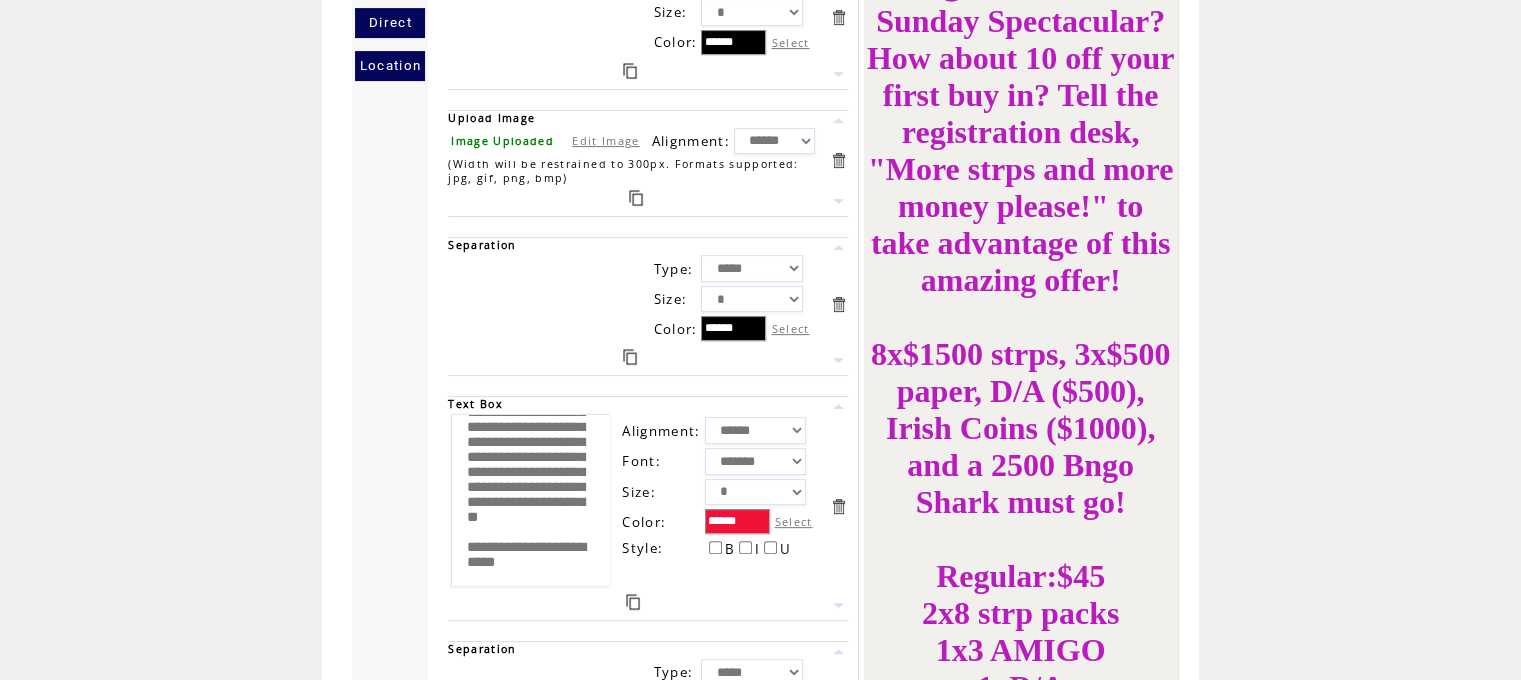 scroll, scrollTop: 1852, scrollLeft: 0, axis: vertical 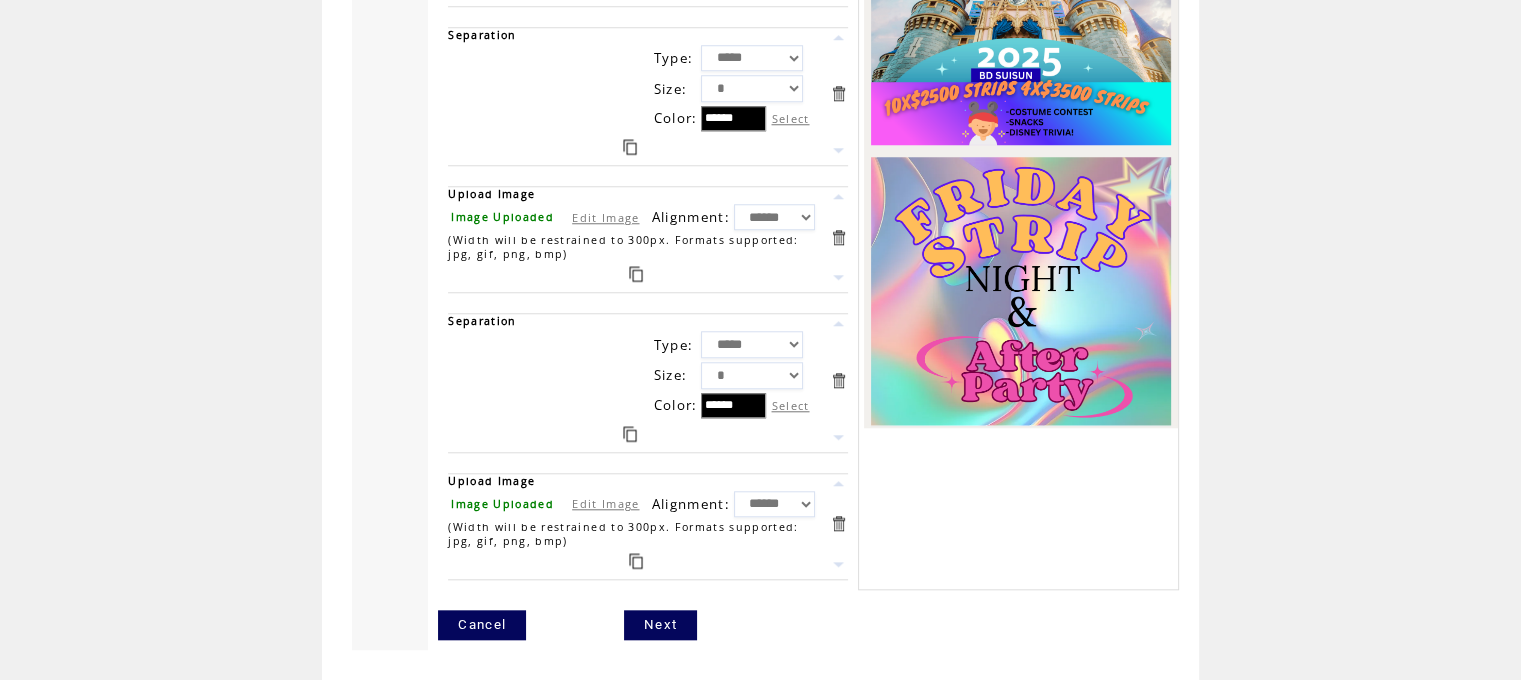 click on "Next" at bounding box center (660, 625) 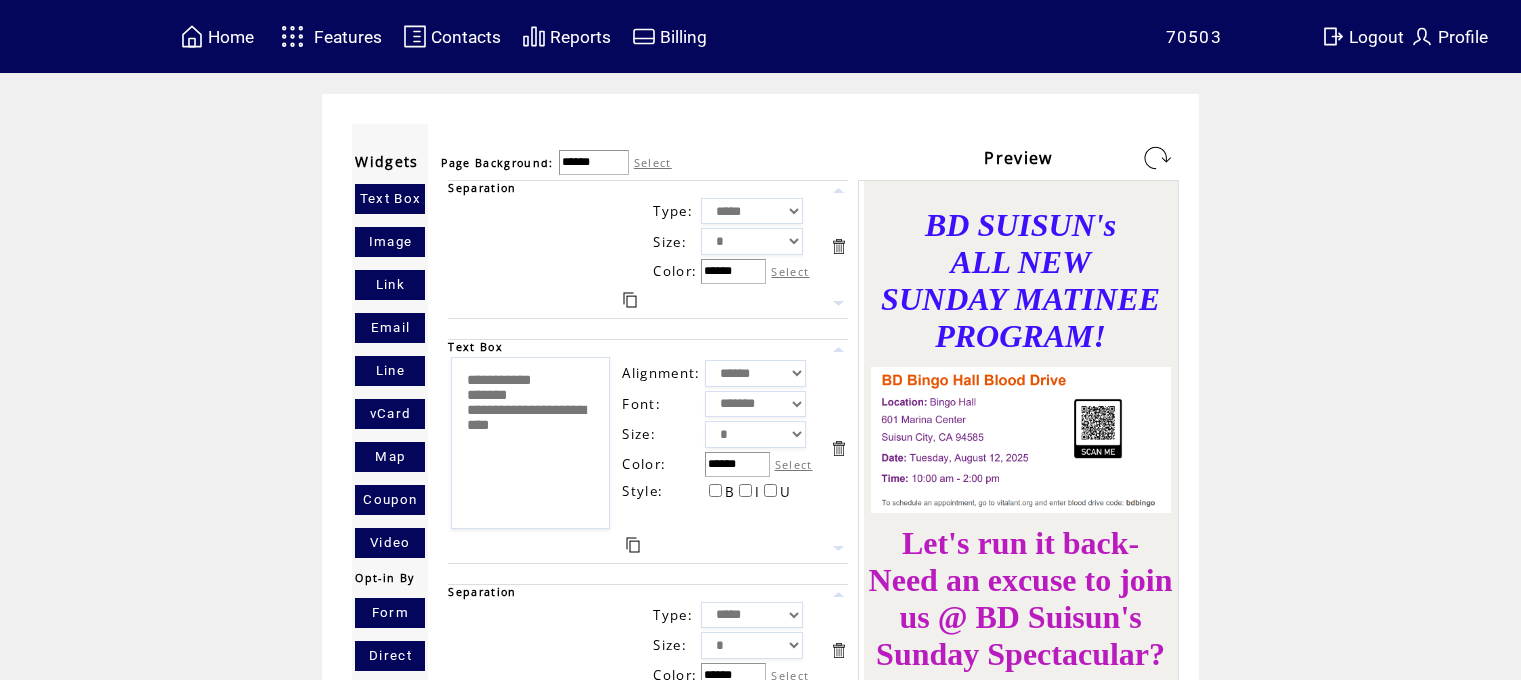 scroll, scrollTop: 0, scrollLeft: 0, axis: both 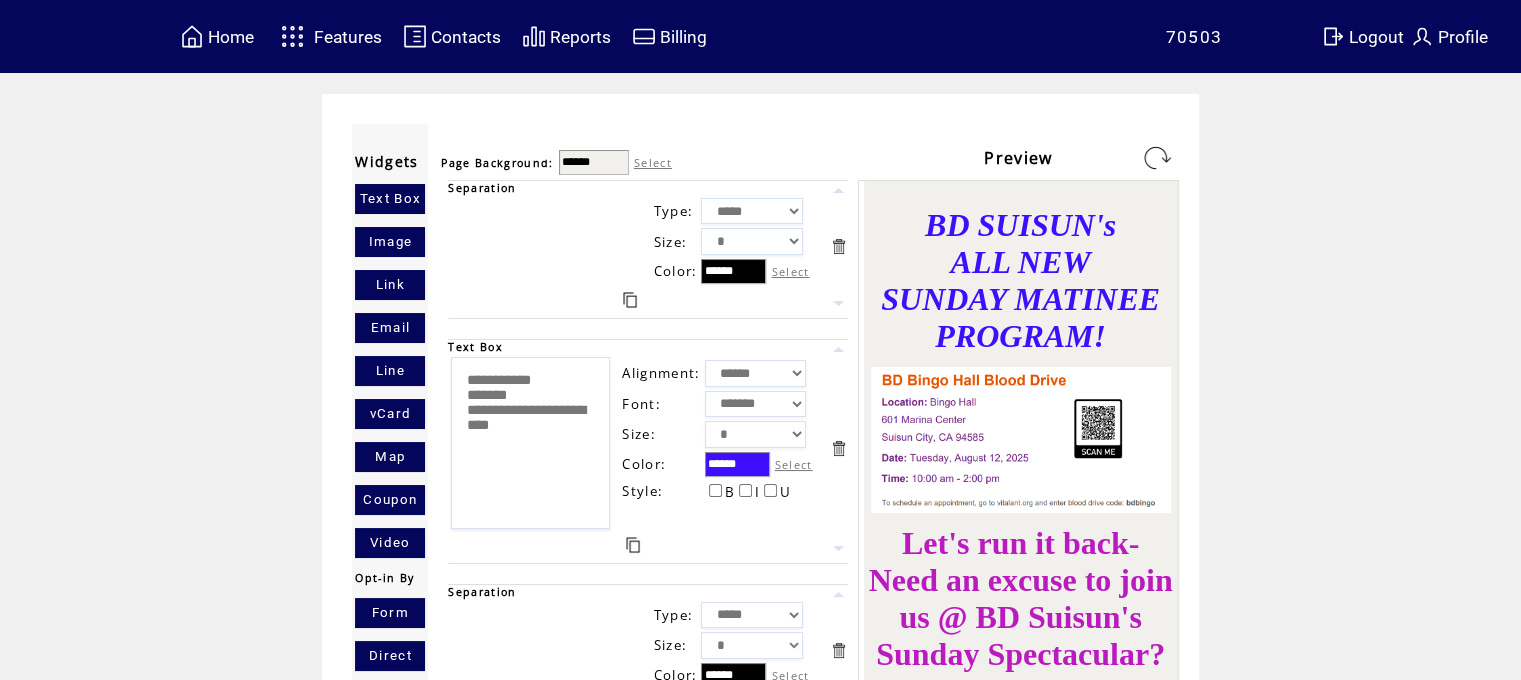 click at bounding box center [1157, 158] 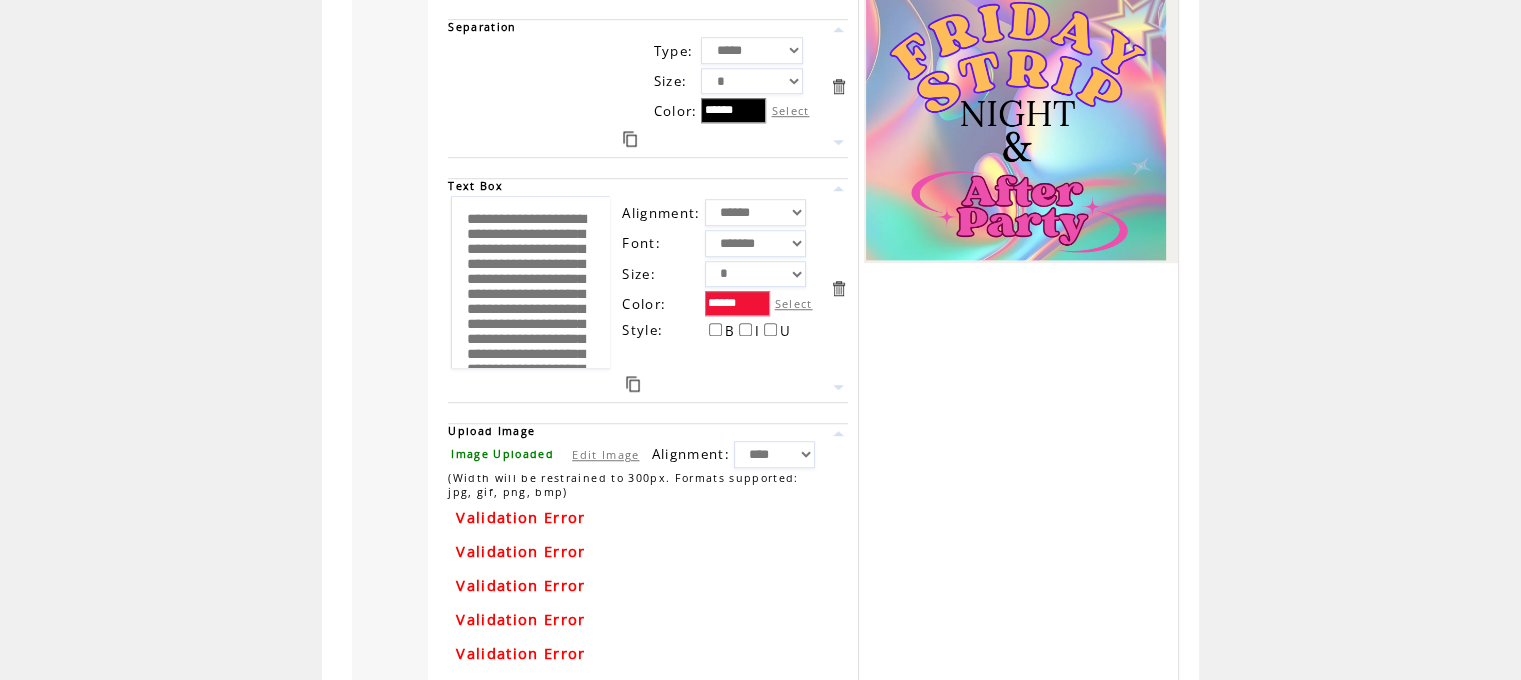 scroll, scrollTop: 0, scrollLeft: 0, axis: both 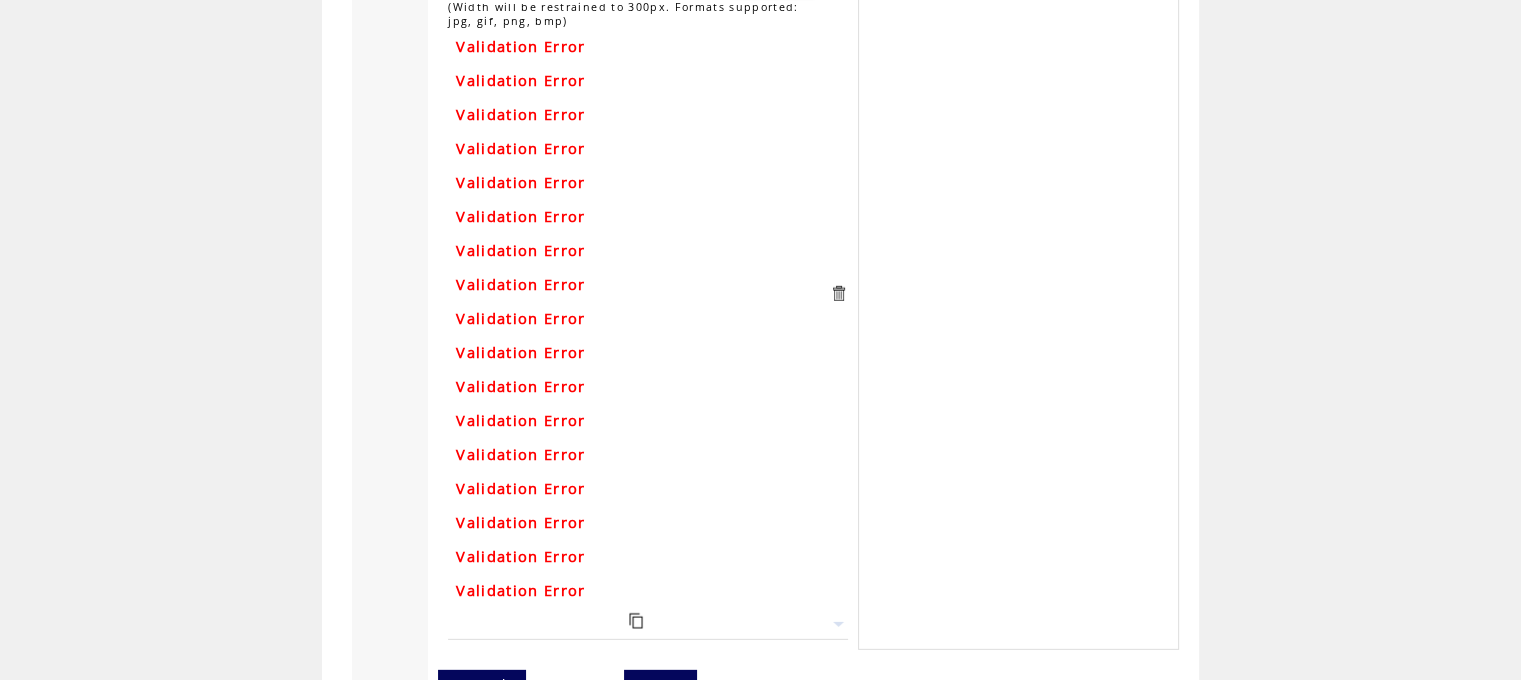 click on "Cancel" 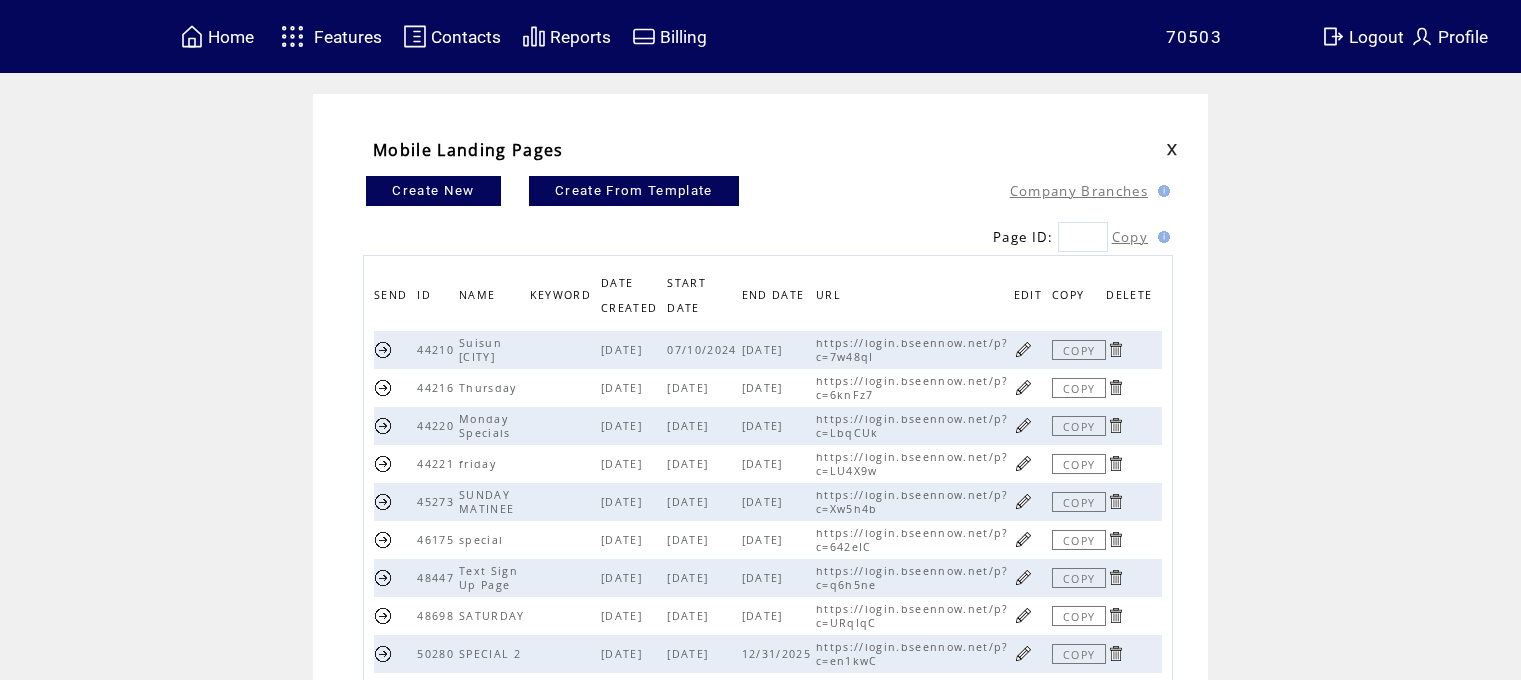 scroll, scrollTop: 0, scrollLeft: 0, axis: both 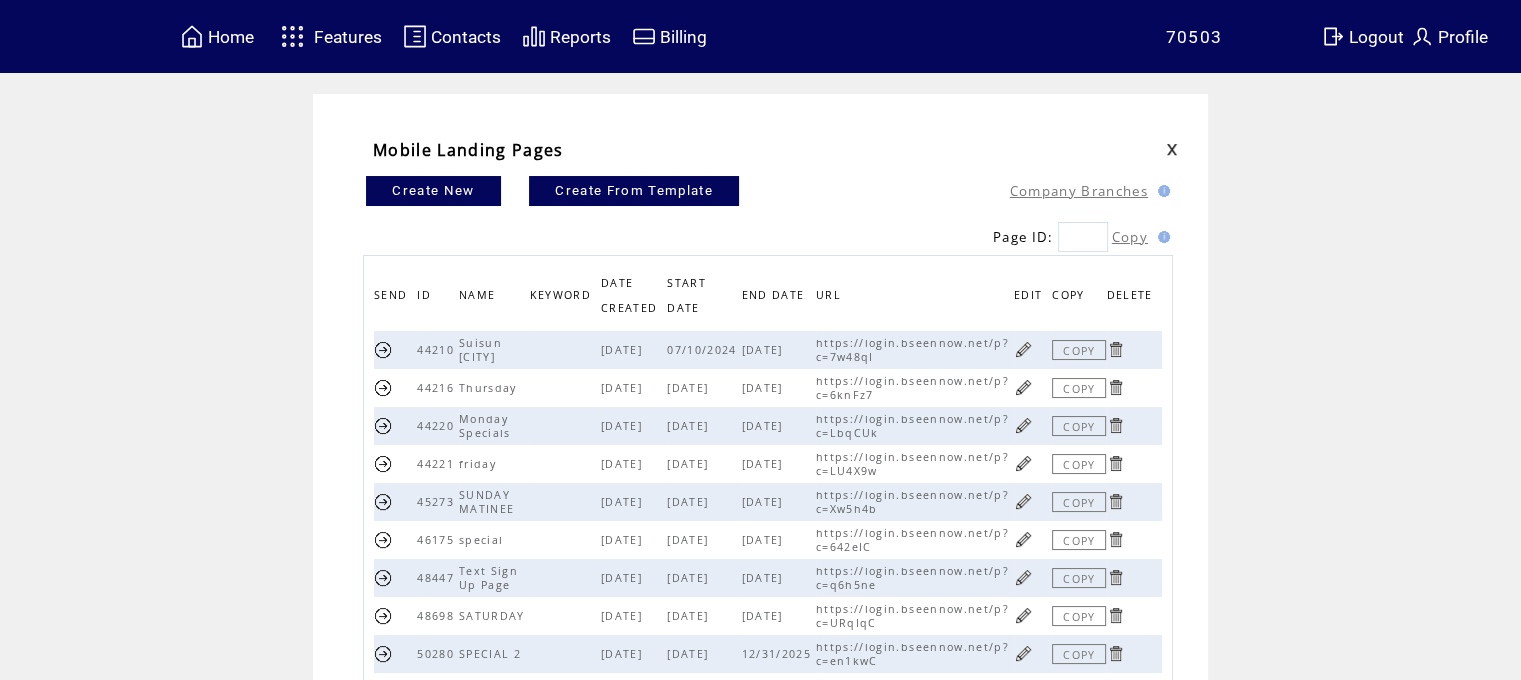 click at bounding box center [1023, 501] 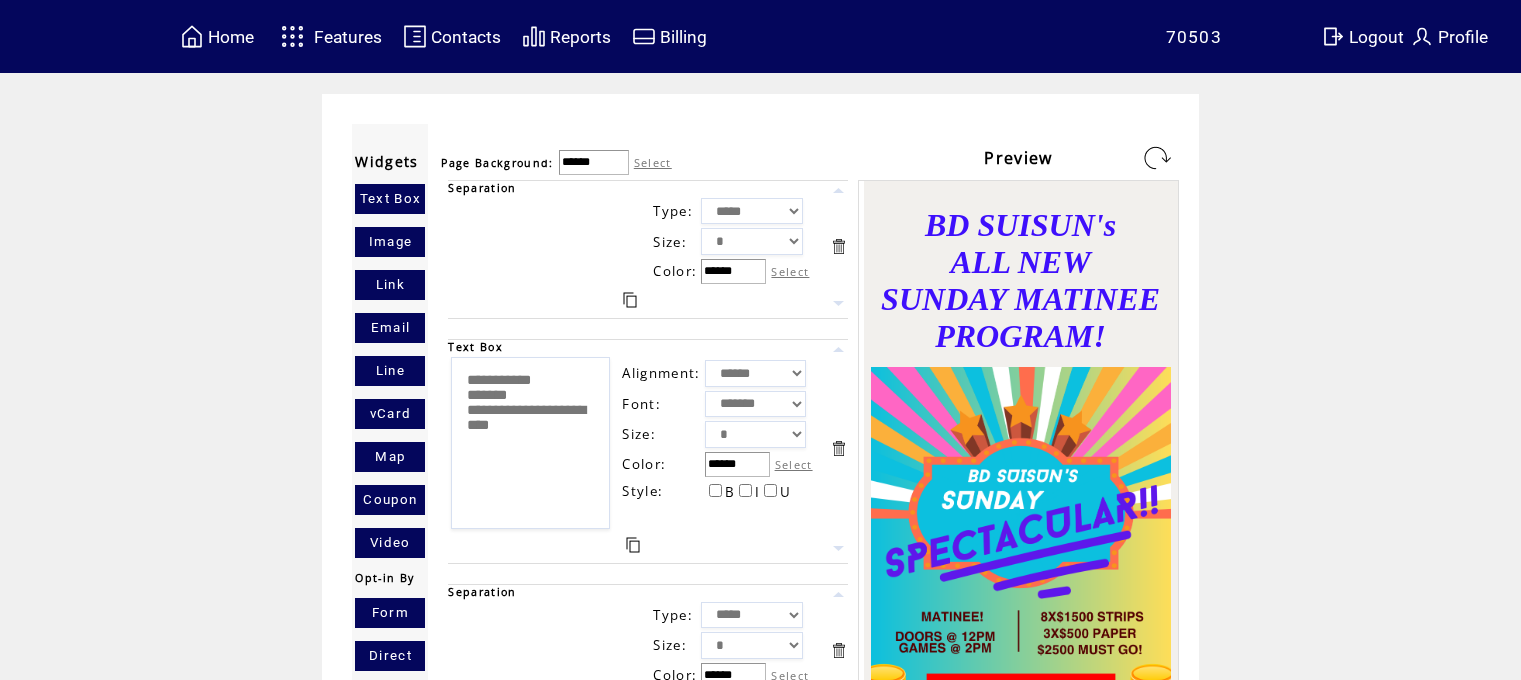 scroll, scrollTop: 0, scrollLeft: 0, axis: both 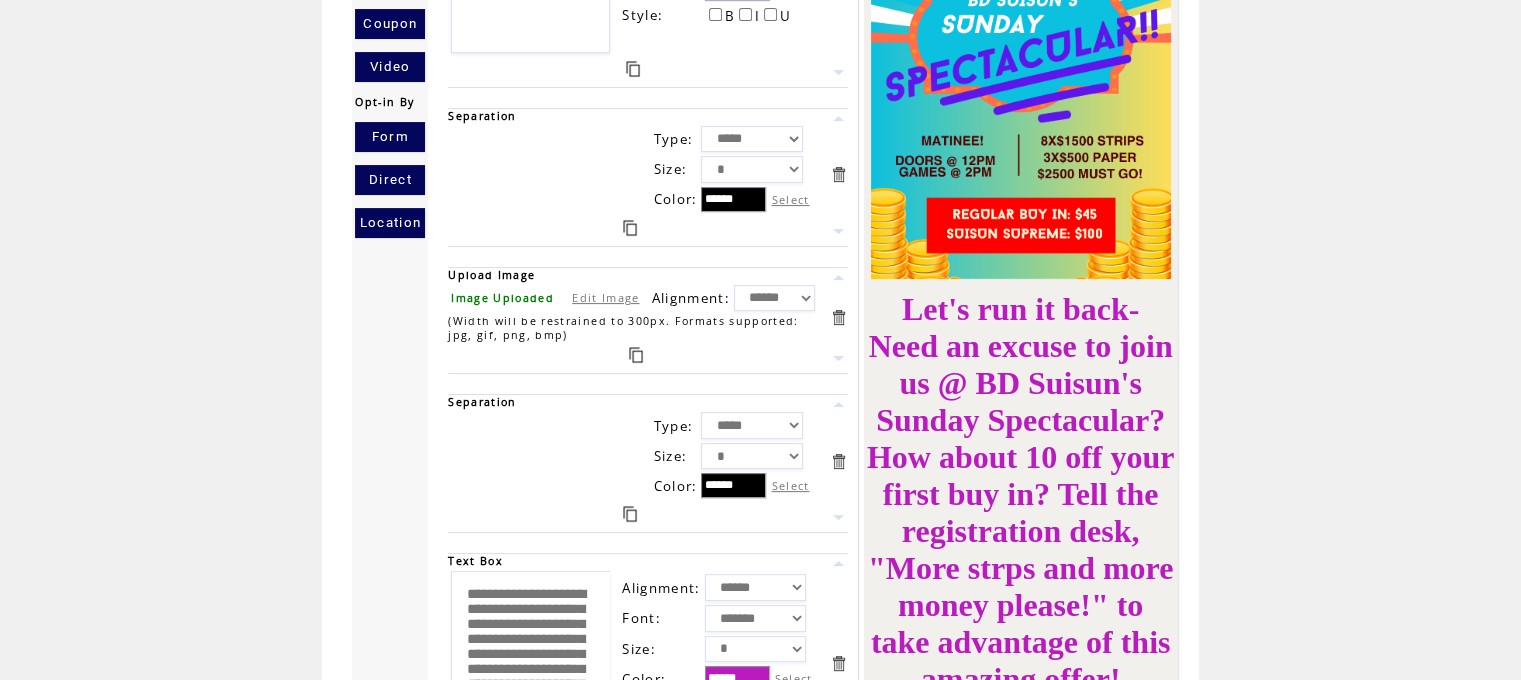 click at bounding box center (636, 355) 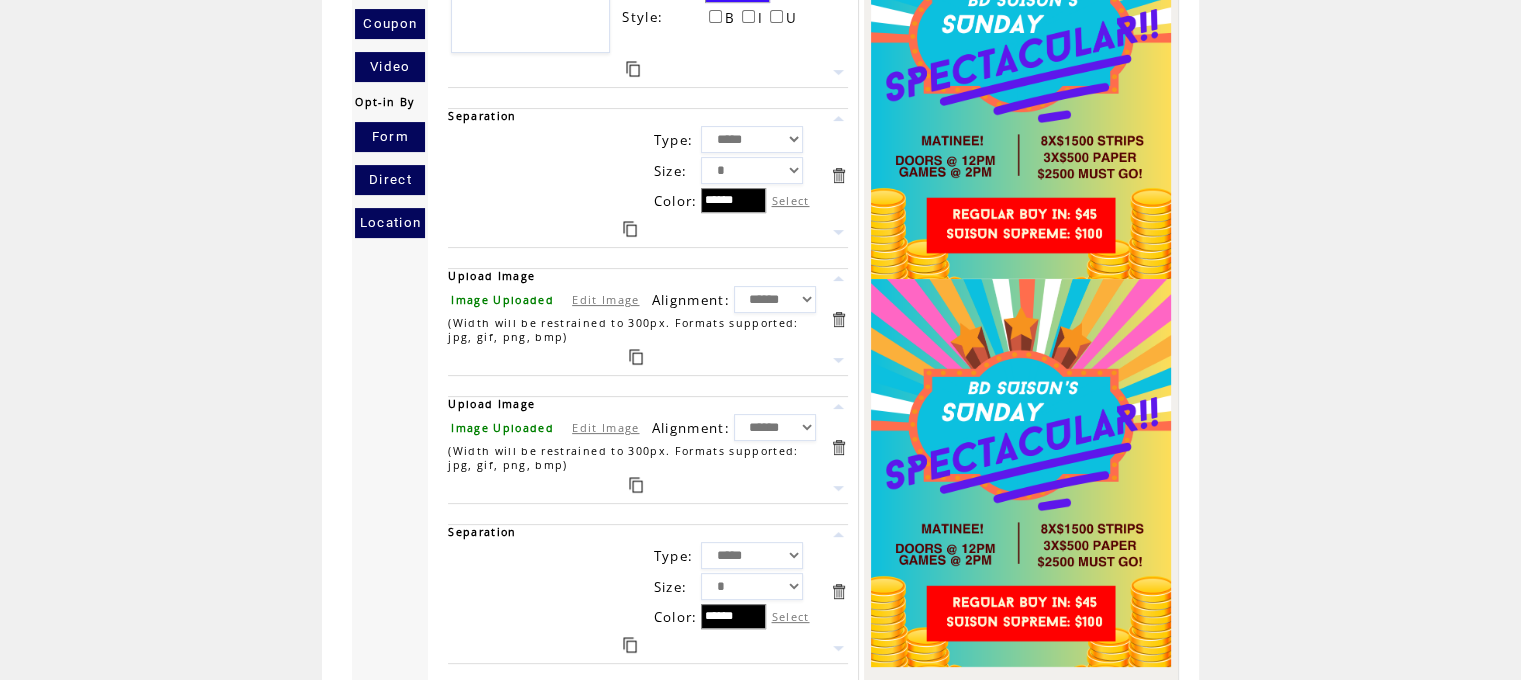 click at bounding box center (838, 488) 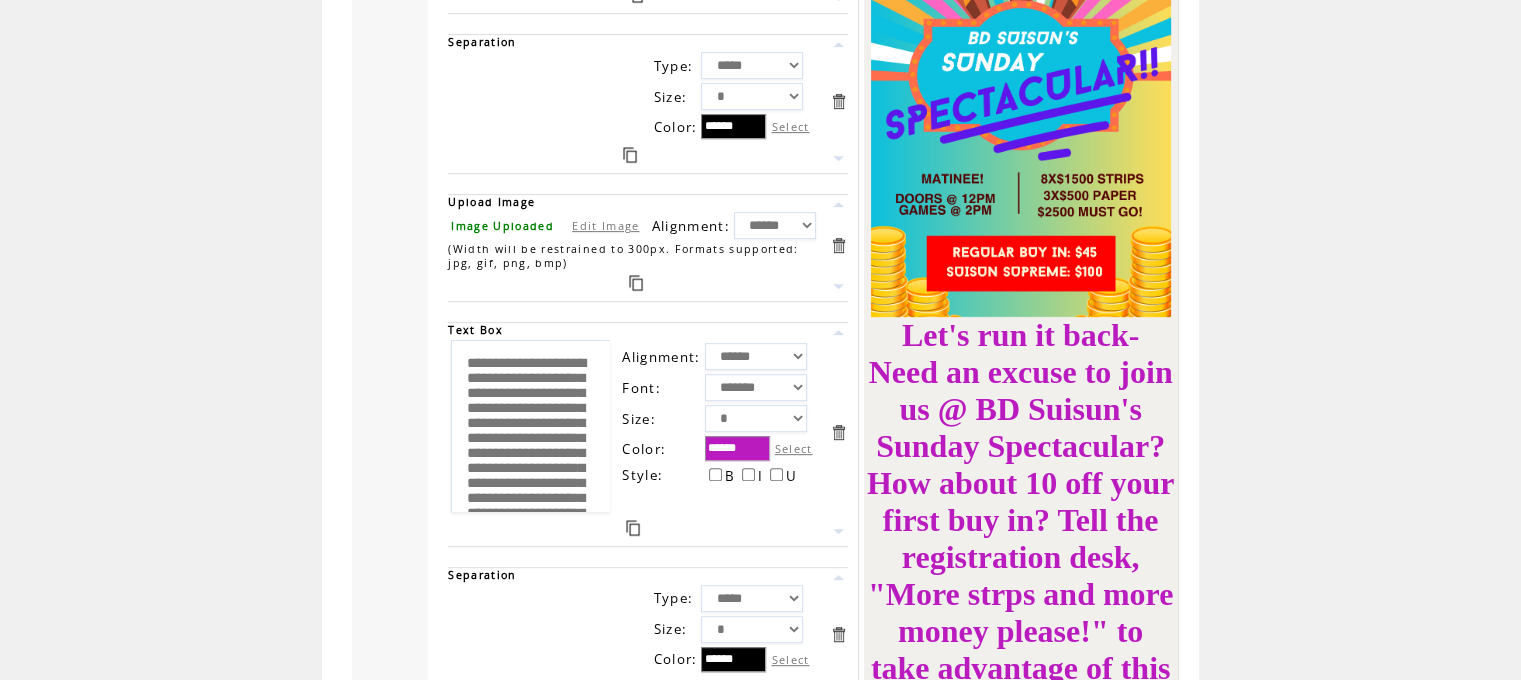 scroll, scrollTop: 872, scrollLeft: 0, axis: vertical 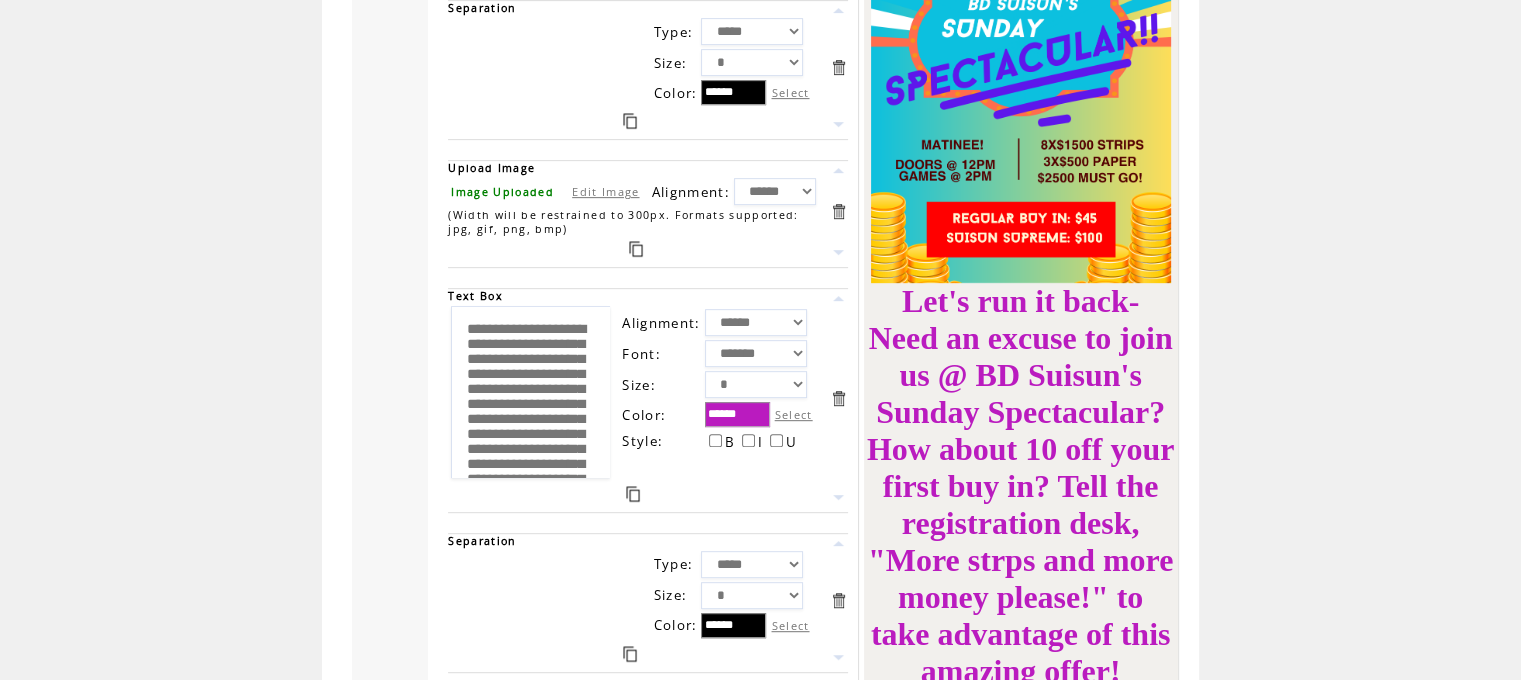 click at bounding box center (633, 494) 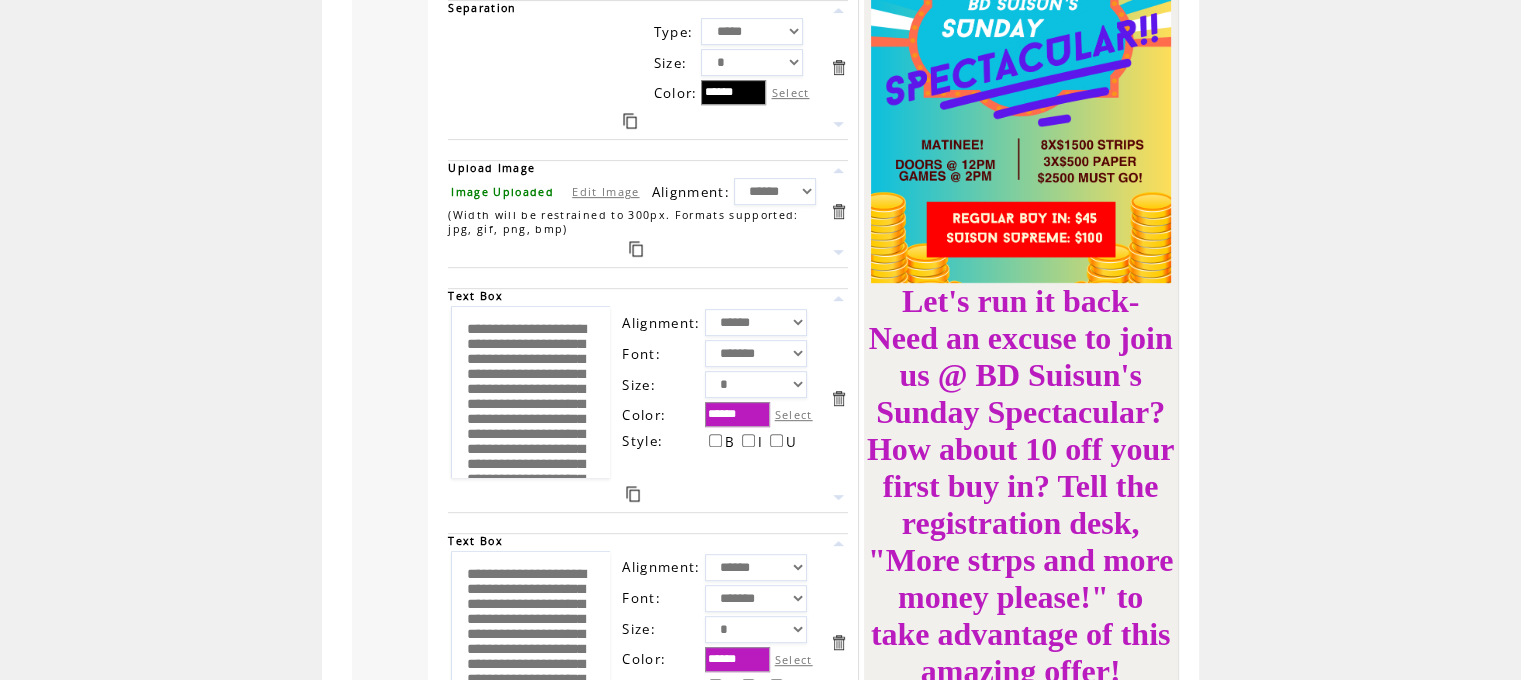 click at bounding box center (838, 298) 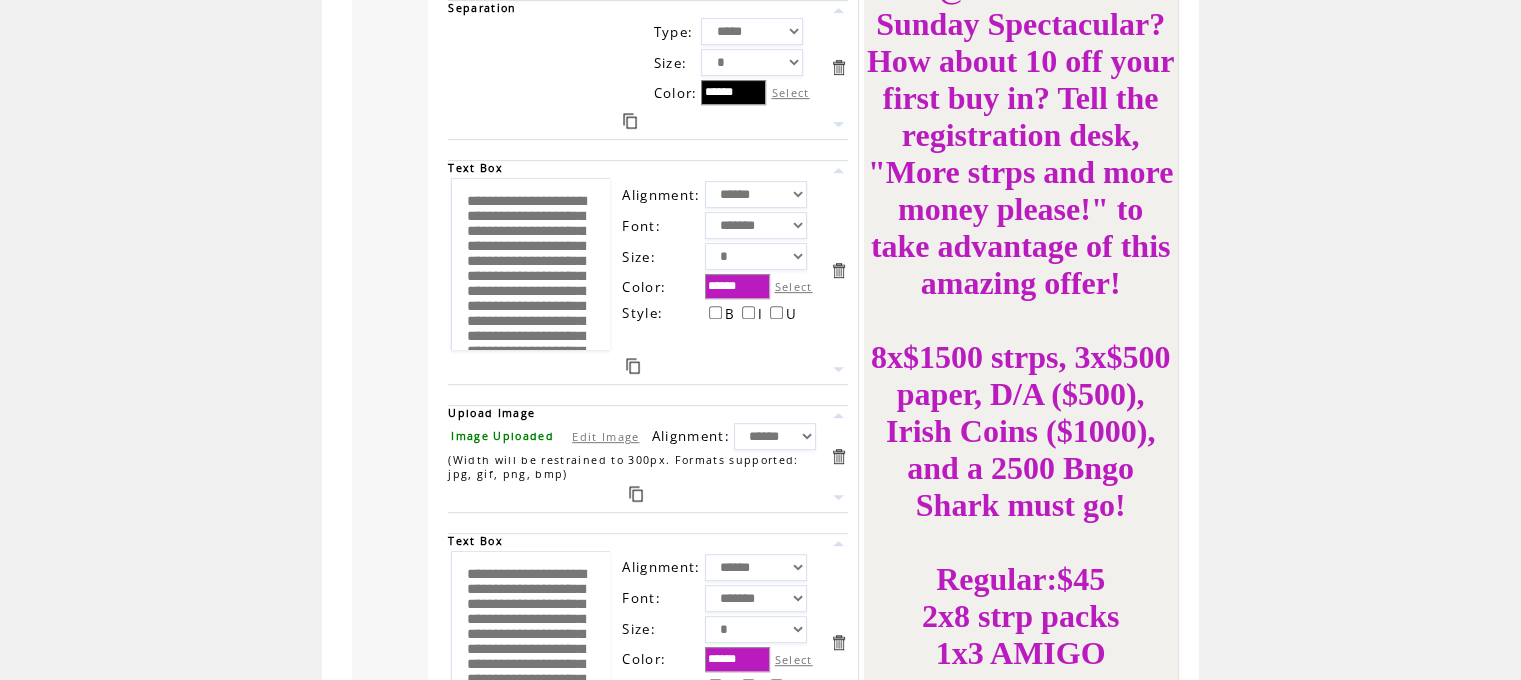 click at bounding box center (630, 121) 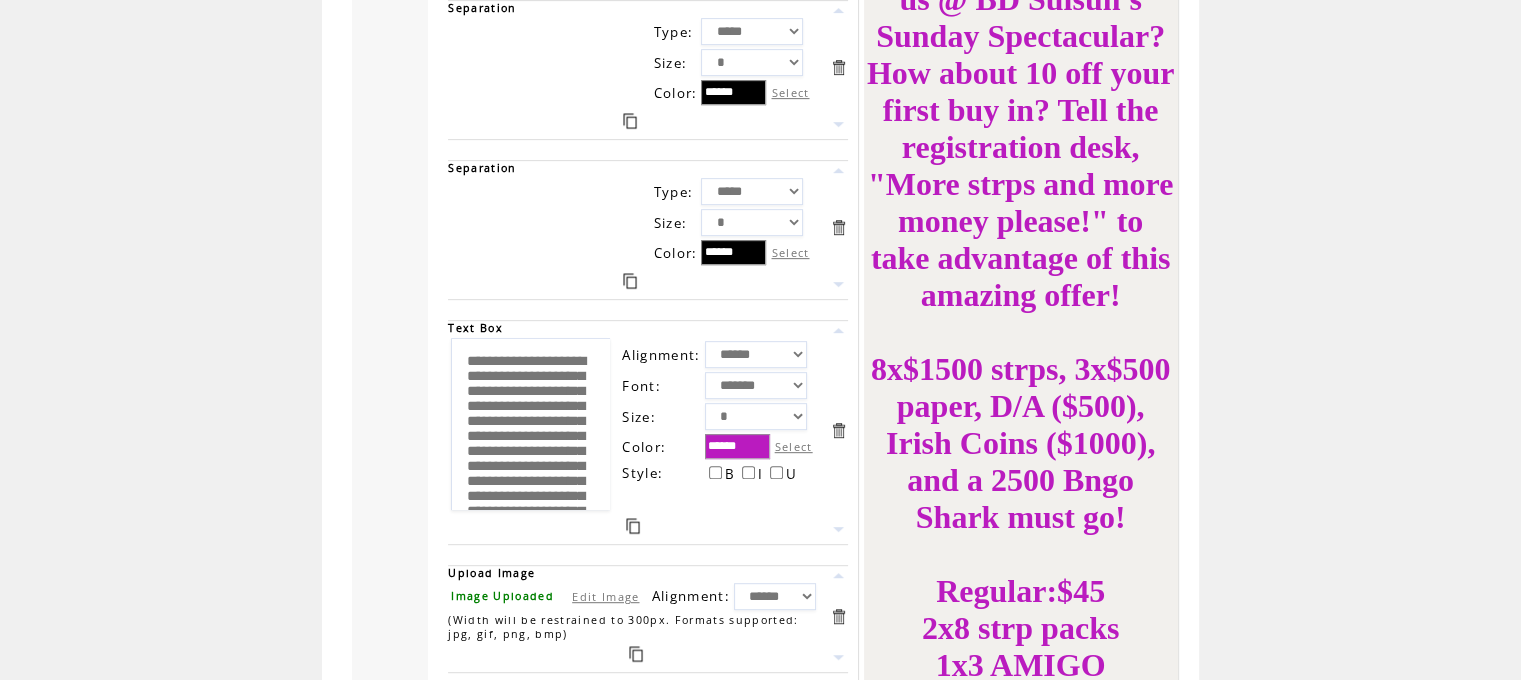 click at bounding box center [838, 330] 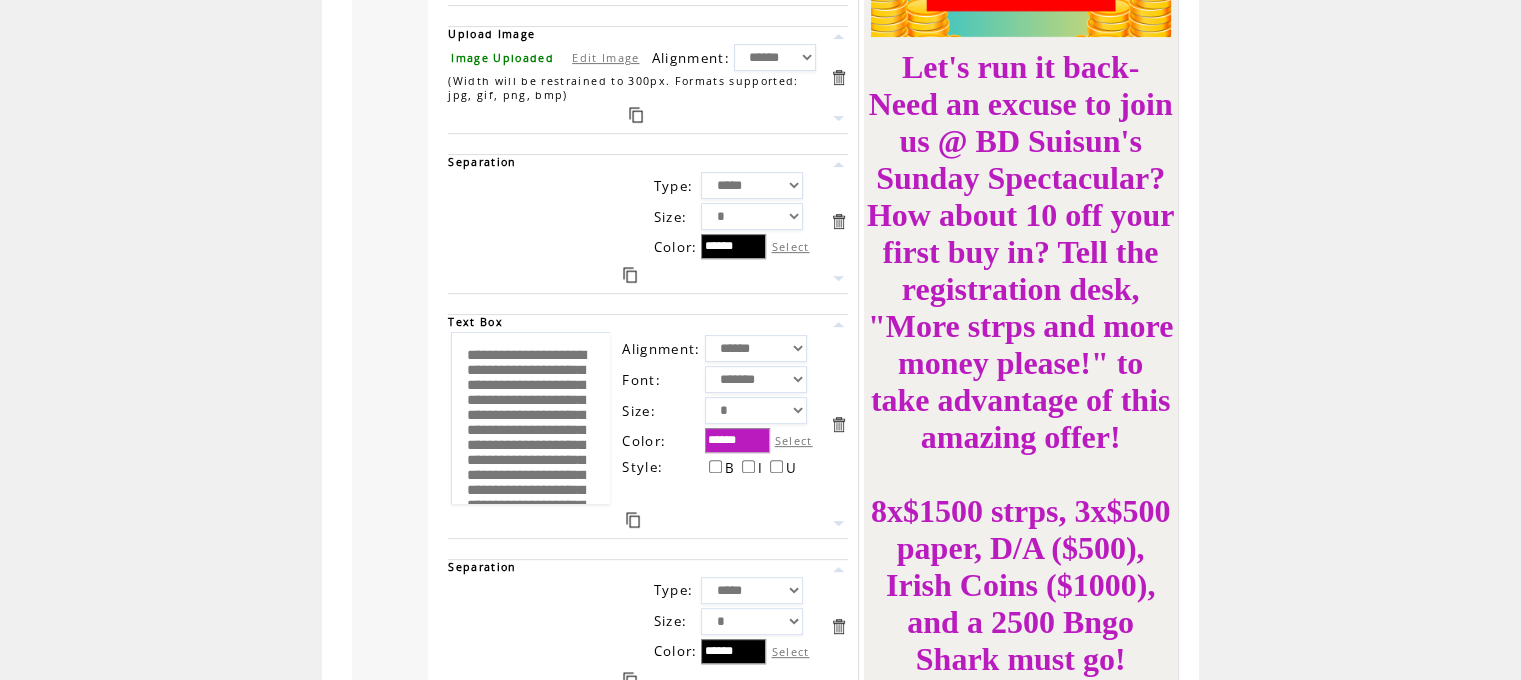 scroll, scrollTop: 652, scrollLeft: 0, axis: vertical 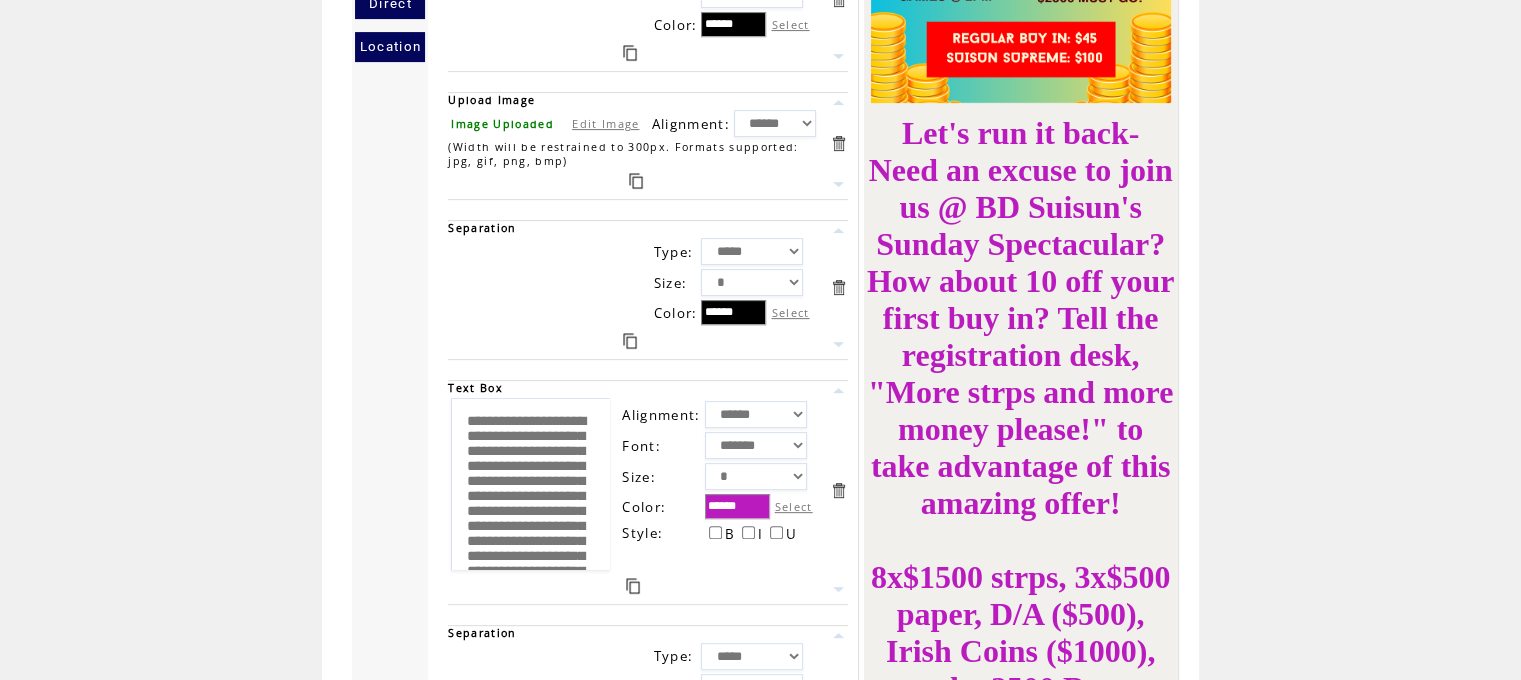 click on "Select" at bounding box center (794, 506) 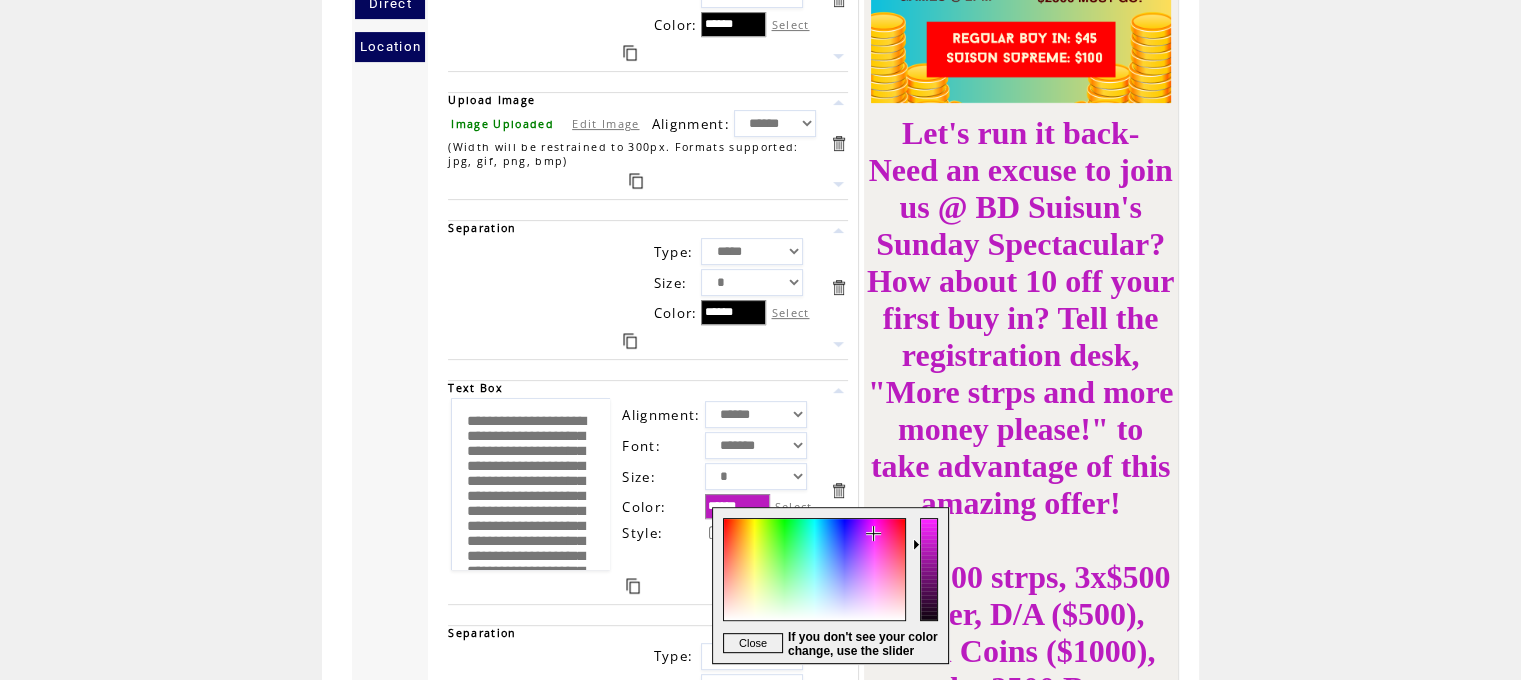 type on "******" 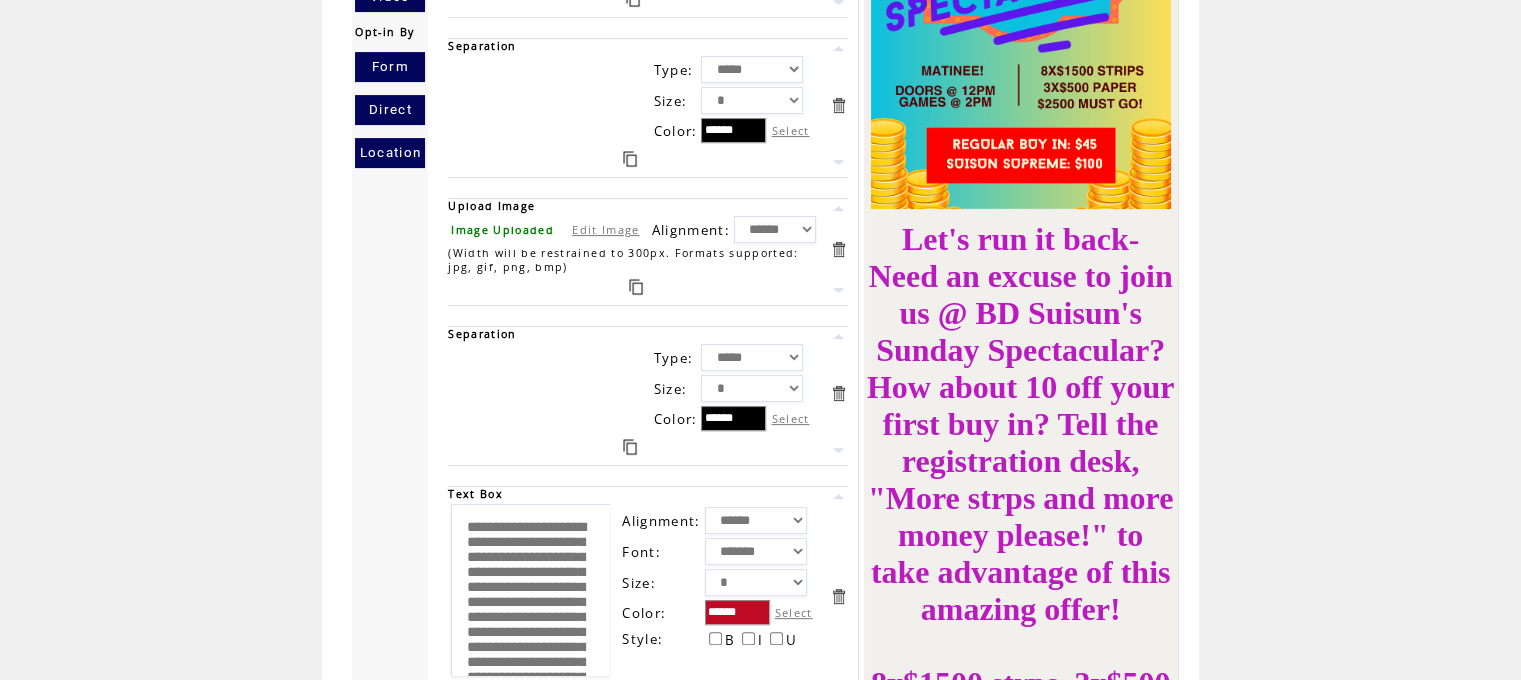 scroll, scrollTop: 0, scrollLeft: 0, axis: both 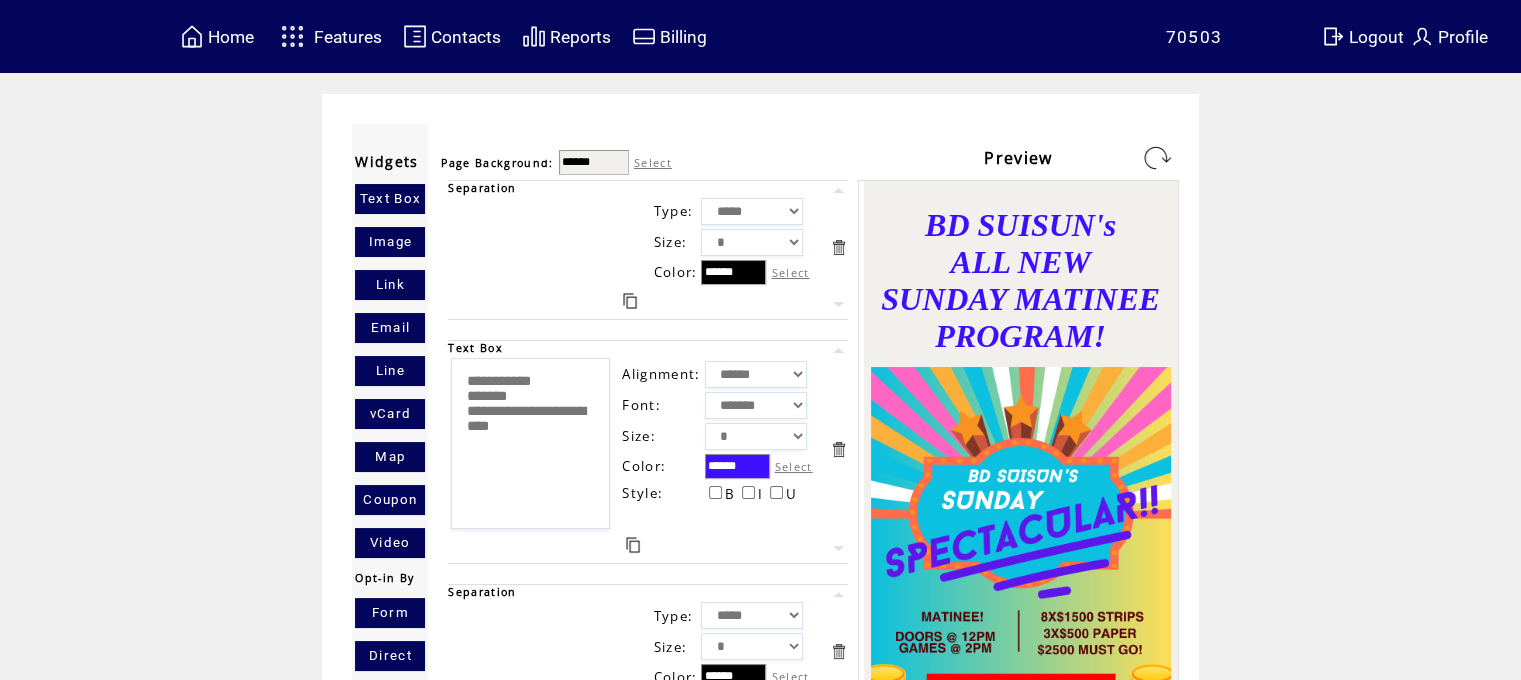 click at bounding box center [1157, 158] 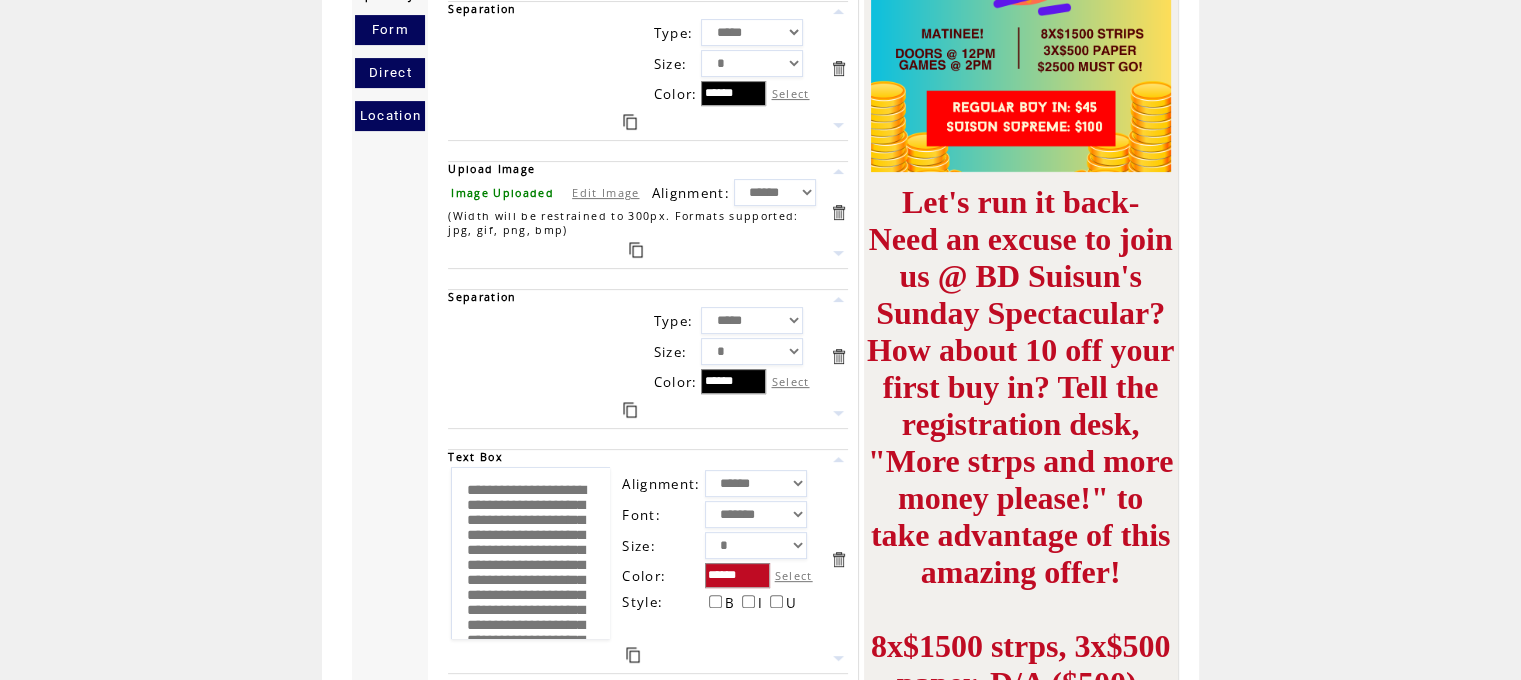 scroll, scrollTop: 565, scrollLeft: 0, axis: vertical 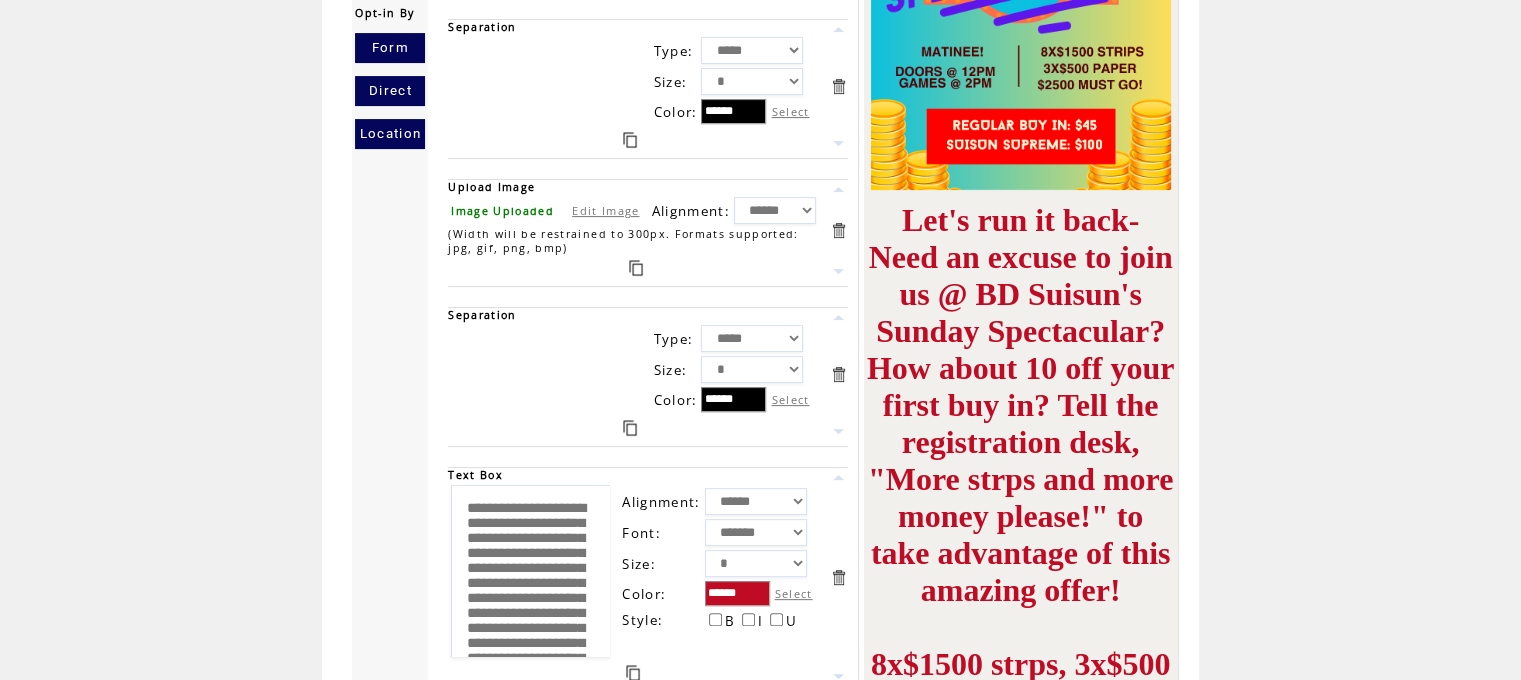 click on "Edit Image" at bounding box center (605, 210) 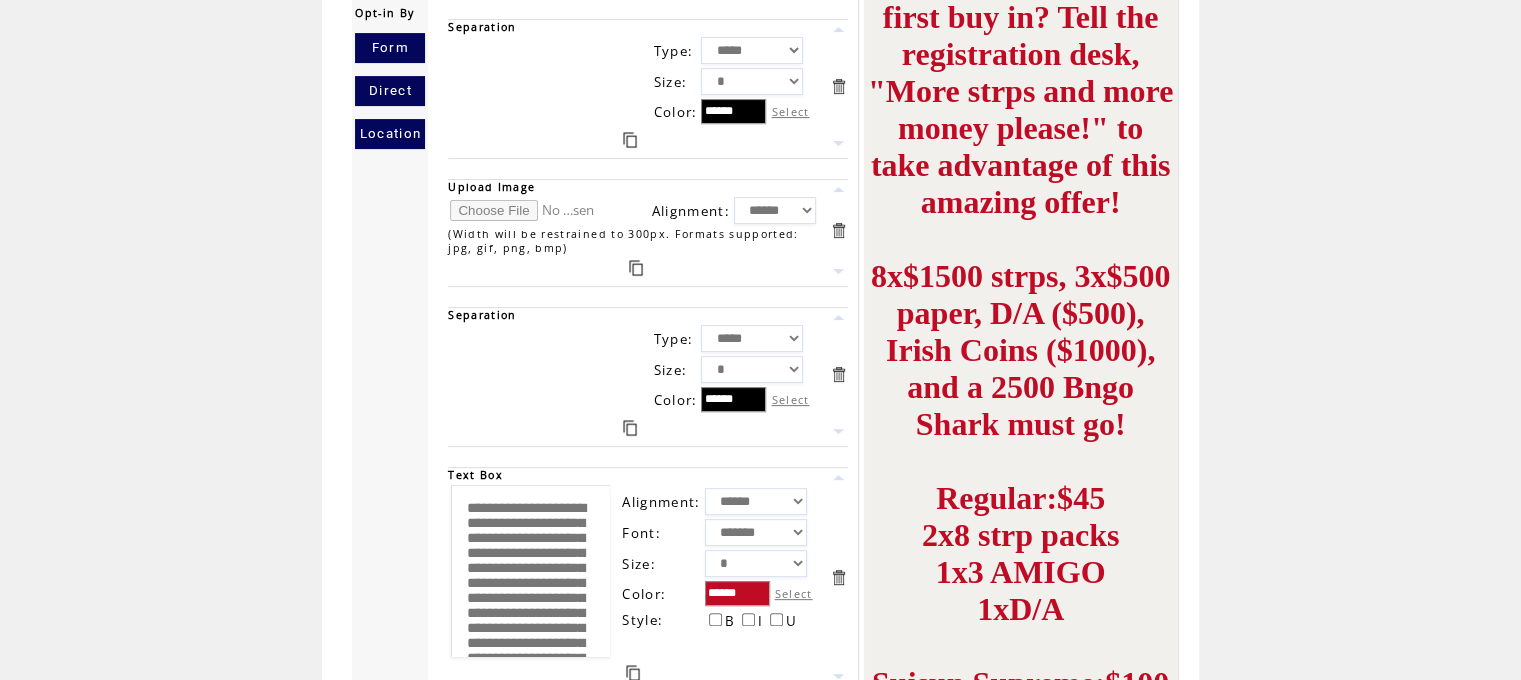click at bounding box center (525, 210) 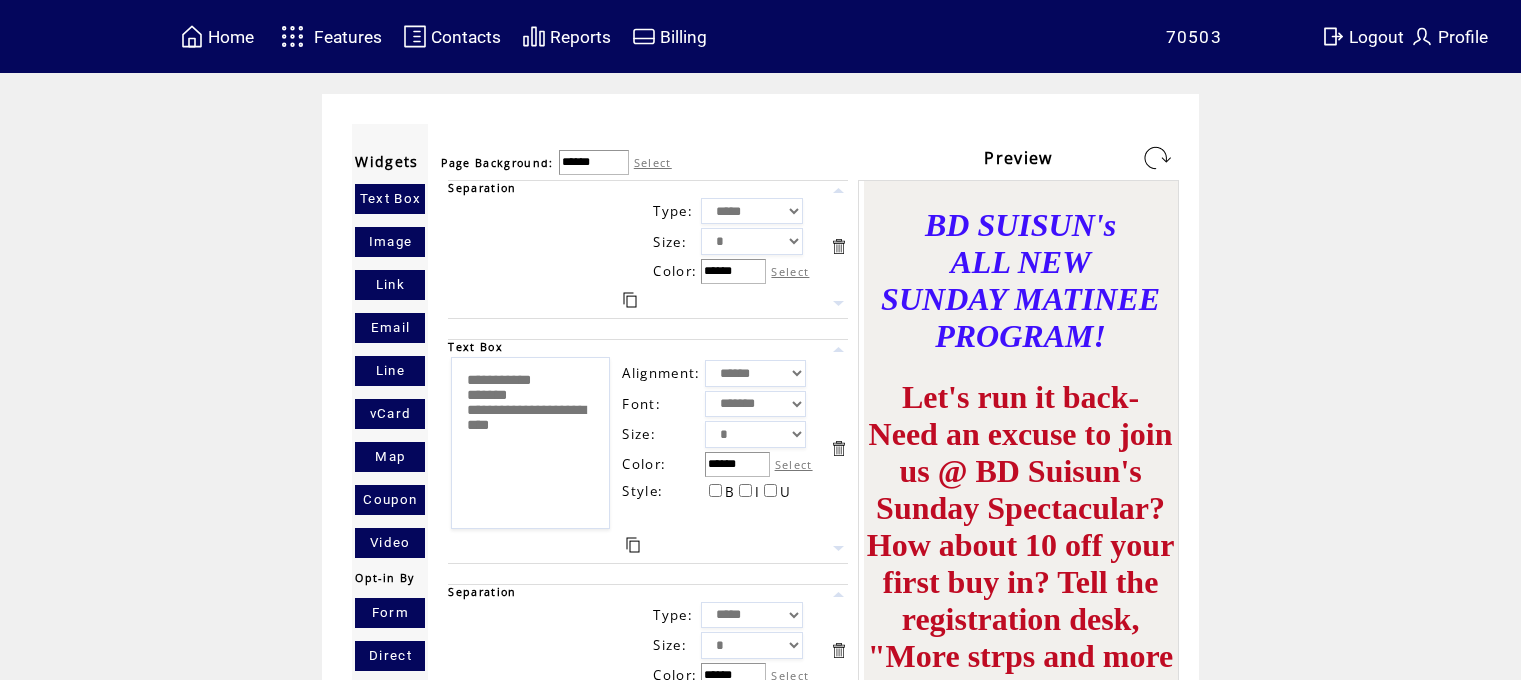 scroll, scrollTop: 594, scrollLeft: 0, axis: vertical 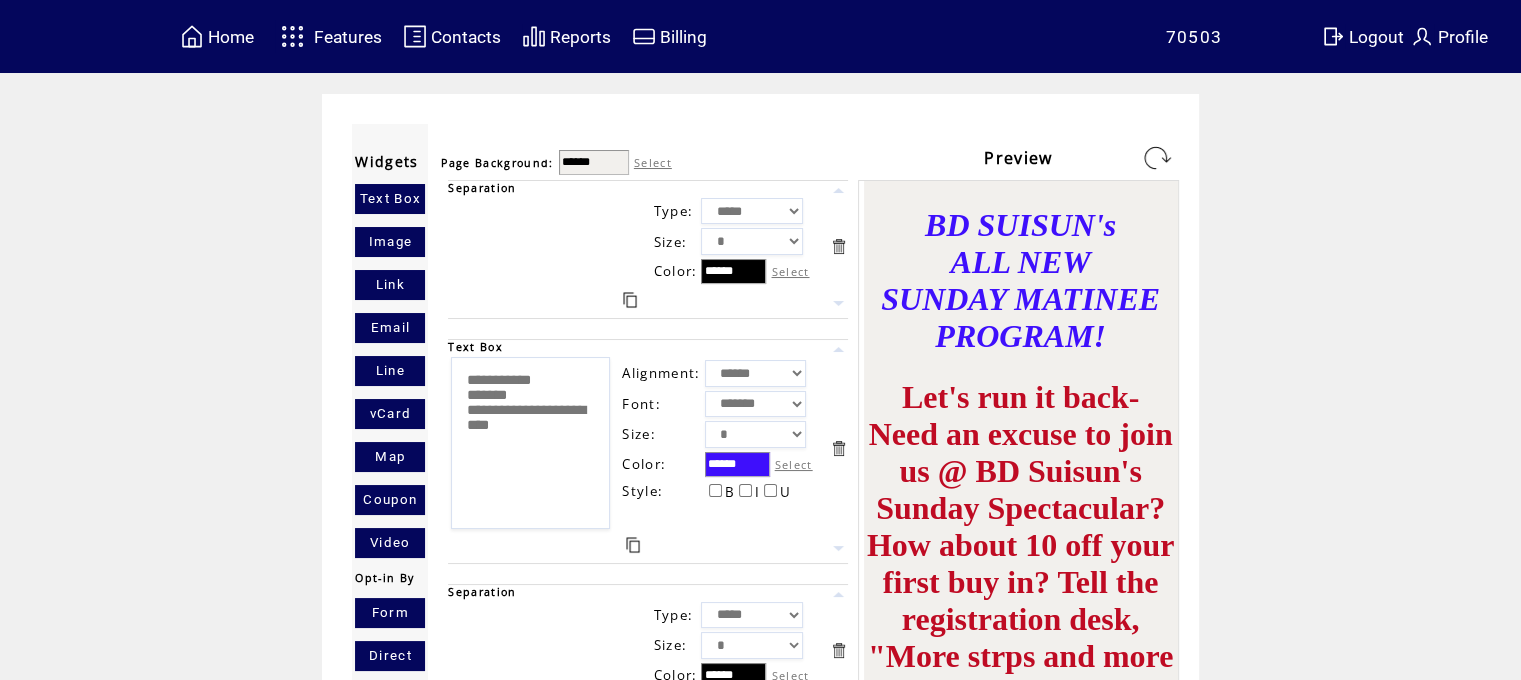 click at bounding box center (1157, 158) 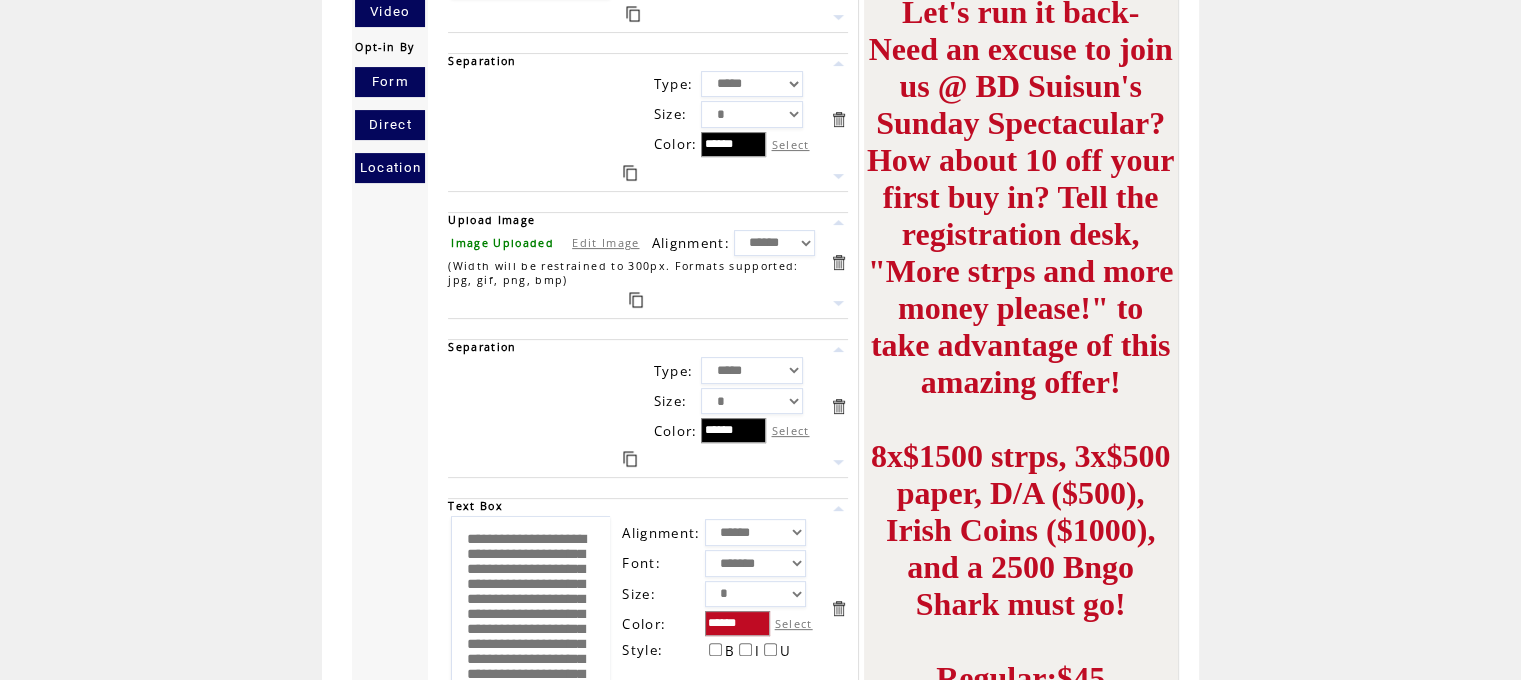 scroll, scrollTop: 941, scrollLeft: 0, axis: vertical 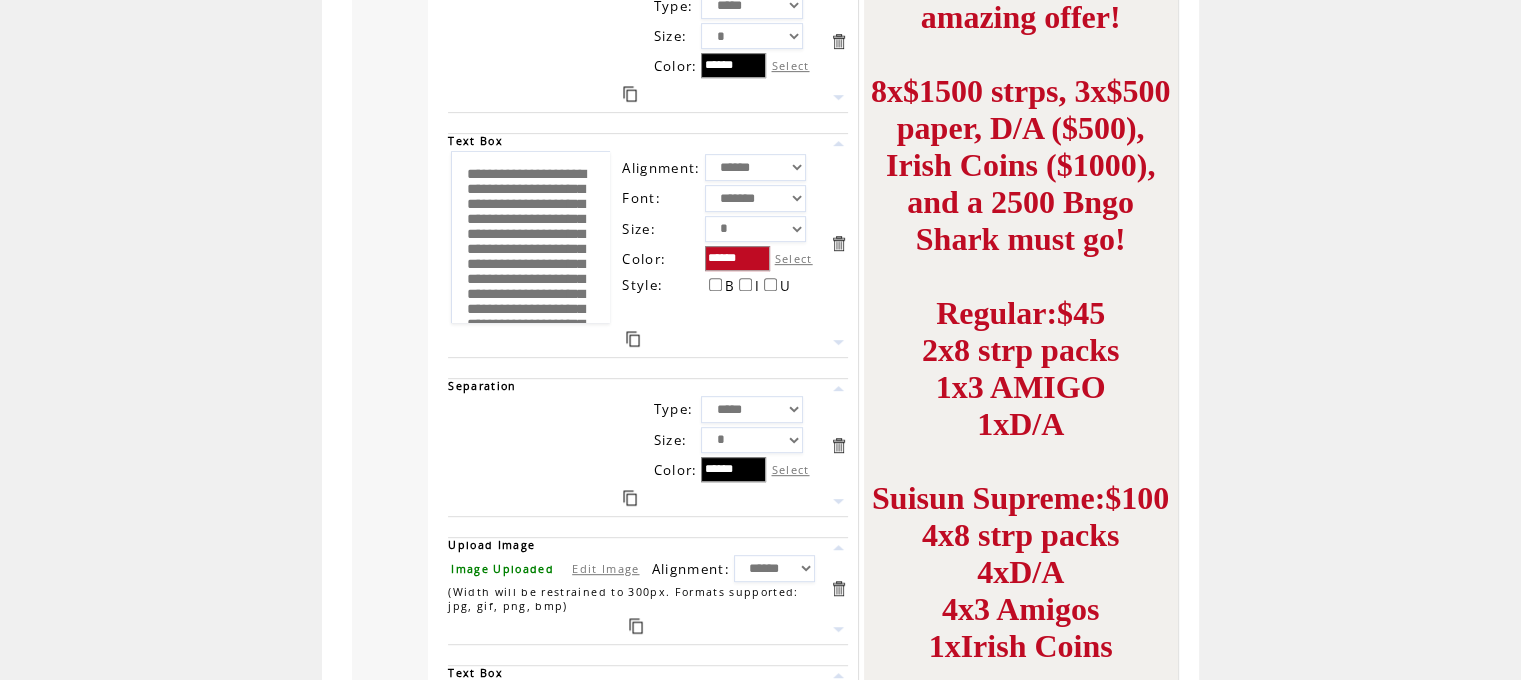 drag, startPoint x: 568, startPoint y: 245, endPoint x: 472, endPoint y: 7, distance: 256.63202 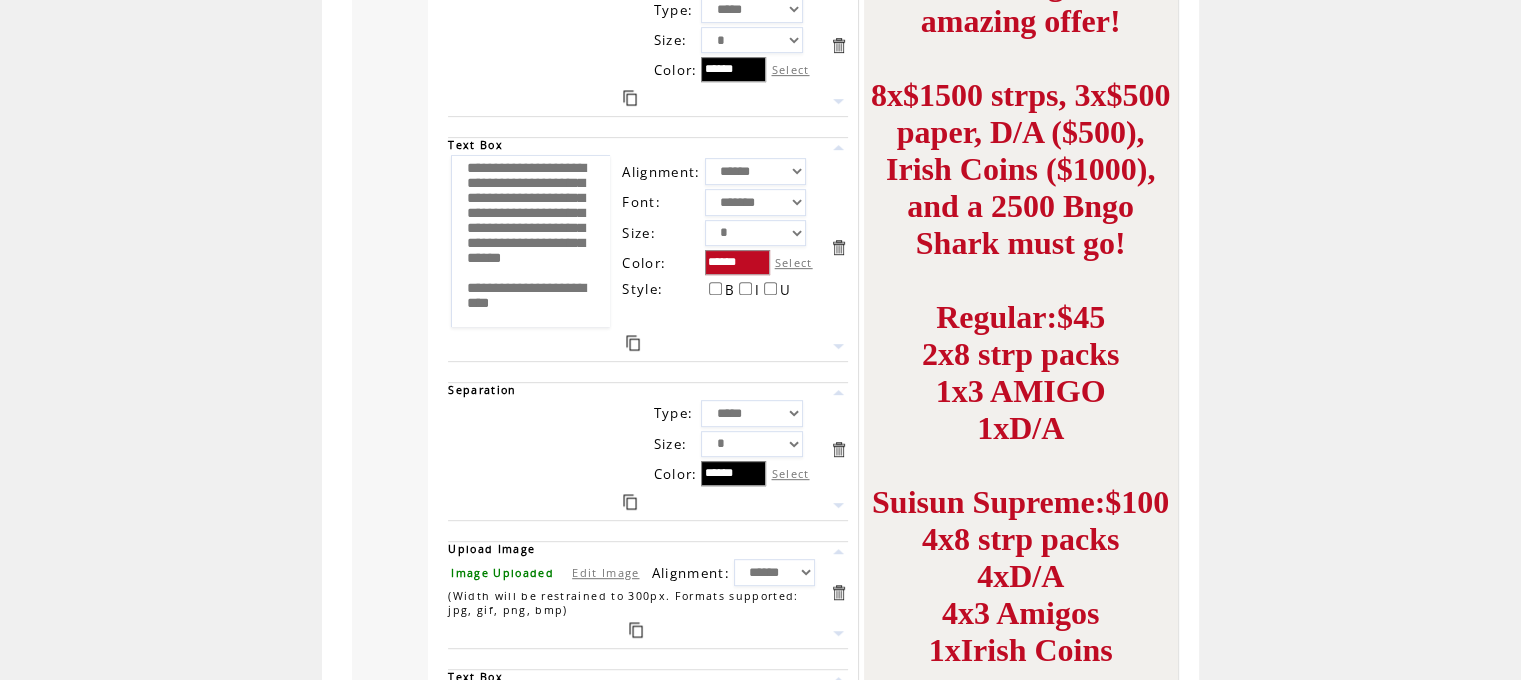 scroll, scrollTop: 705, scrollLeft: 0, axis: vertical 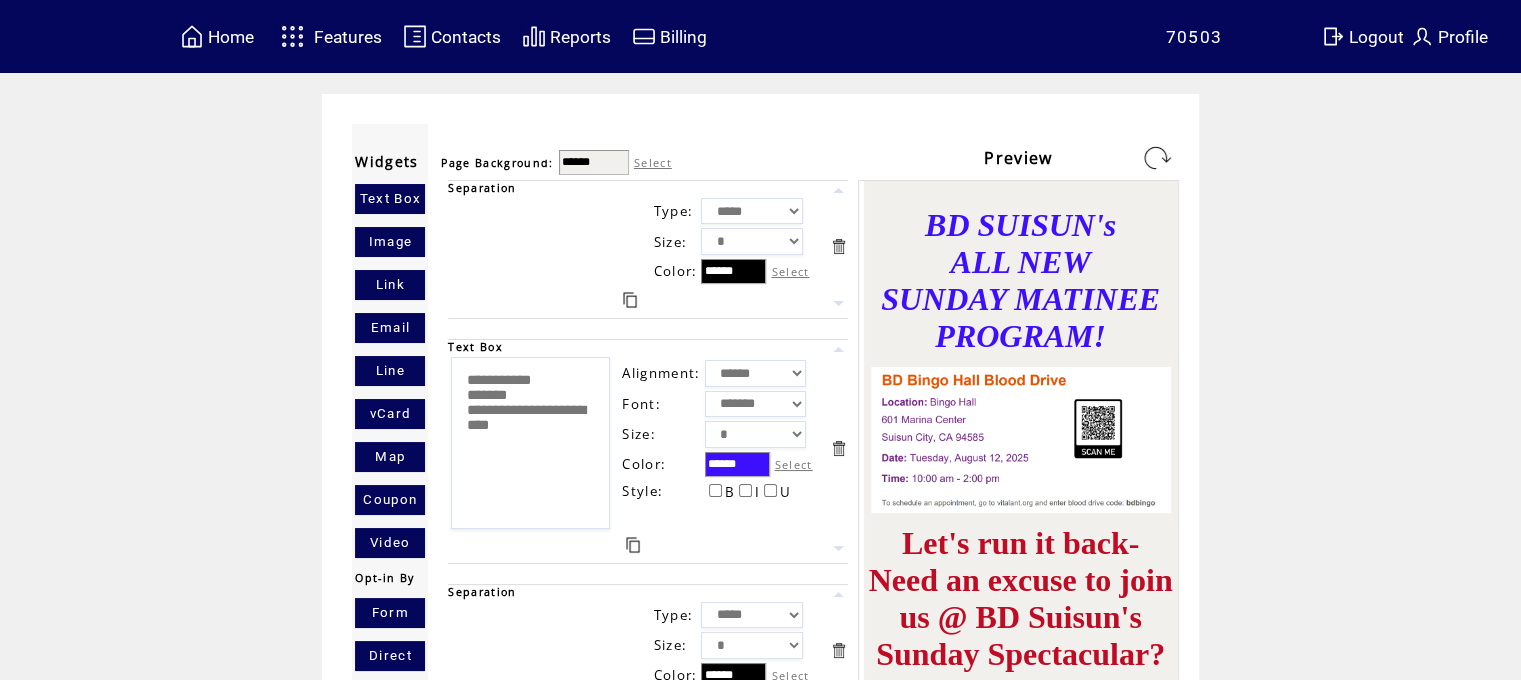 click at bounding box center [1157, 158] 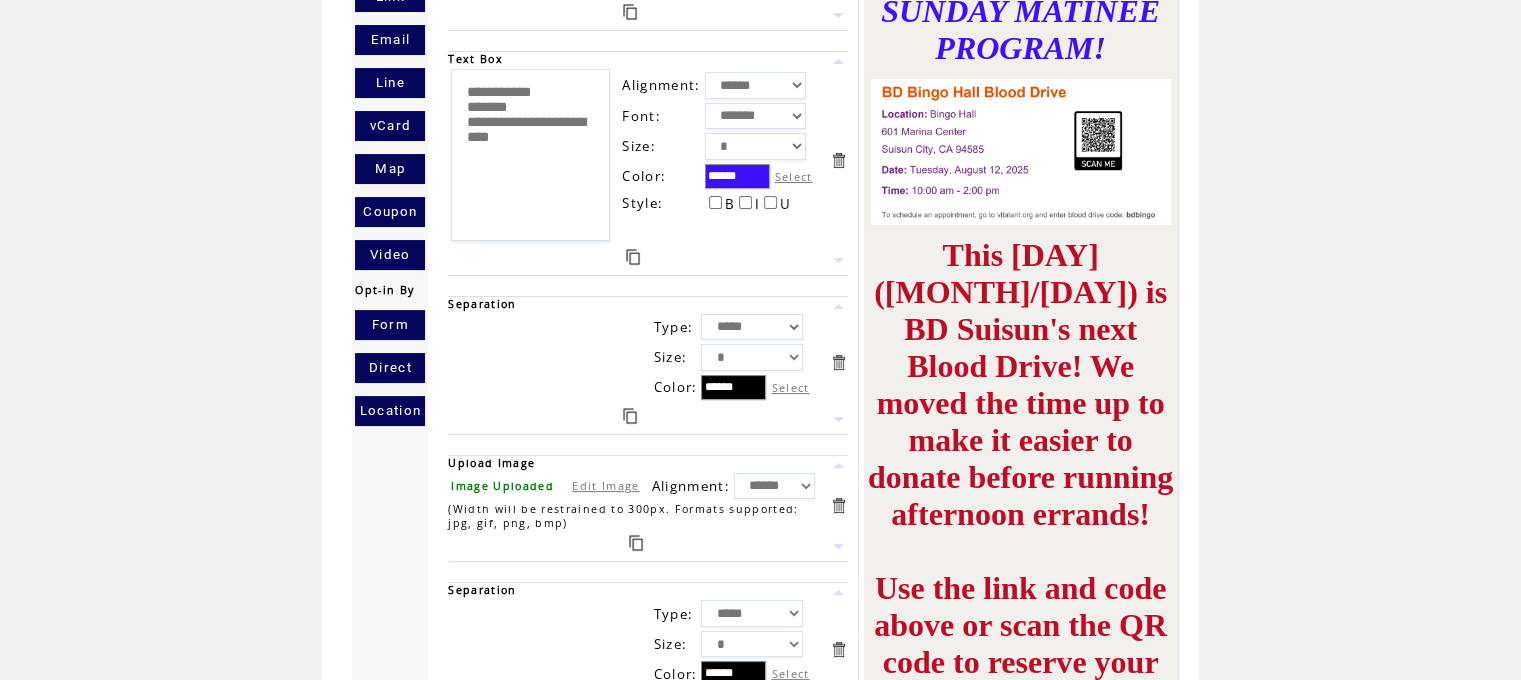 scroll, scrollTop: 398, scrollLeft: 0, axis: vertical 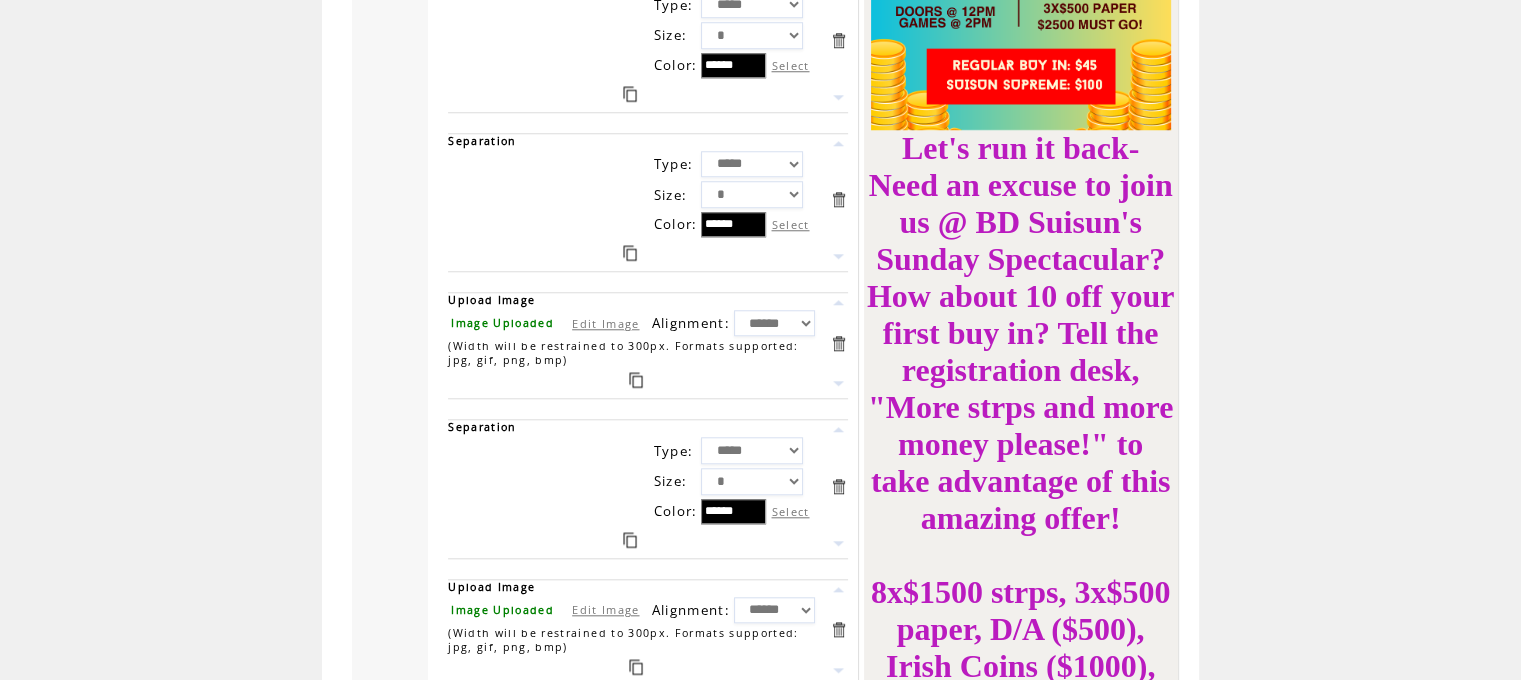 click at bounding box center [636, 380] 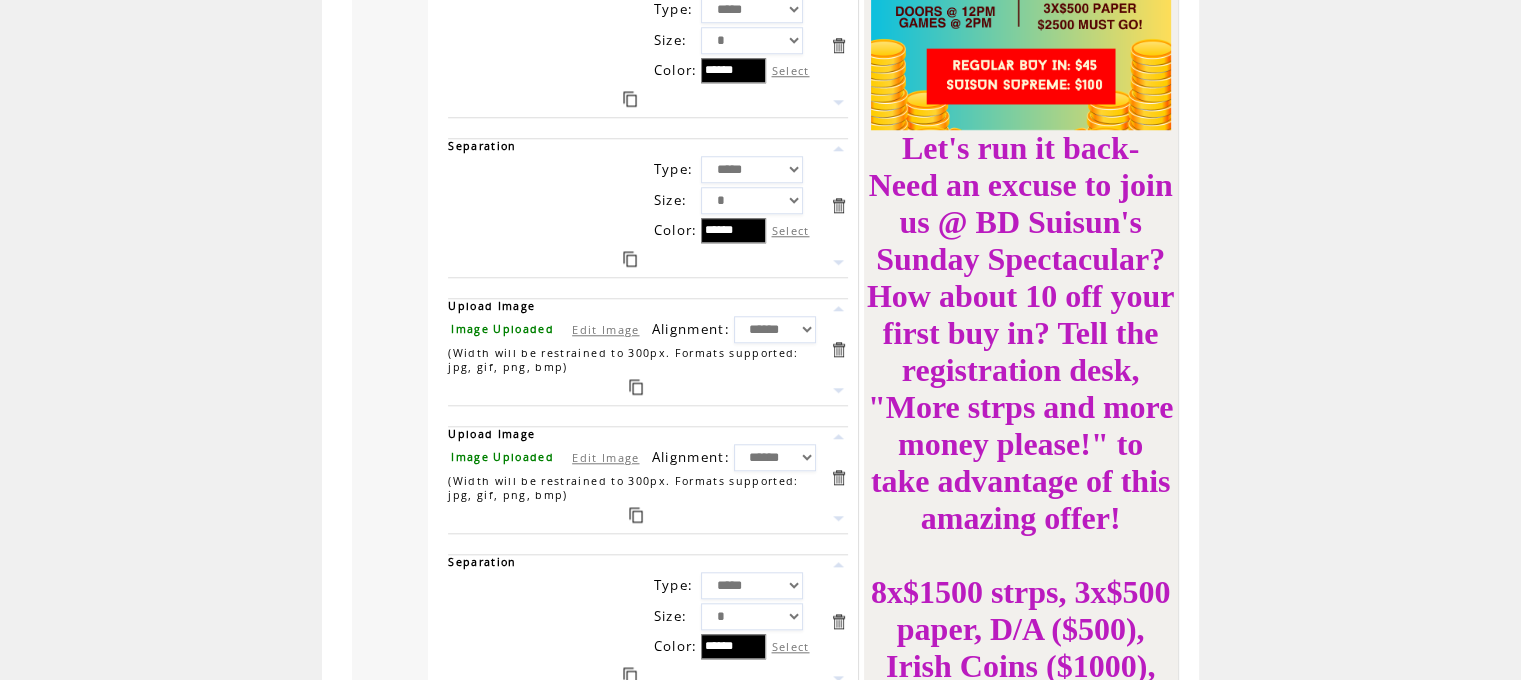 click at bounding box center (838, 308) 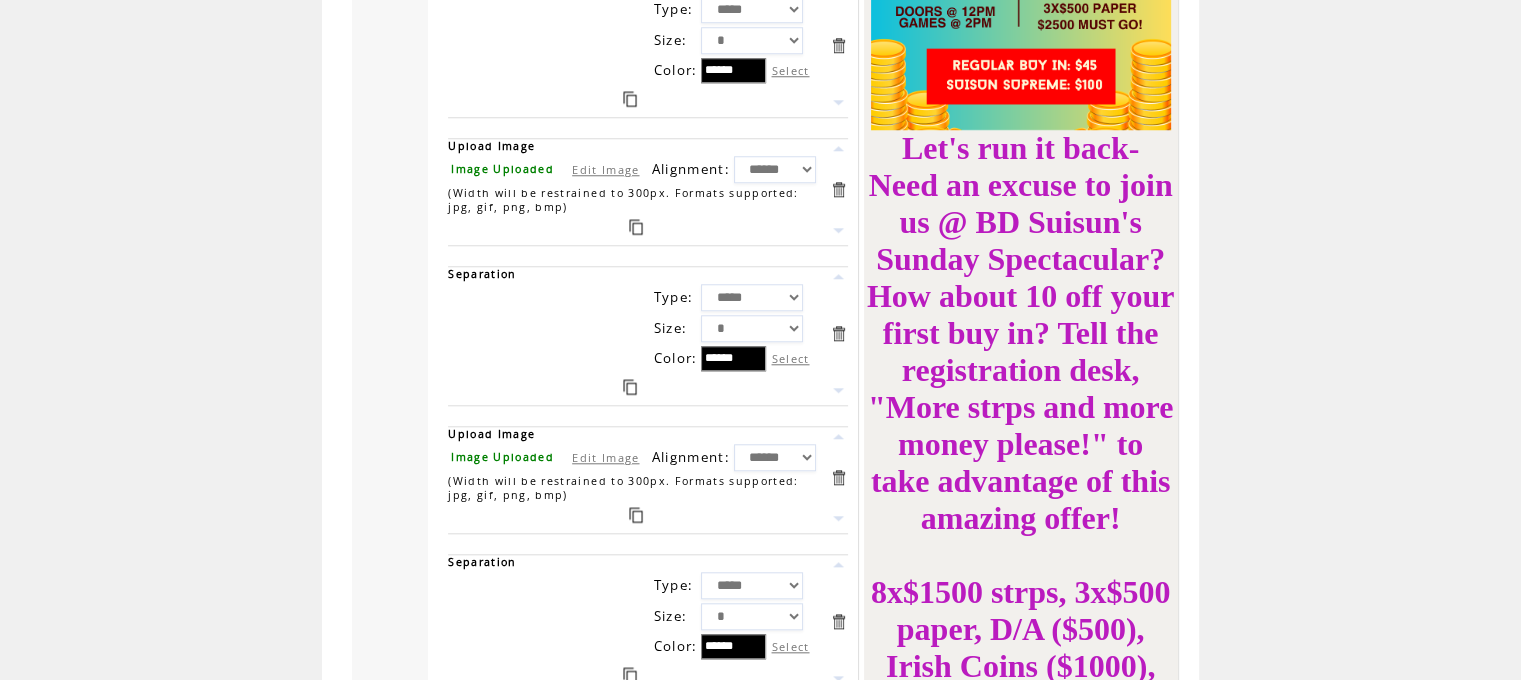 click on "Edit Image" at bounding box center (605, 169) 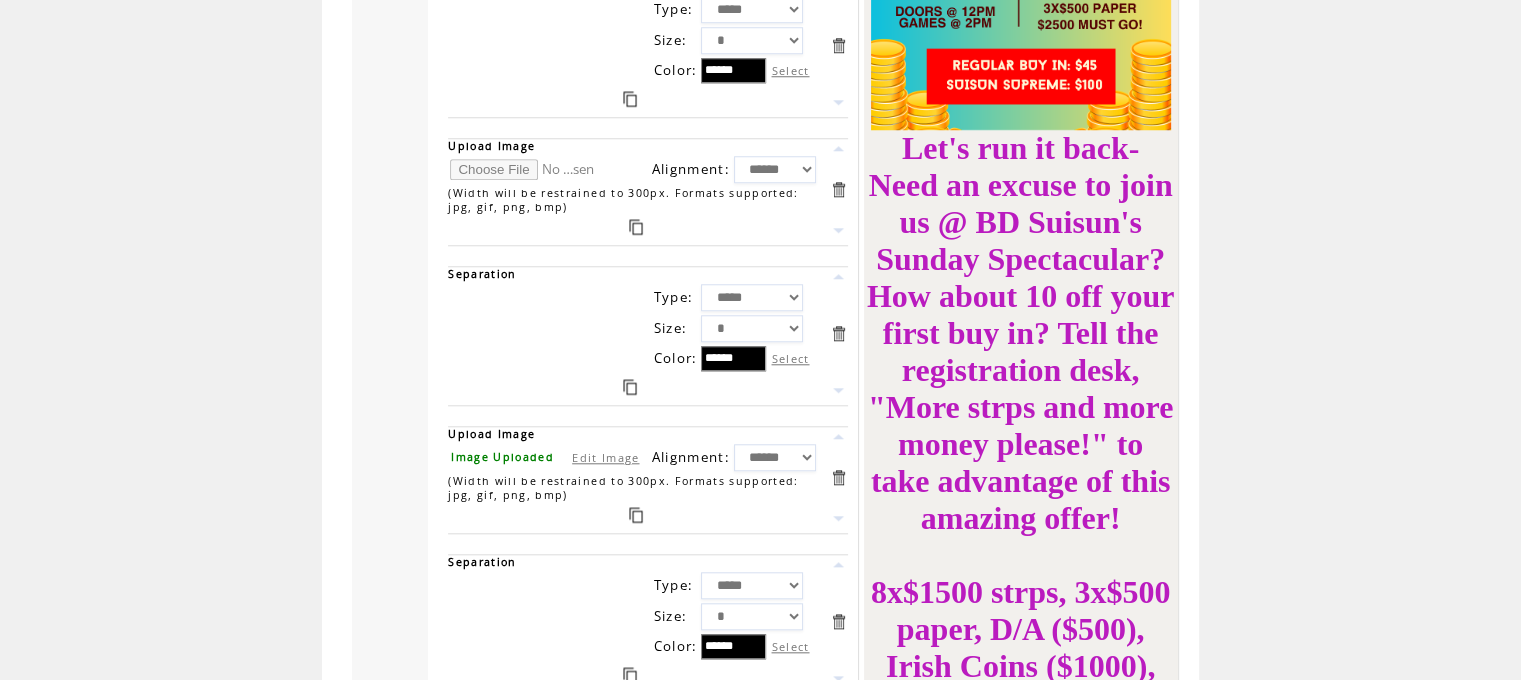 click at bounding box center [525, 169] 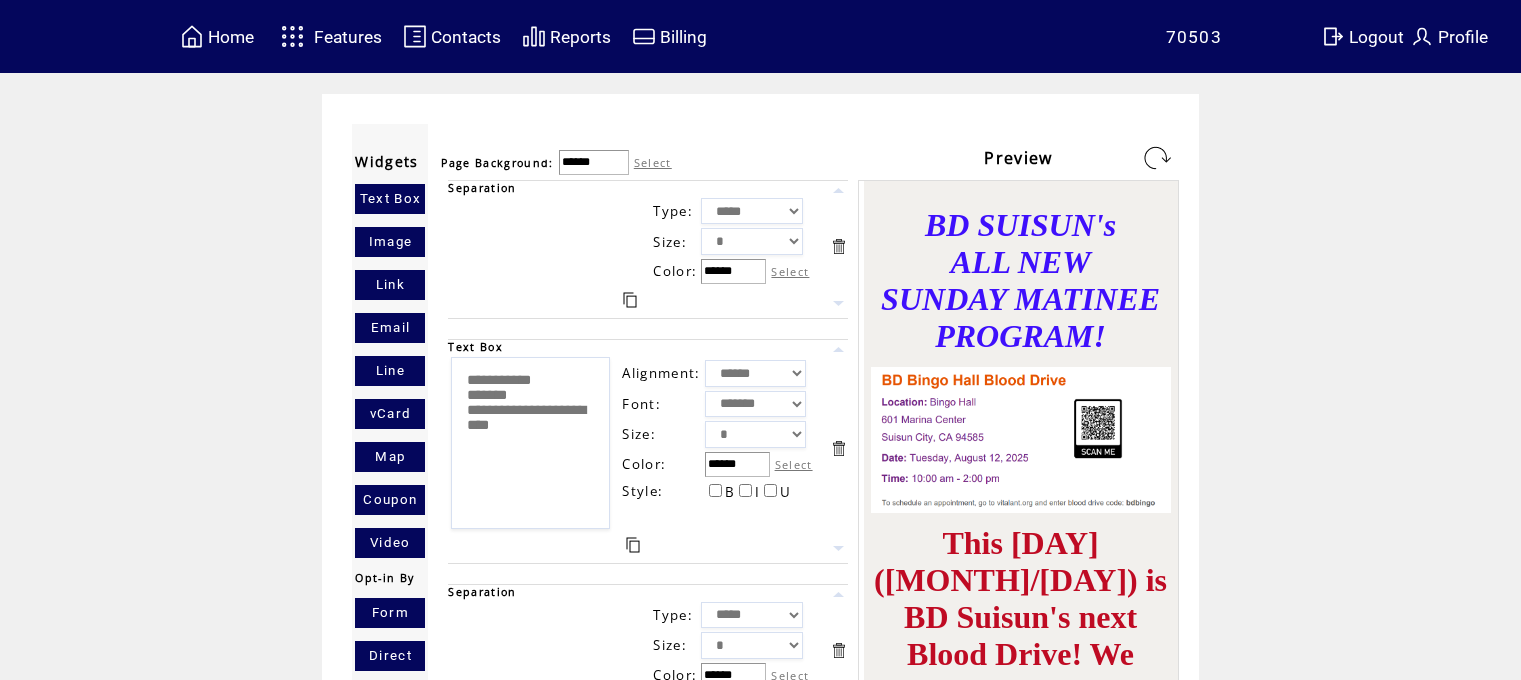 scroll, scrollTop: 0, scrollLeft: 0, axis: both 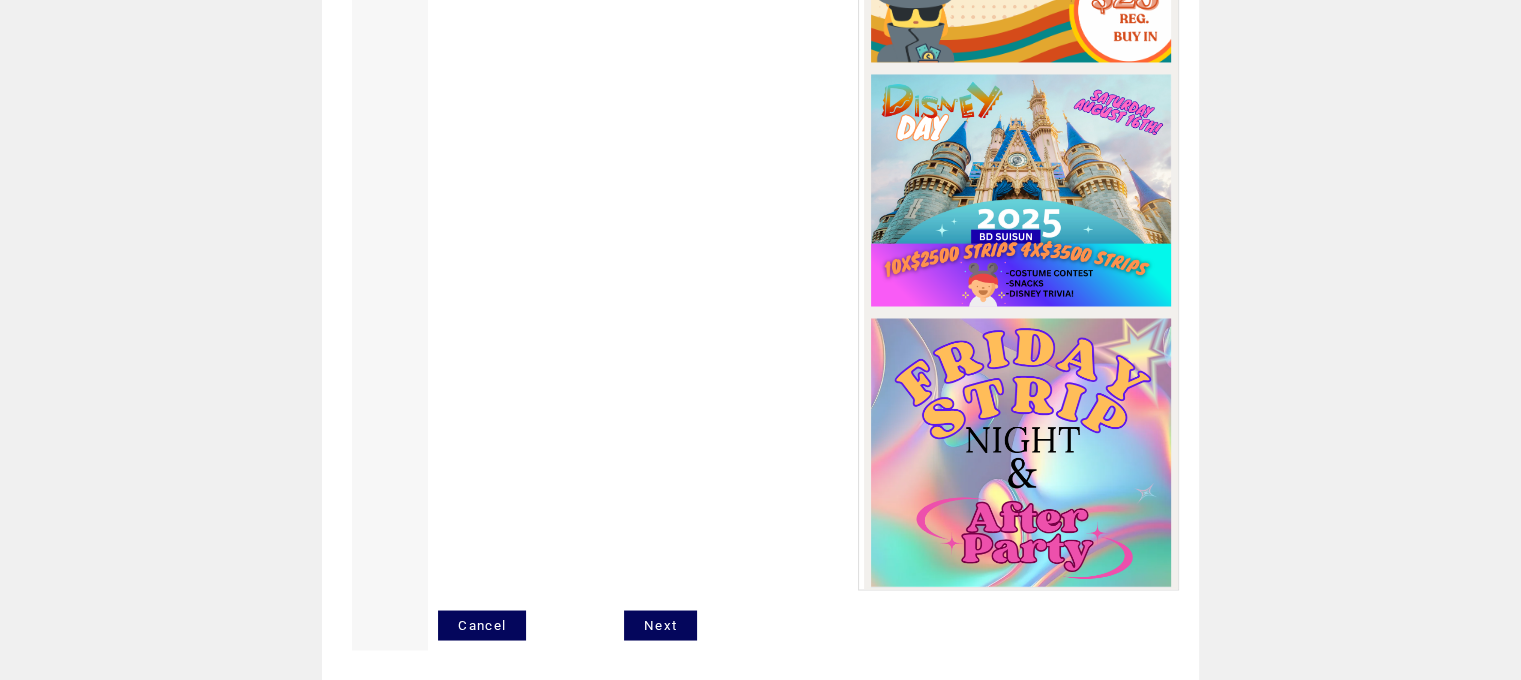 click on "Next" at bounding box center [660, 625] 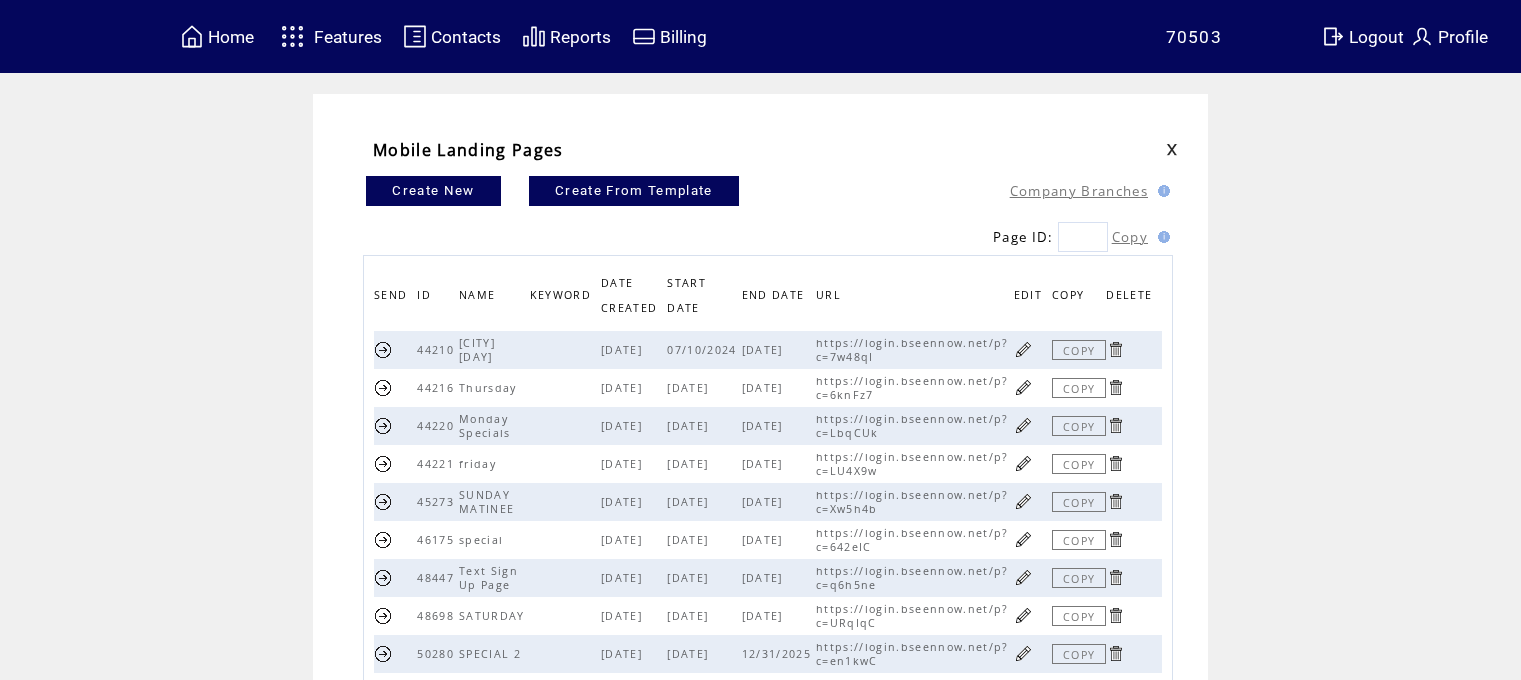 scroll, scrollTop: 0, scrollLeft: 0, axis: both 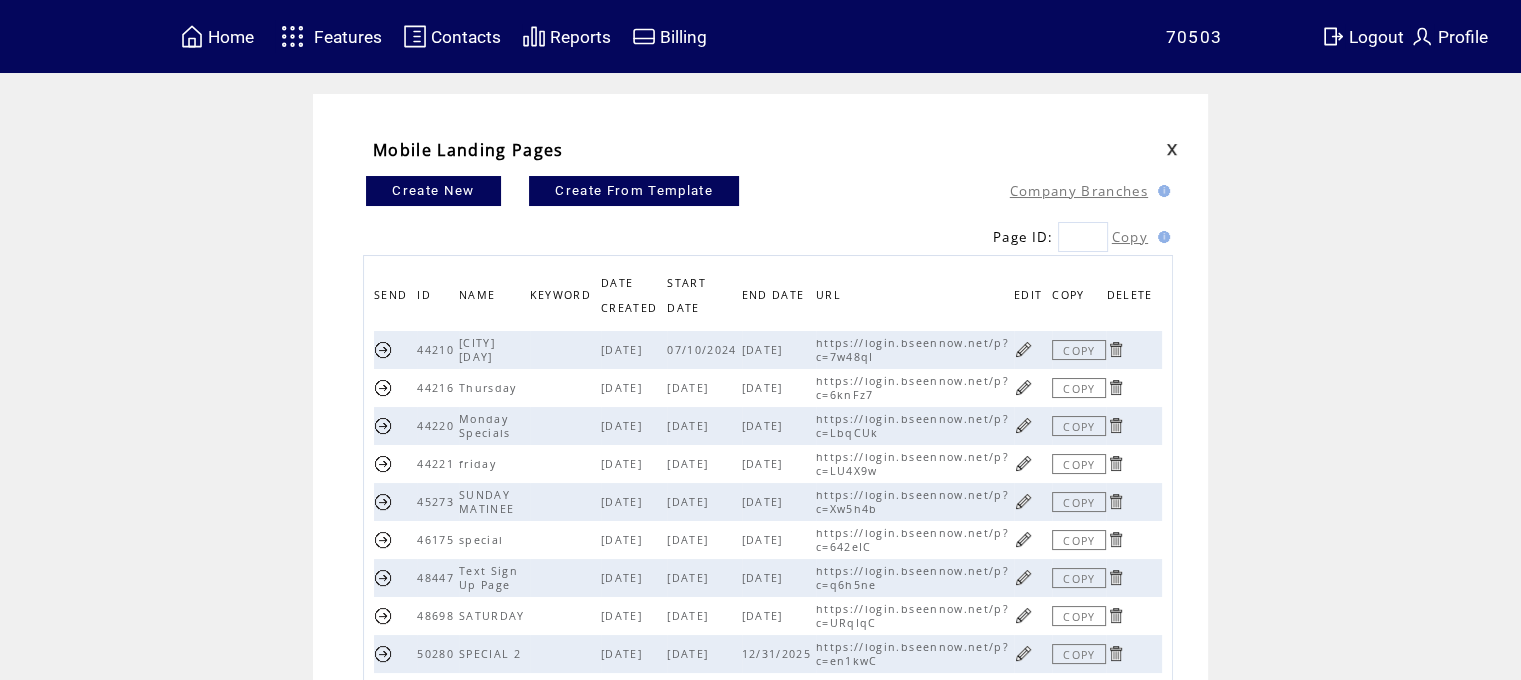 click at bounding box center [383, 501] 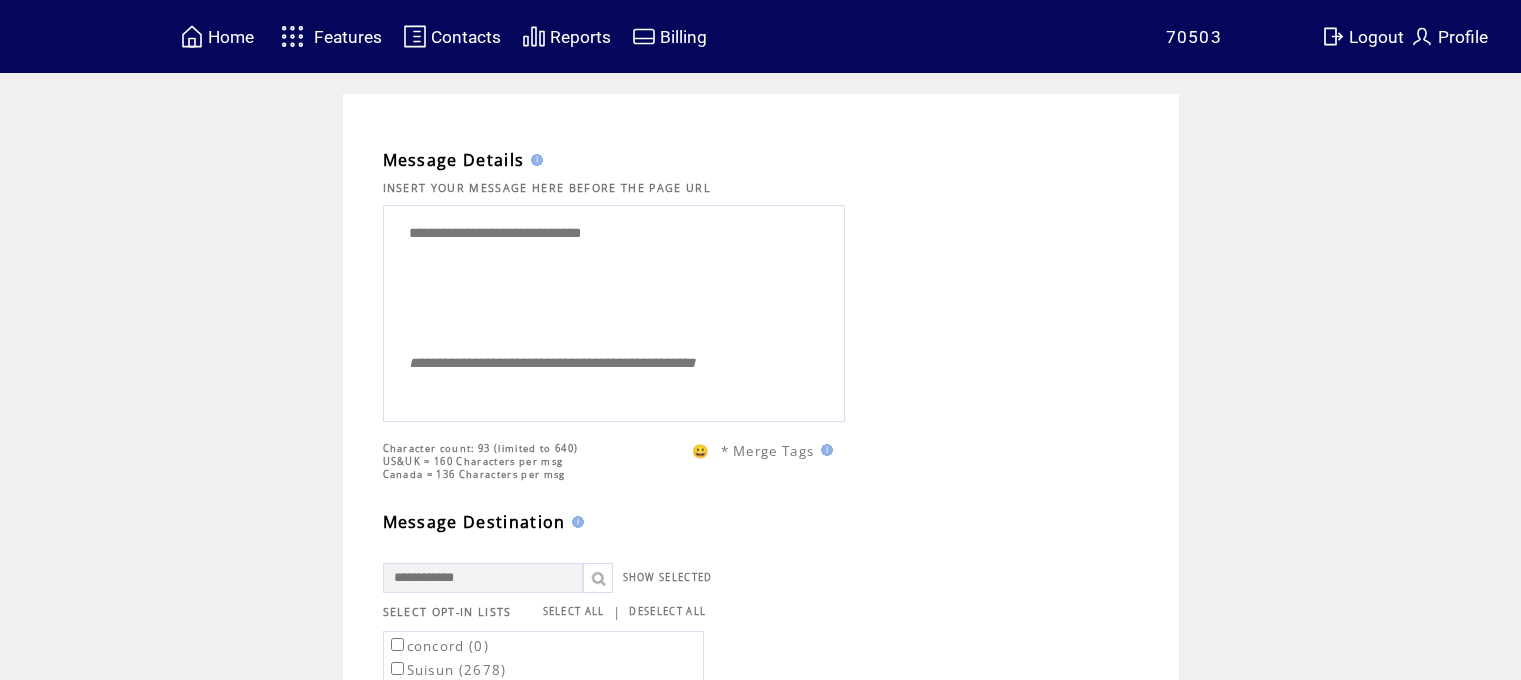 scroll, scrollTop: 0, scrollLeft: 0, axis: both 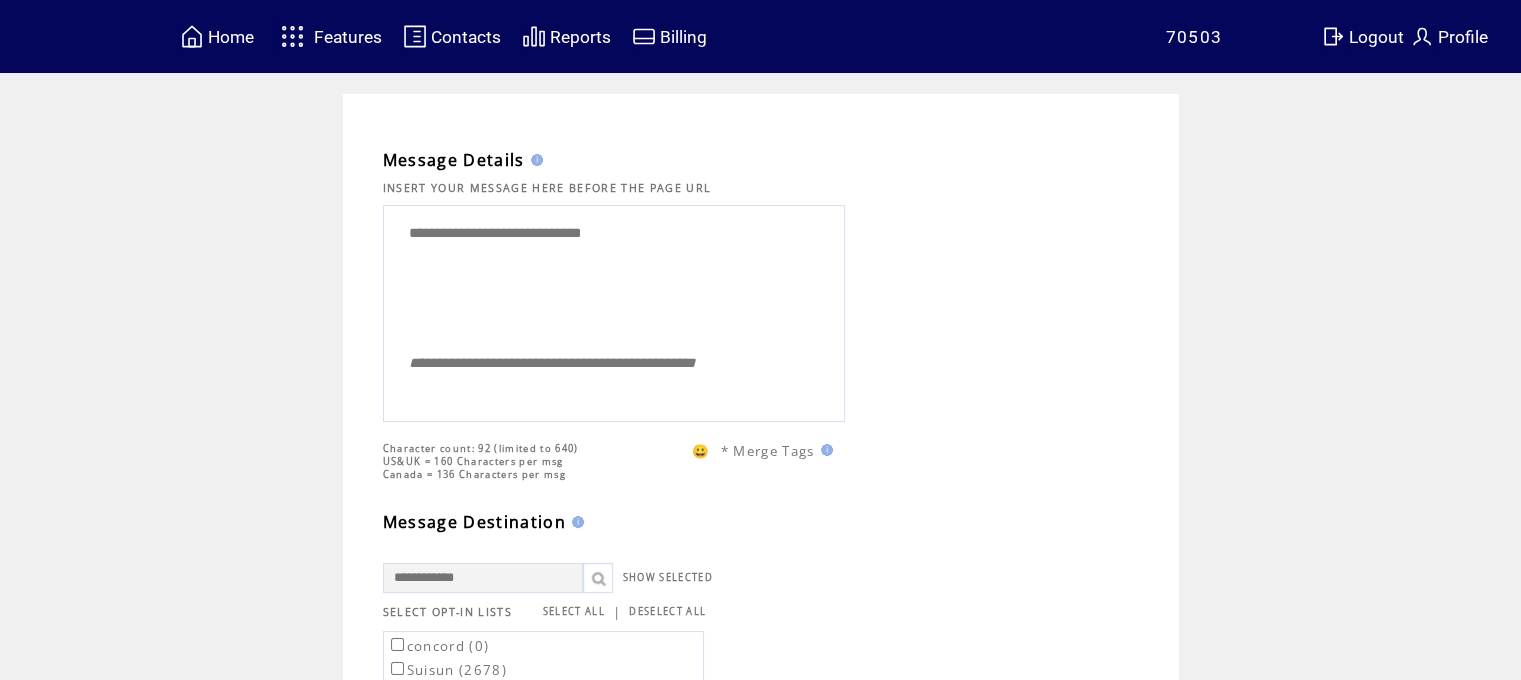 drag, startPoint x: 677, startPoint y: 239, endPoint x: 80, endPoint y: 185, distance: 599.43726 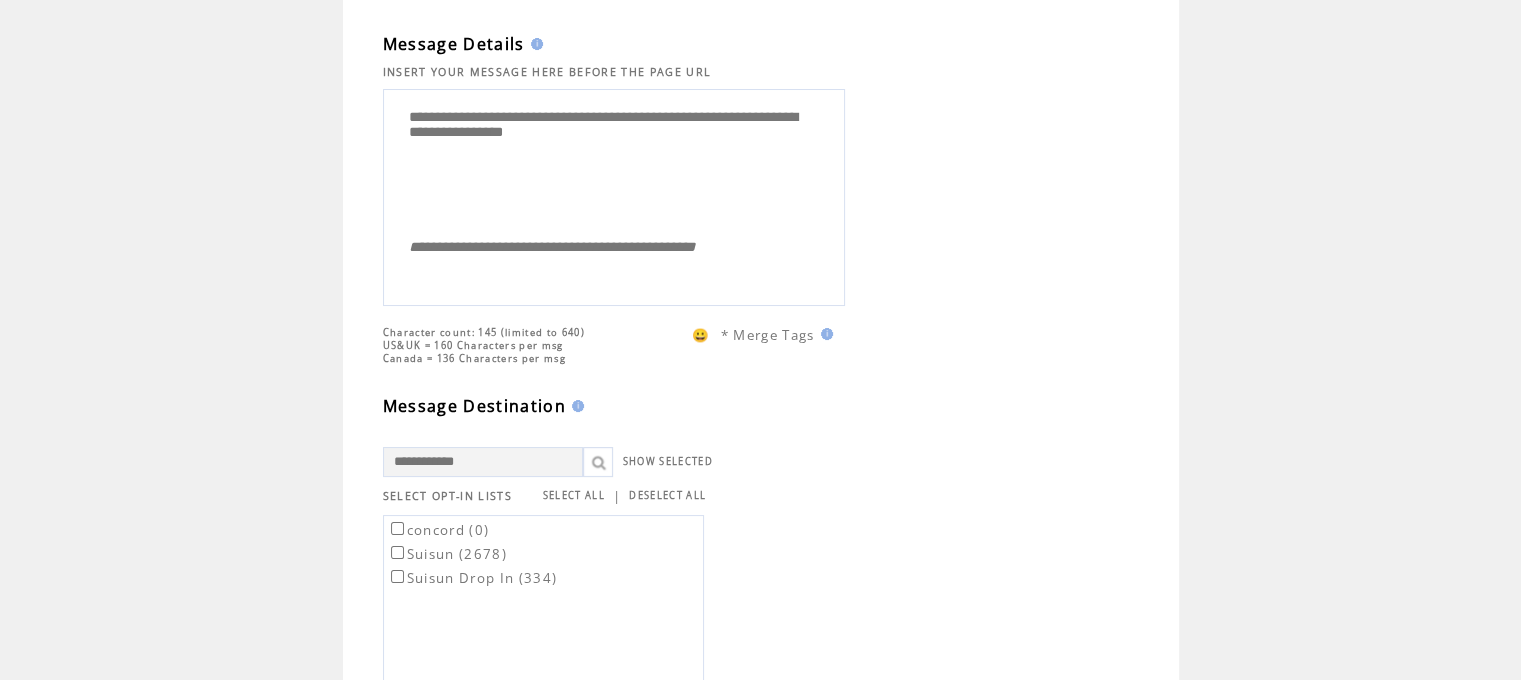 scroll, scrollTop: 259, scrollLeft: 0, axis: vertical 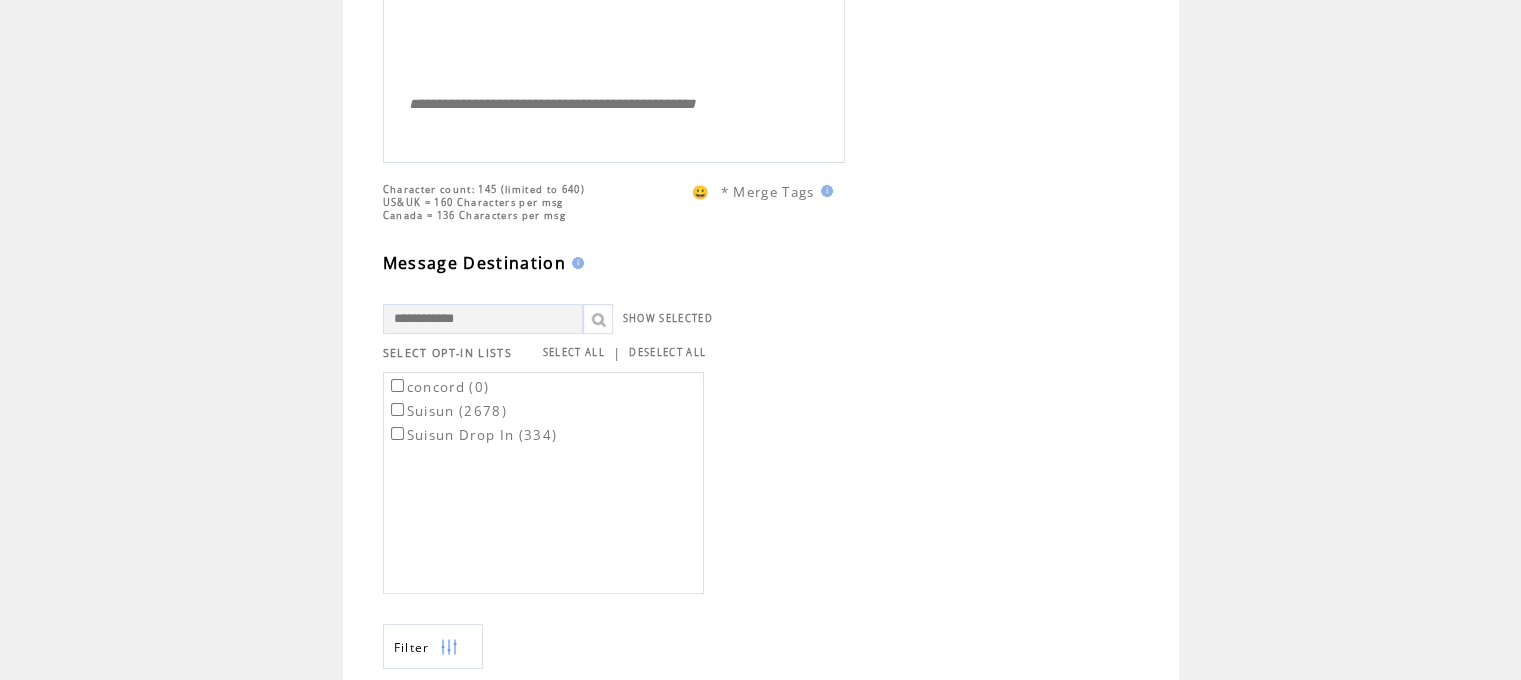 type on "**********" 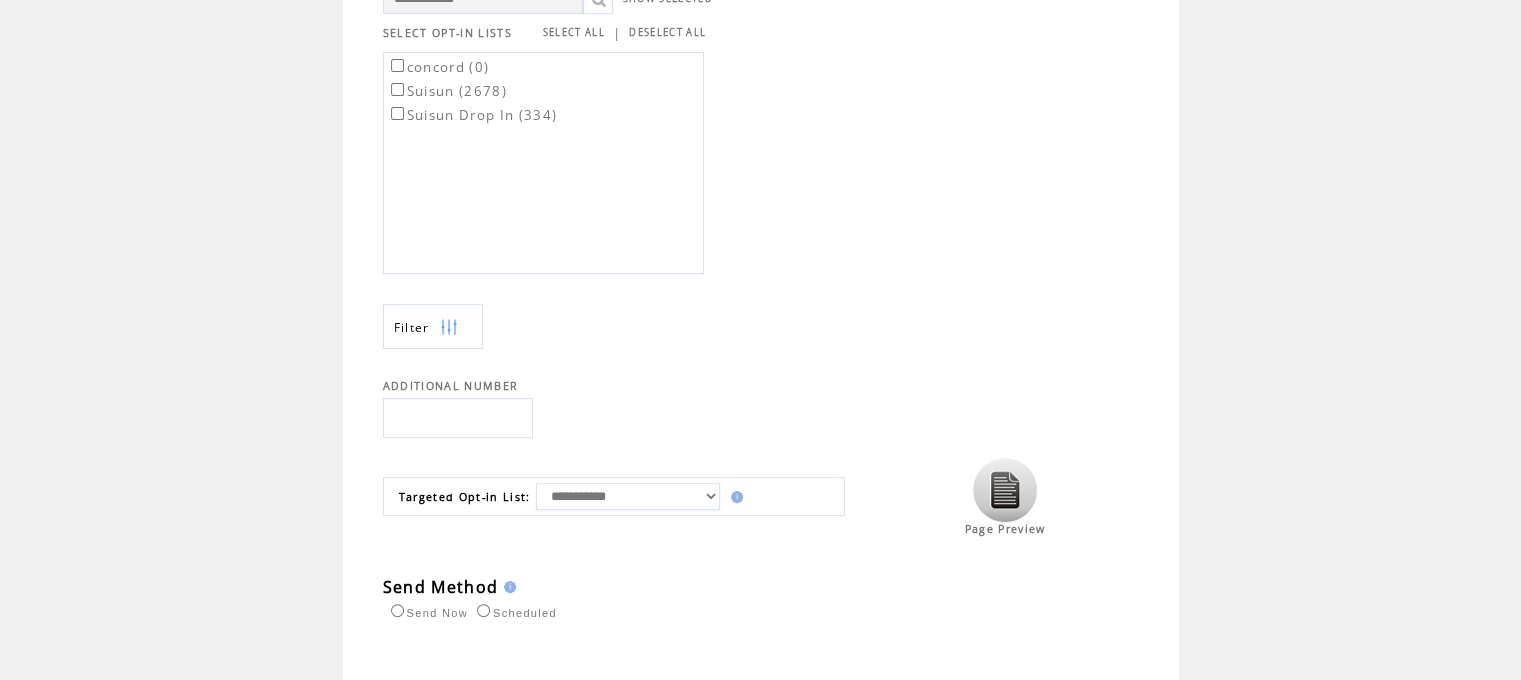 scroll, scrollTop: 772, scrollLeft: 0, axis: vertical 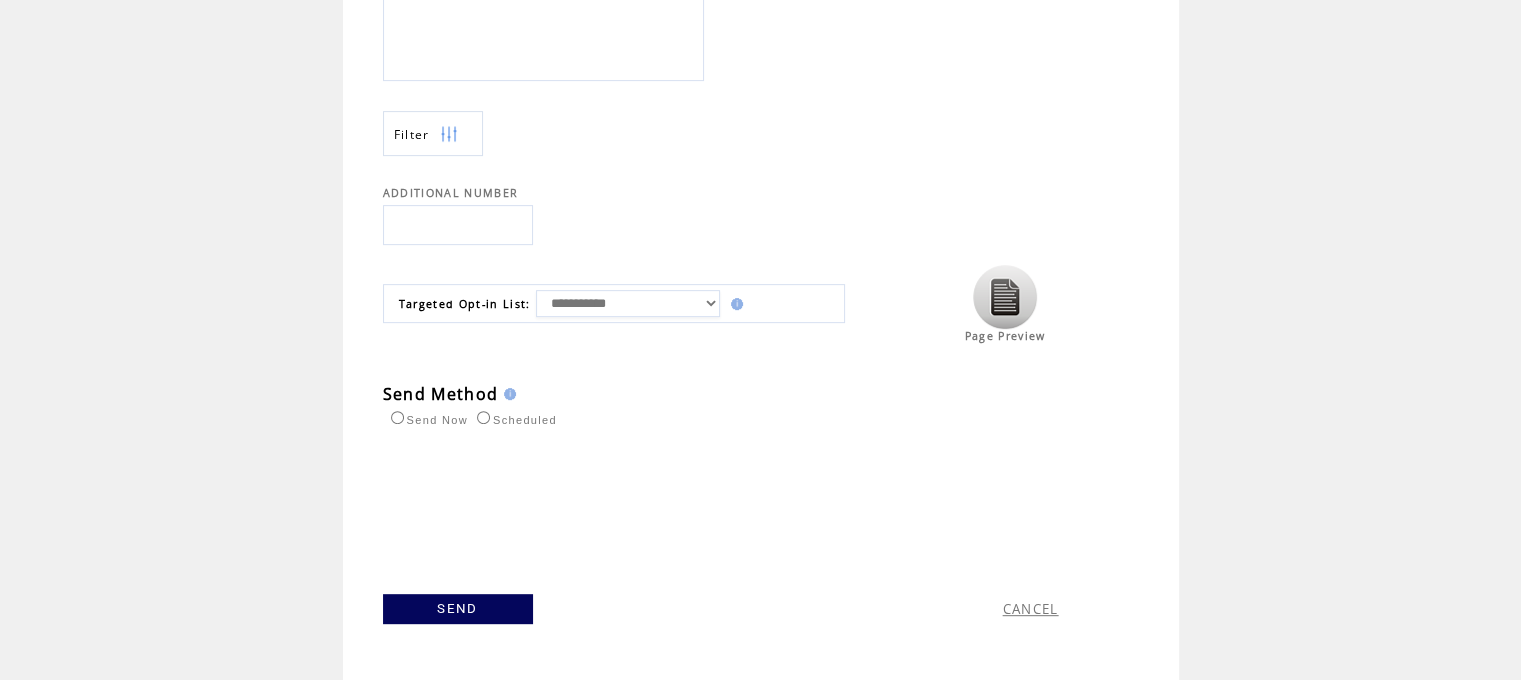 drag, startPoint x: 620, startPoint y: 300, endPoint x: 620, endPoint y: 312, distance: 12 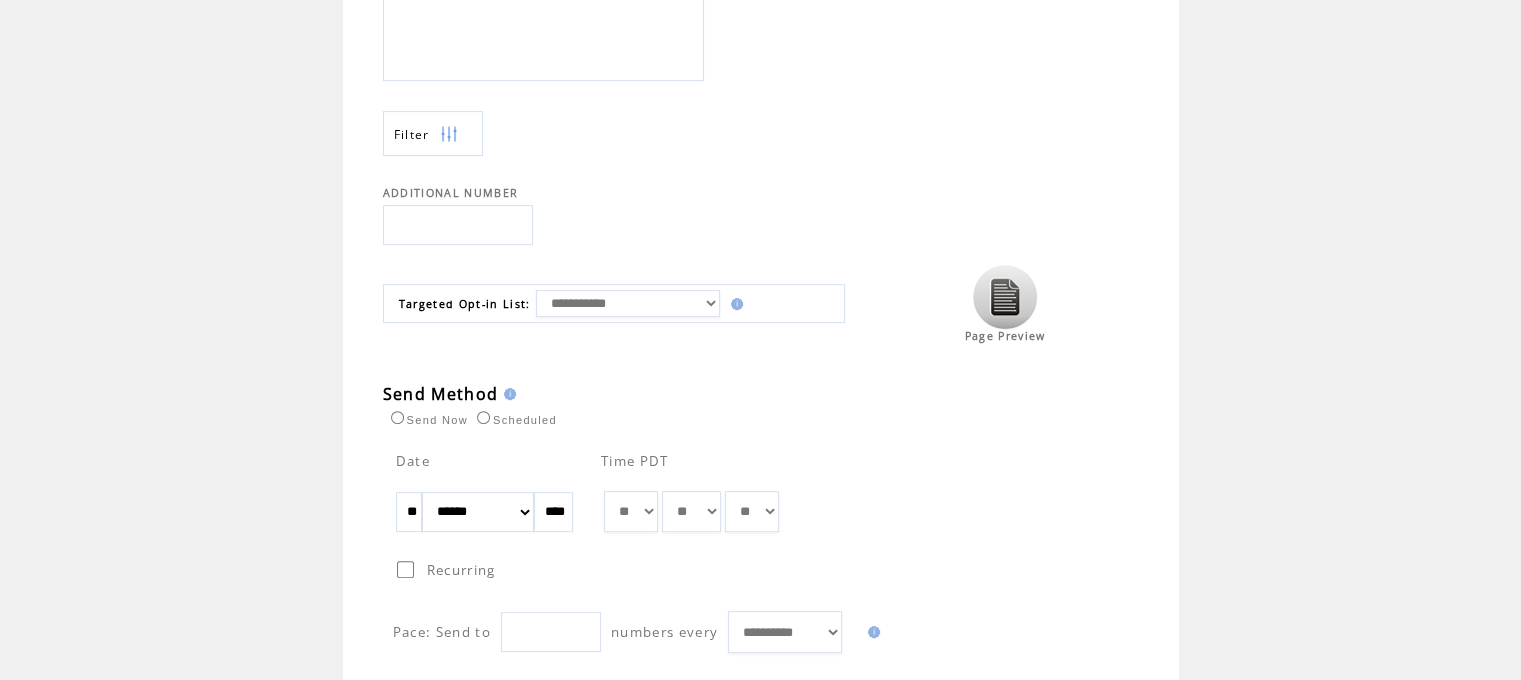 drag, startPoint x: 440, startPoint y: 507, endPoint x: 250, endPoint y: 561, distance: 197.52469 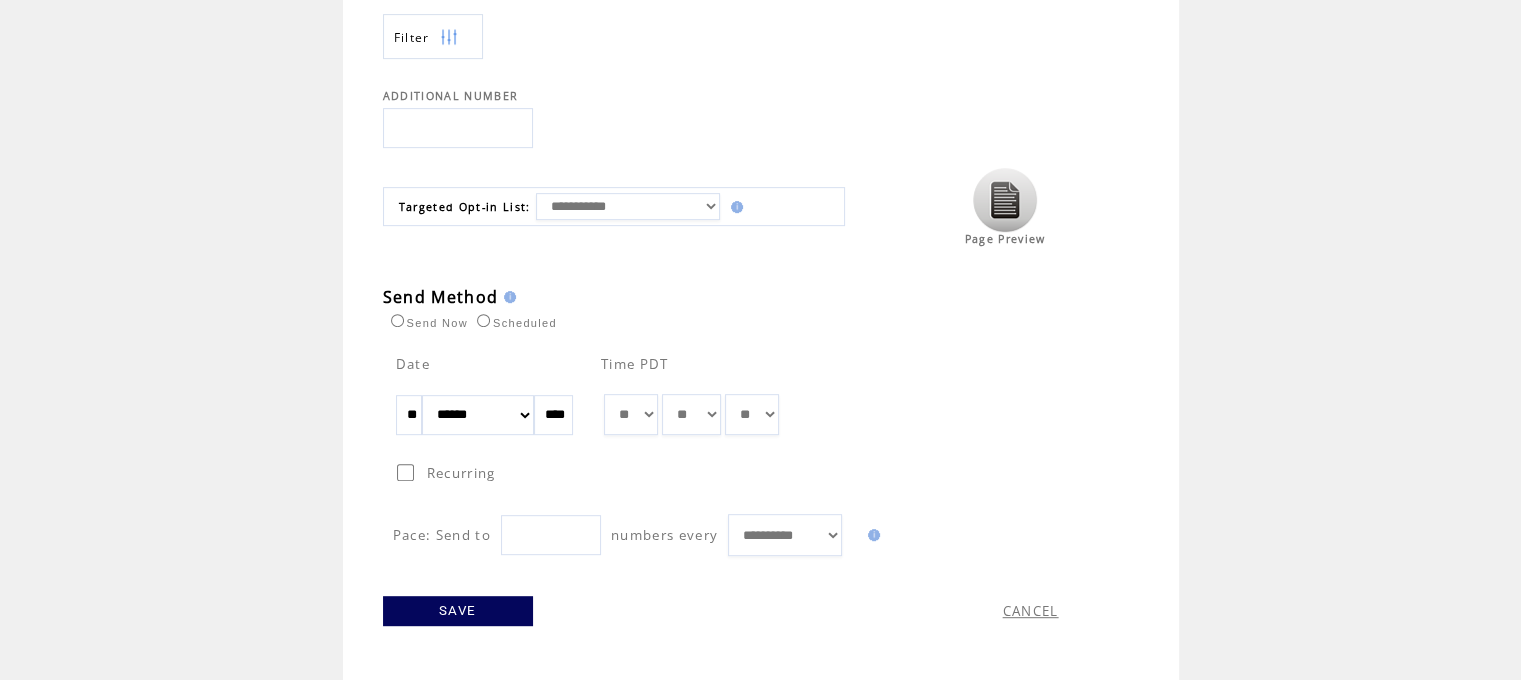 click on "SAVE" at bounding box center (458, 611) 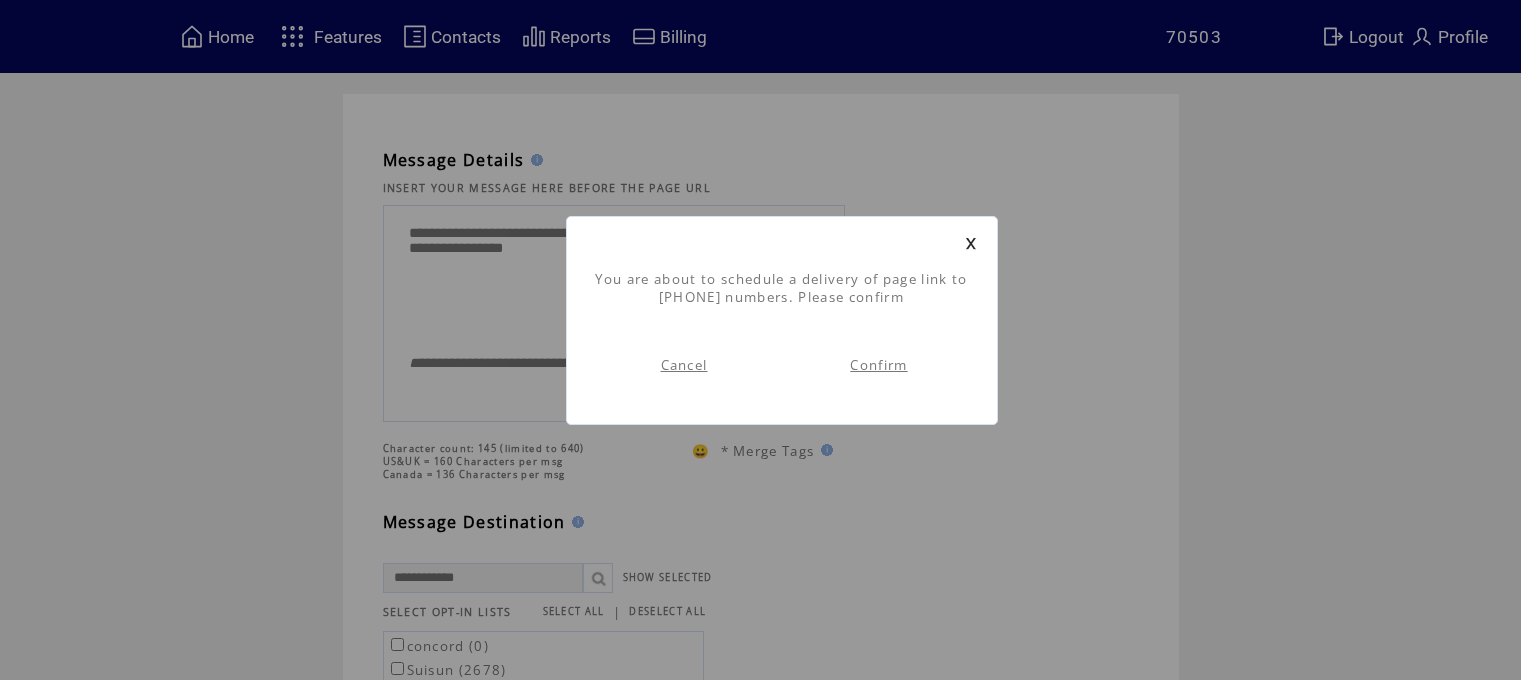 scroll, scrollTop: 0, scrollLeft: 0, axis: both 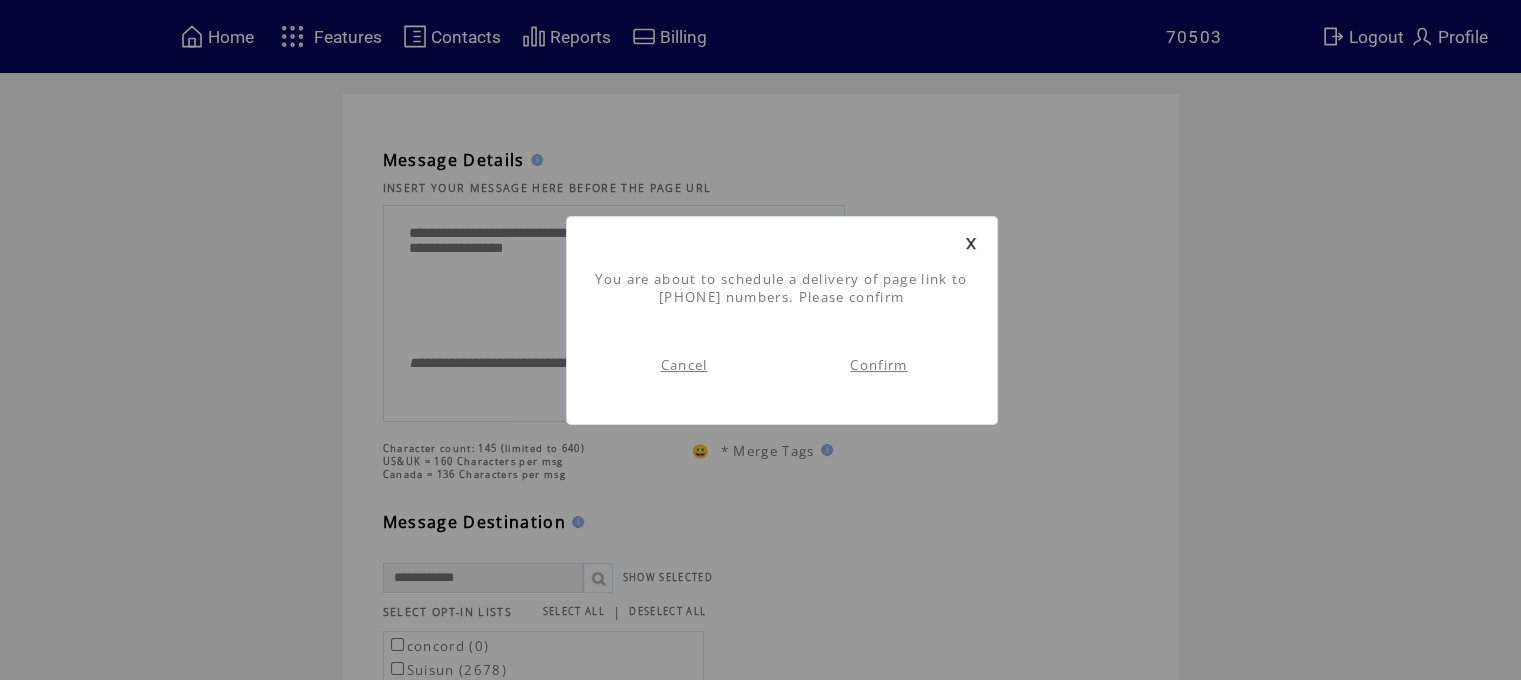 click on "Confirm" at bounding box center (878, 365) 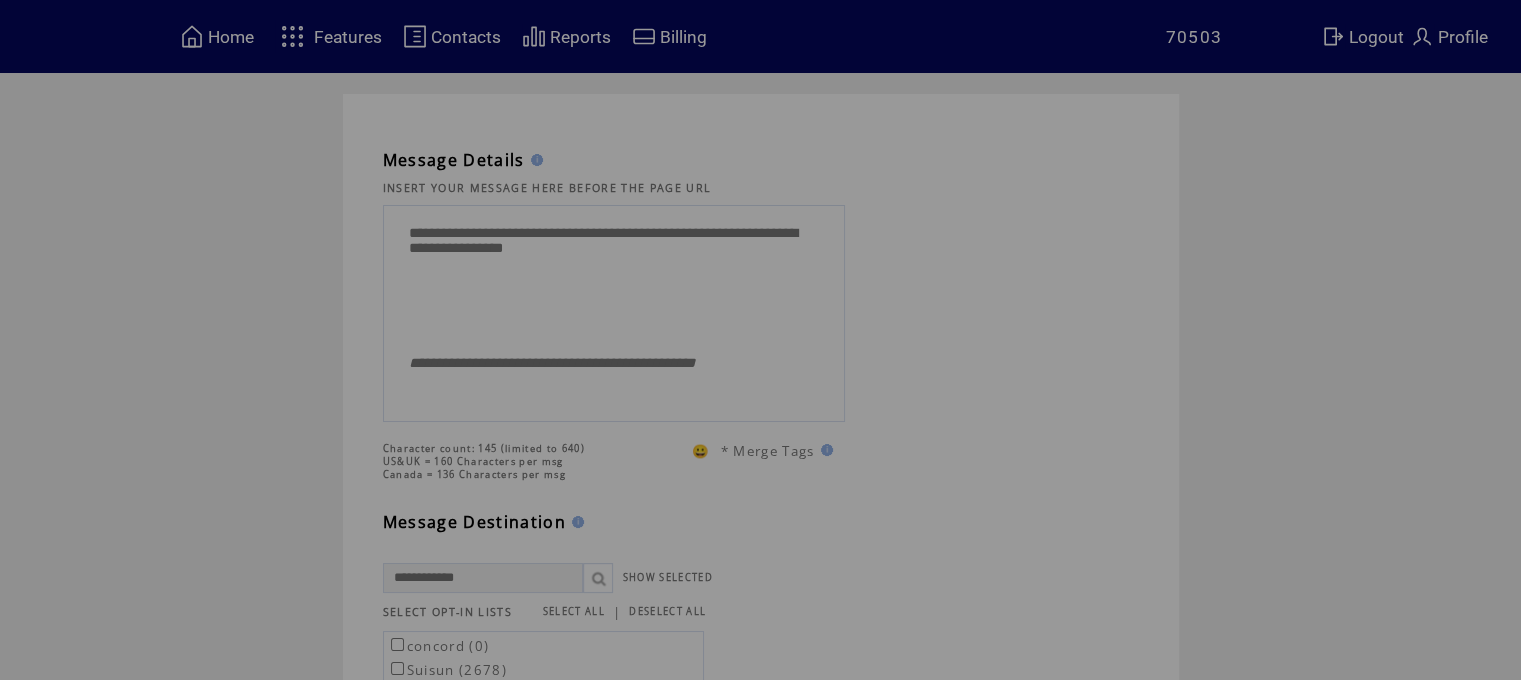 scroll, scrollTop: 0, scrollLeft: 0, axis: both 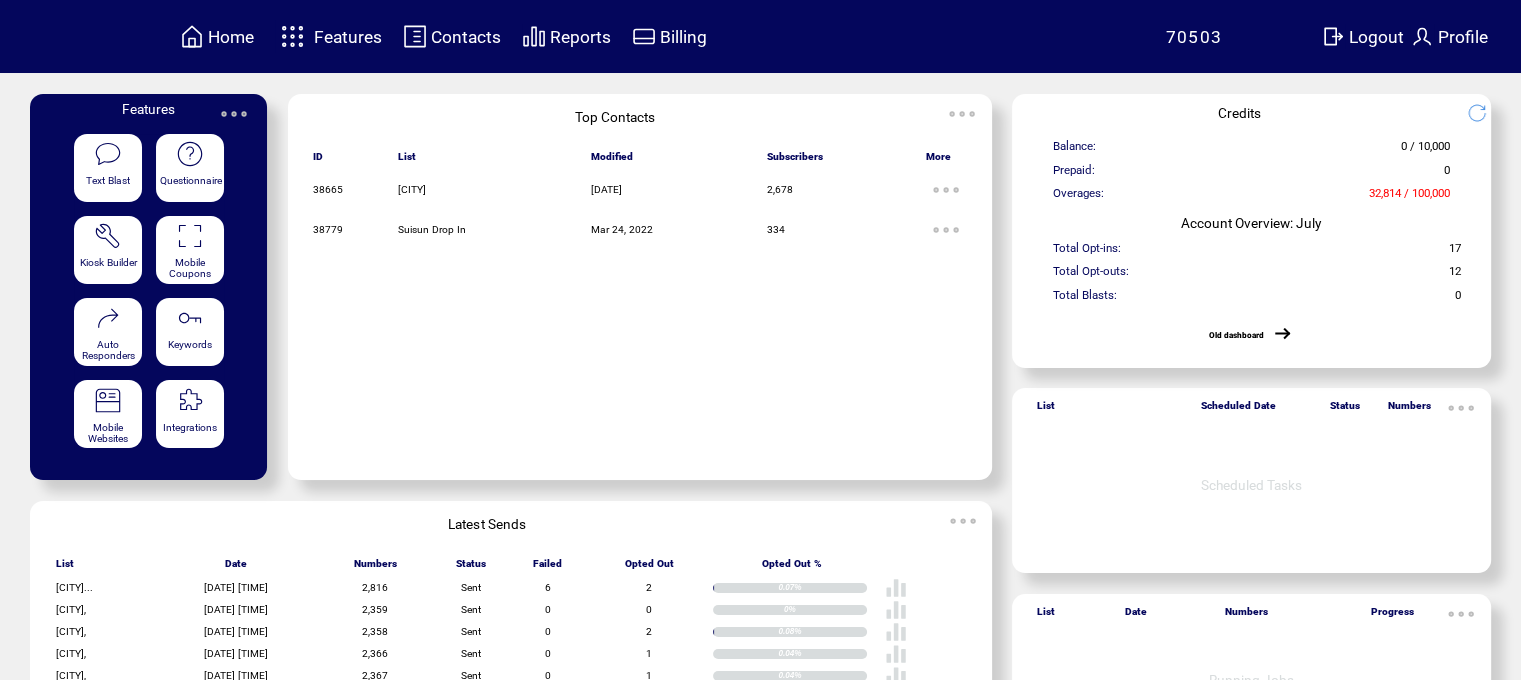 click at bounding box center [292, 36] 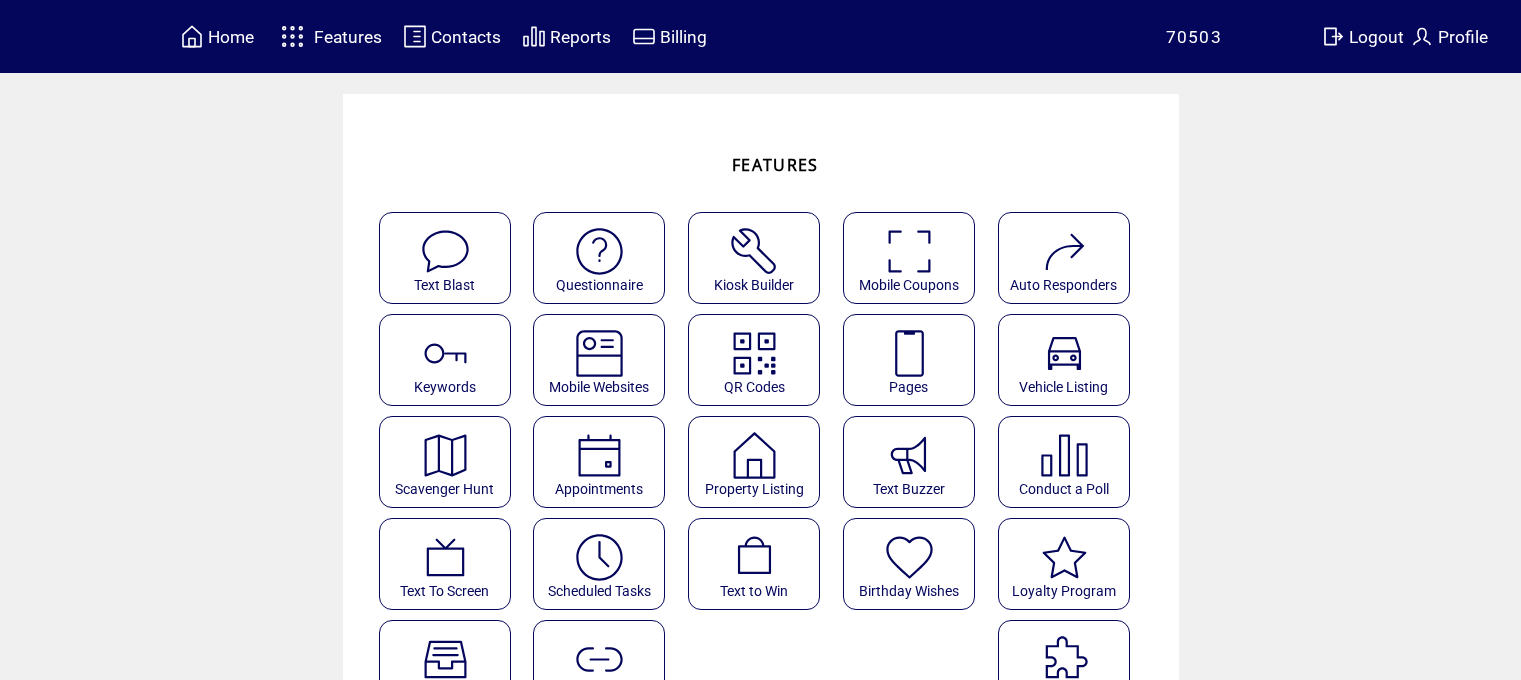 scroll, scrollTop: 0, scrollLeft: 0, axis: both 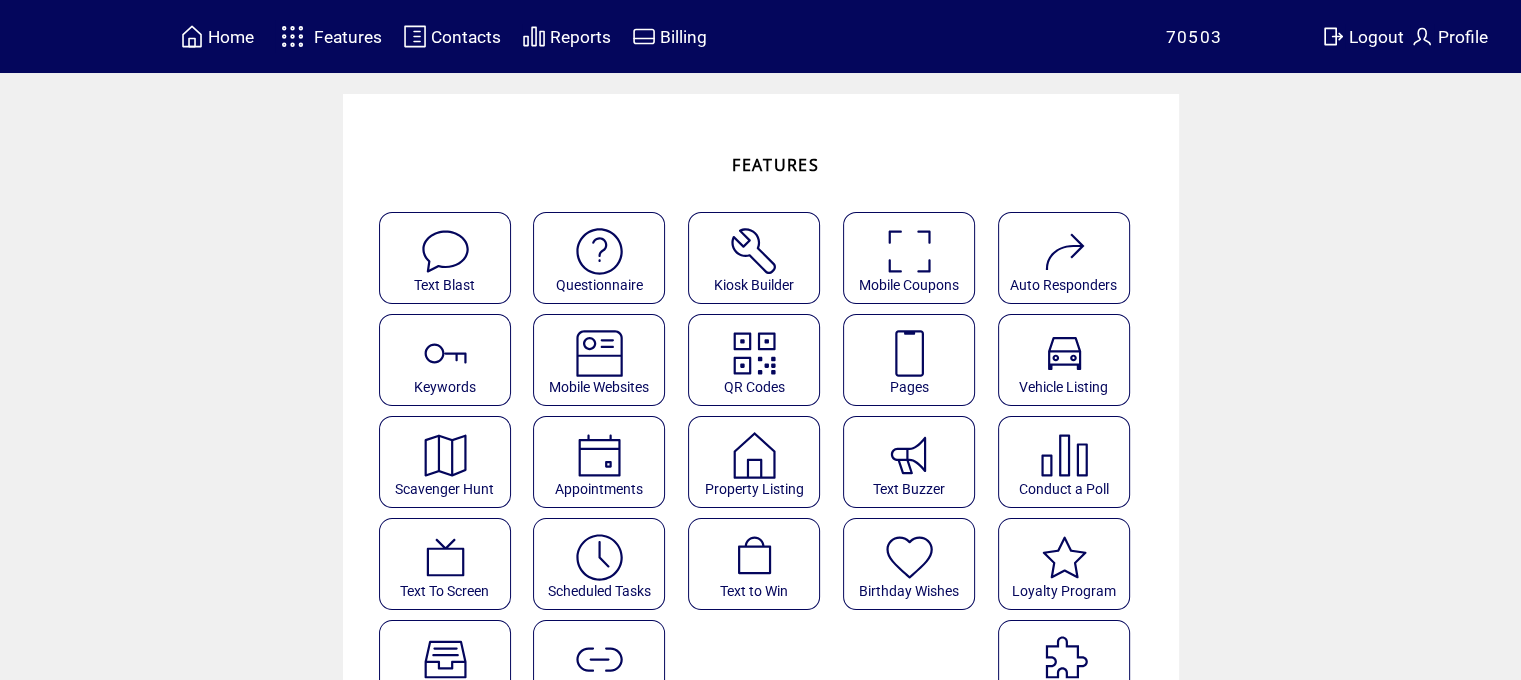 click at bounding box center (599, 557) 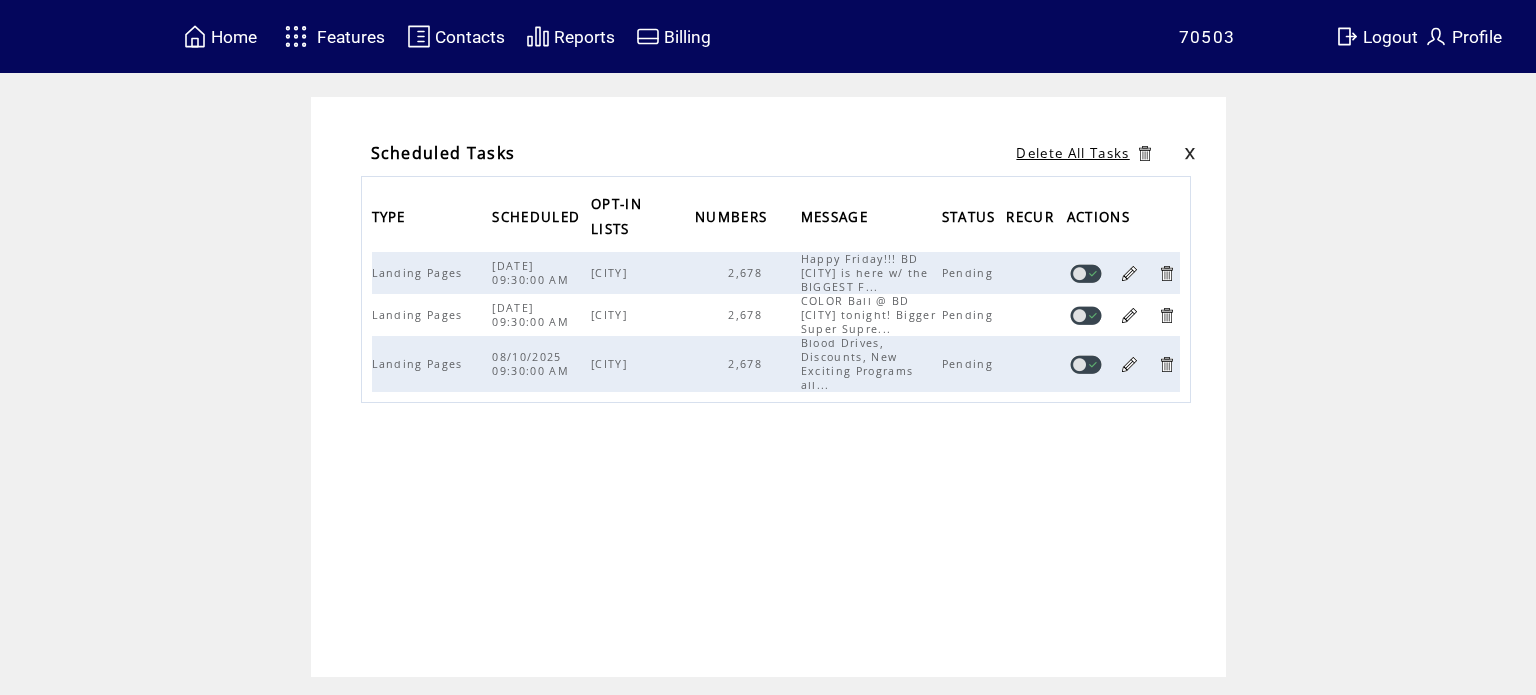 scroll, scrollTop: 0, scrollLeft: 0, axis: both 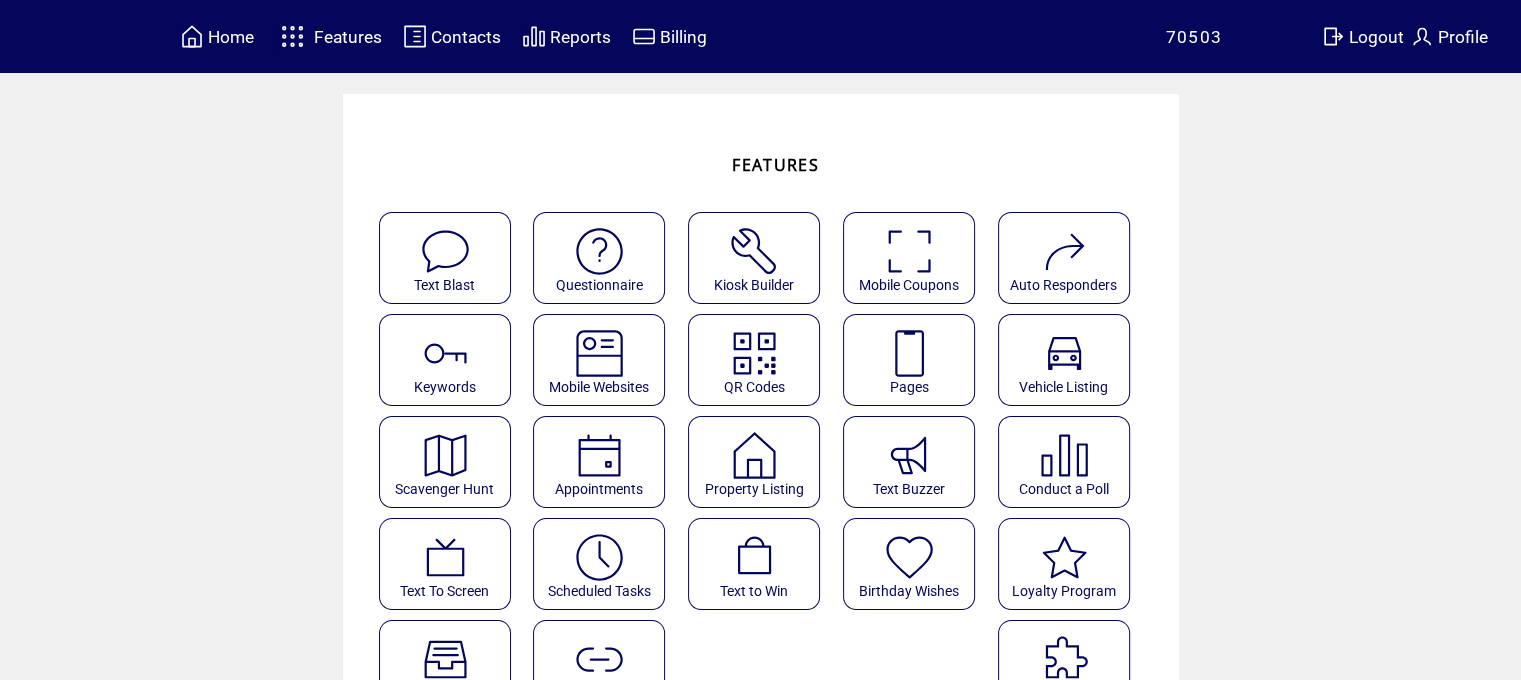 click on "Pages" 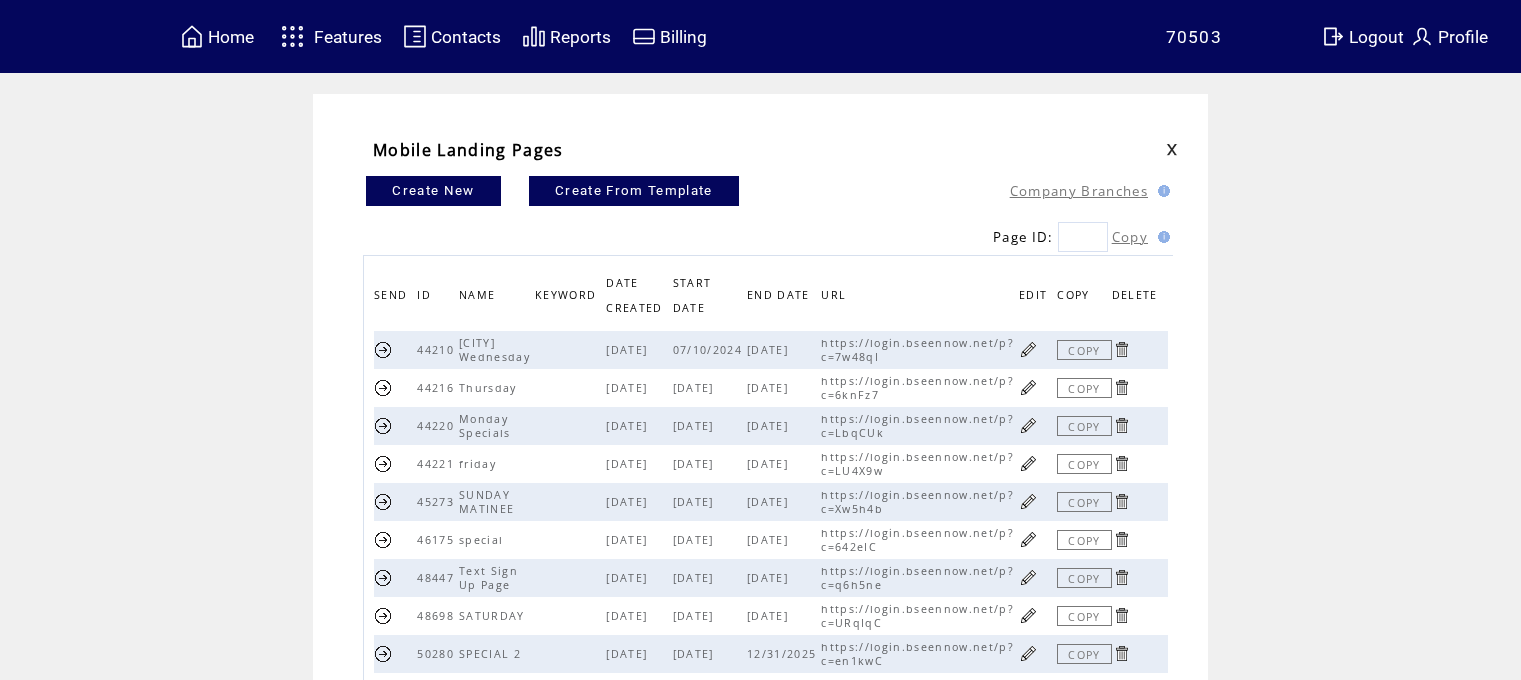 scroll, scrollTop: 0, scrollLeft: 0, axis: both 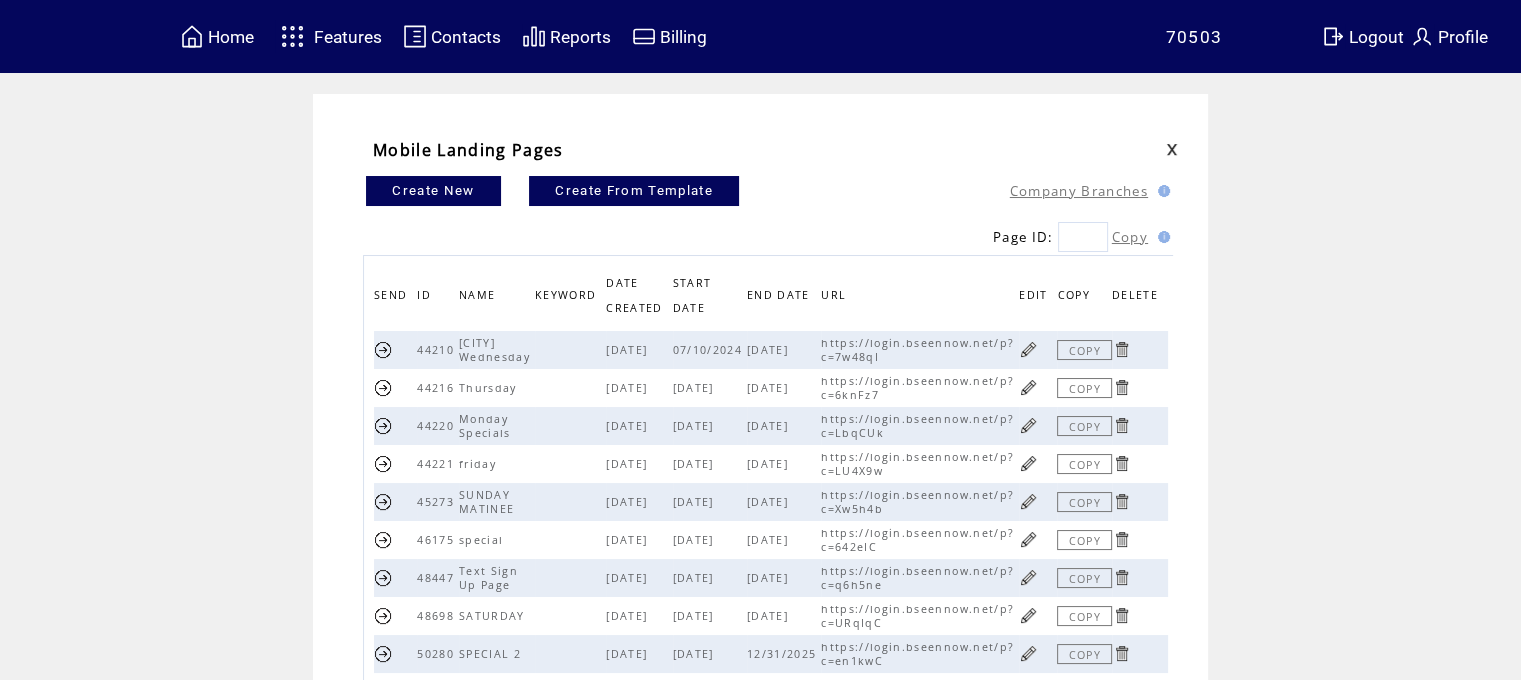 click at bounding box center (1028, 425) 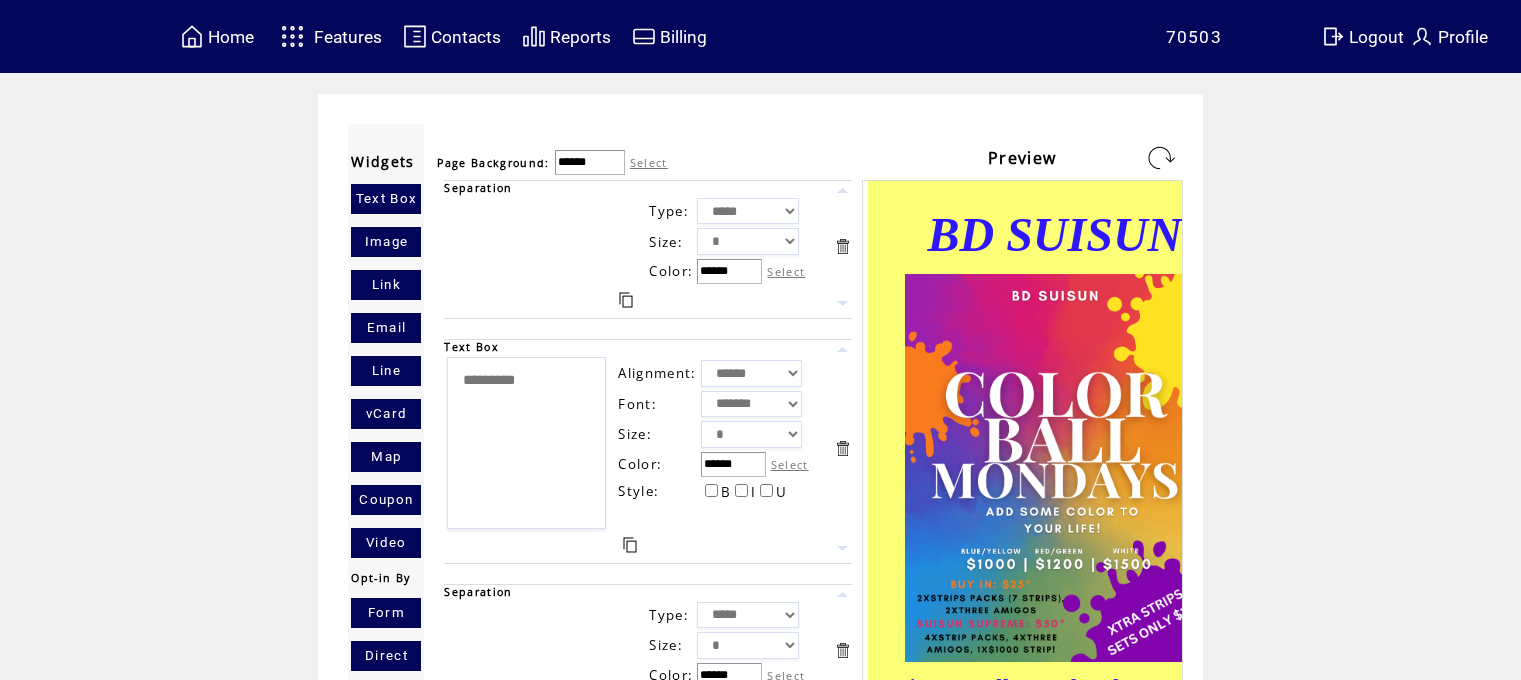 scroll, scrollTop: 0, scrollLeft: 0, axis: both 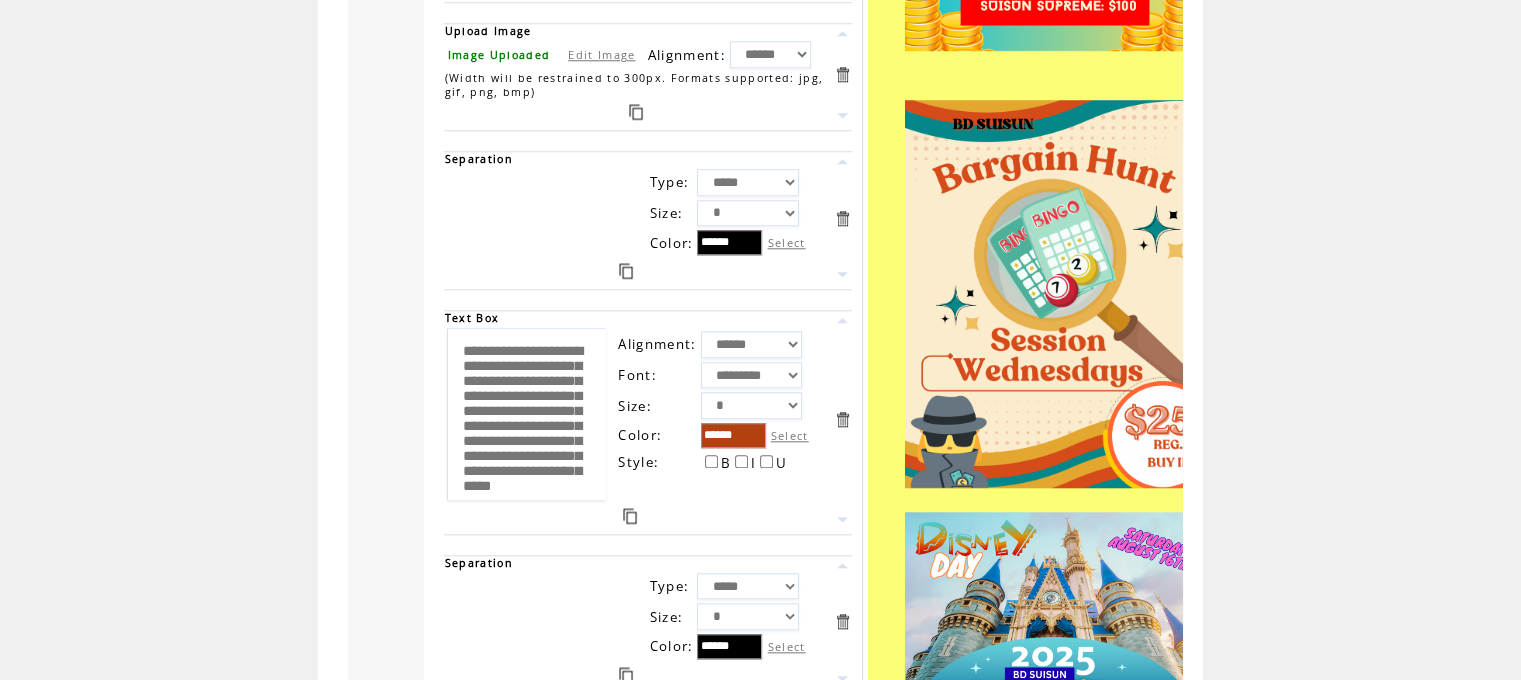 drag, startPoint x: 512, startPoint y: 395, endPoint x: 447, endPoint y: 391, distance: 65.12296 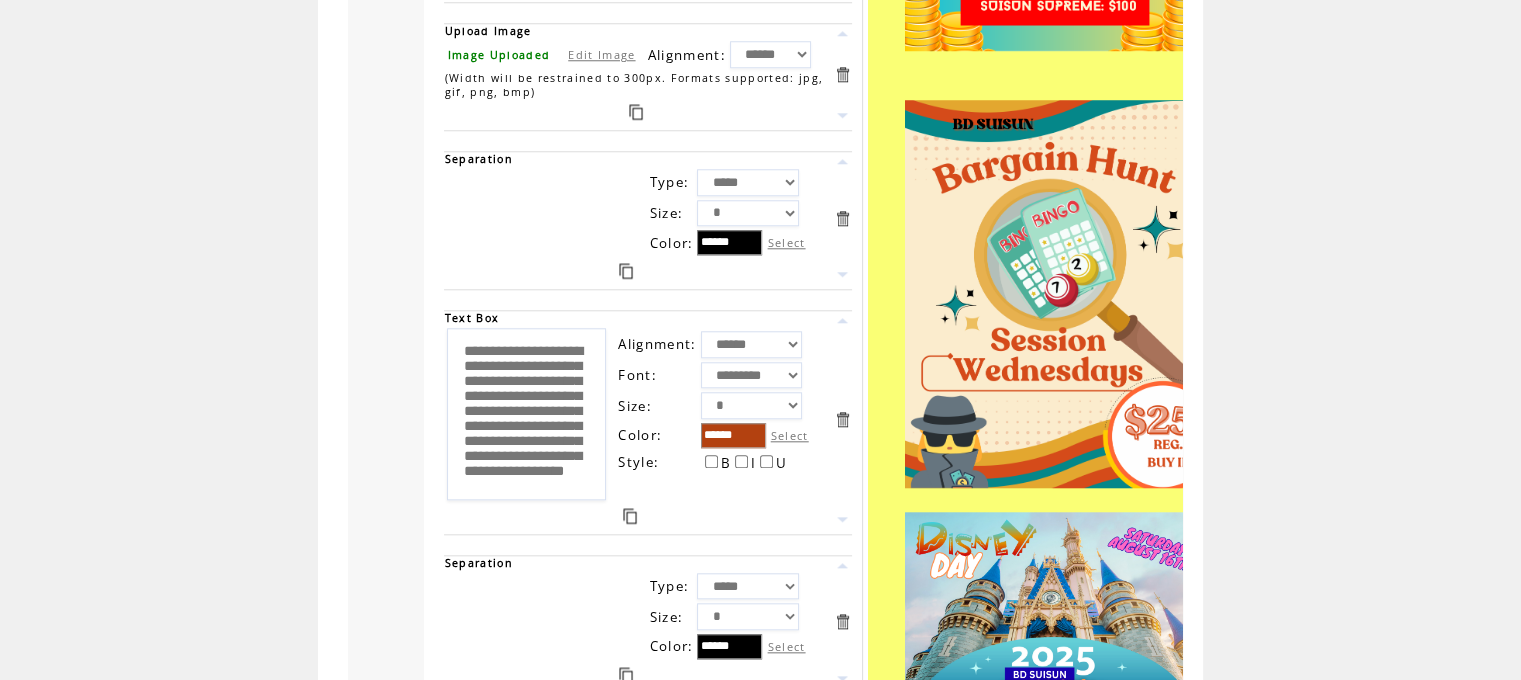 scroll, scrollTop: 180, scrollLeft: 0, axis: vertical 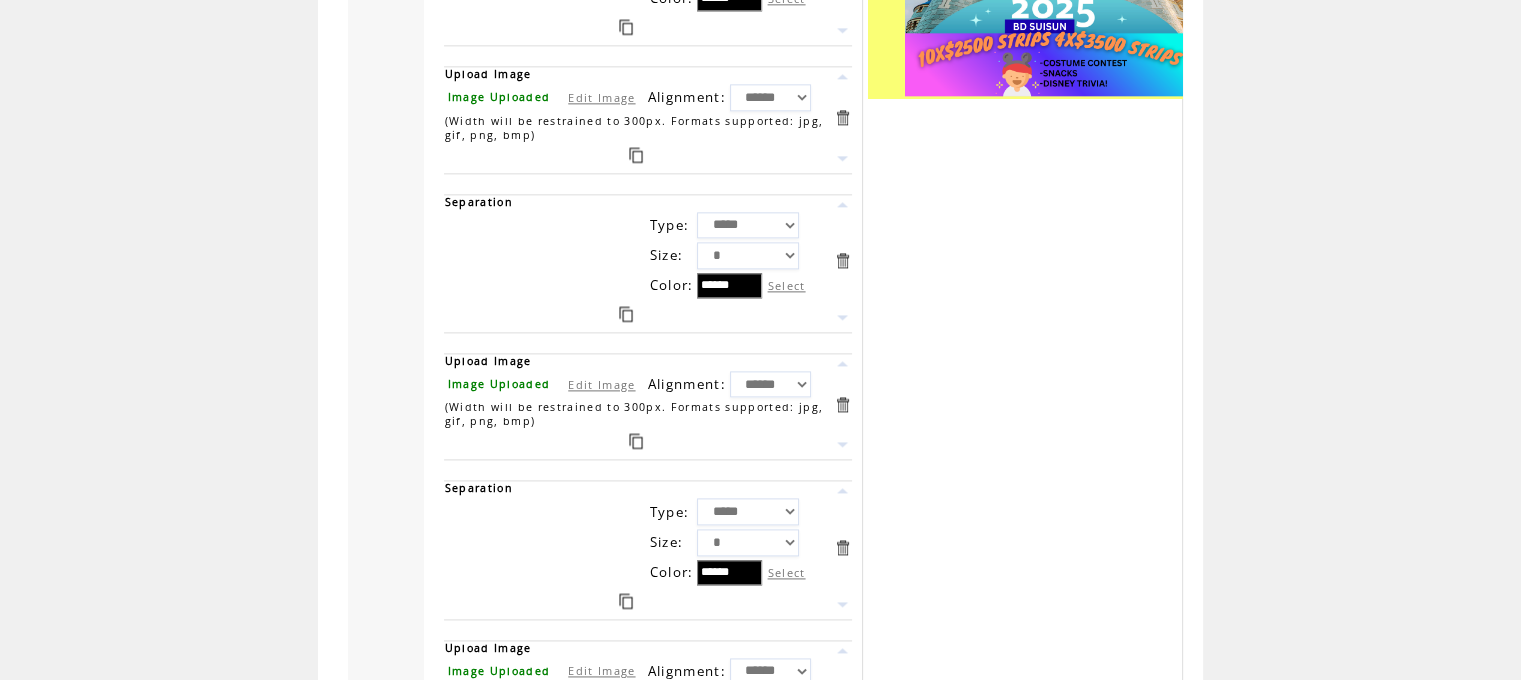 type on "**********" 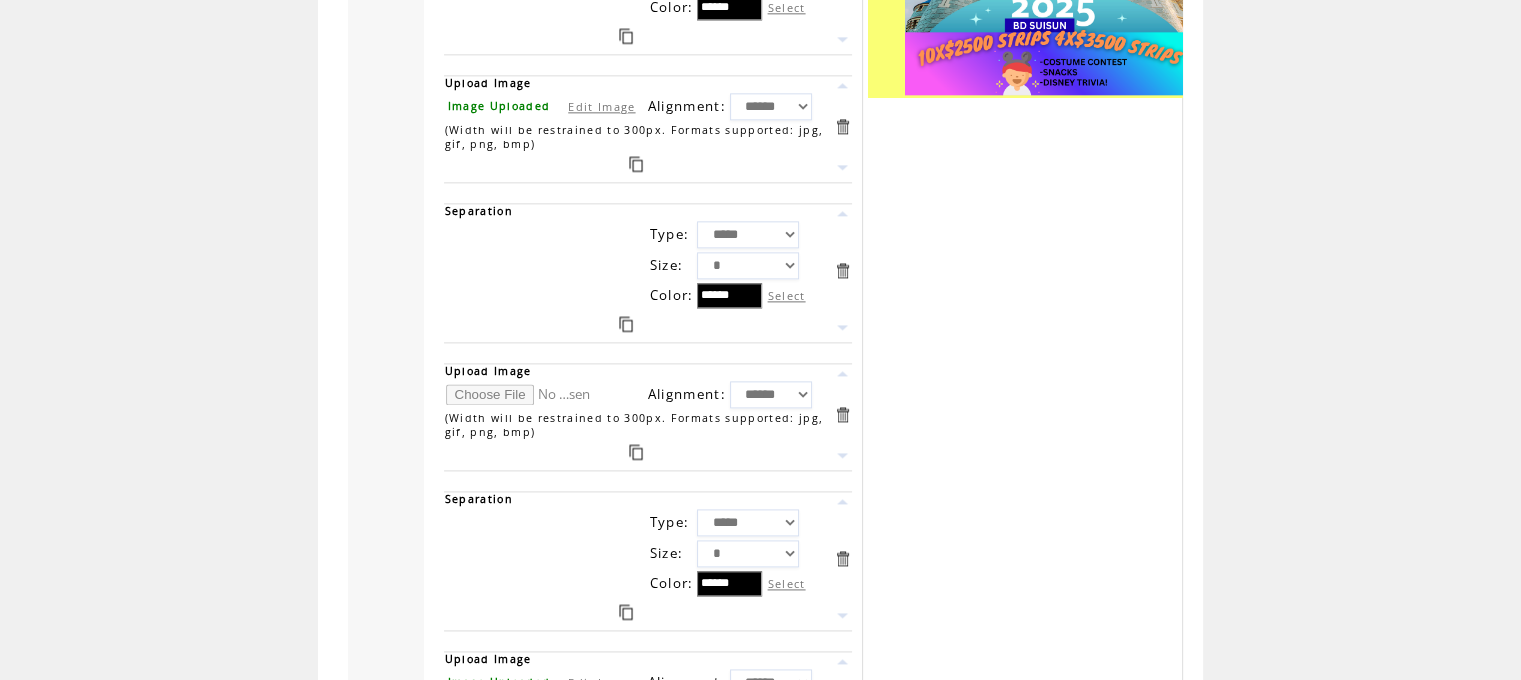 click at bounding box center [521, 394] 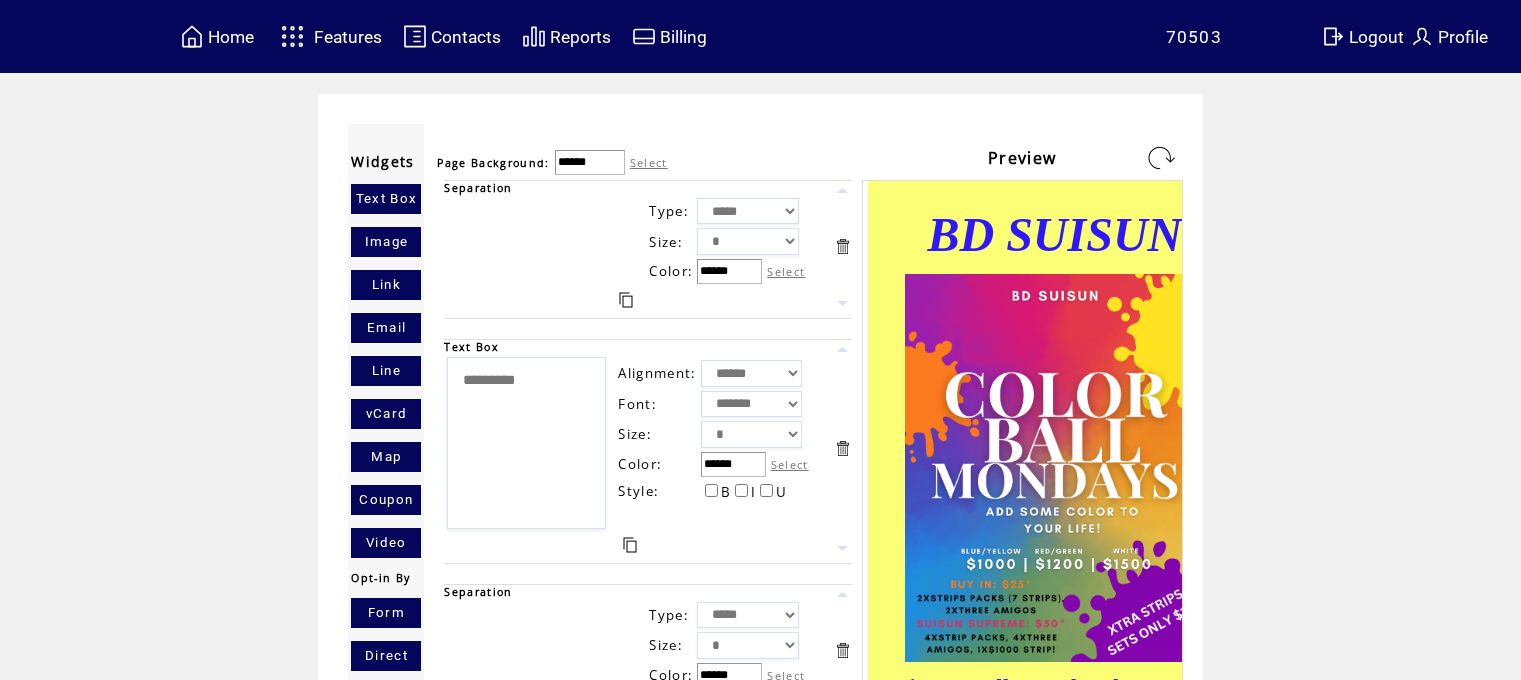 scroll, scrollTop: 0, scrollLeft: 0, axis: both 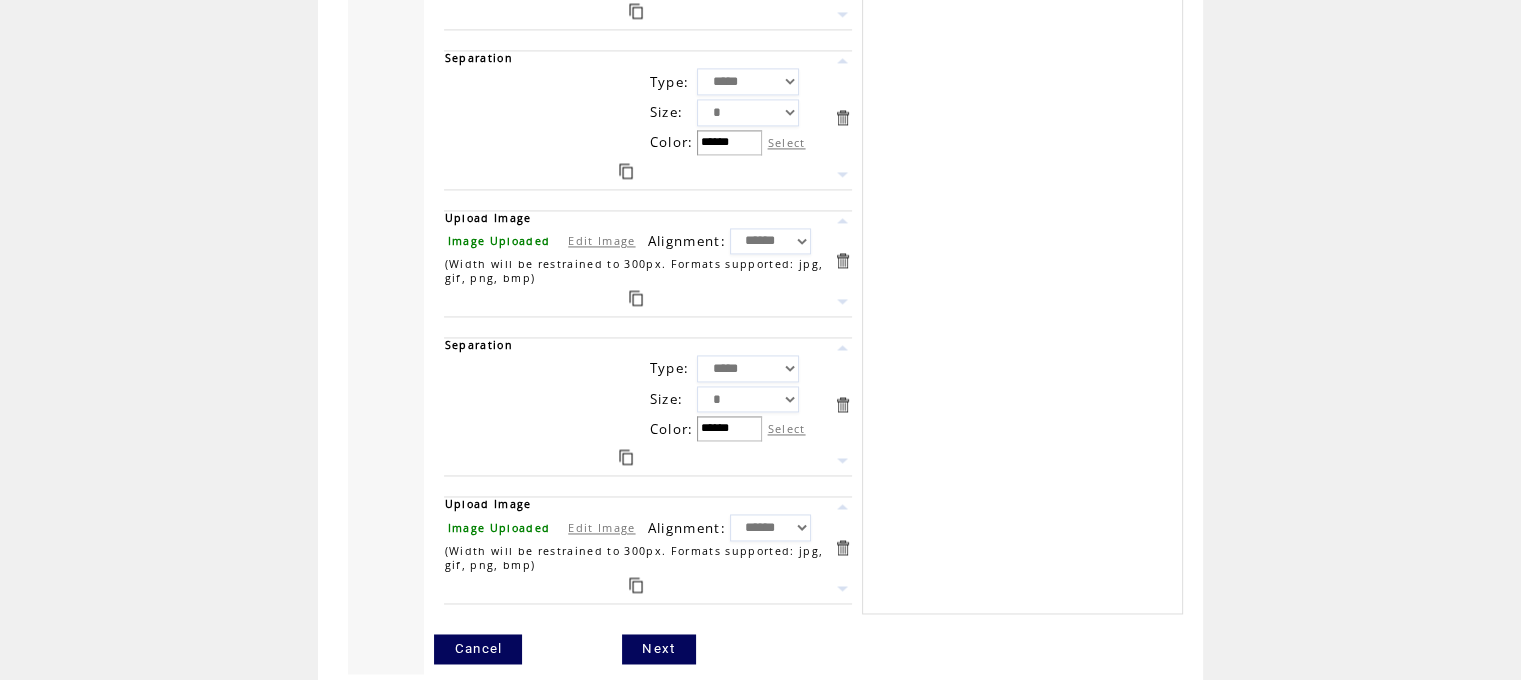 click on "Next" at bounding box center [658, 649] 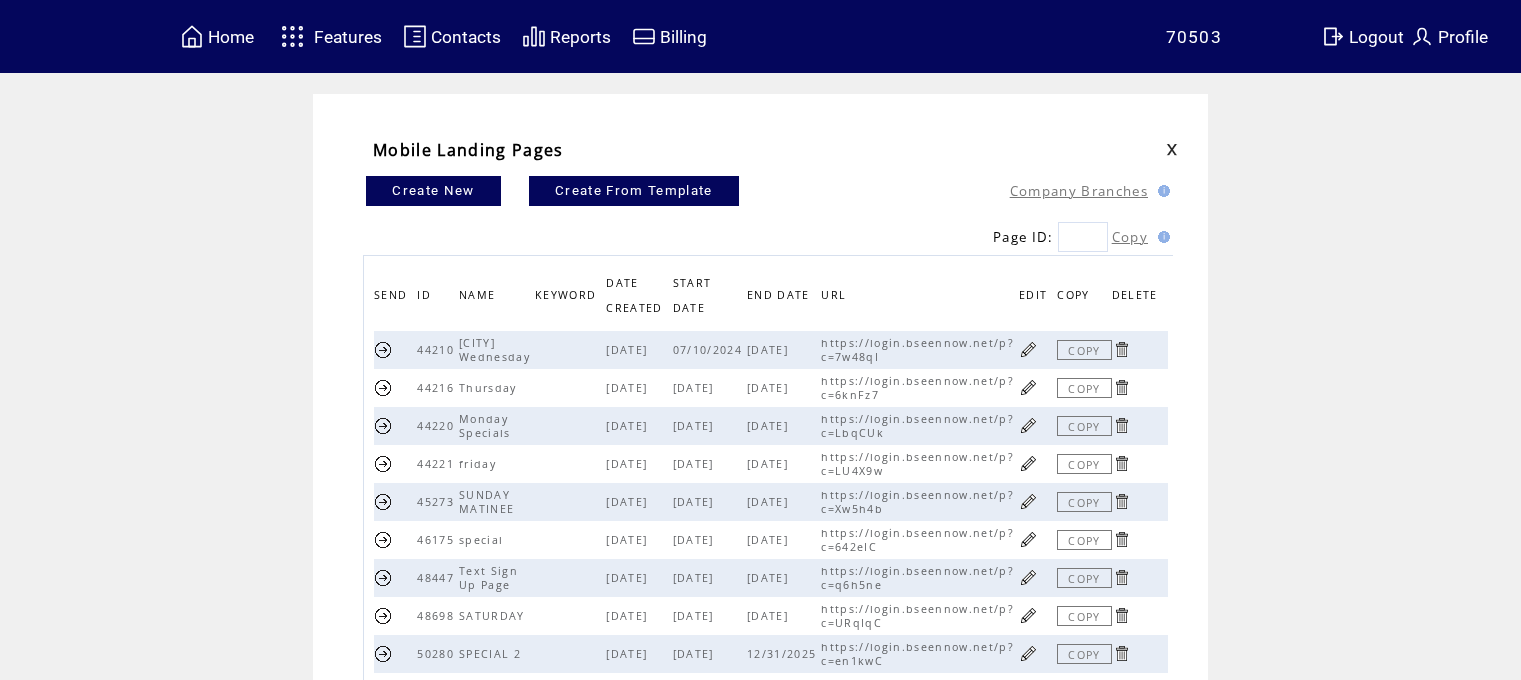 scroll, scrollTop: 0, scrollLeft: 0, axis: both 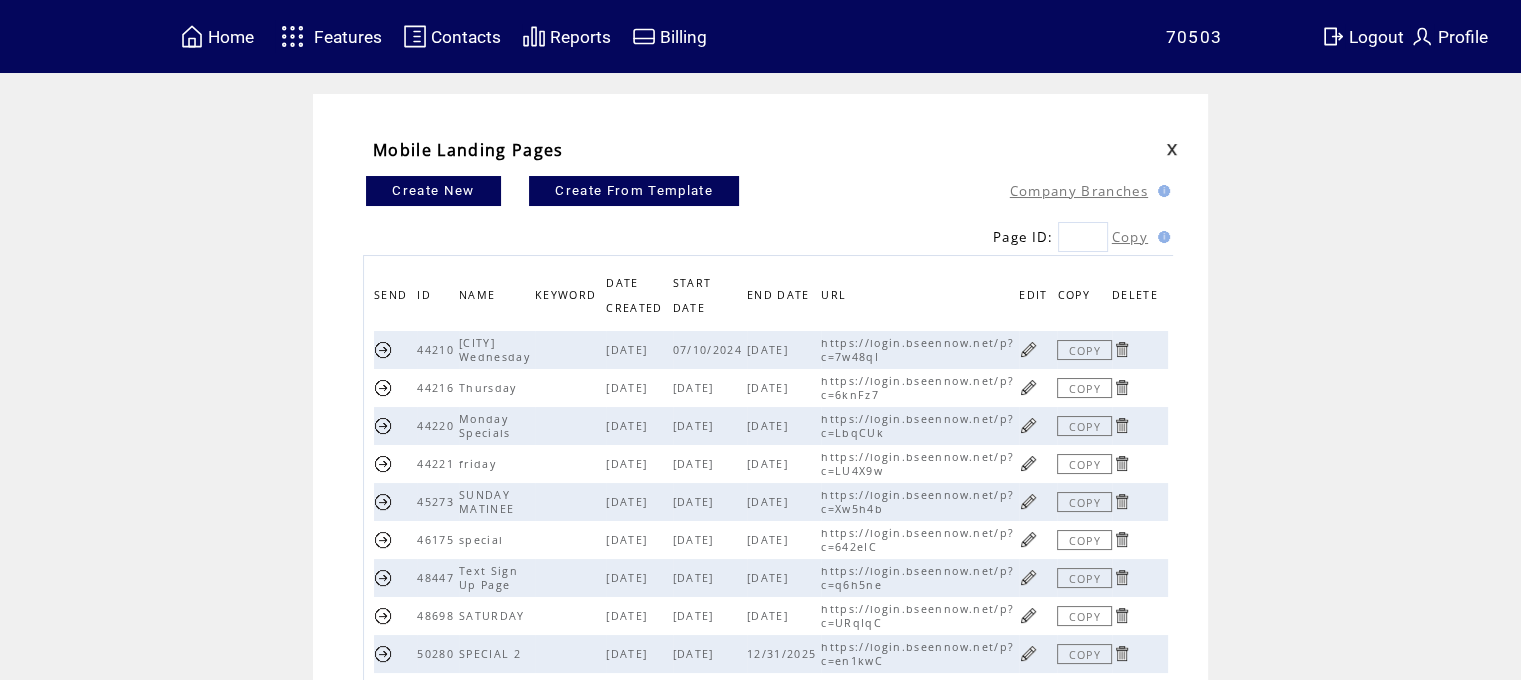 click at bounding box center (383, 425) 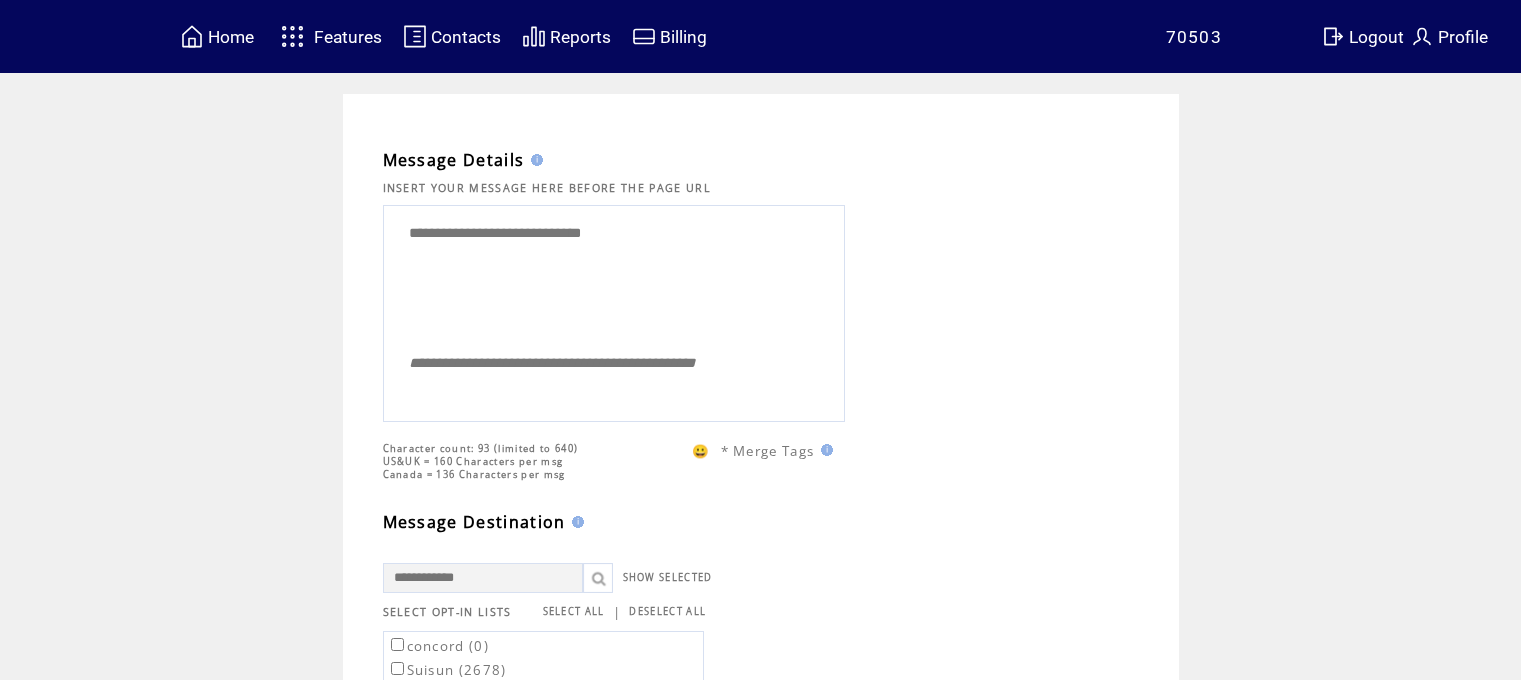 scroll, scrollTop: 0, scrollLeft: 0, axis: both 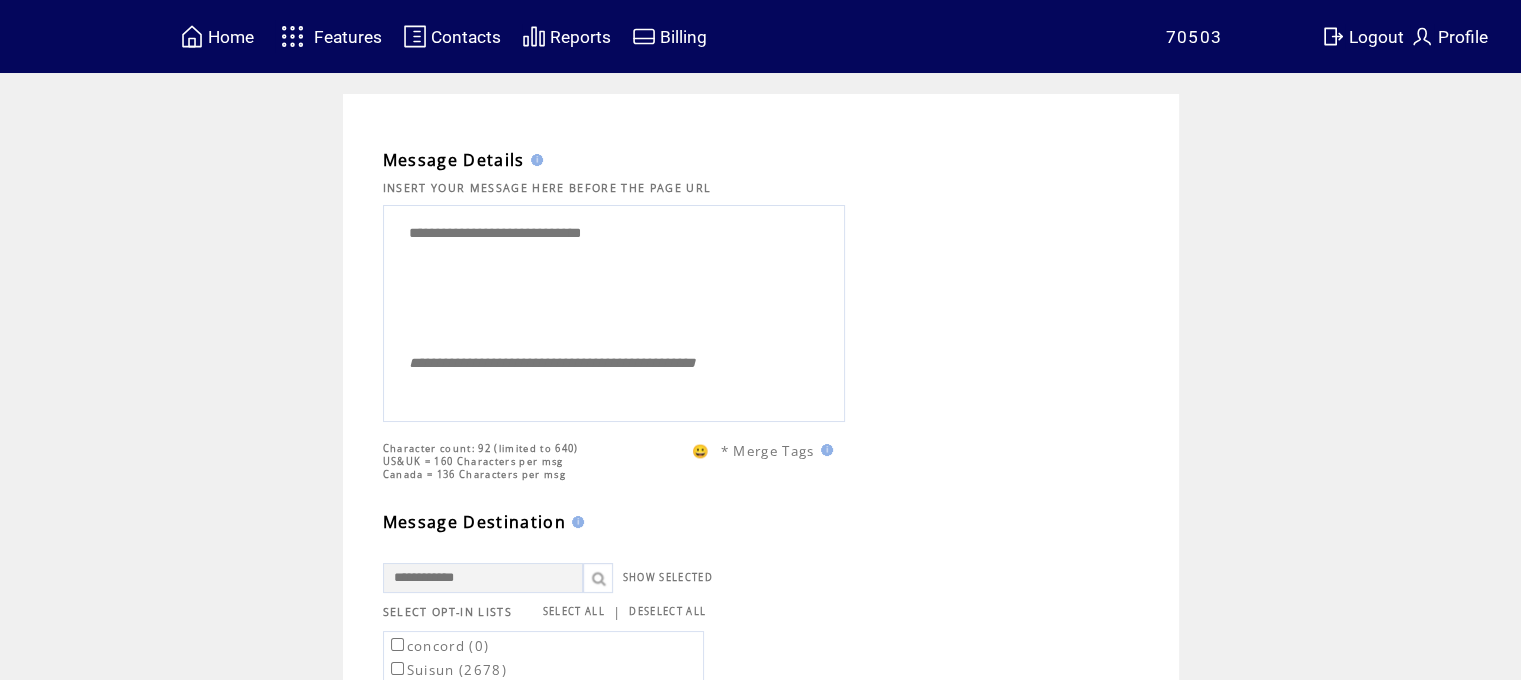 drag, startPoint x: 305, startPoint y: 225, endPoint x: 0, endPoint y: 208, distance: 305.4734 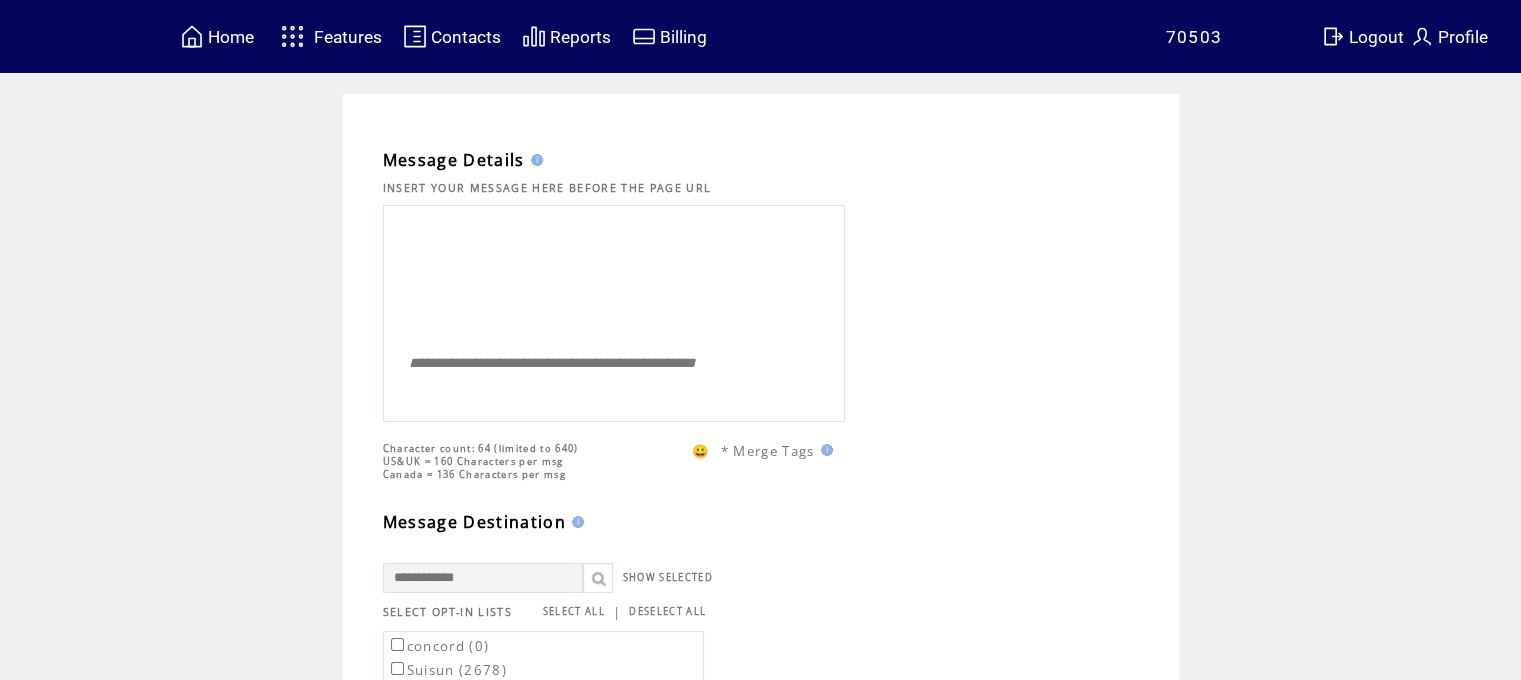 type on "*" 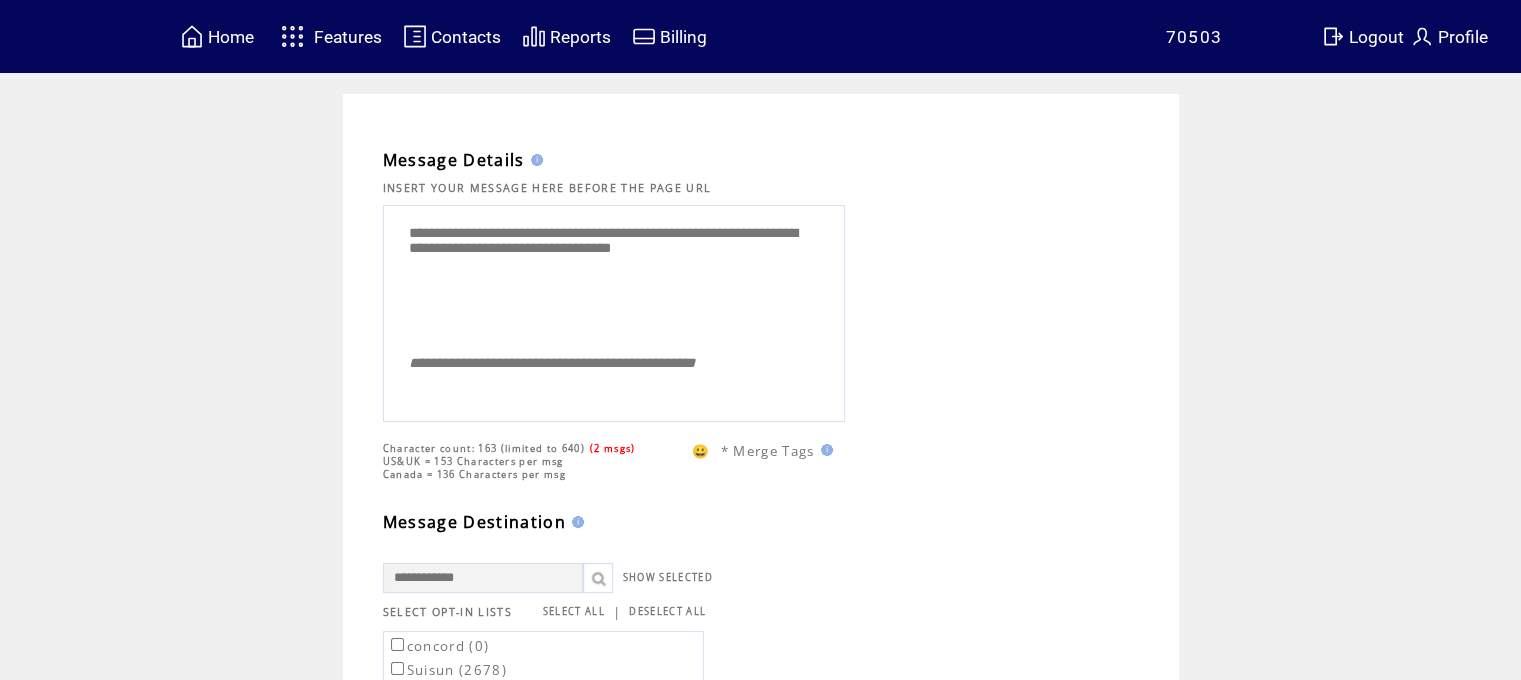 click on "**********" at bounding box center [614, 276] 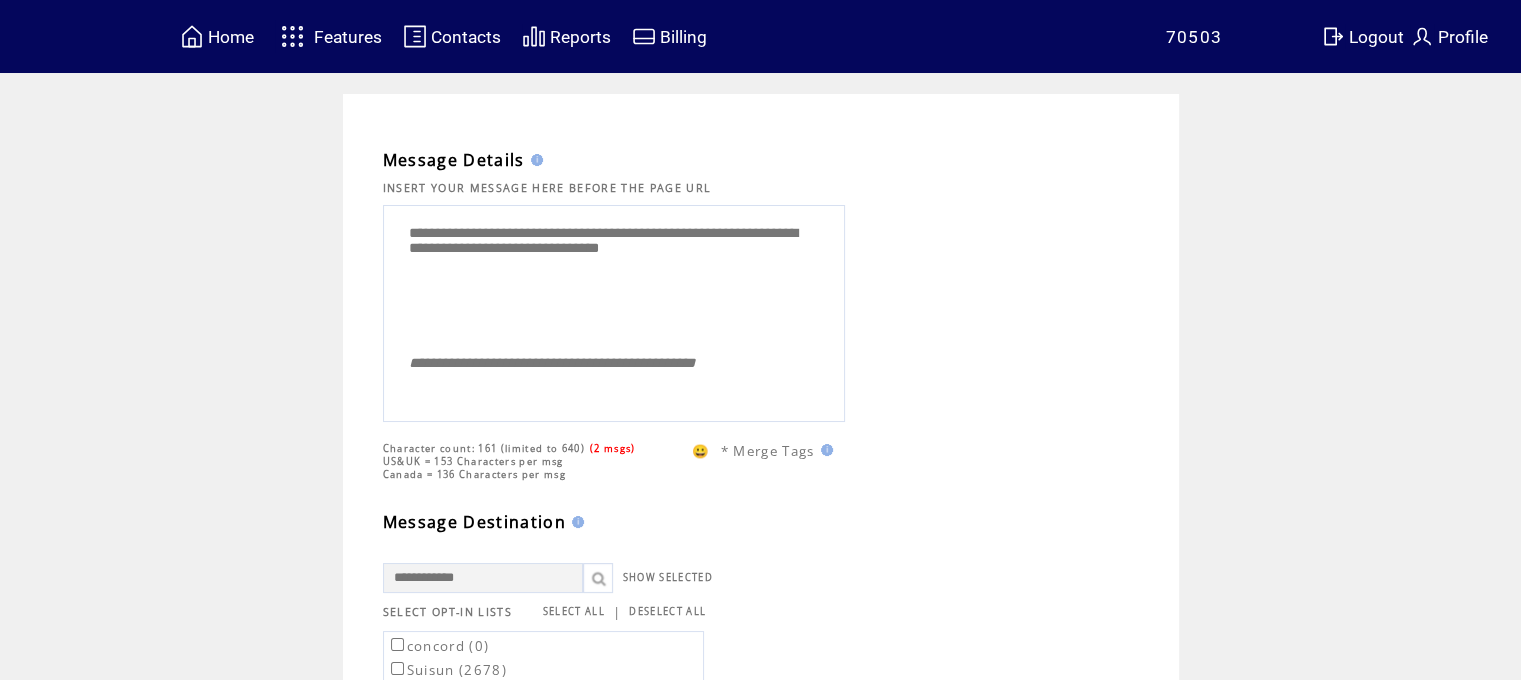 click on "**********" at bounding box center (614, 276) 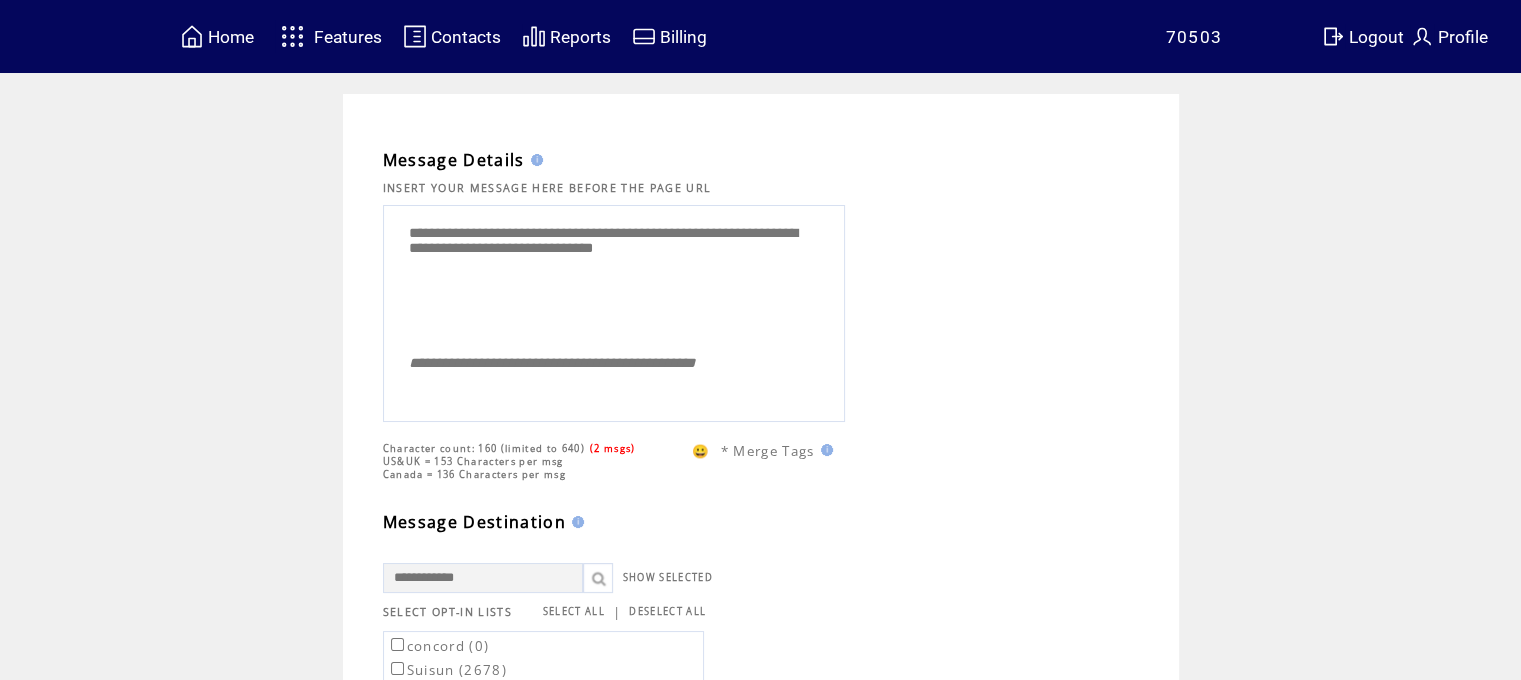 click on "**********" at bounding box center [614, 276] 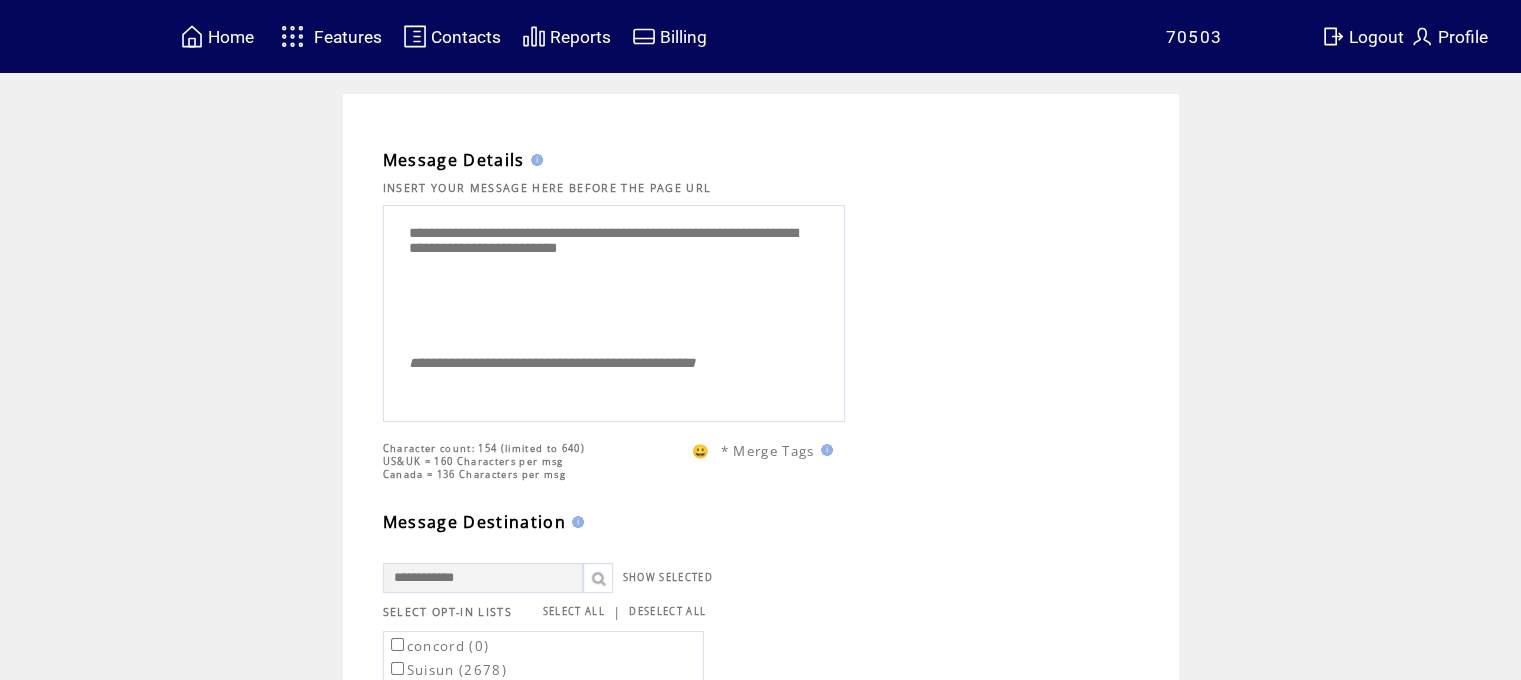 click on "**********" at bounding box center [614, 276] 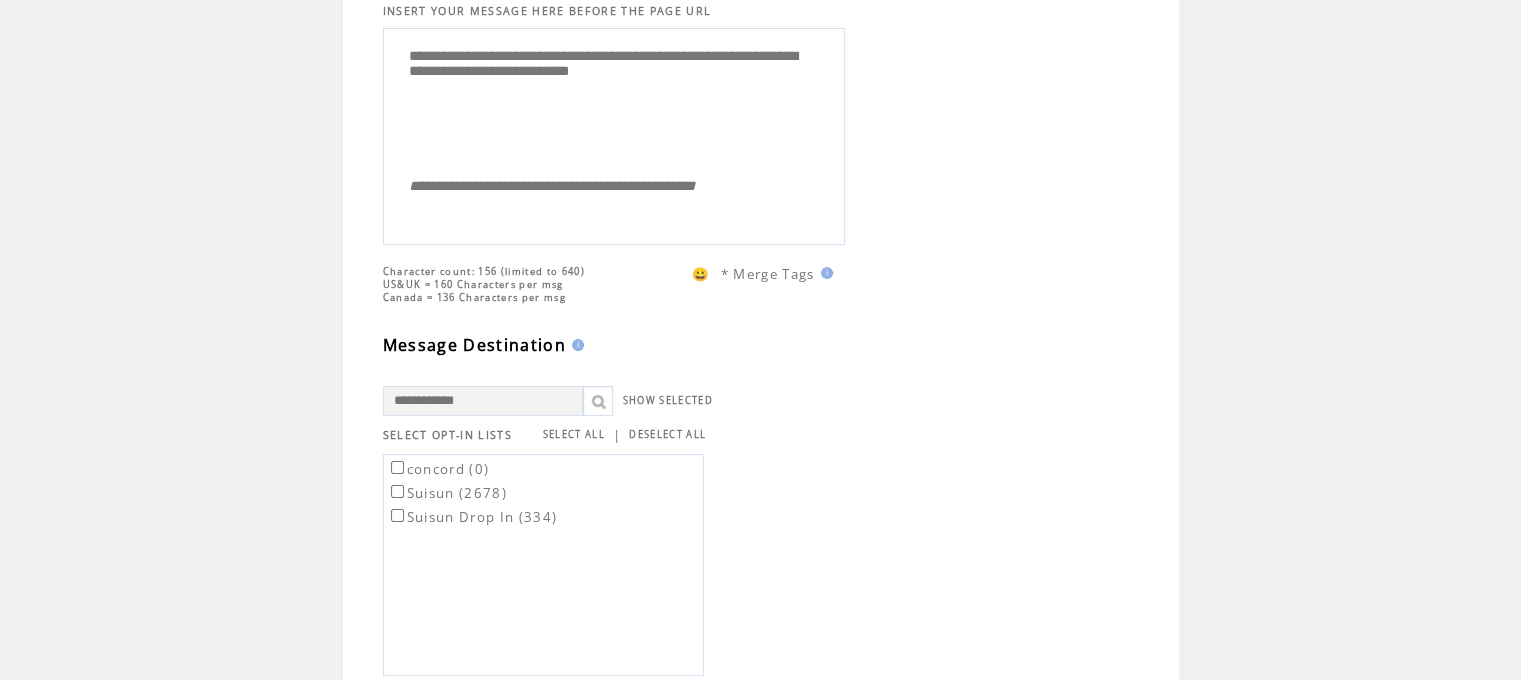 scroll, scrollTop: 772, scrollLeft: 0, axis: vertical 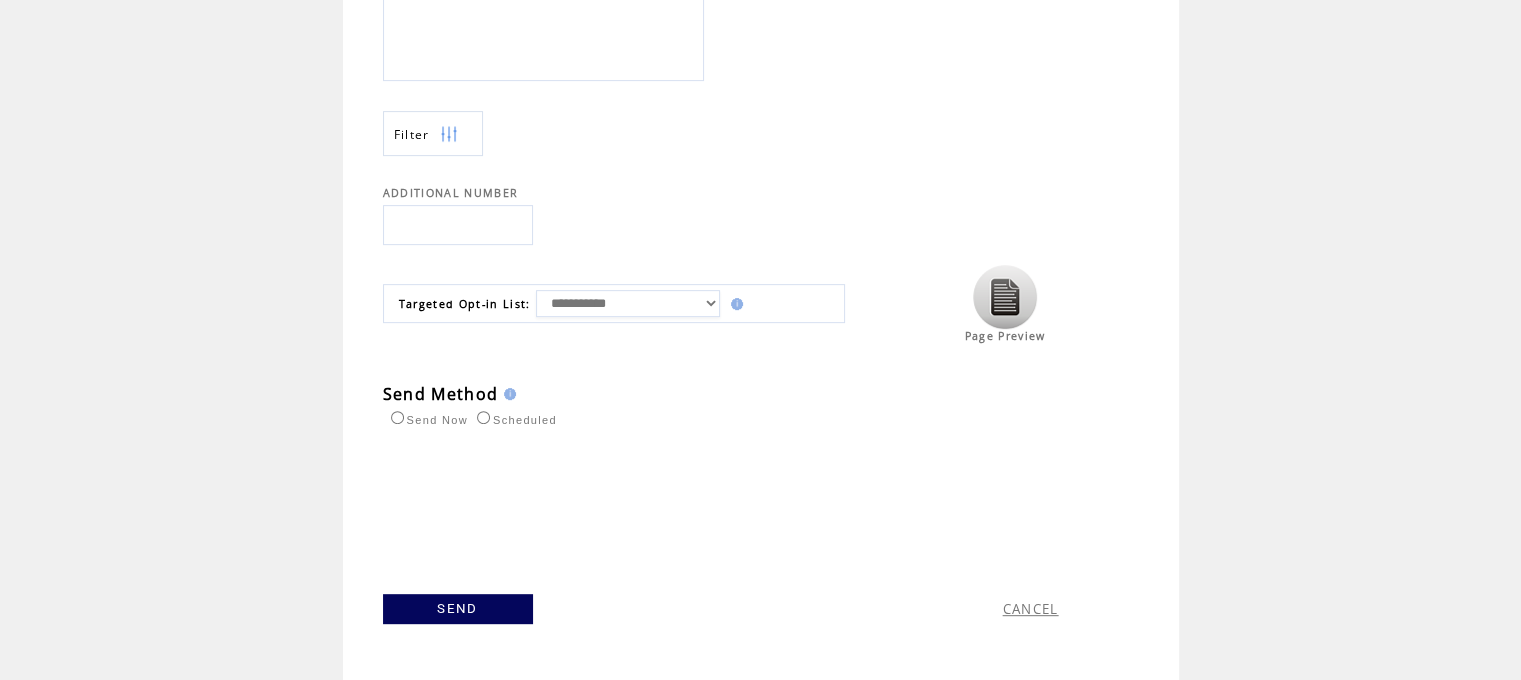 type on "**********" 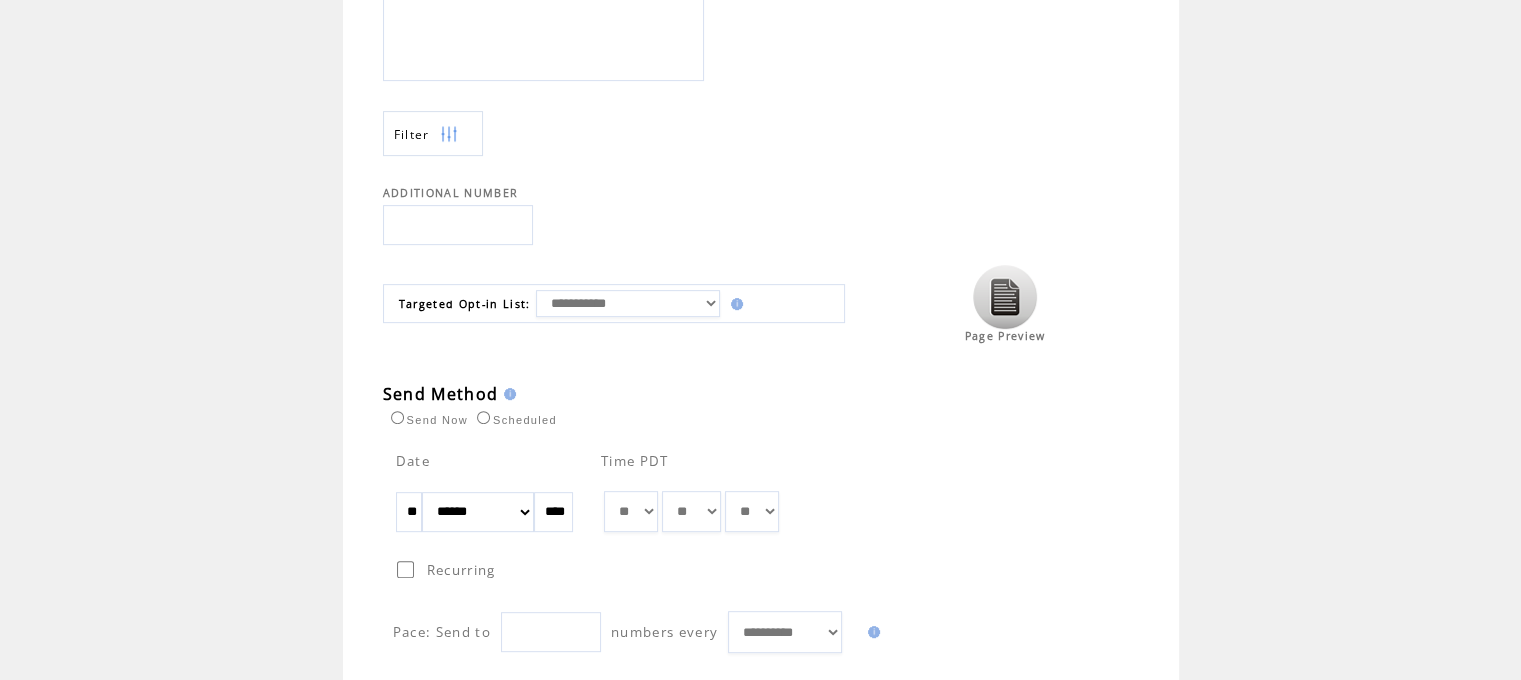 drag, startPoint x: 431, startPoint y: 506, endPoint x: 326, endPoint y: 465, distance: 112.720894 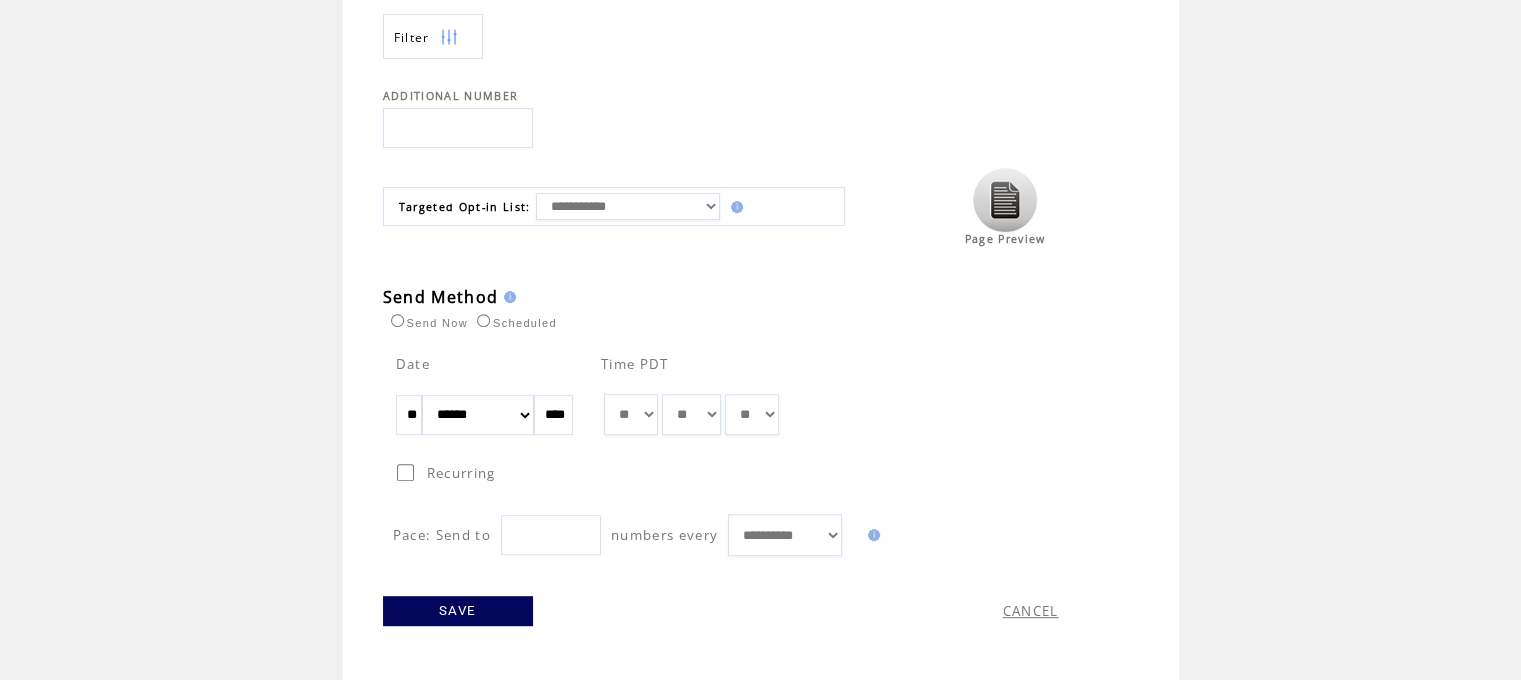 click on "SAVE" at bounding box center [458, 611] 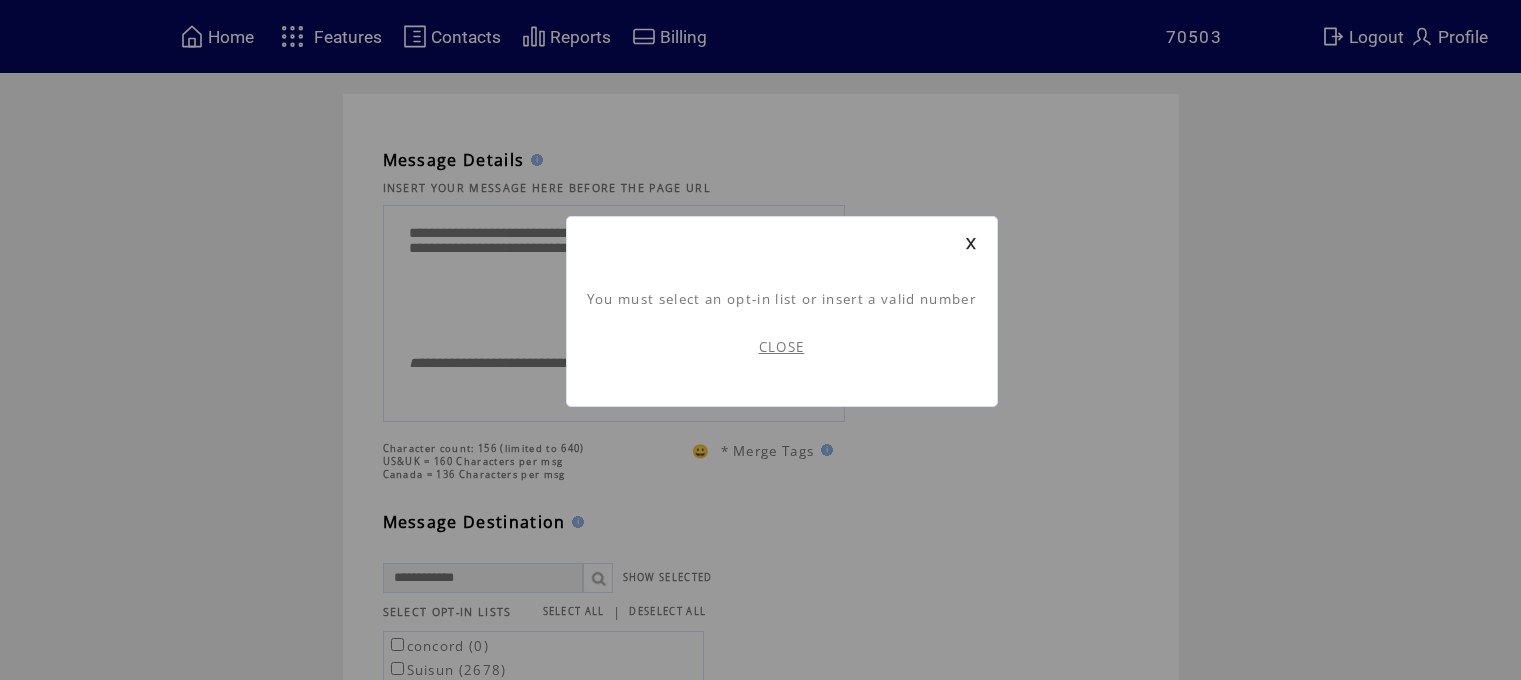 scroll, scrollTop: 0, scrollLeft: 0, axis: both 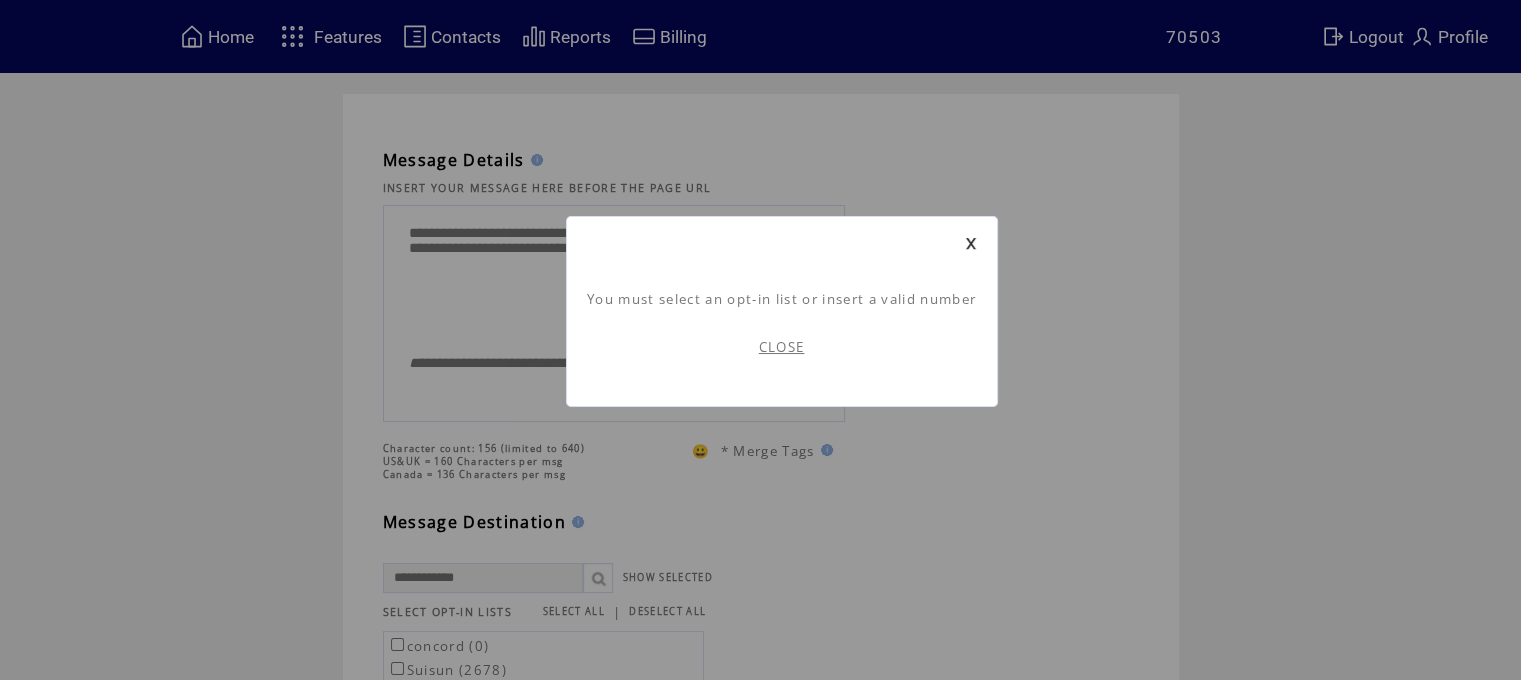click on "CLOSE" at bounding box center [782, 347] 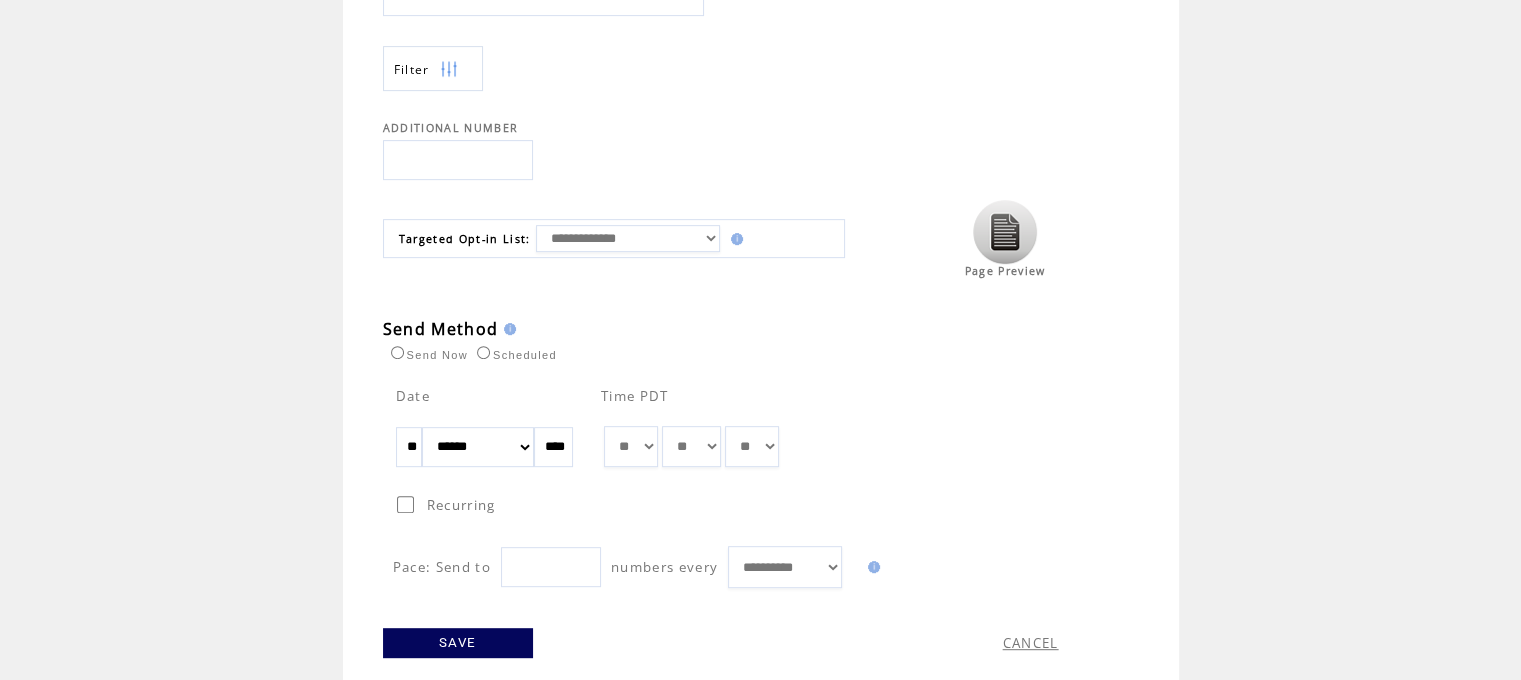 scroll, scrollTop: 869, scrollLeft: 0, axis: vertical 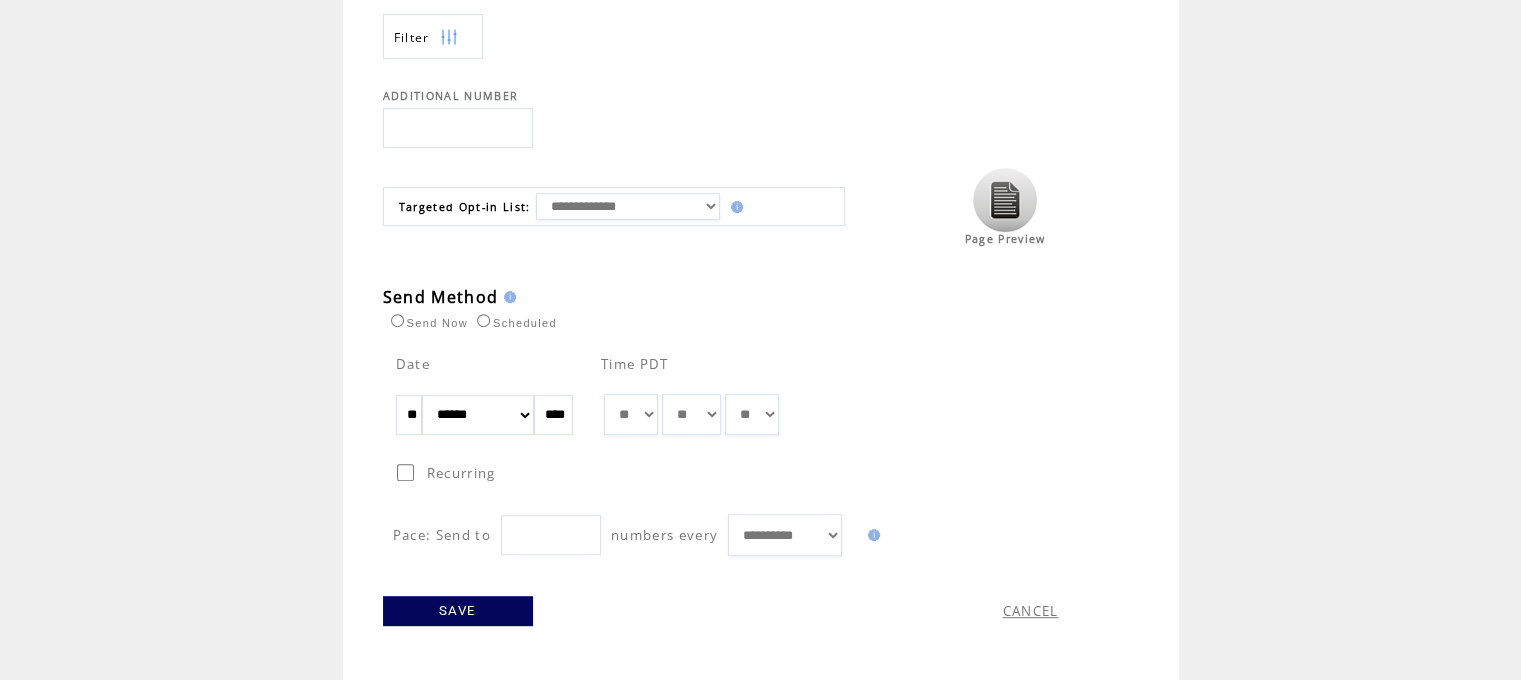 click on "SAVE" at bounding box center (458, 611) 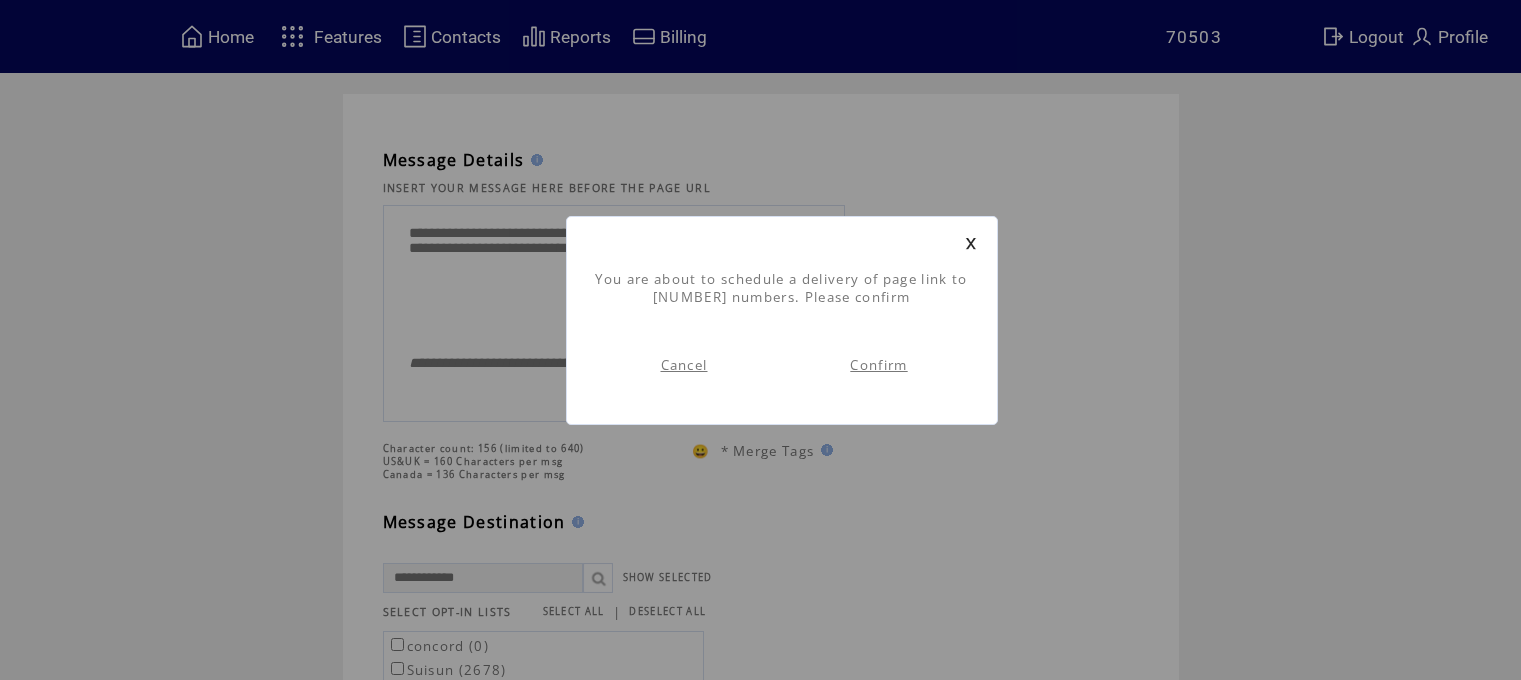 scroll, scrollTop: 0, scrollLeft: 0, axis: both 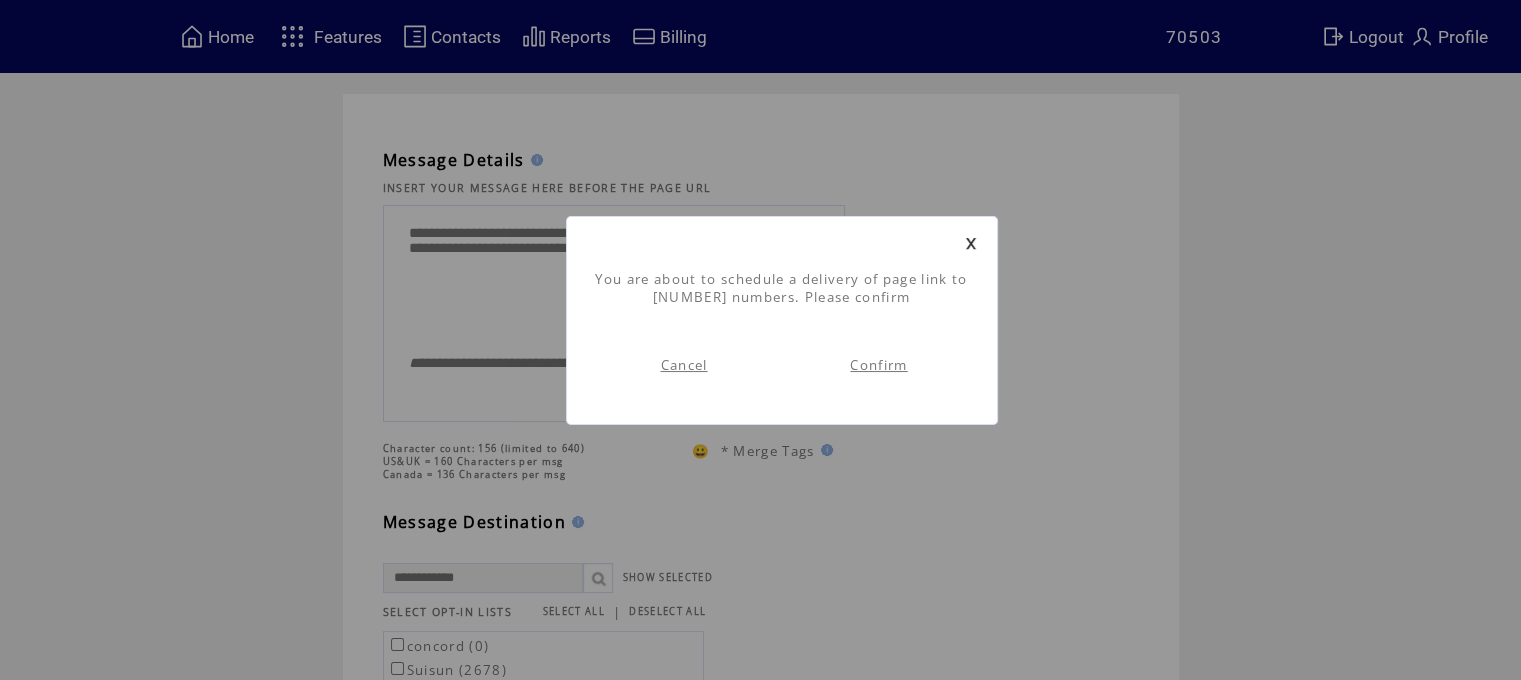 click on "Confirm" at bounding box center [878, 365] 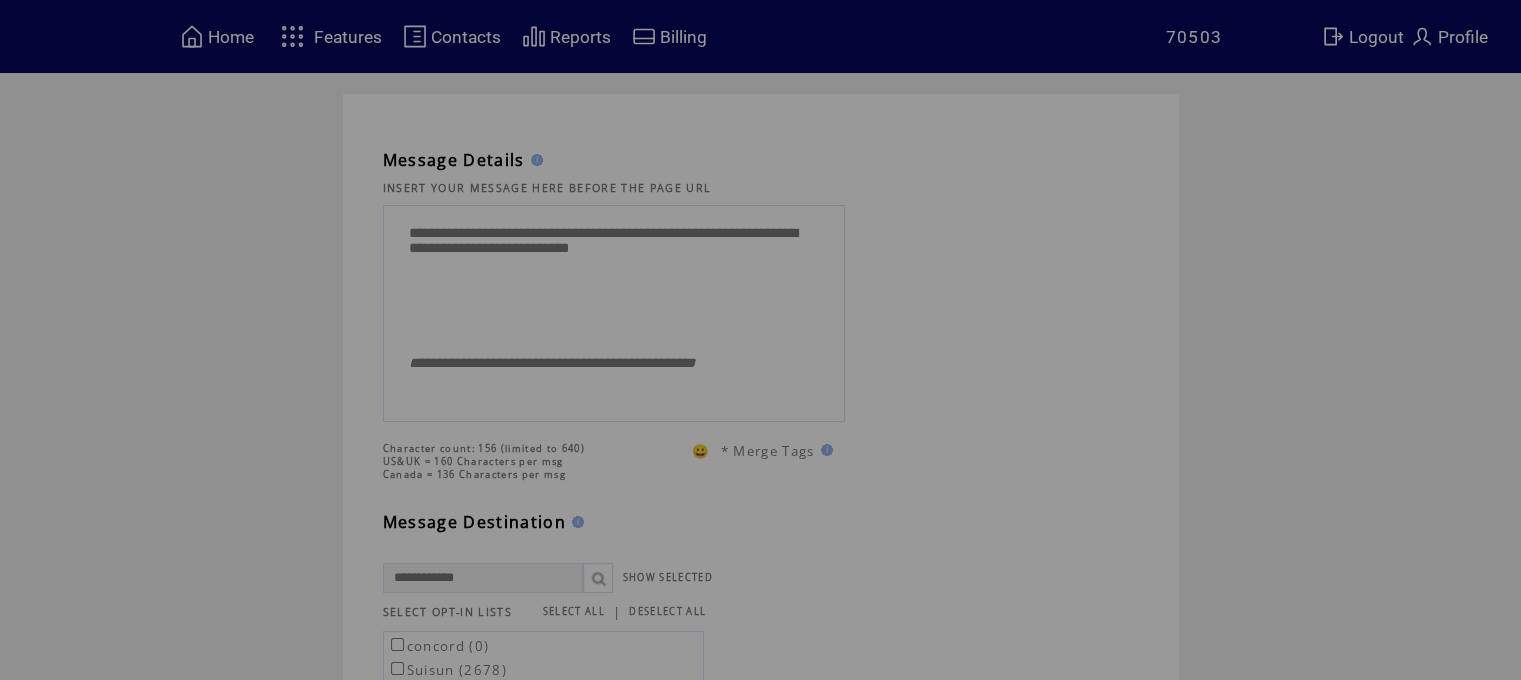 scroll, scrollTop: 0, scrollLeft: 0, axis: both 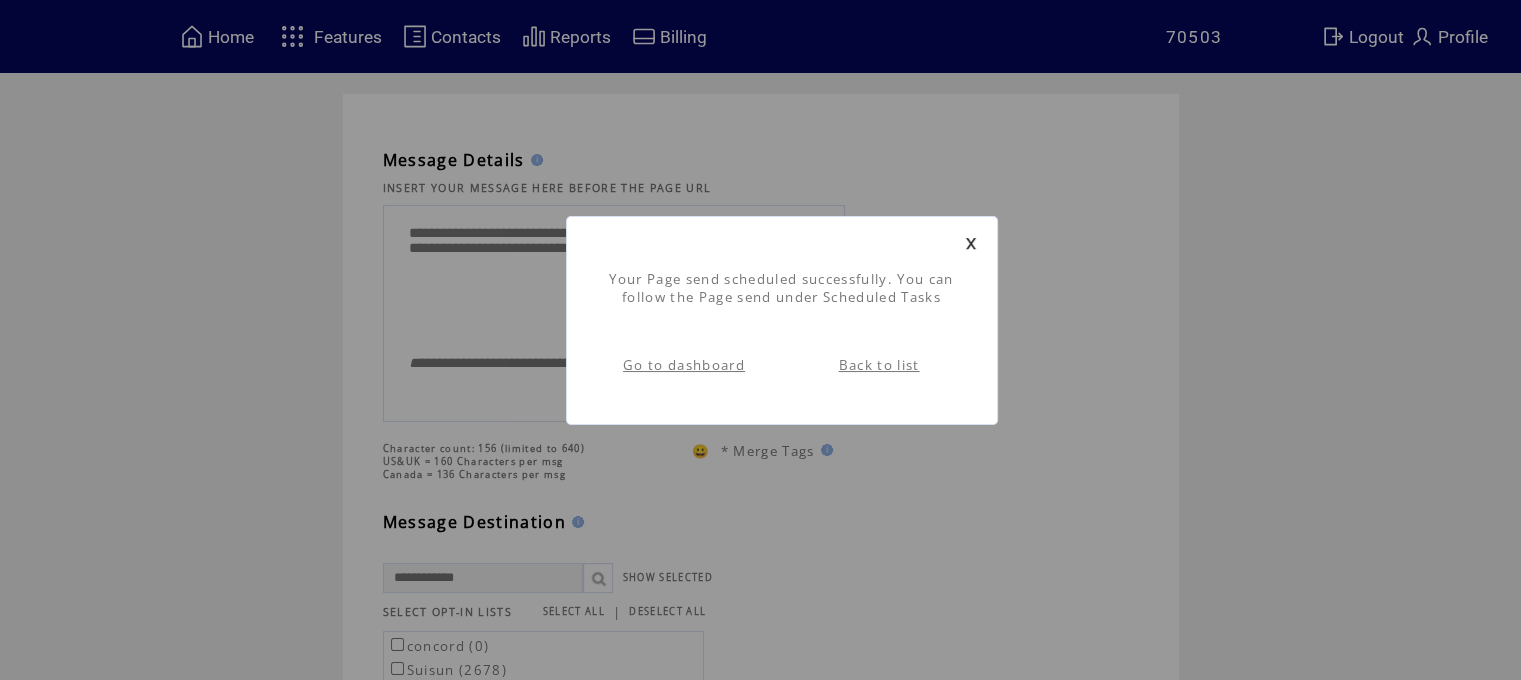 click on "Go to dashboard" at bounding box center (684, 365) 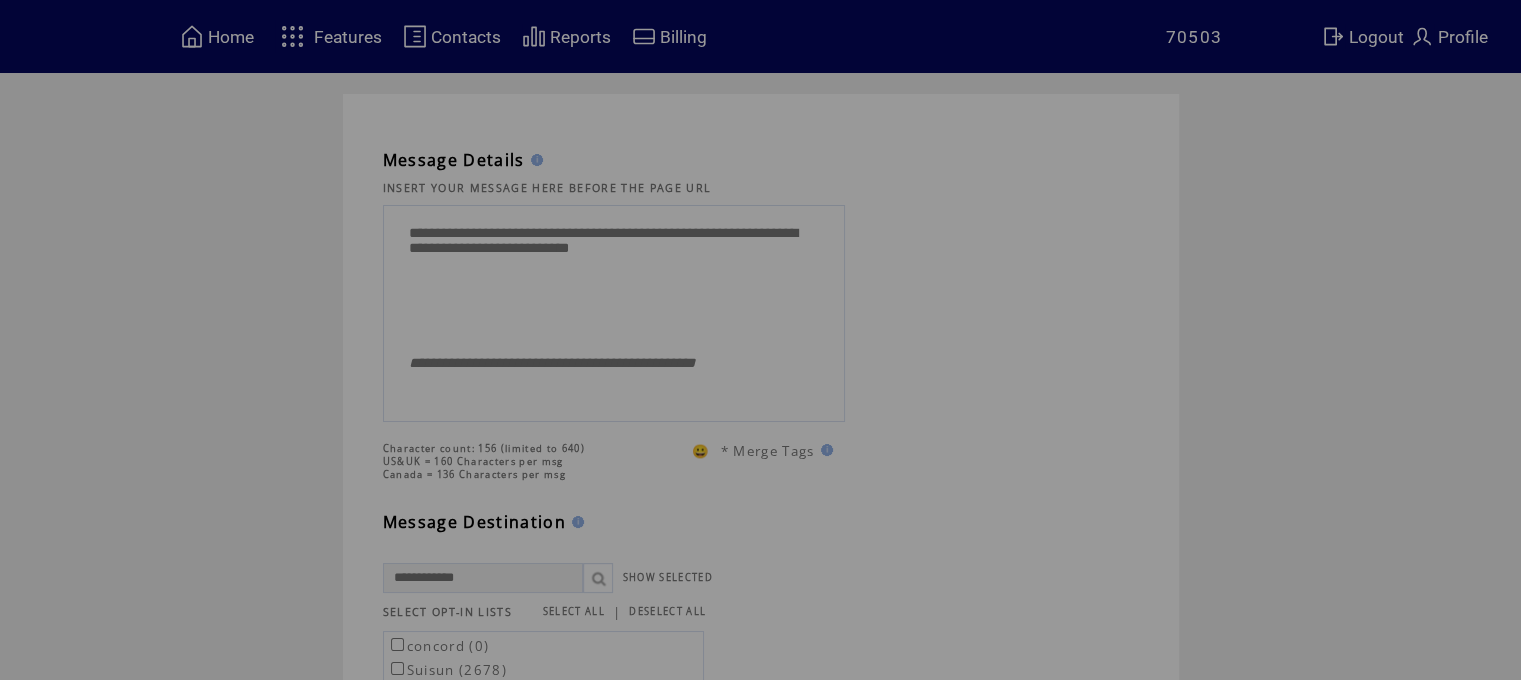 scroll, scrollTop: 0, scrollLeft: 0, axis: both 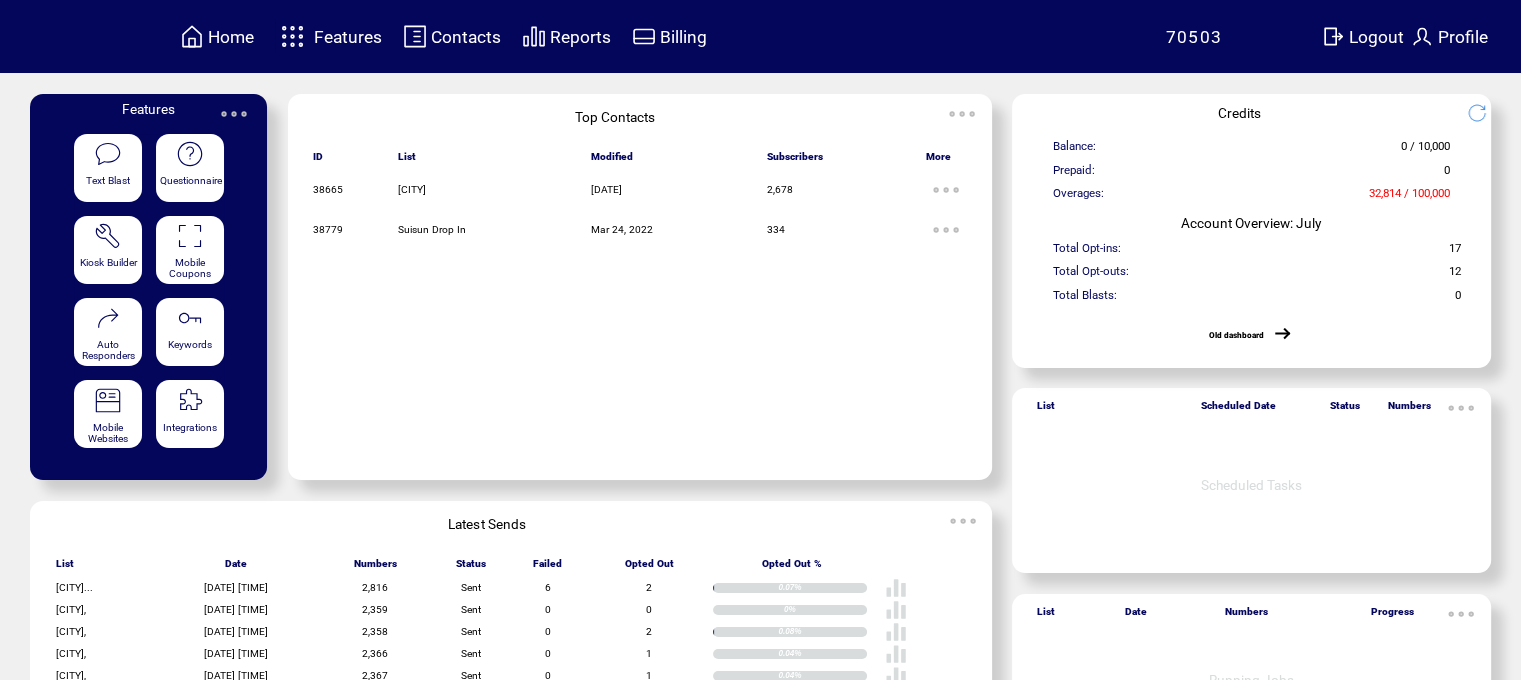 click at bounding box center (292, 36) 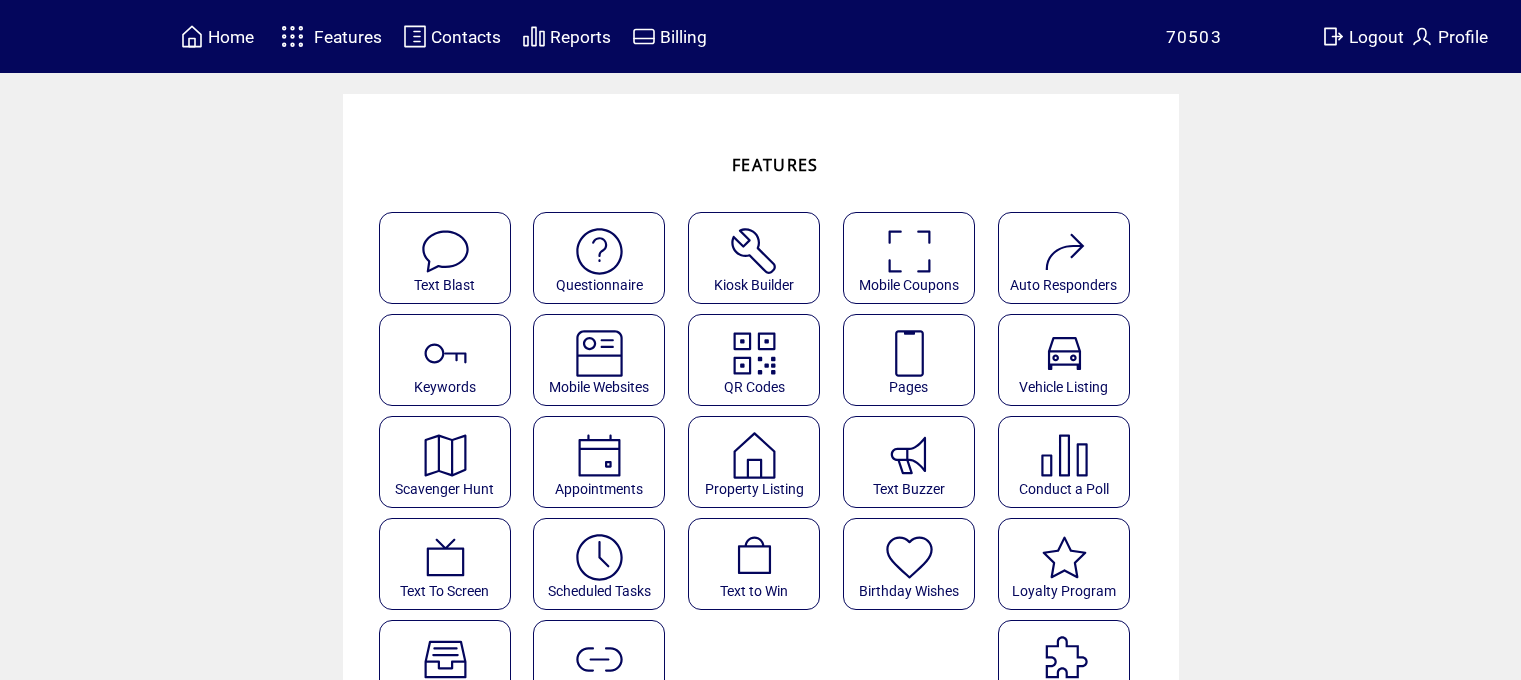 scroll, scrollTop: 0, scrollLeft: 0, axis: both 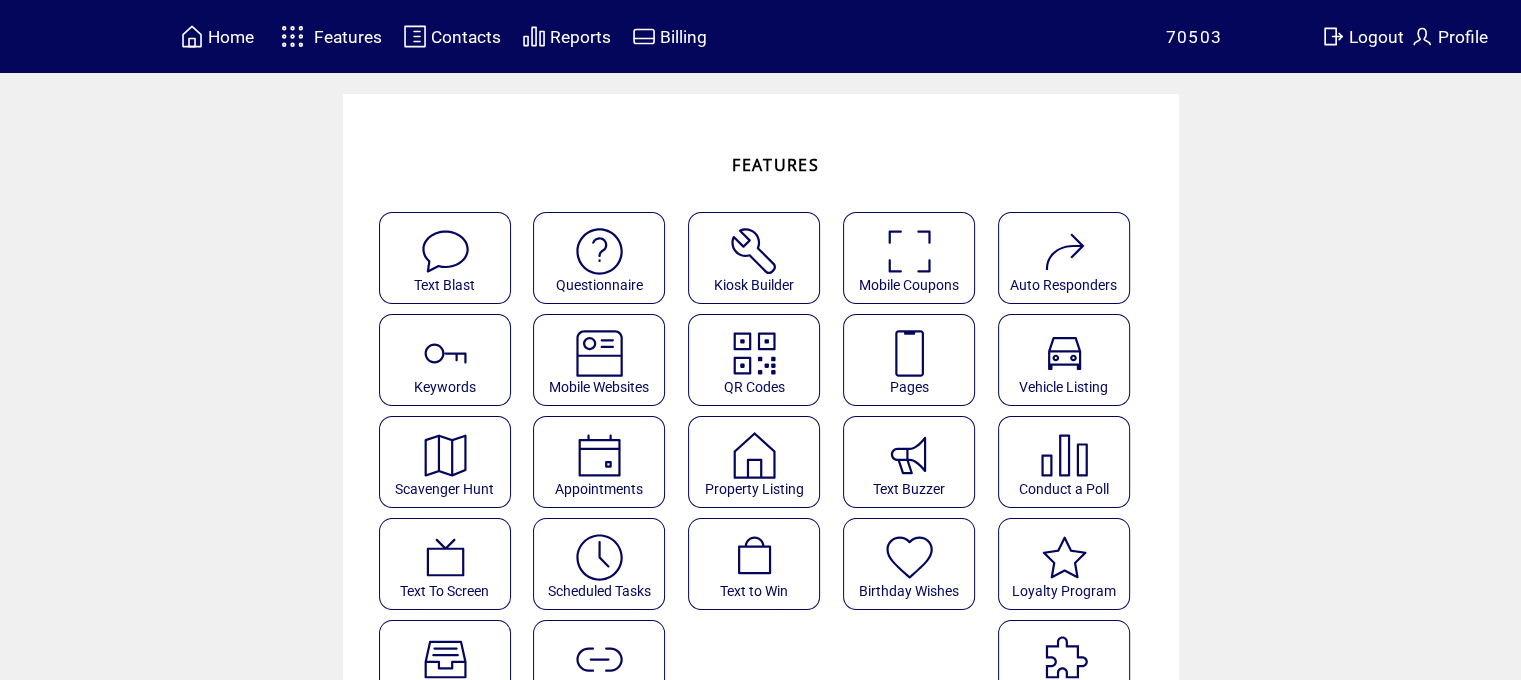 click at bounding box center [909, 353] 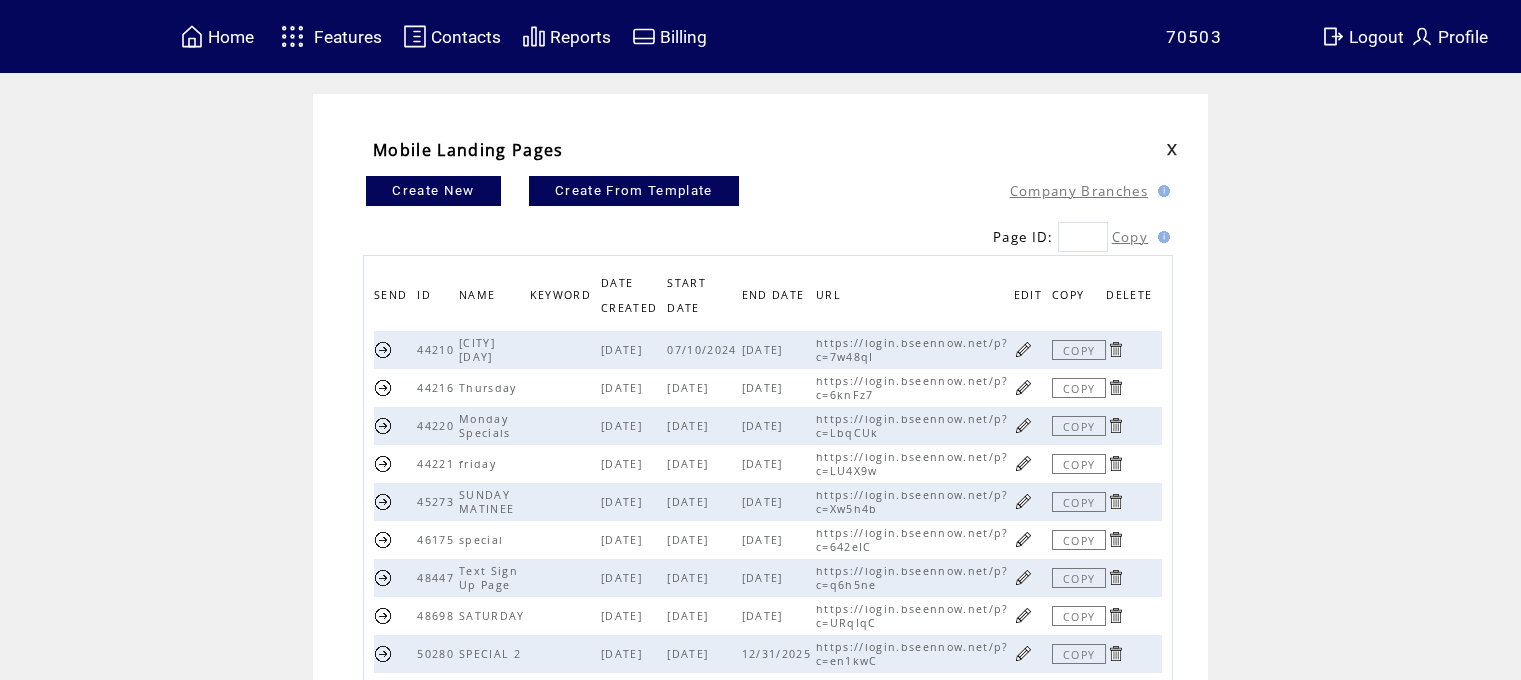 scroll, scrollTop: 0, scrollLeft: 0, axis: both 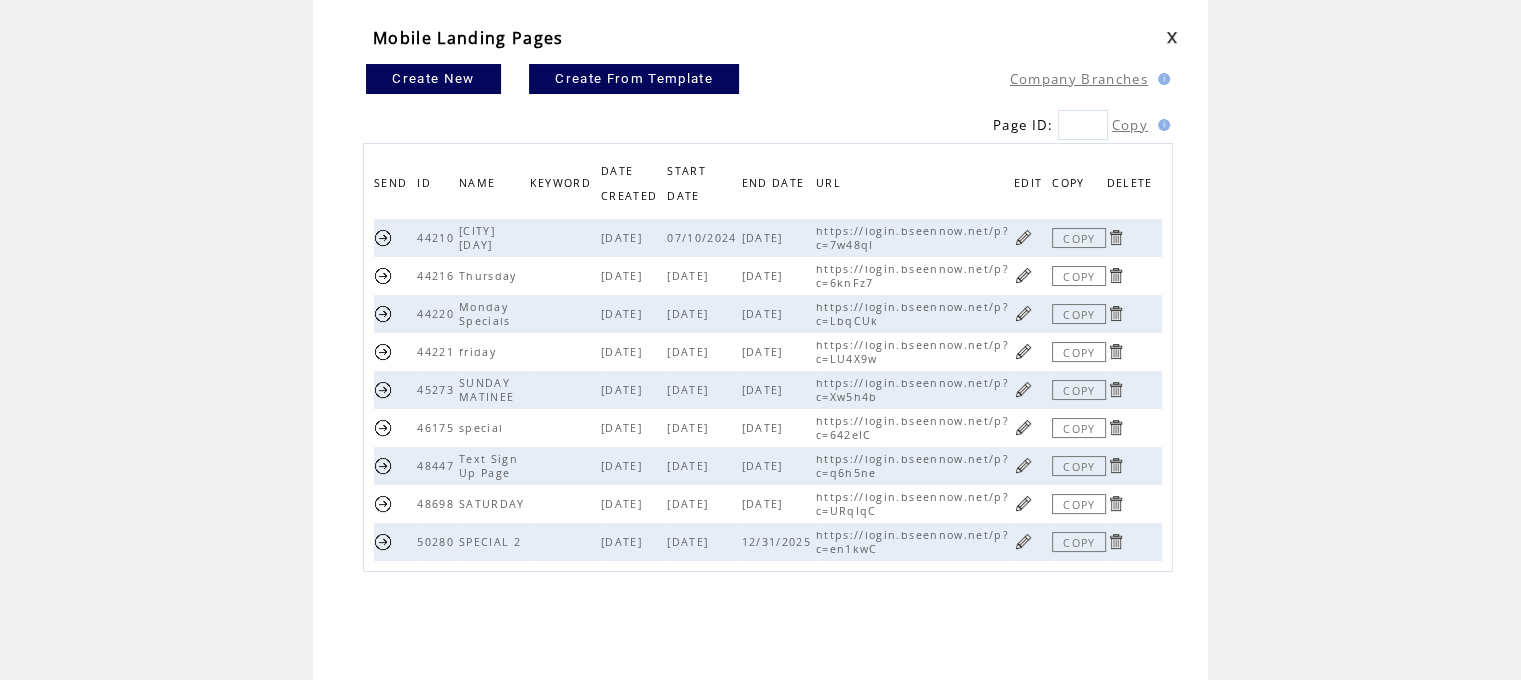 click at bounding box center [1023, 275] 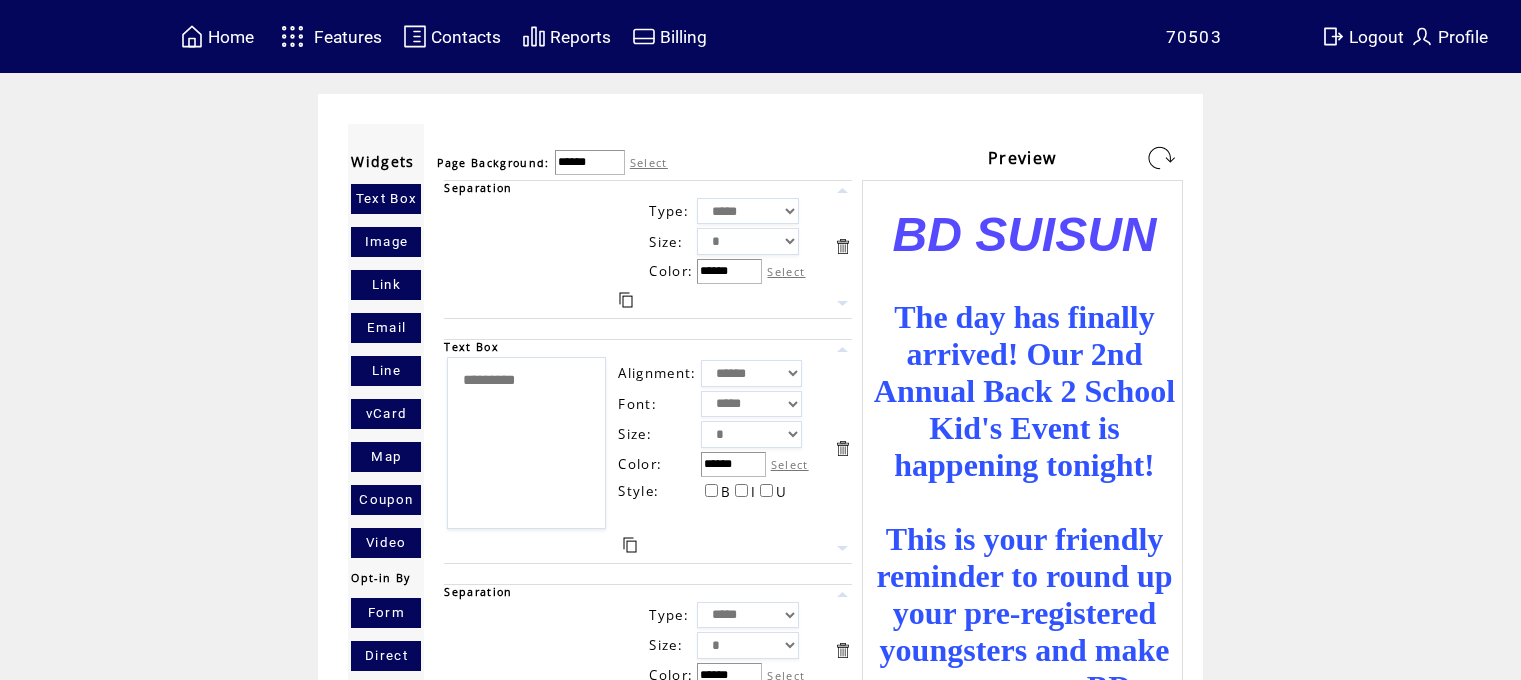 scroll, scrollTop: 0, scrollLeft: 0, axis: both 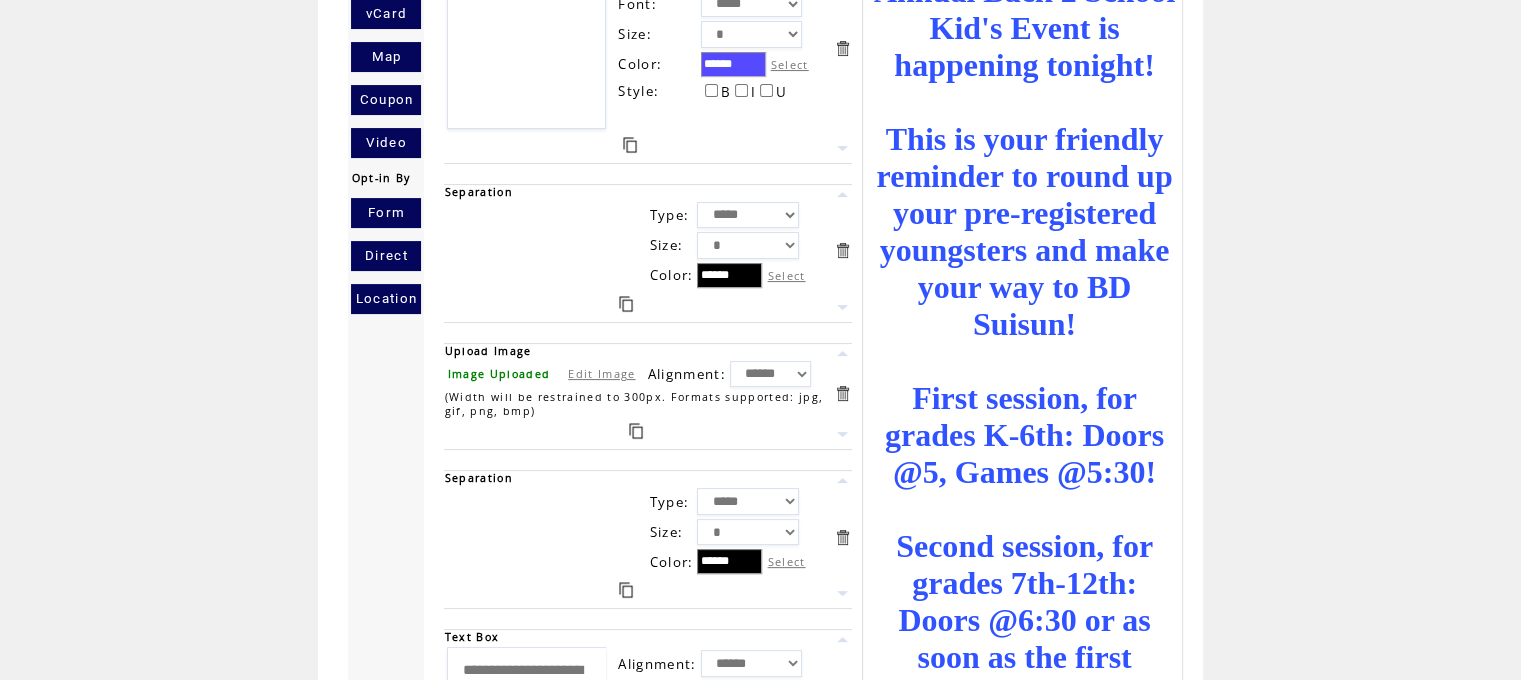 click on "Edit Image" at bounding box center [601, 373] 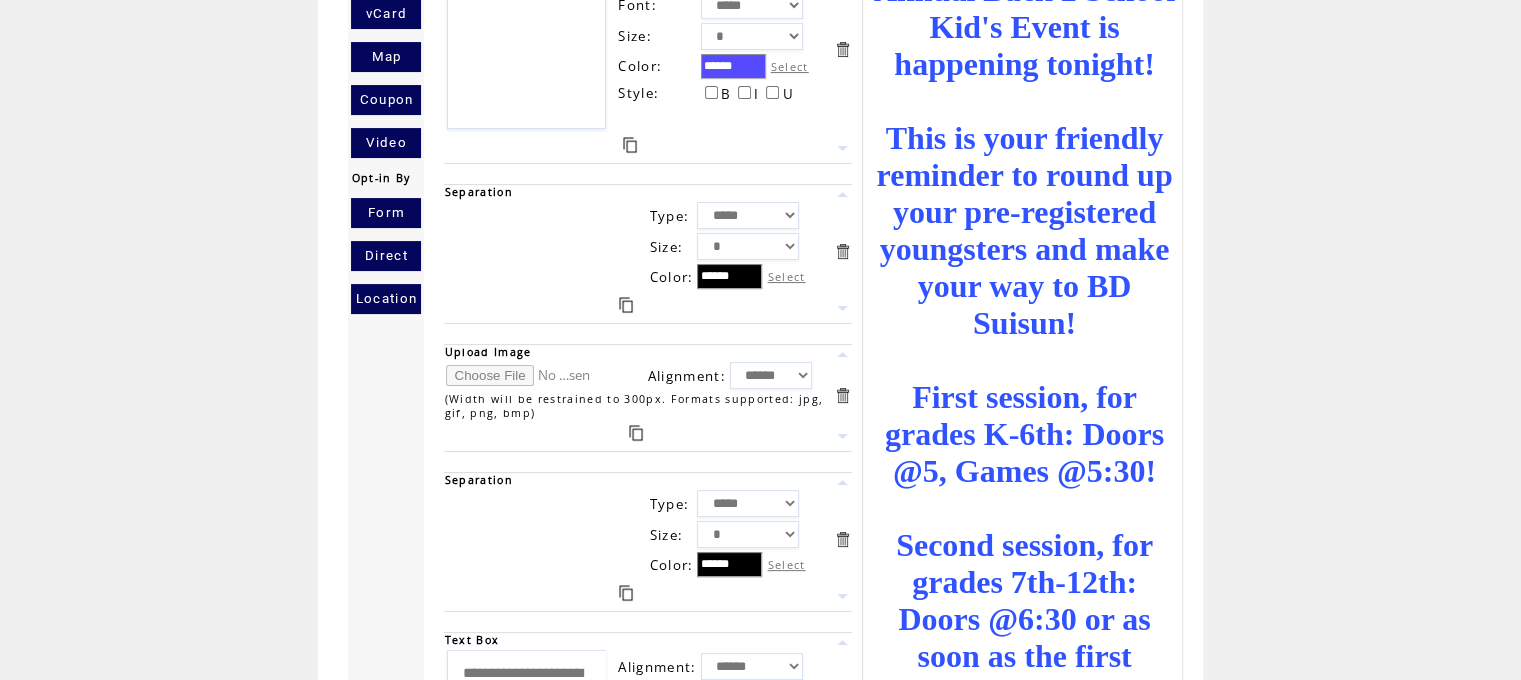 click at bounding box center (521, 375) 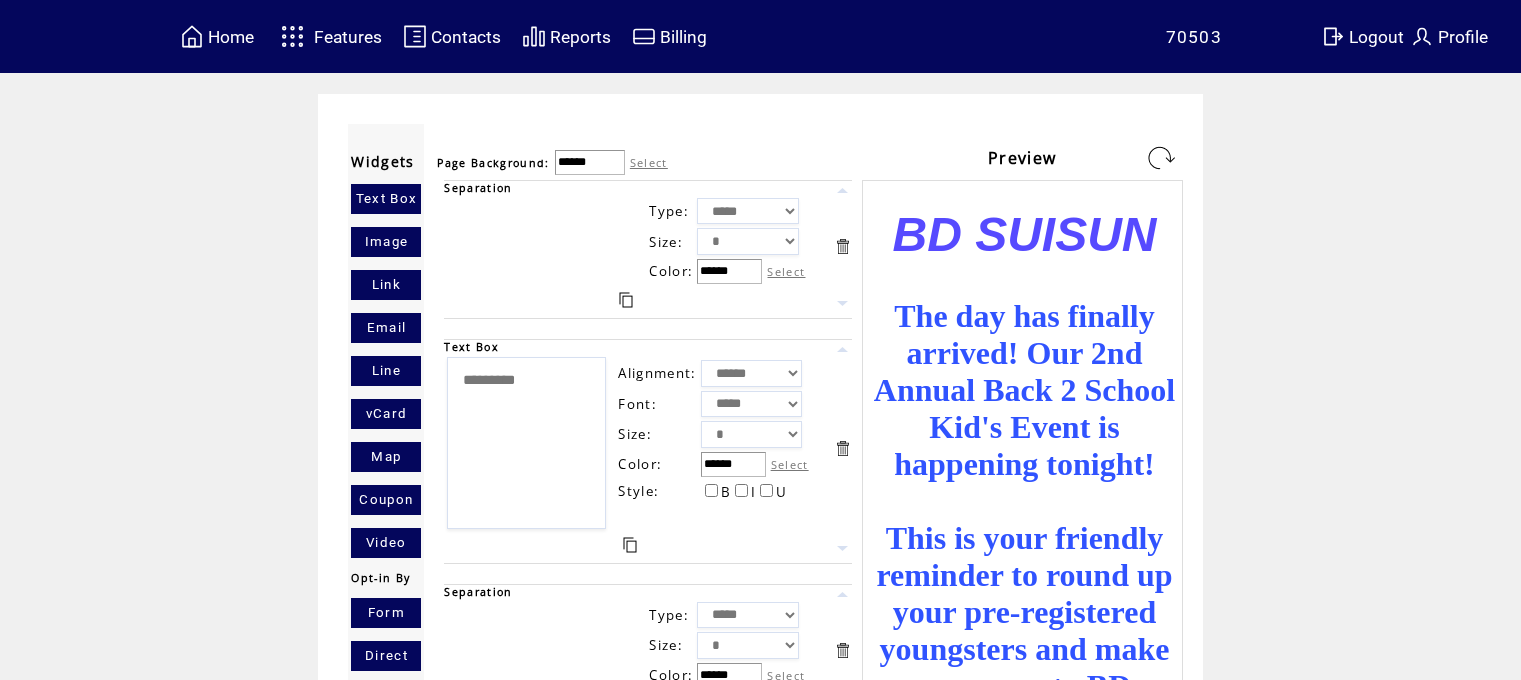 scroll, scrollTop: 0, scrollLeft: 0, axis: both 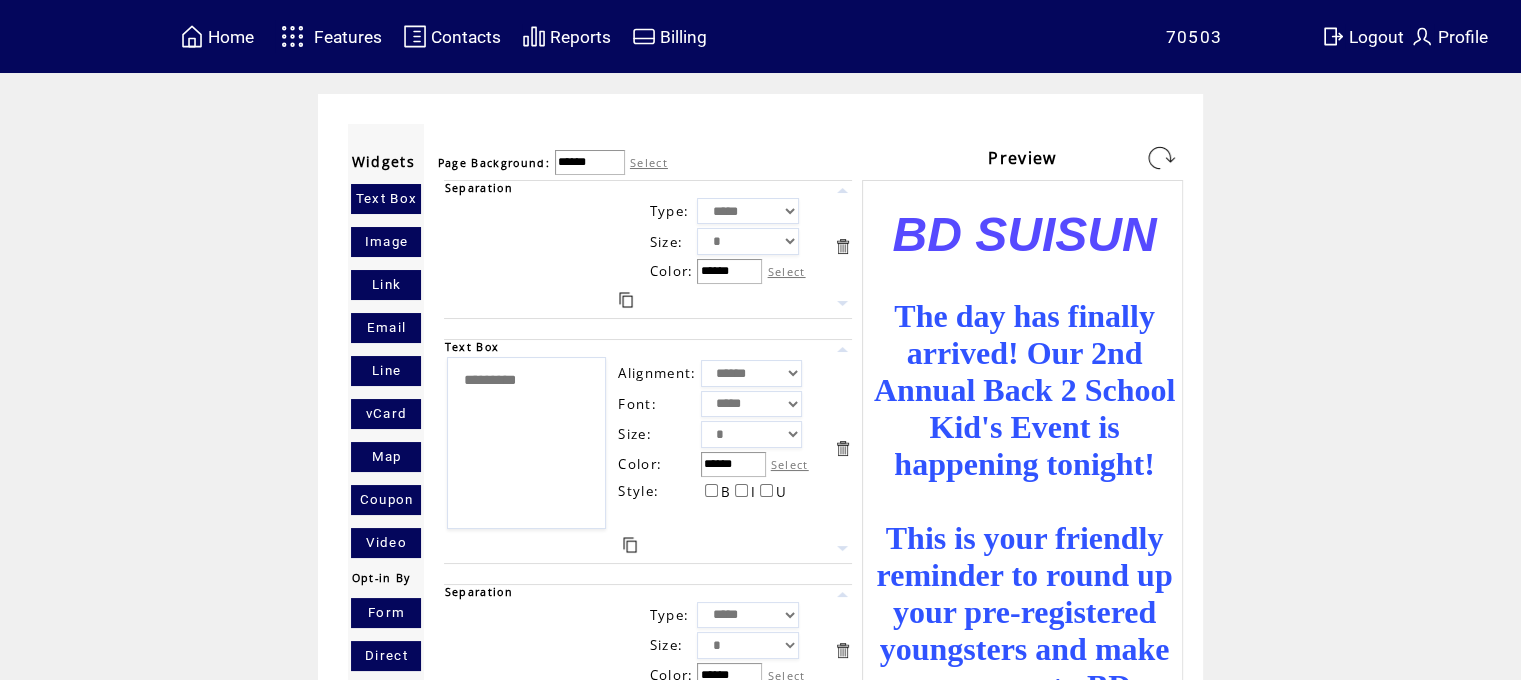 click at bounding box center [1161, 158] 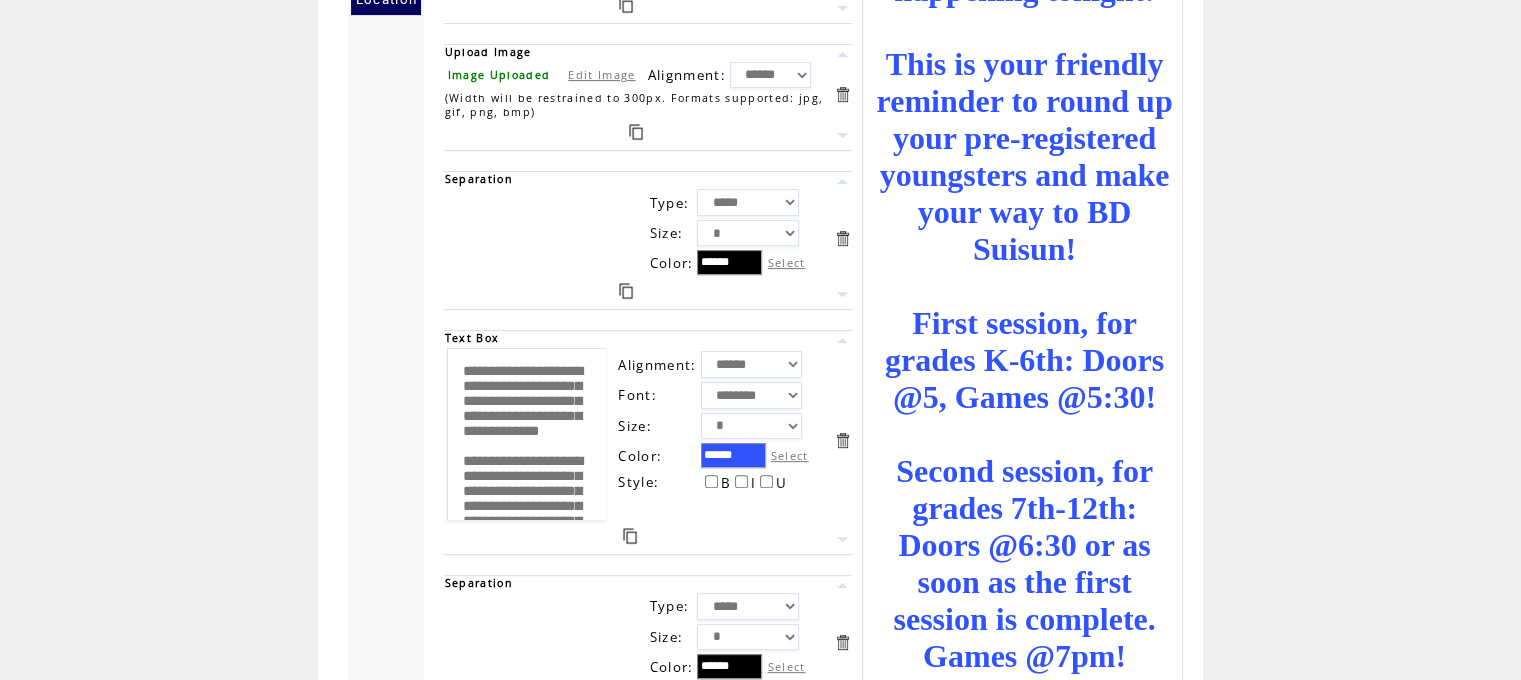 scroll, scrollTop: 739, scrollLeft: 0, axis: vertical 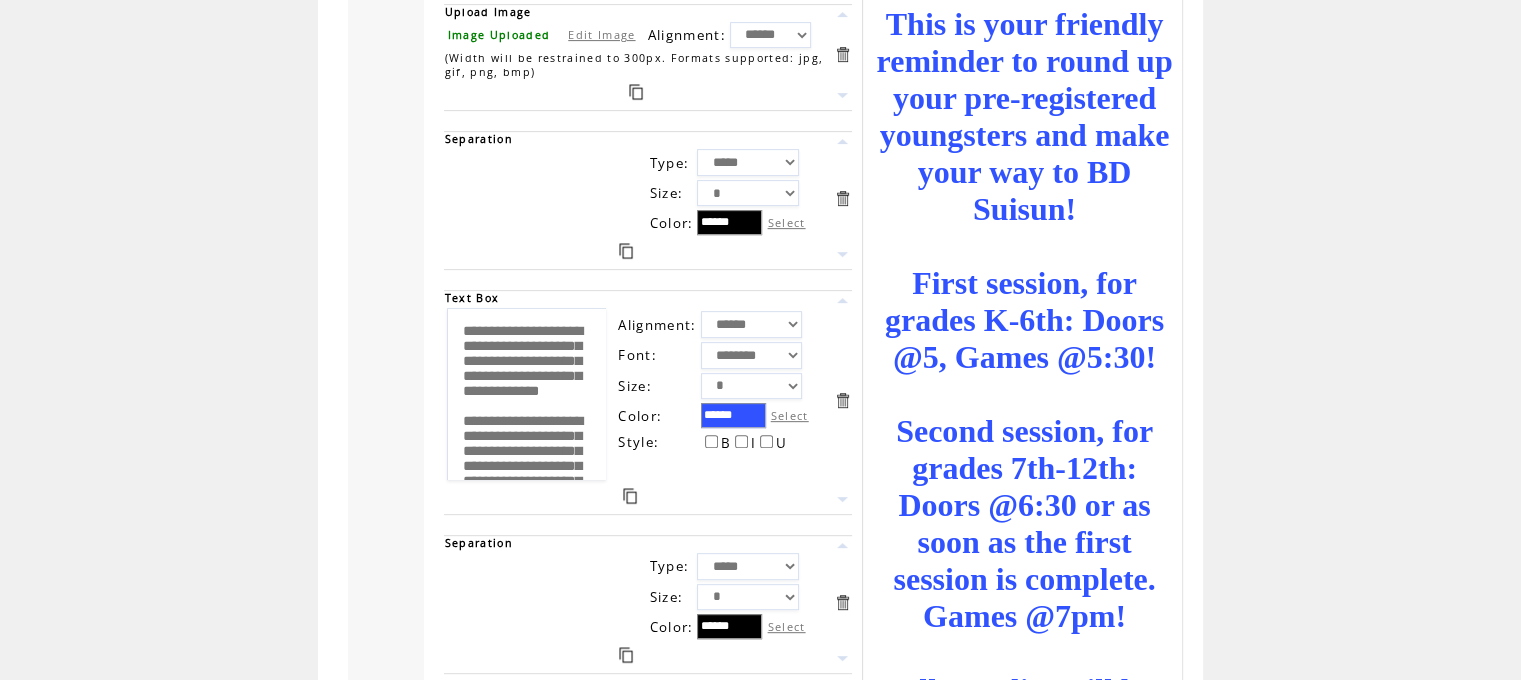 click on "Select" at bounding box center [790, 415] 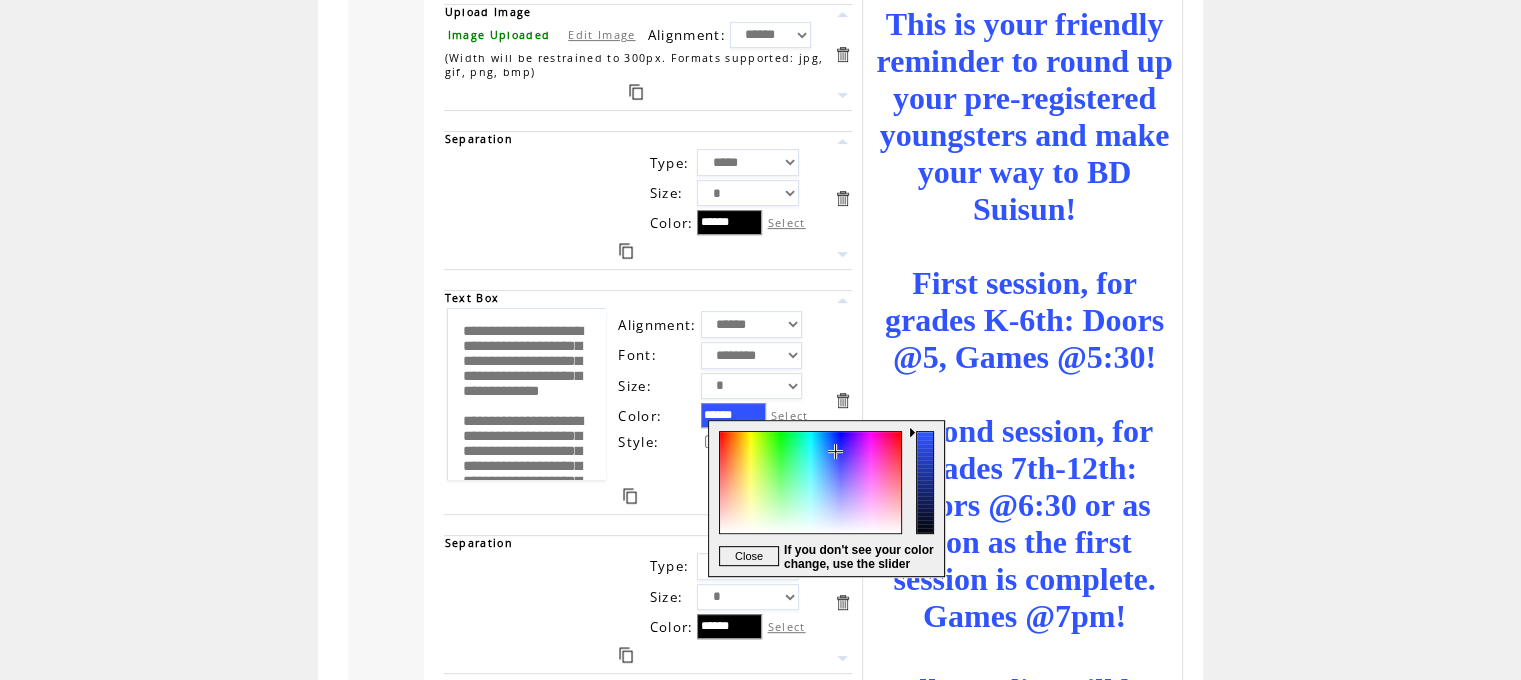 type on "******" 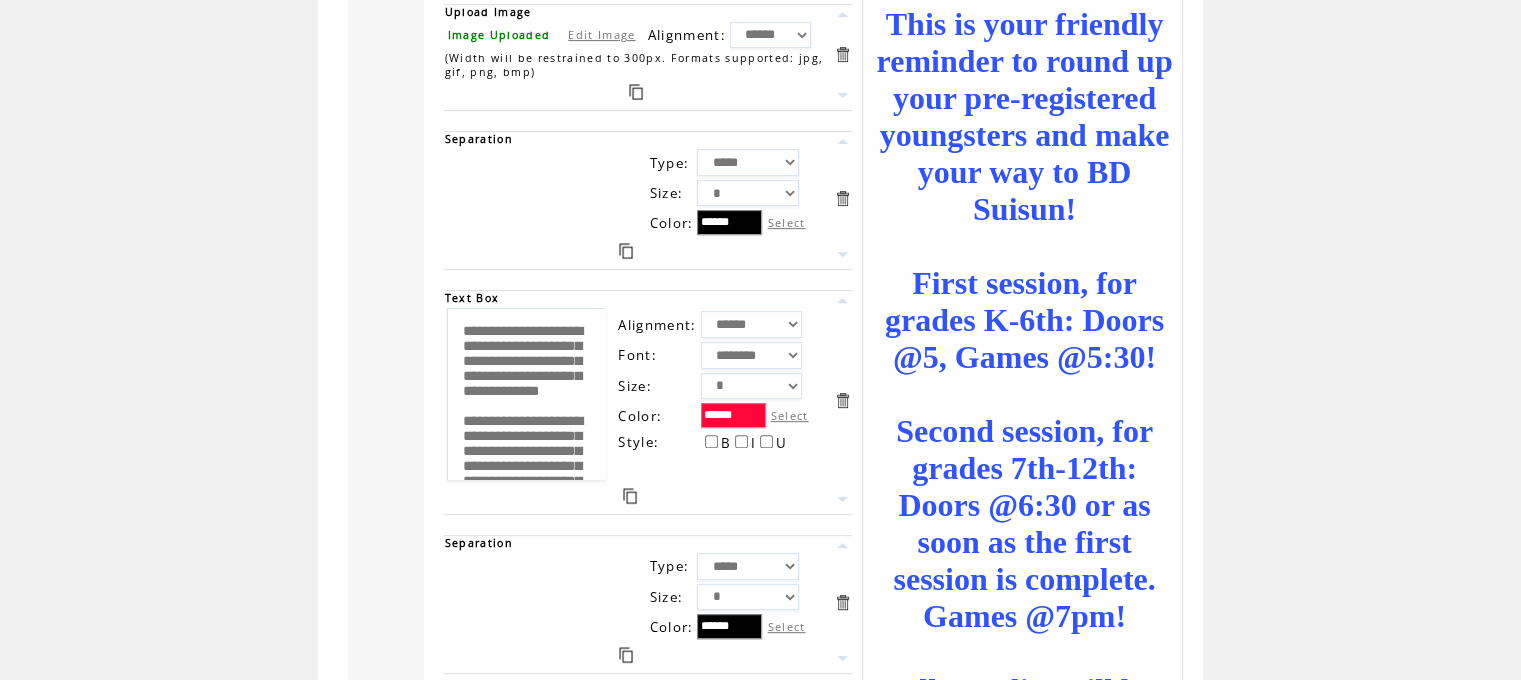 scroll, scrollTop: 800, scrollLeft: 0, axis: vertical 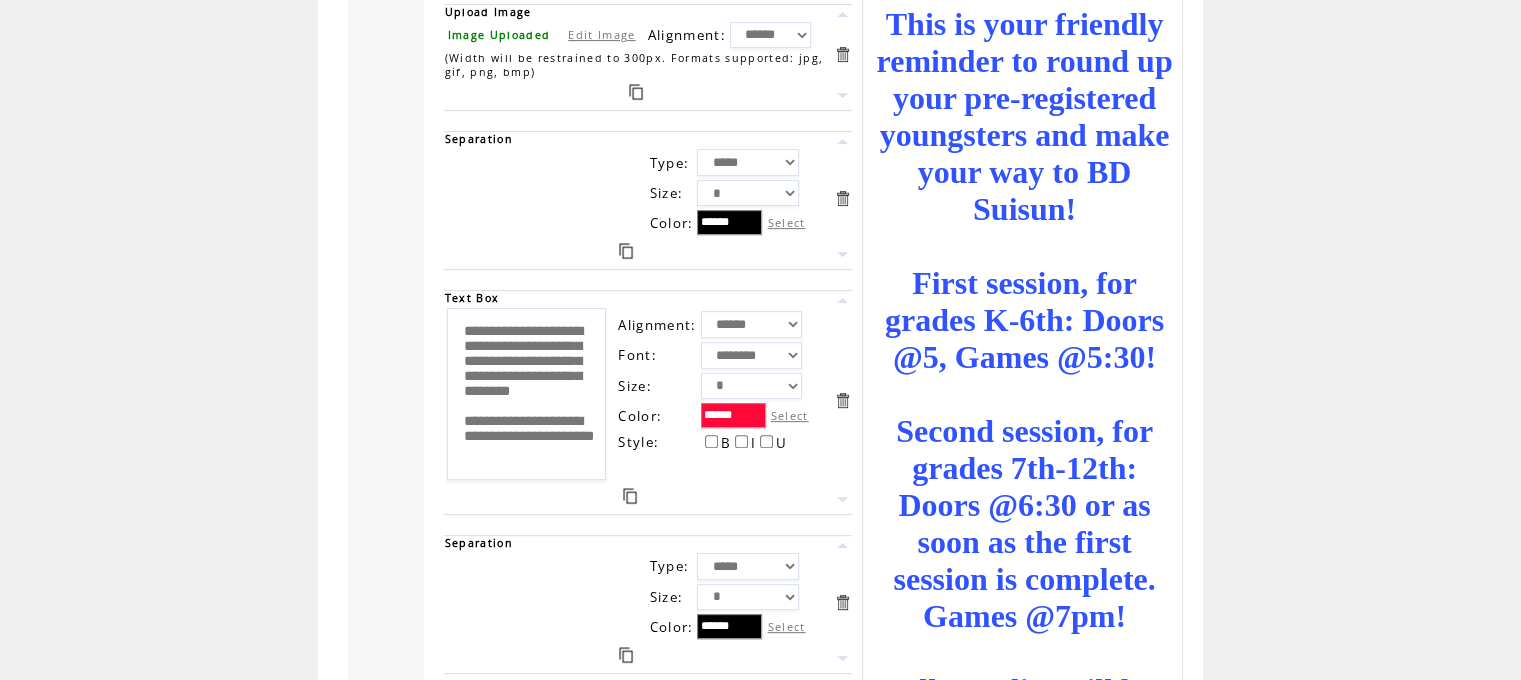 click on "**********" at bounding box center [526, 394] 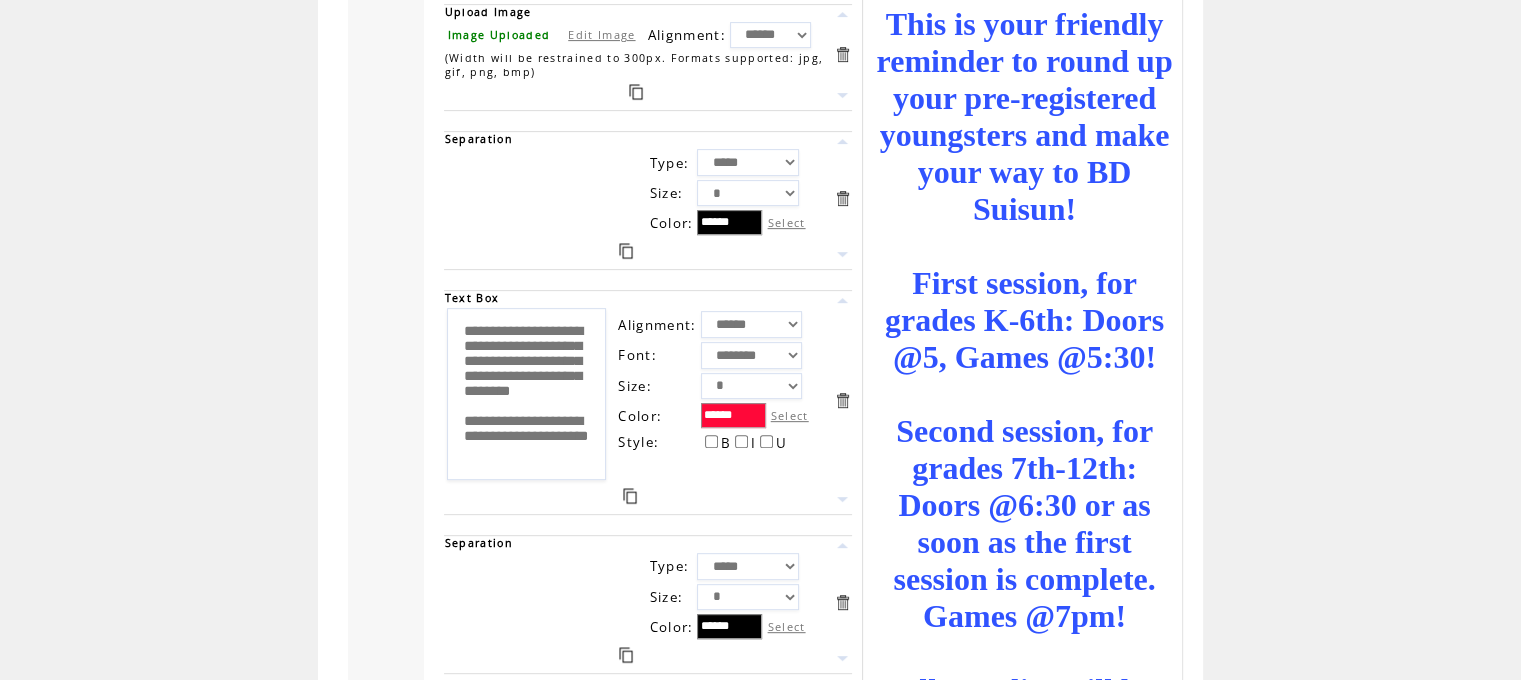 click on "**********" at bounding box center (526, 394) 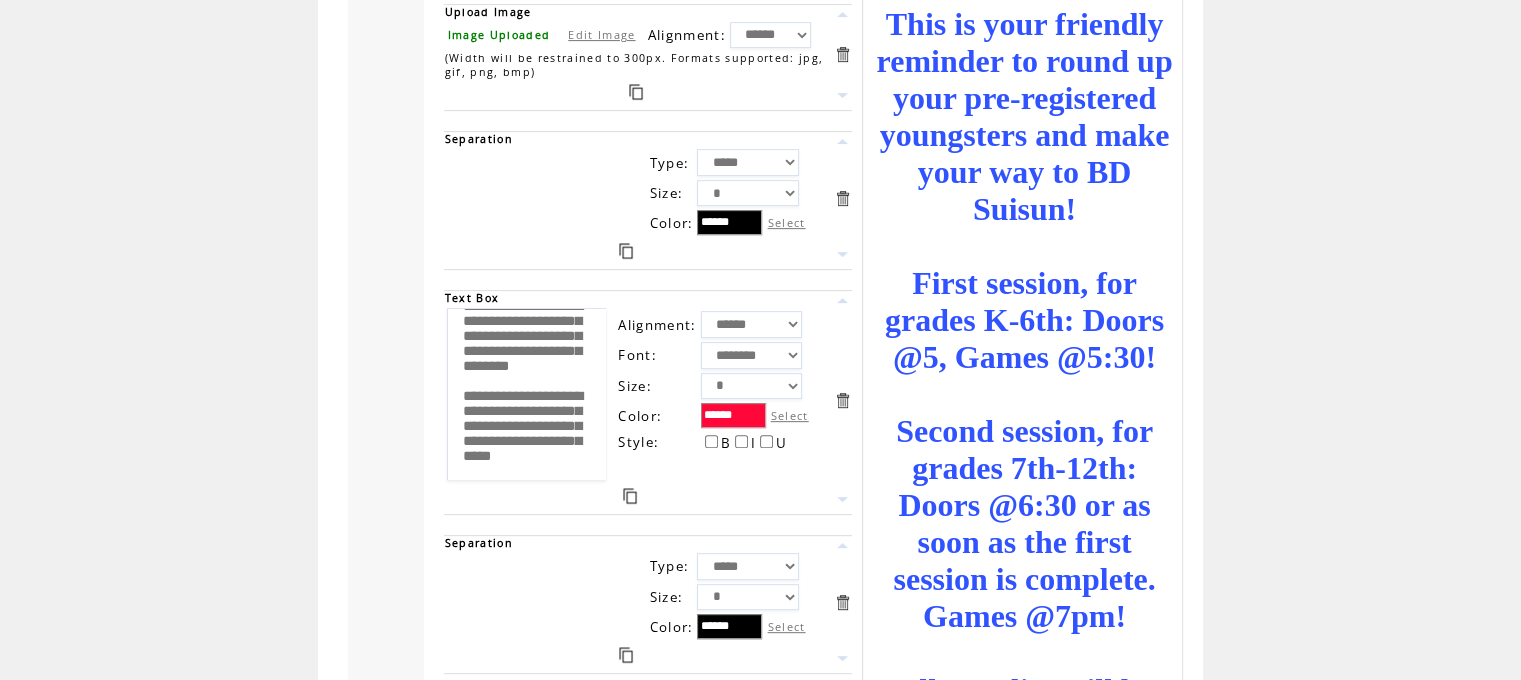scroll, scrollTop: 205, scrollLeft: 0, axis: vertical 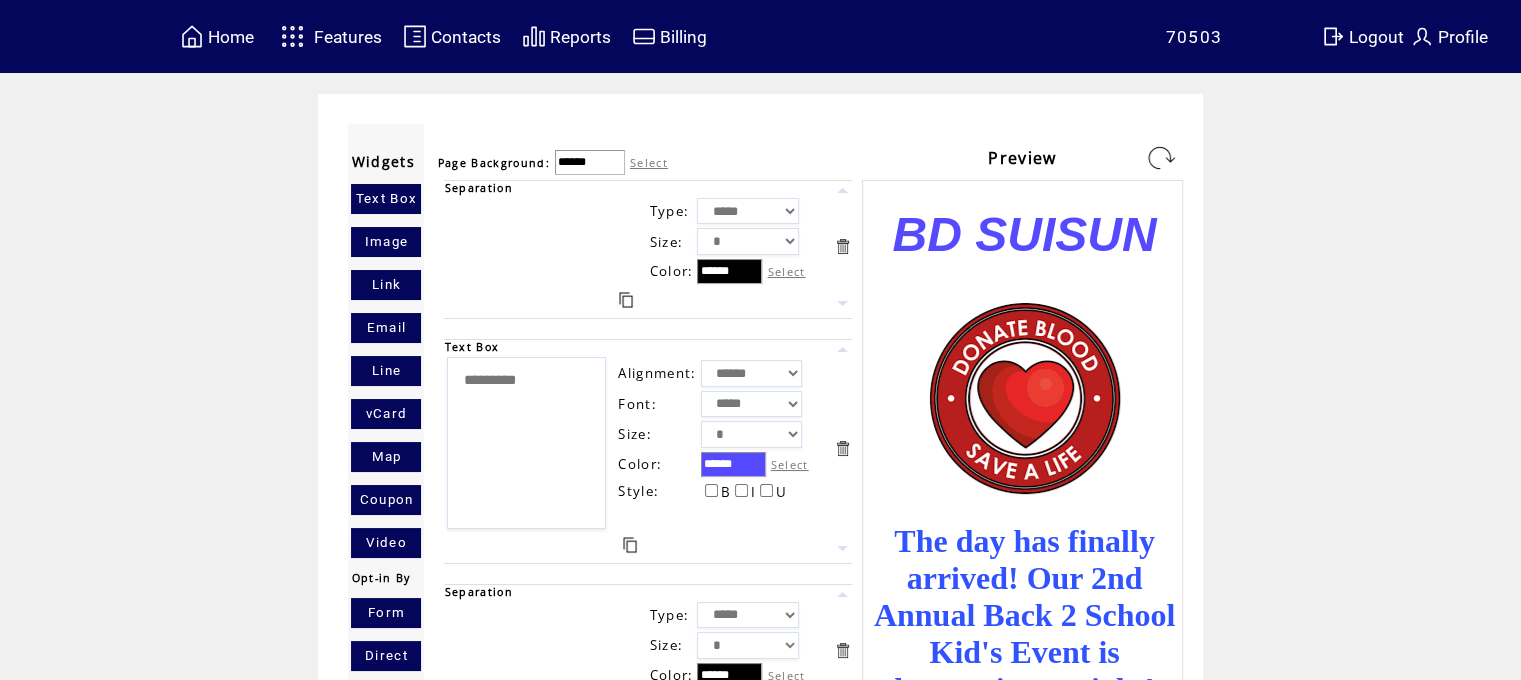 type on "**********" 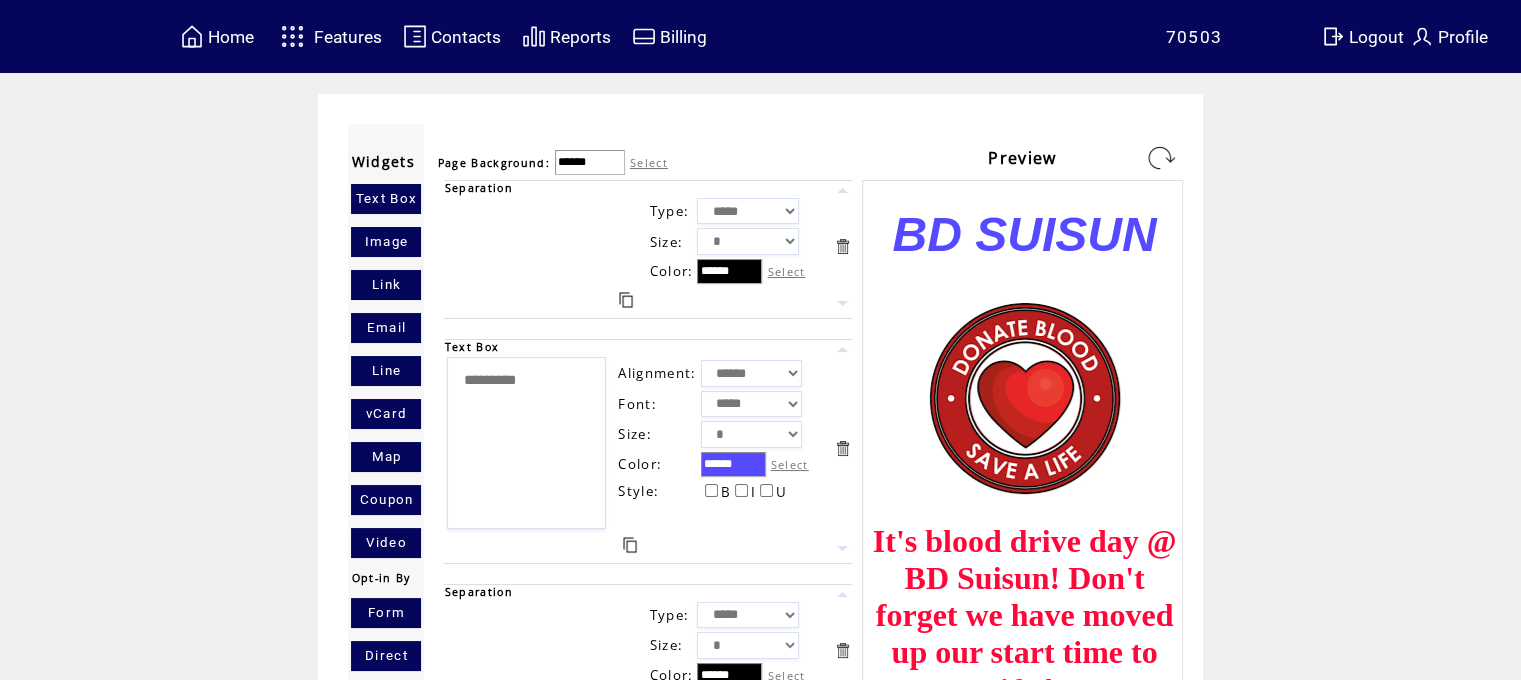 click at bounding box center (1161, 158) 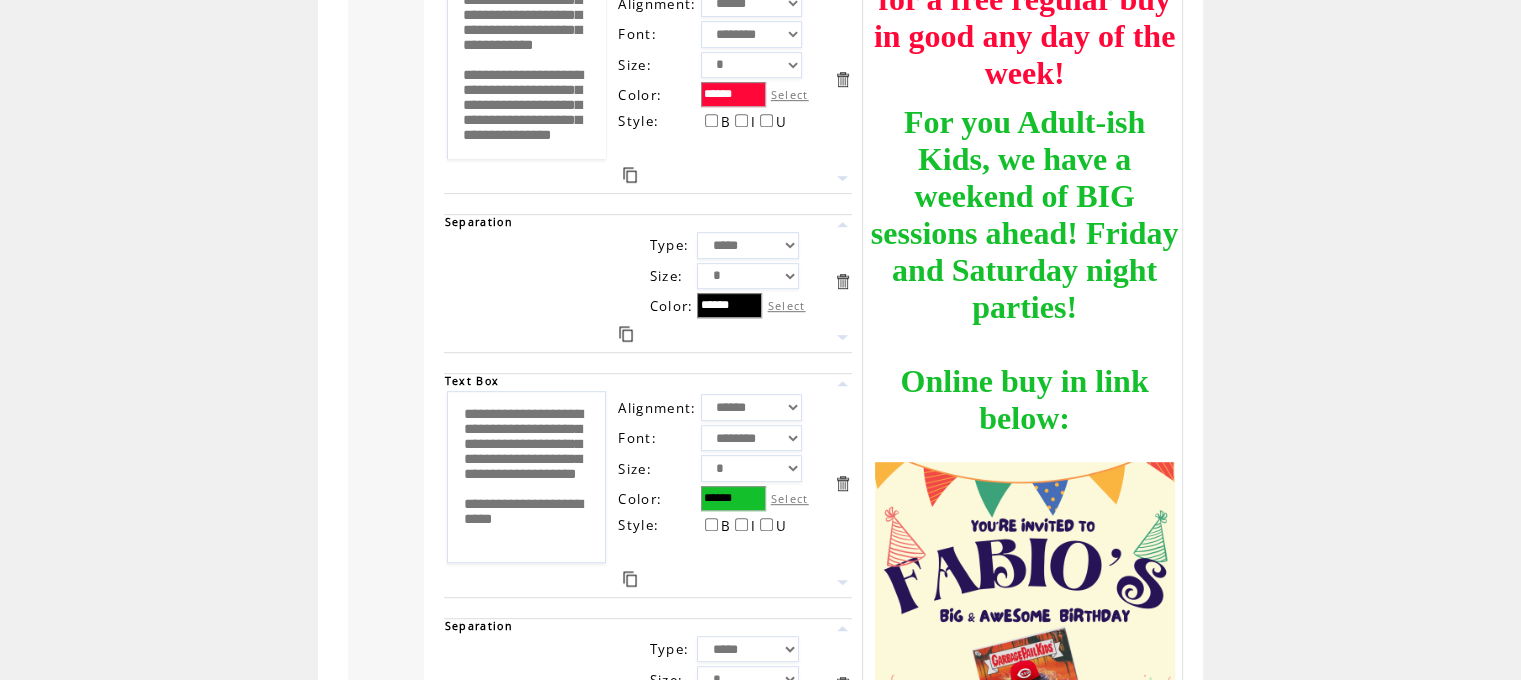 scroll, scrollTop: 1129, scrollLeft: 0, axis: vertical 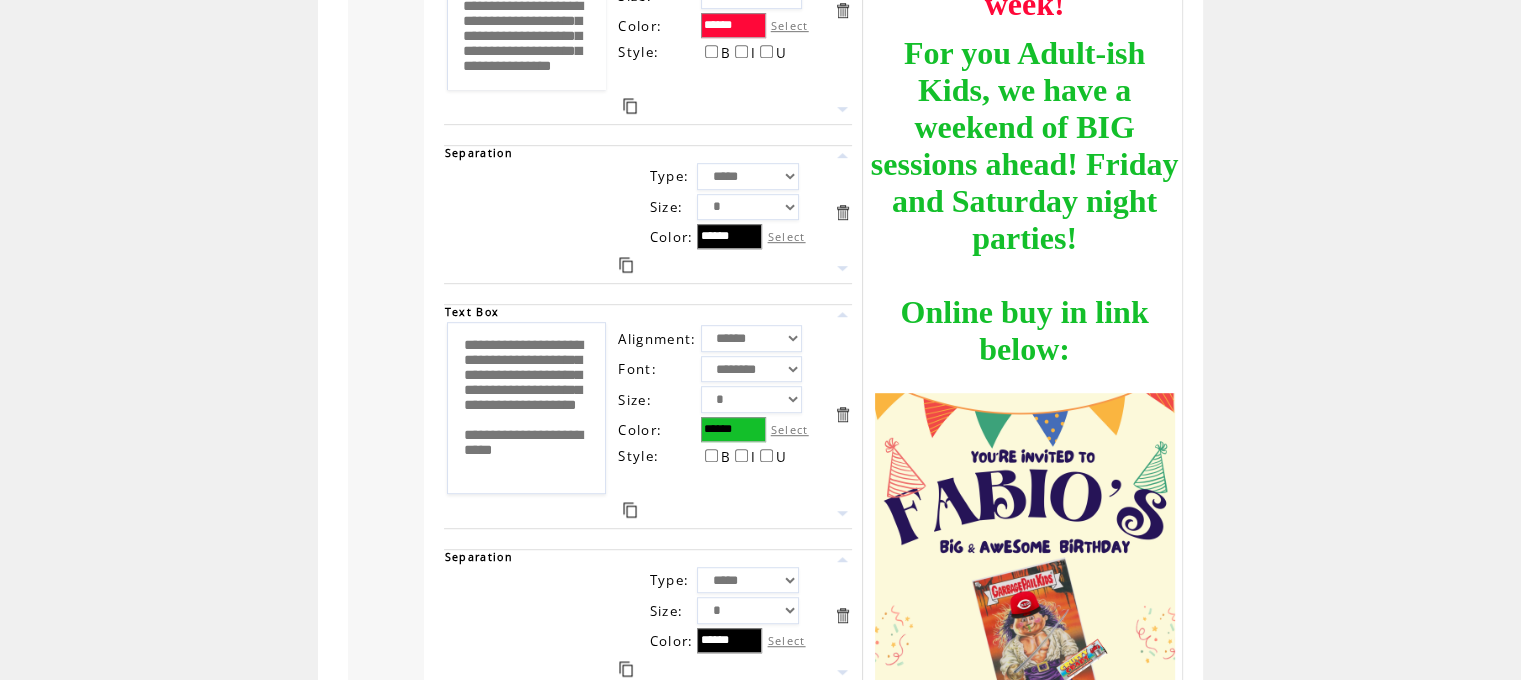 click on "Select" at bounding box center (790, 429) 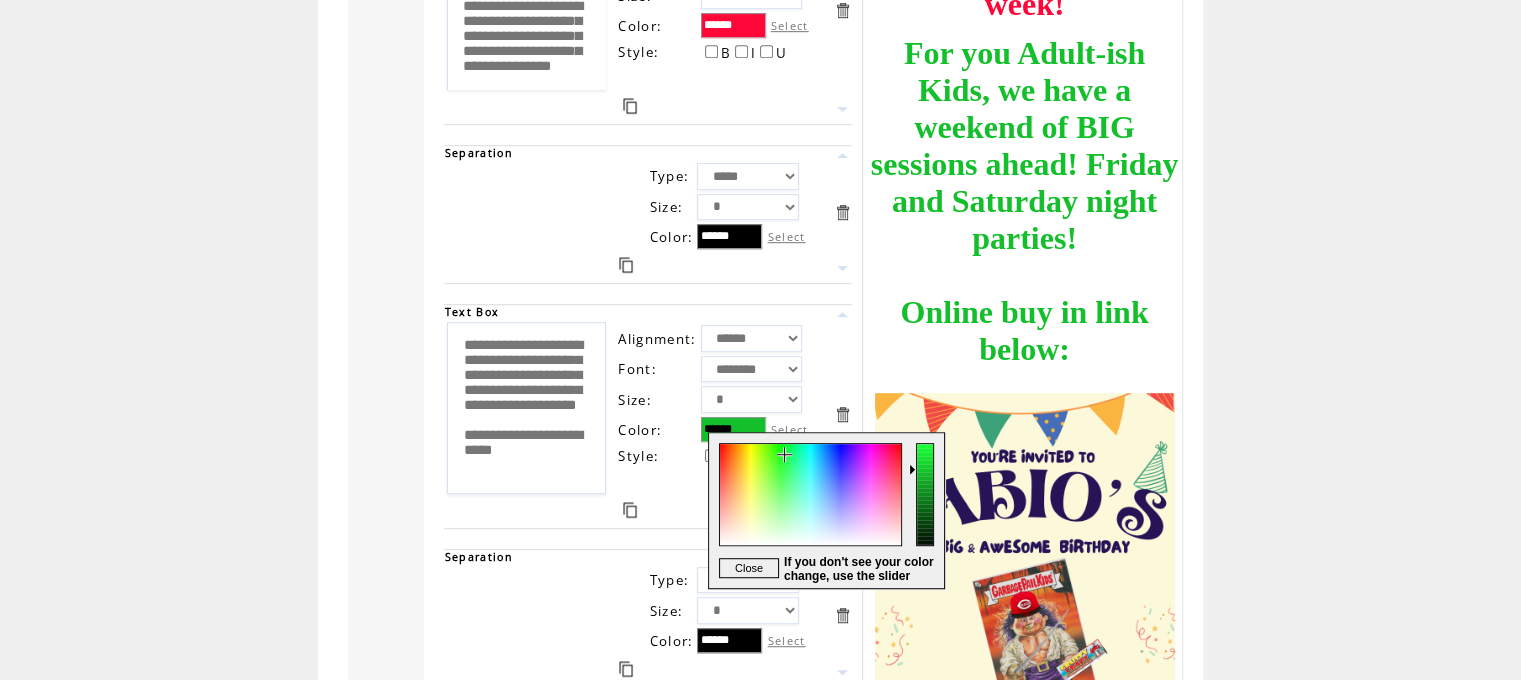 type on "******" 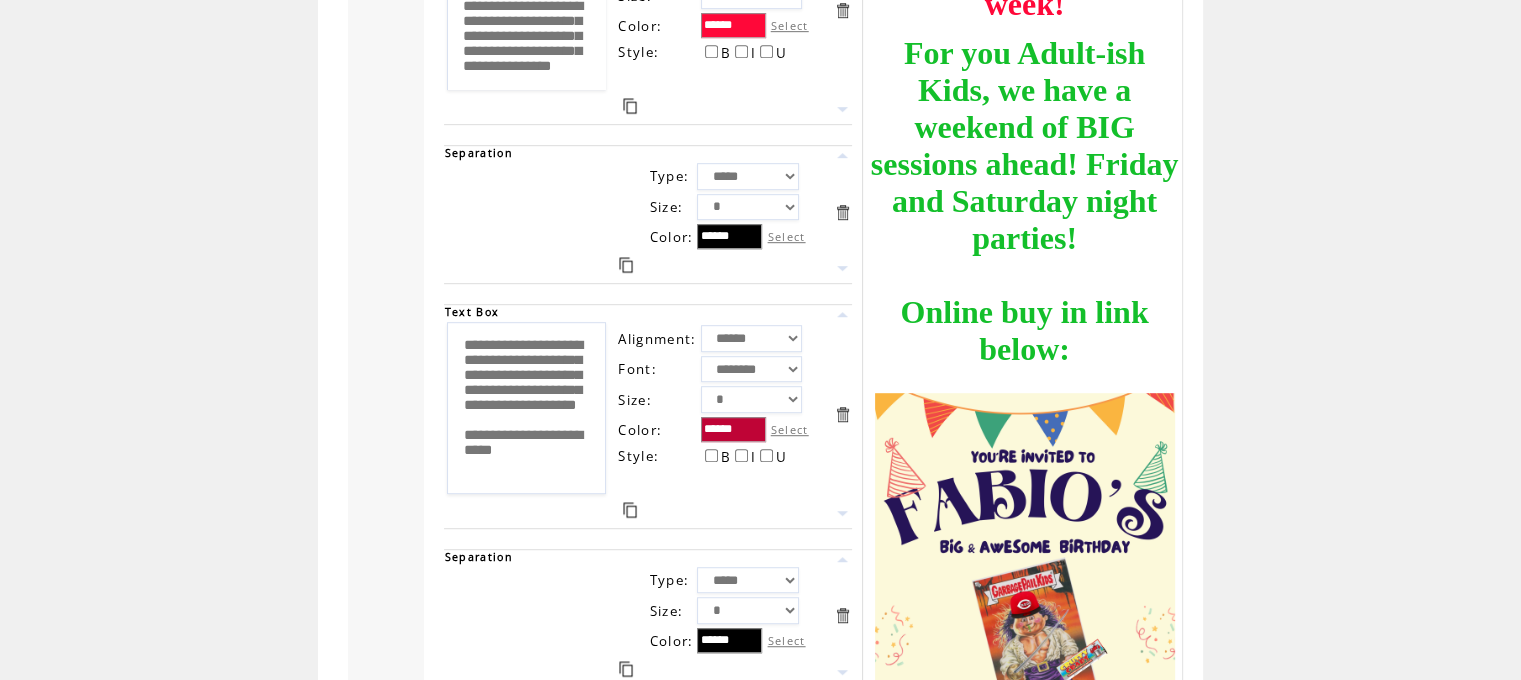 scroll, scrollTop: 80, scrollLeft: 0, axis: vertical 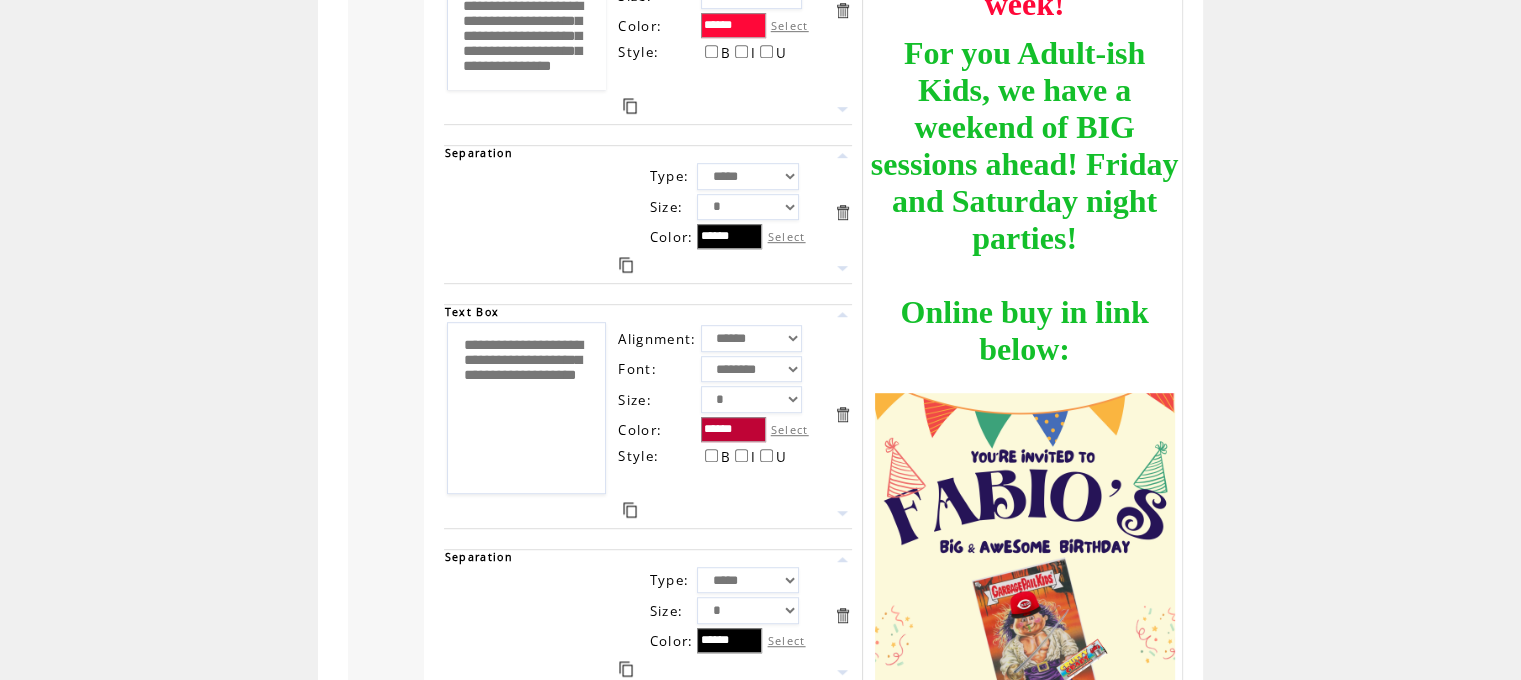 type on "**********" 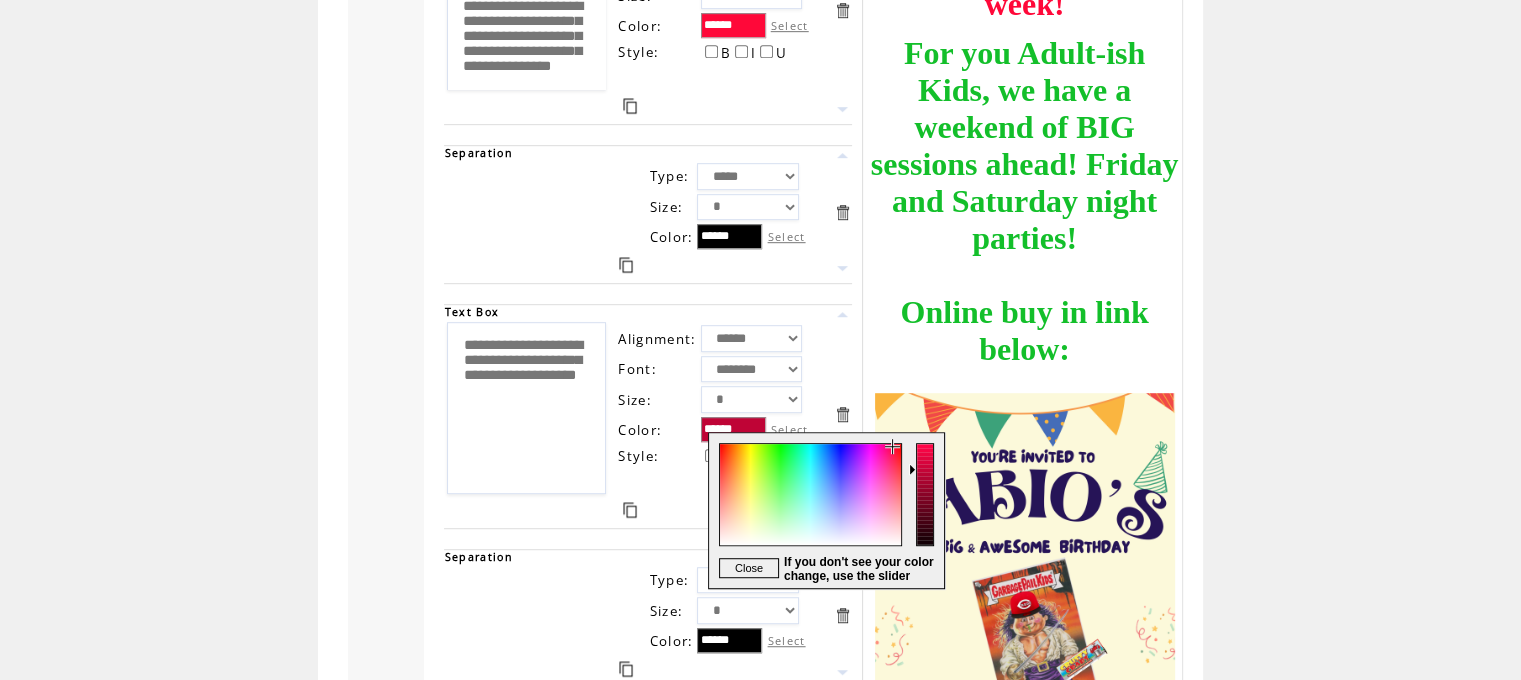 type on "******" 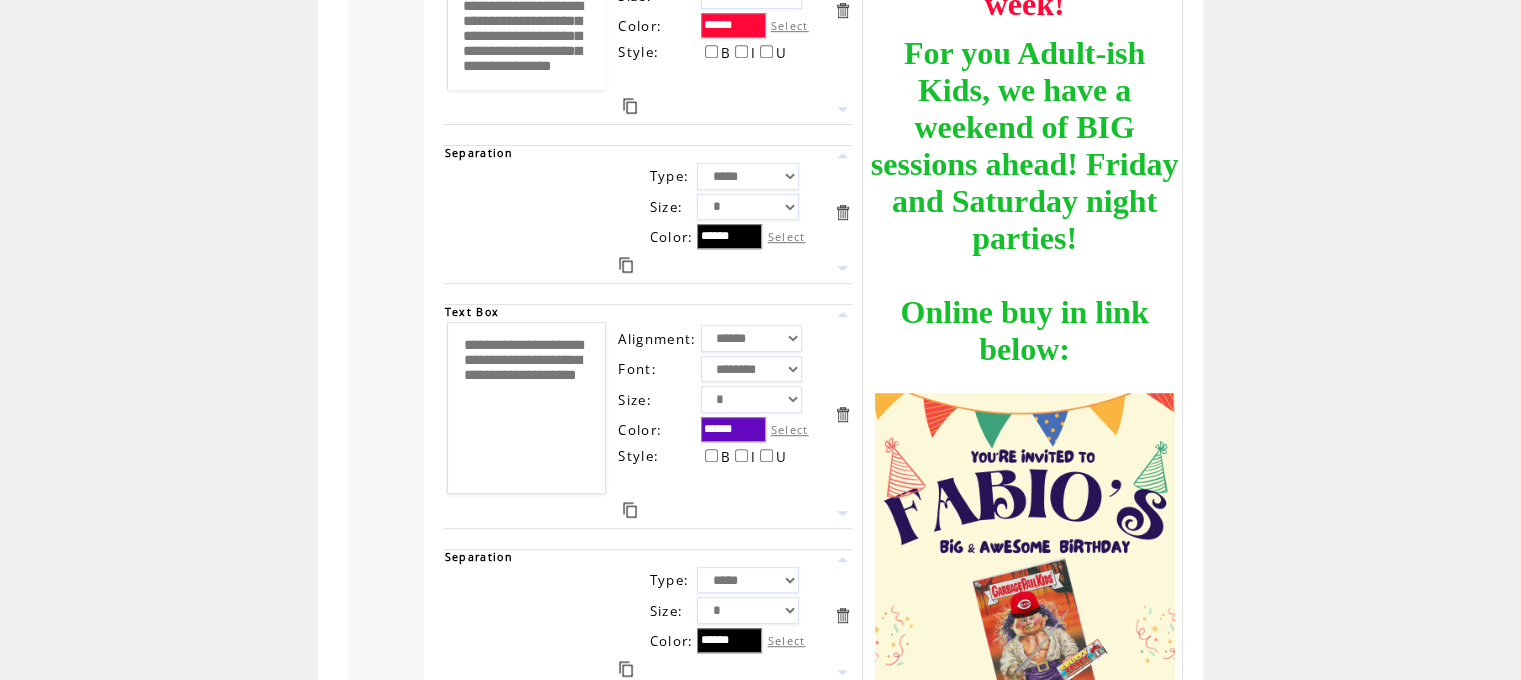 scroll, scrollTop: 0, scrollLeft: 0, axis: both 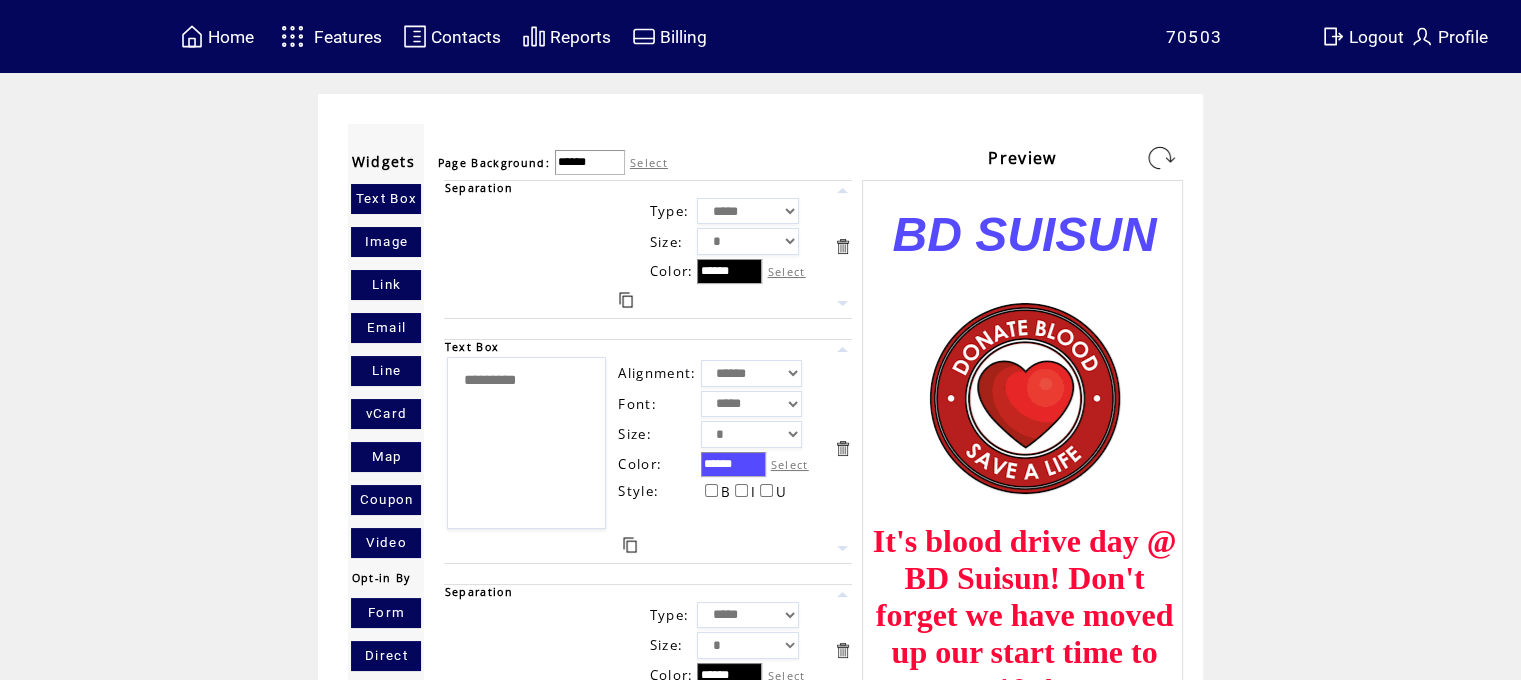 click at bounding box center [1161, 158] 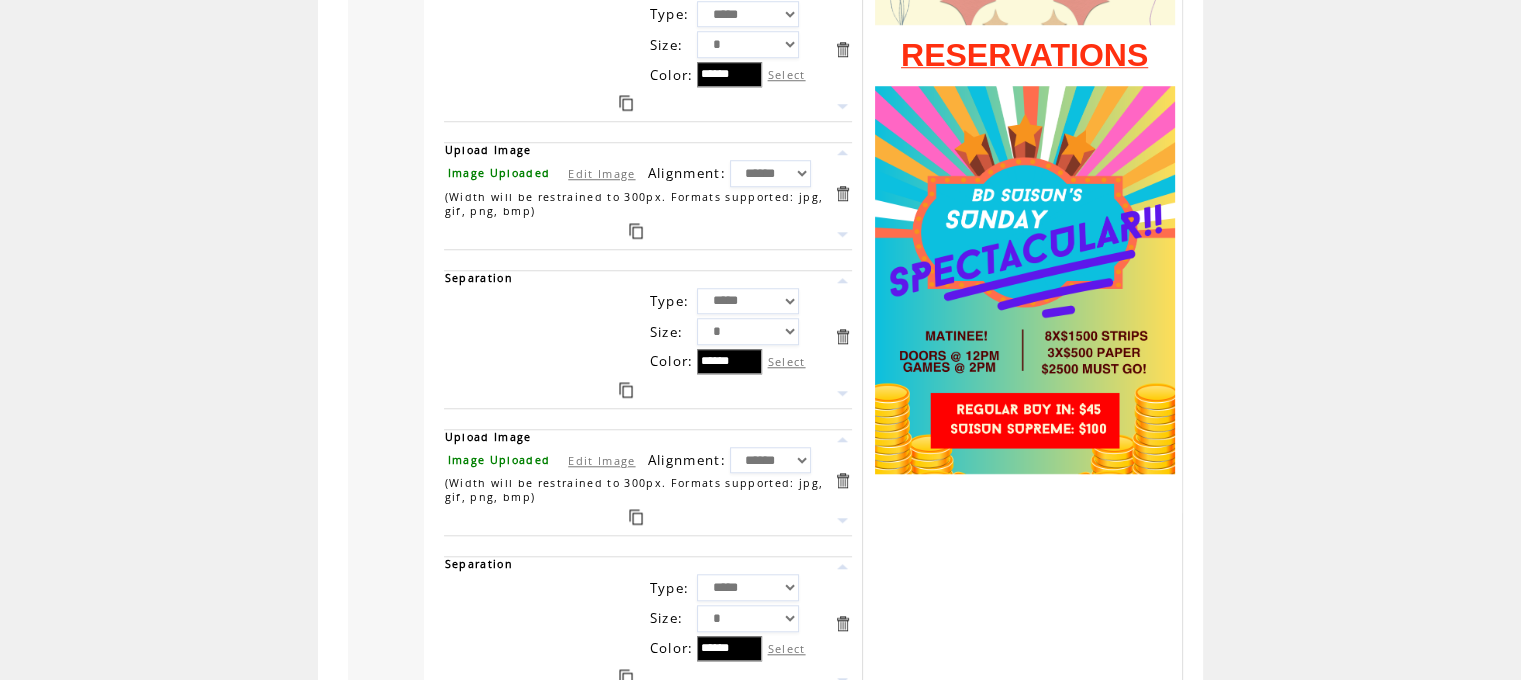 scroll, scrollTop: 1704, scrollLeft: 0, axis: vertical 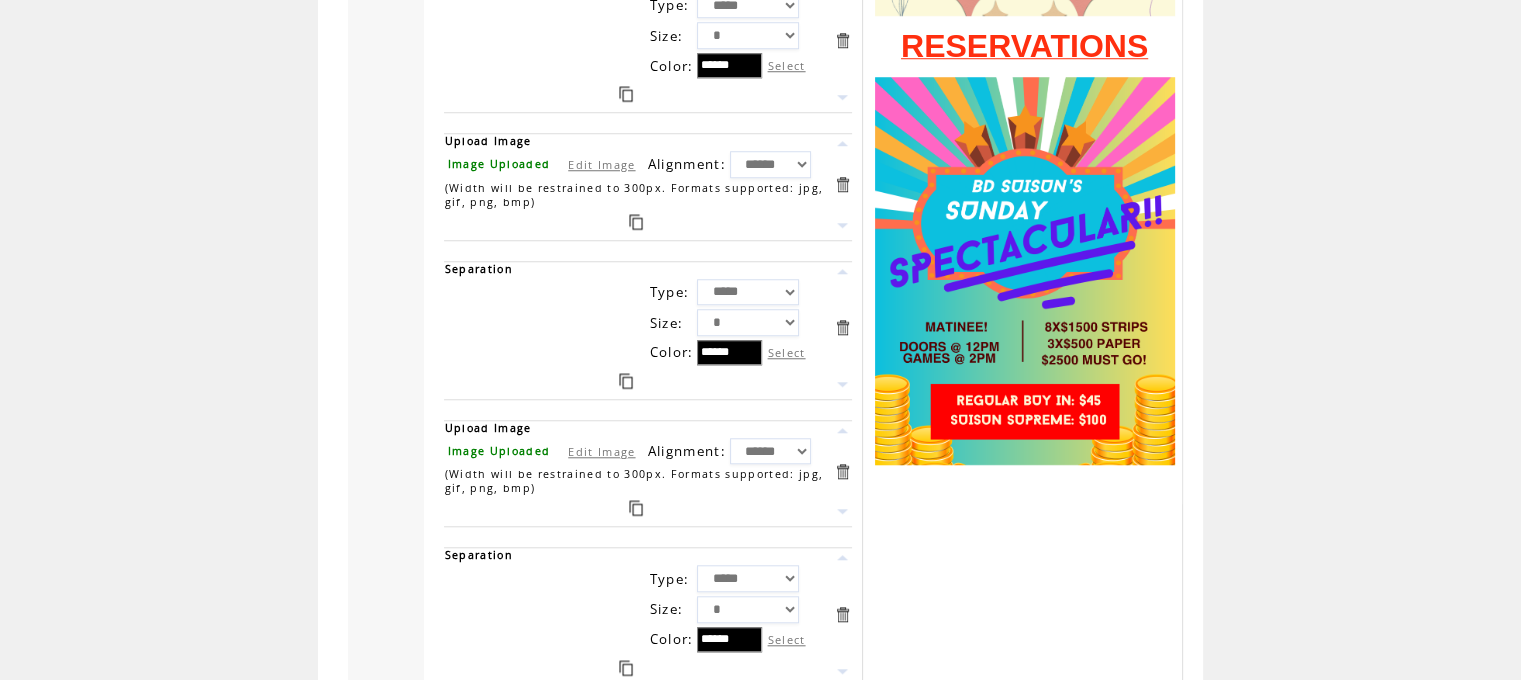 click on "Edit Image" at bounding box center [601, 164] 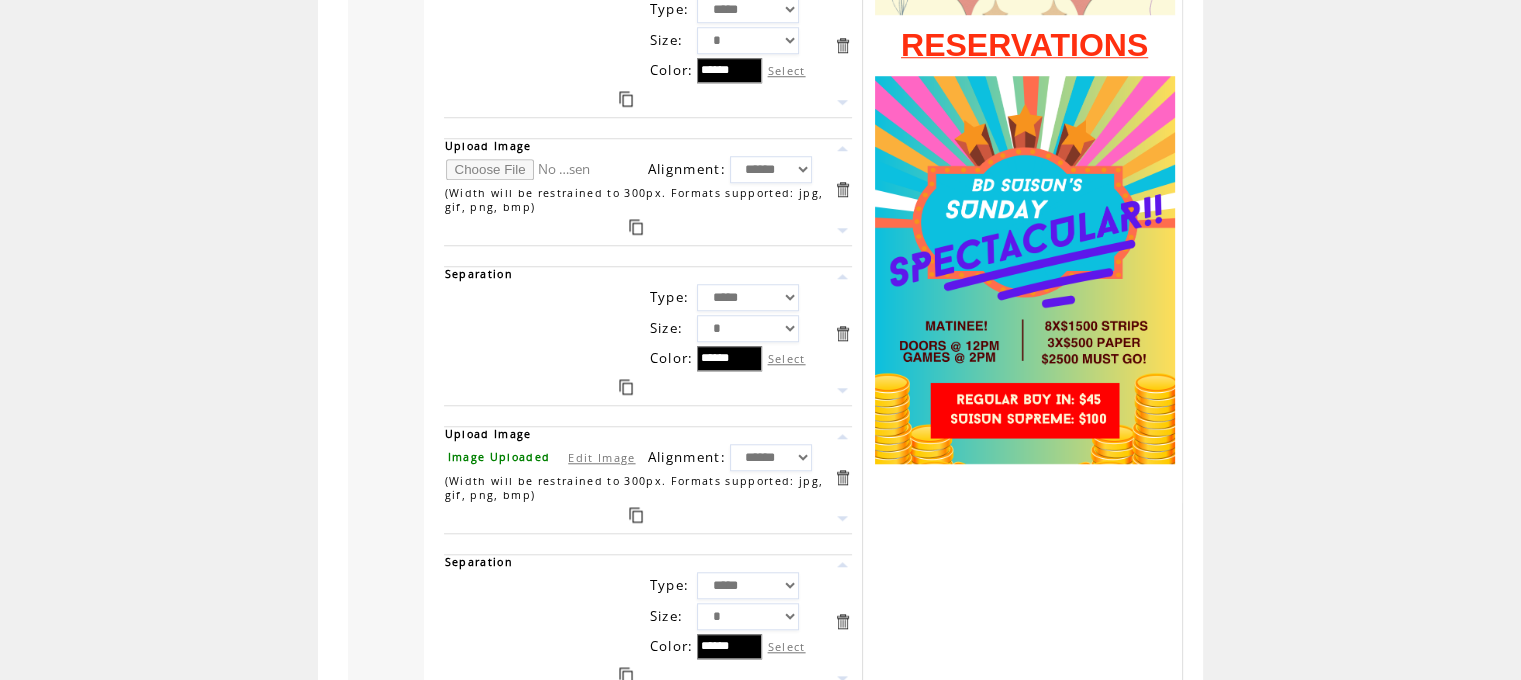 click at bounding box center (521, 169) 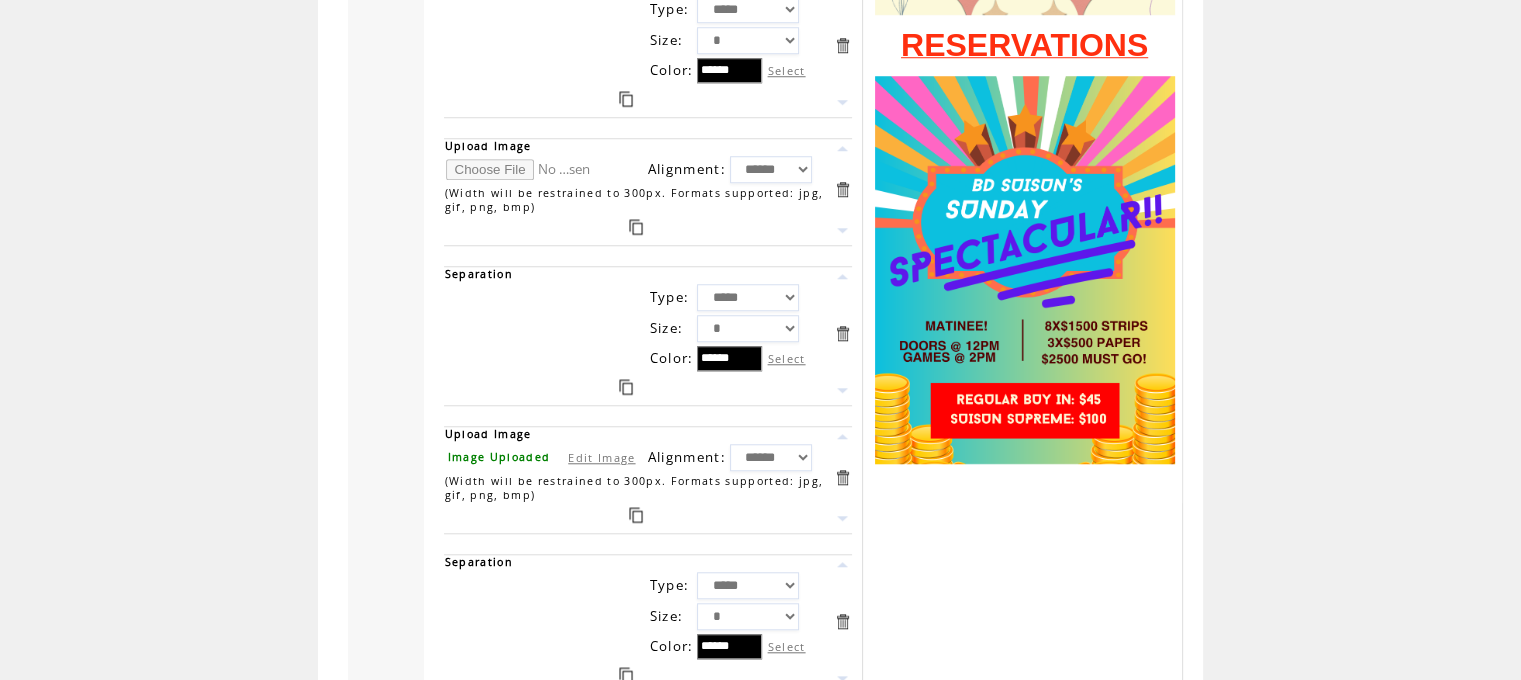 type on "**********" 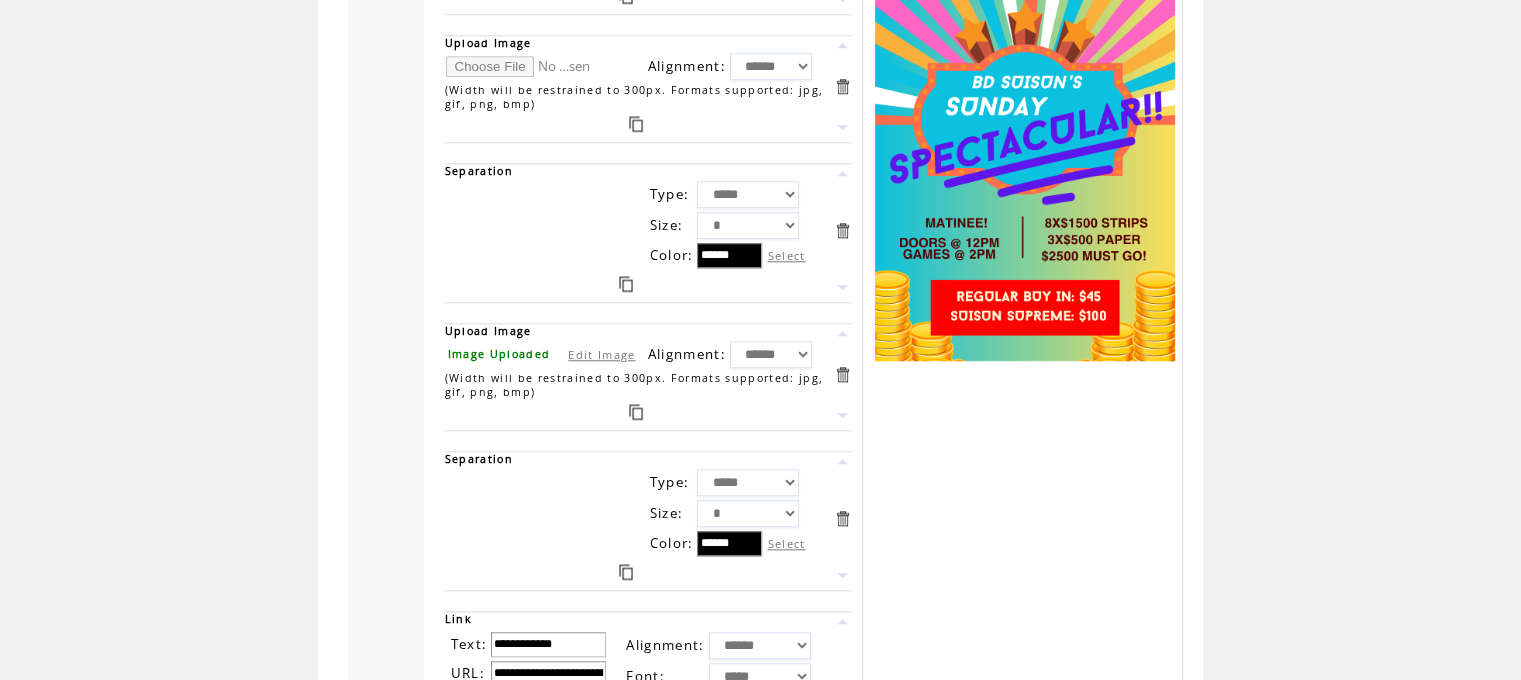 scroll, scrollTop: 1824, scrollLeft: 0, axis: vertical 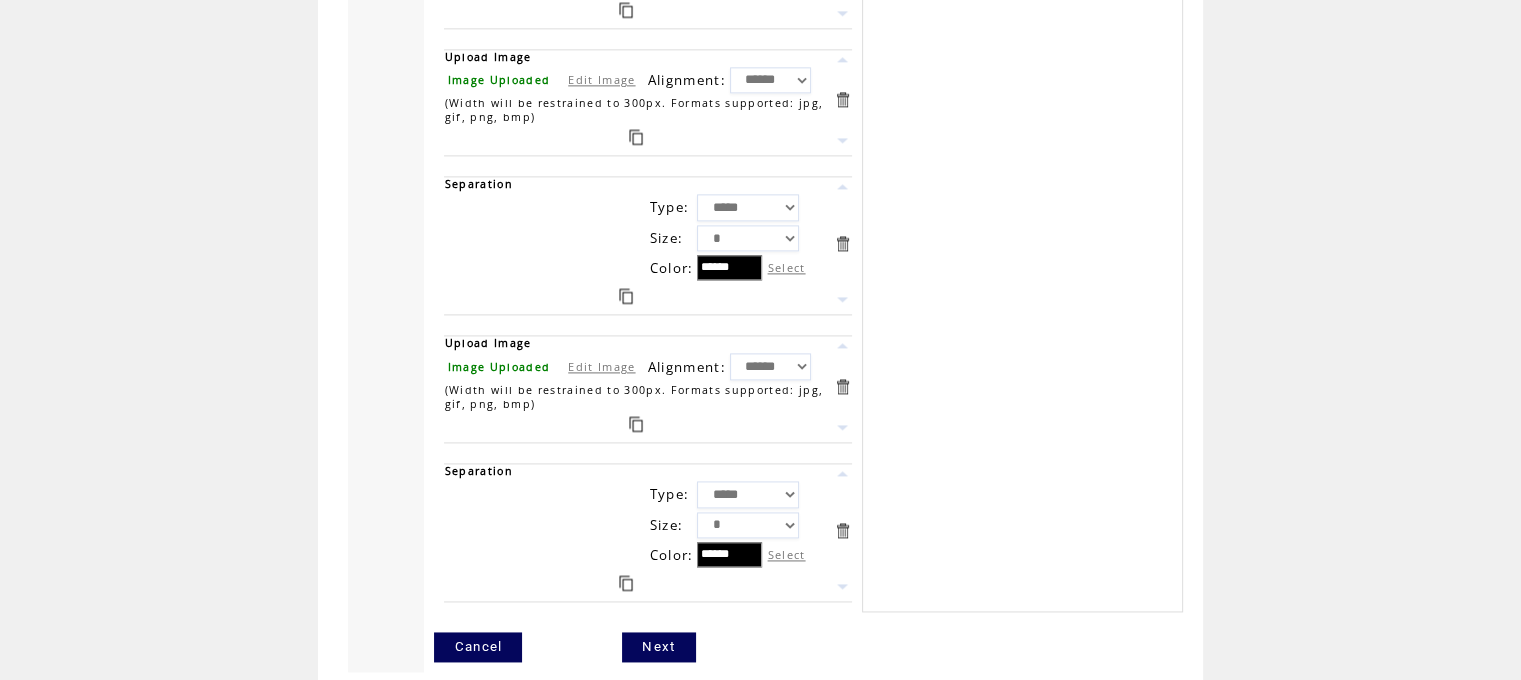 click on "Edit Image" at bounding box center (601, 366) 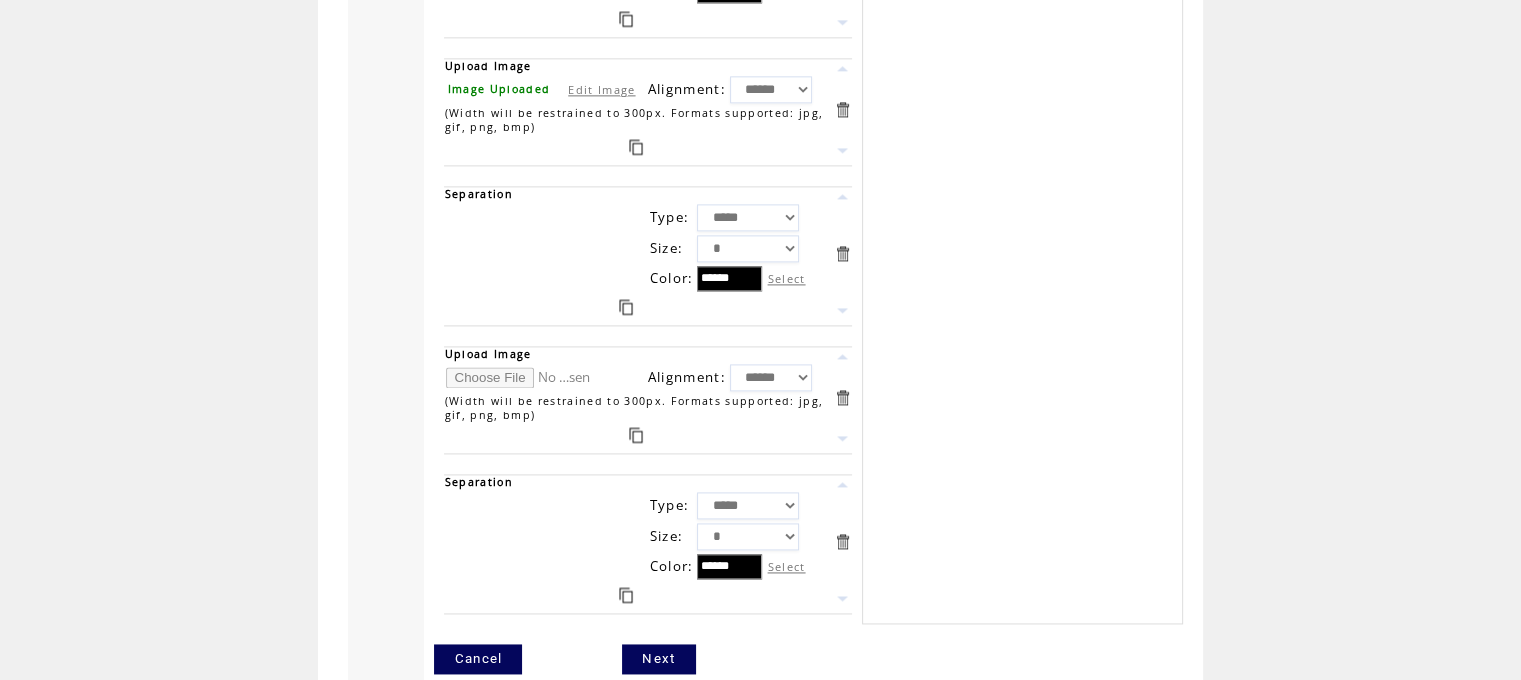 click at bounding box center (521, 377) 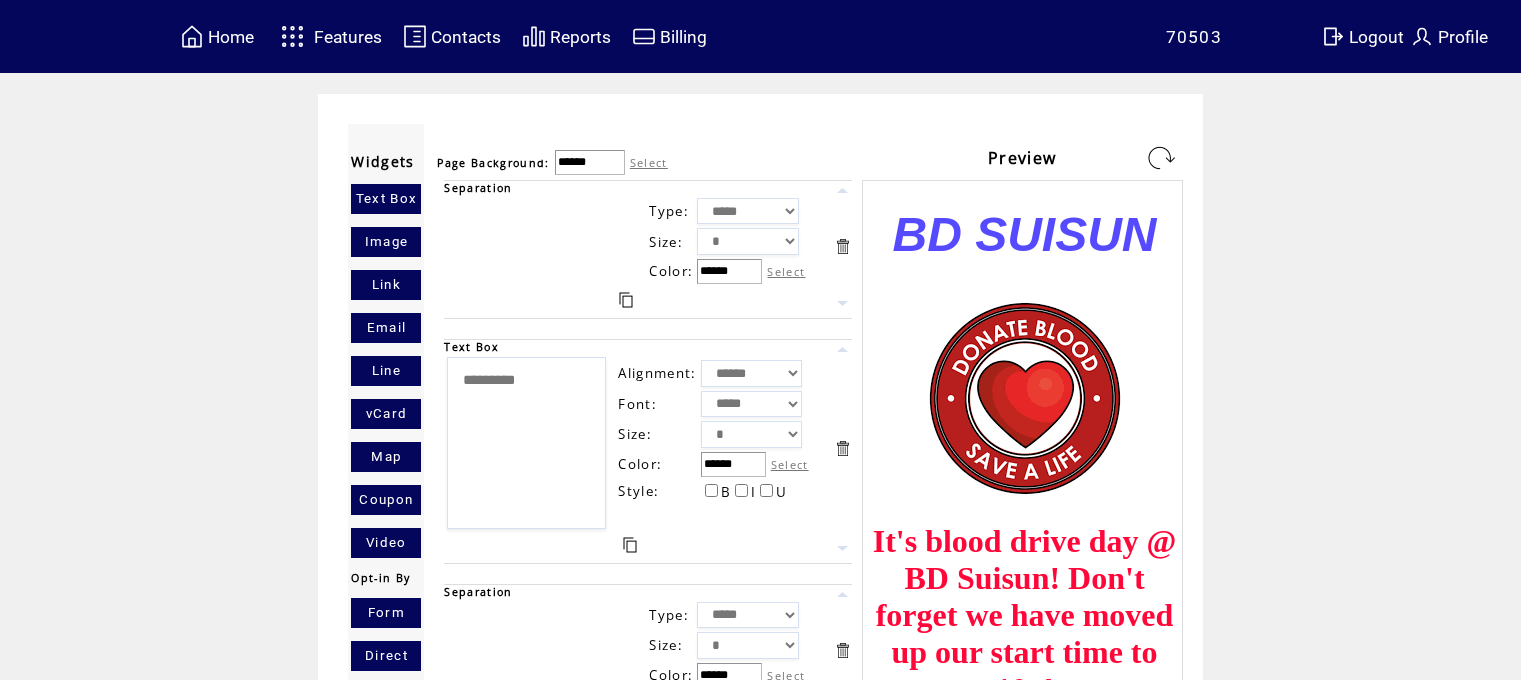 scroll, scrollTop: 0, scrollLeft: 0, axis: both 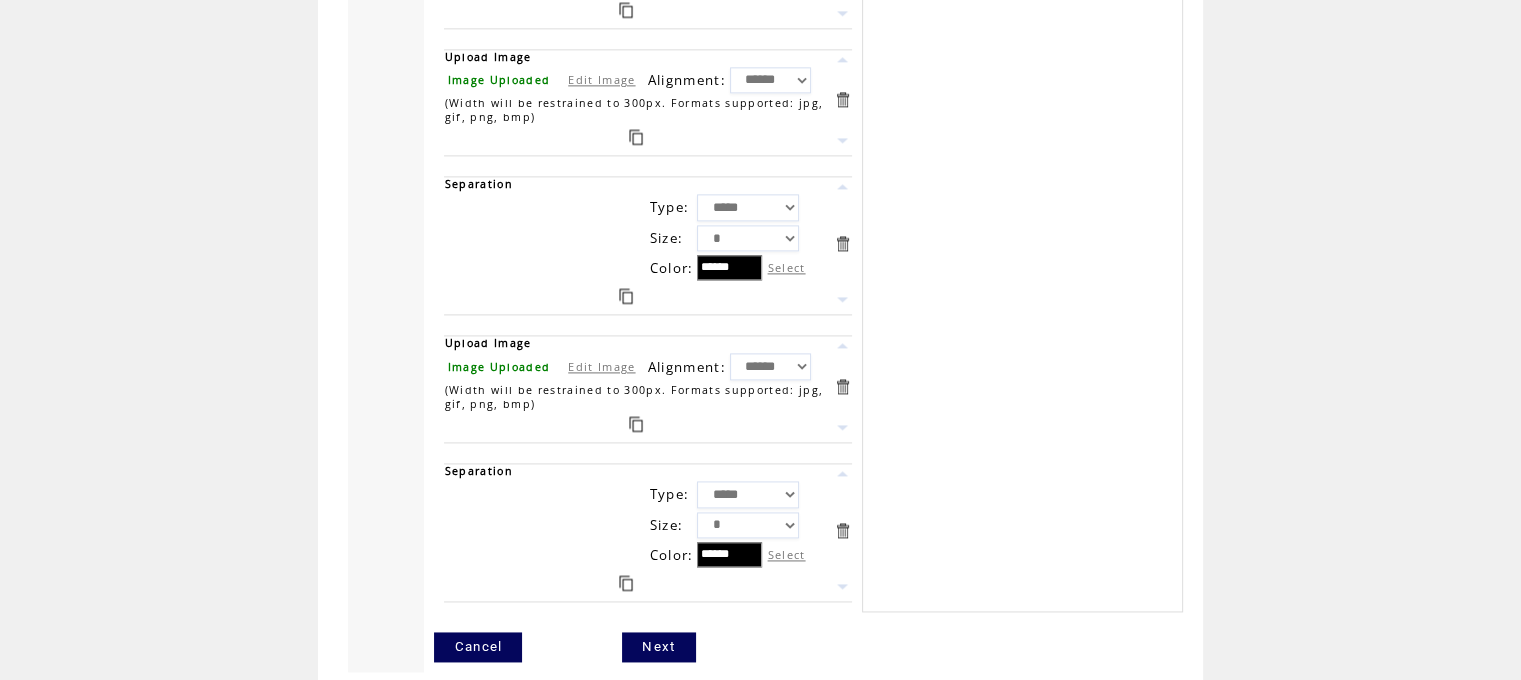 click on "Widgets
Text Box
Image
Link
Email
Line
vCard
Map
Coupon
Video
Opt-in By
Form
Direct
Location
Page Background: ****** Select
Preview
Separation
Type:  	 ****" at bounding box center (760, -973) 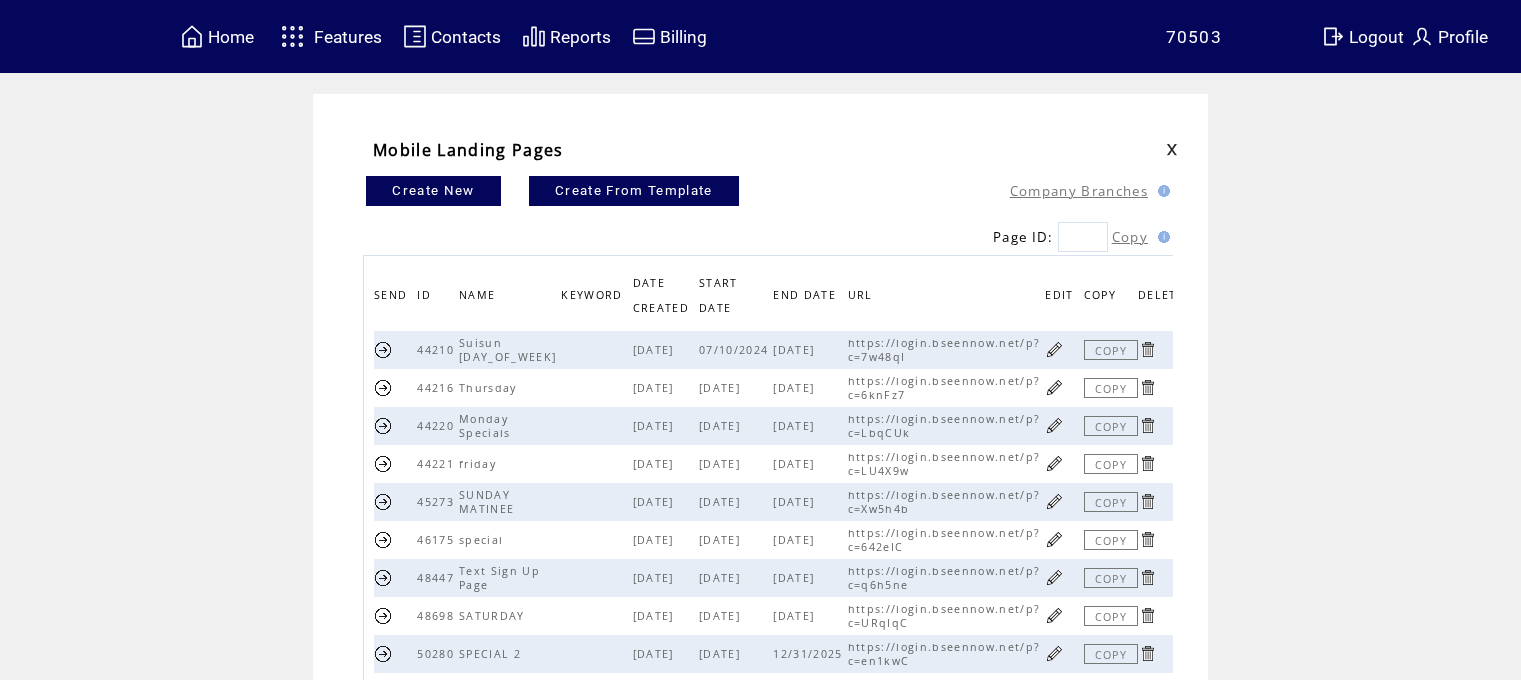 scroll, scrollTop: 0, scrollLeft: 0, axis: both 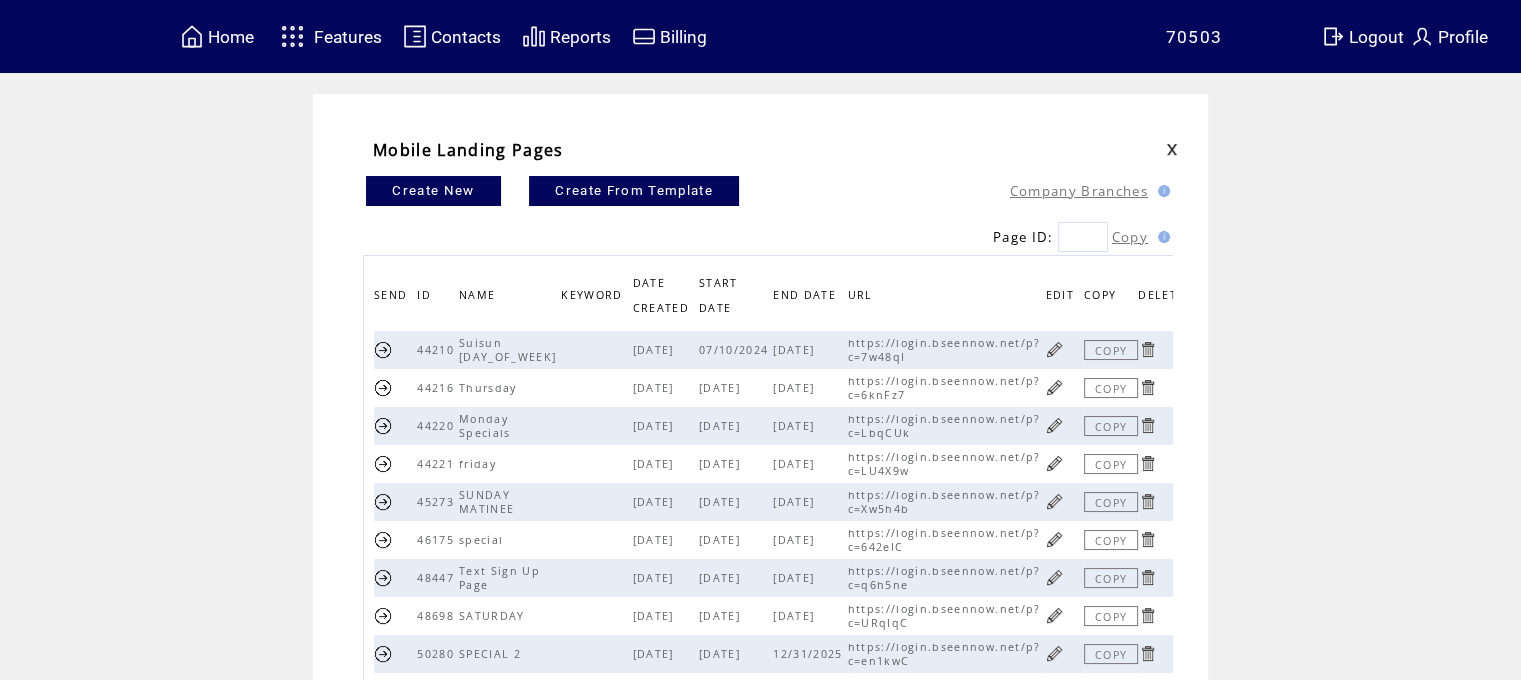 click at bounding box center [1054, 539] 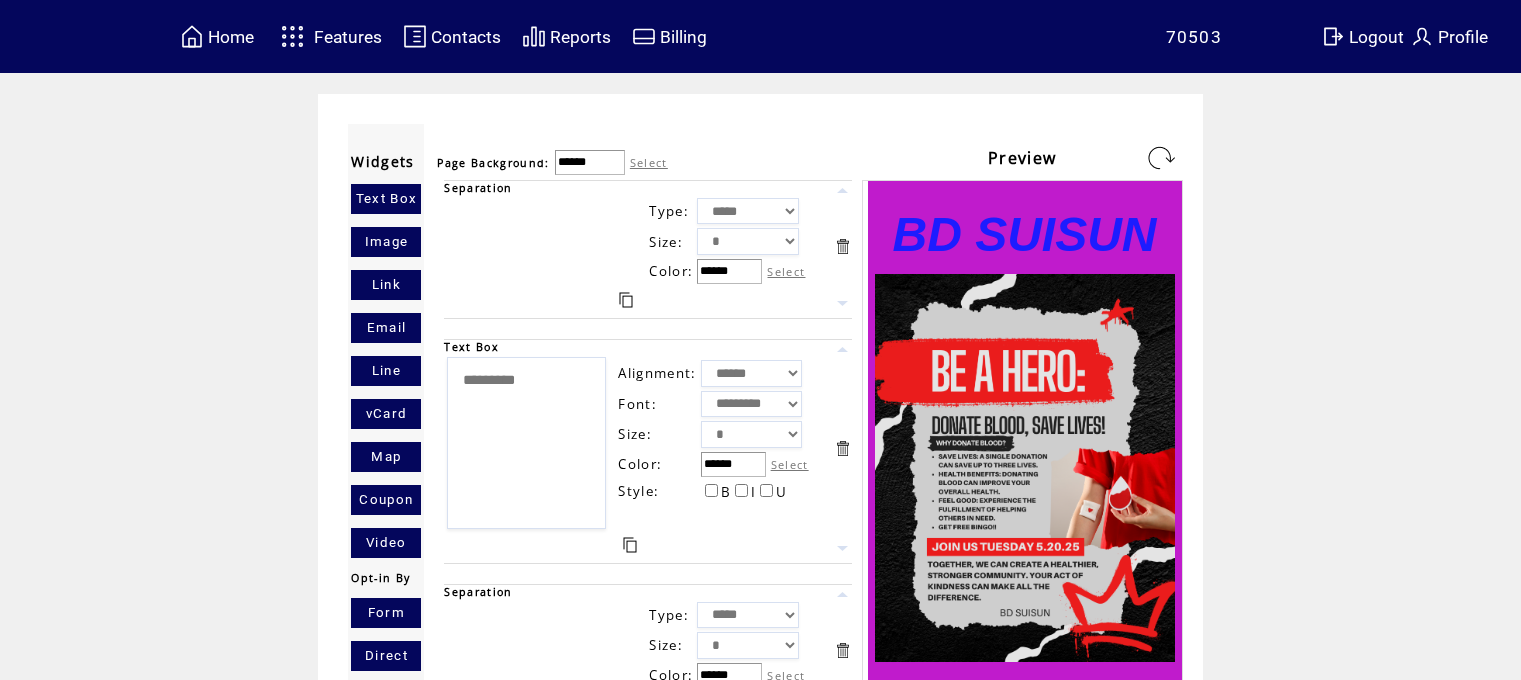 scroll, scrollTop: 0, scrollLeft: 0, axis: both 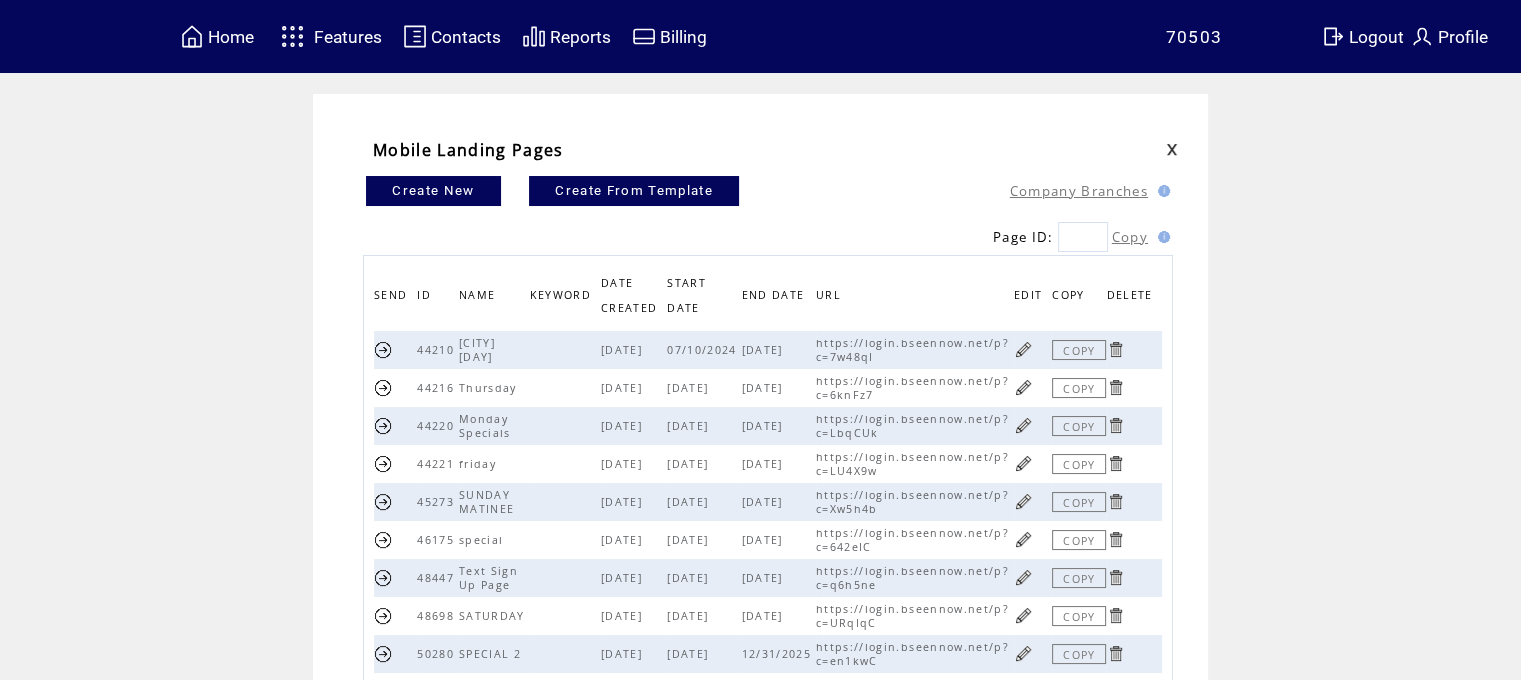 click on "https://login.bseennow.net/p?c=en1kwC" at bounding box center [915, 654] 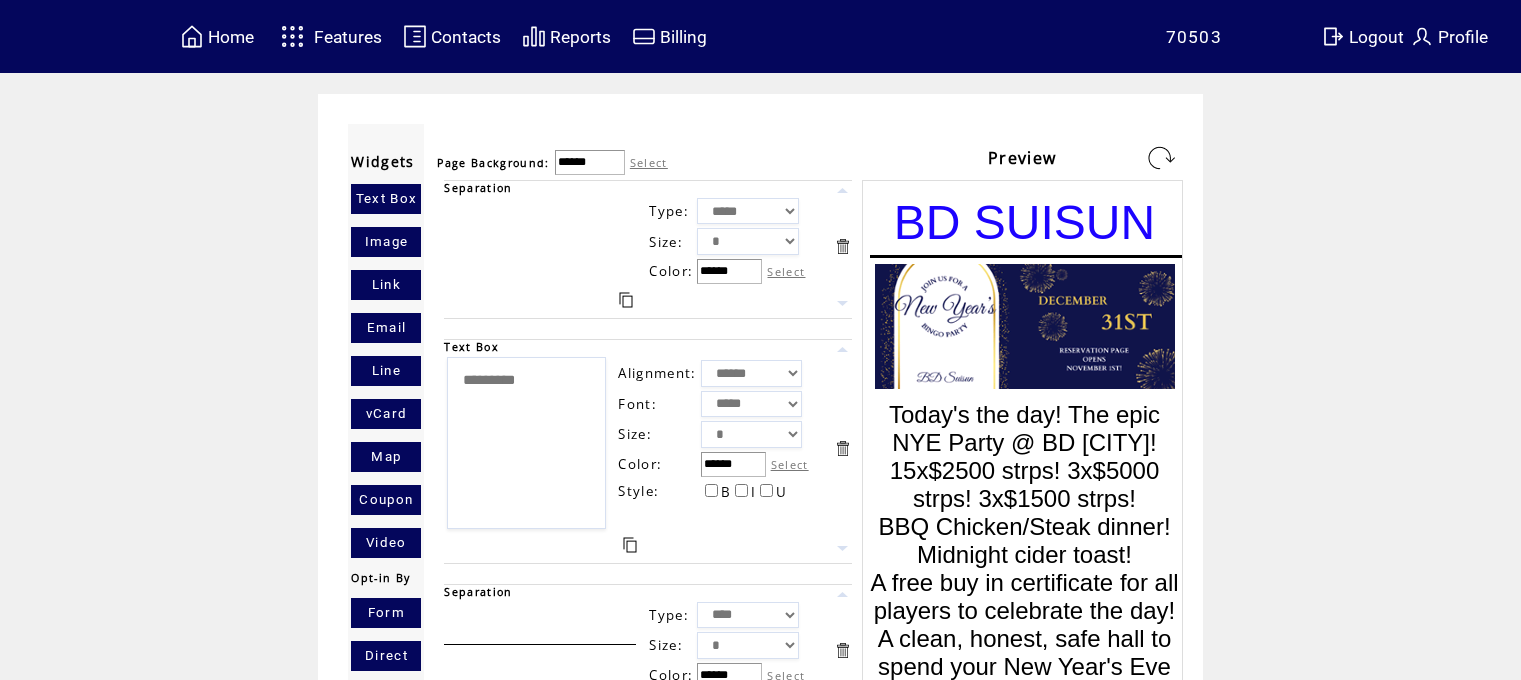 scroll, scrollTop: 0, scrollLeft: 0, axis: both 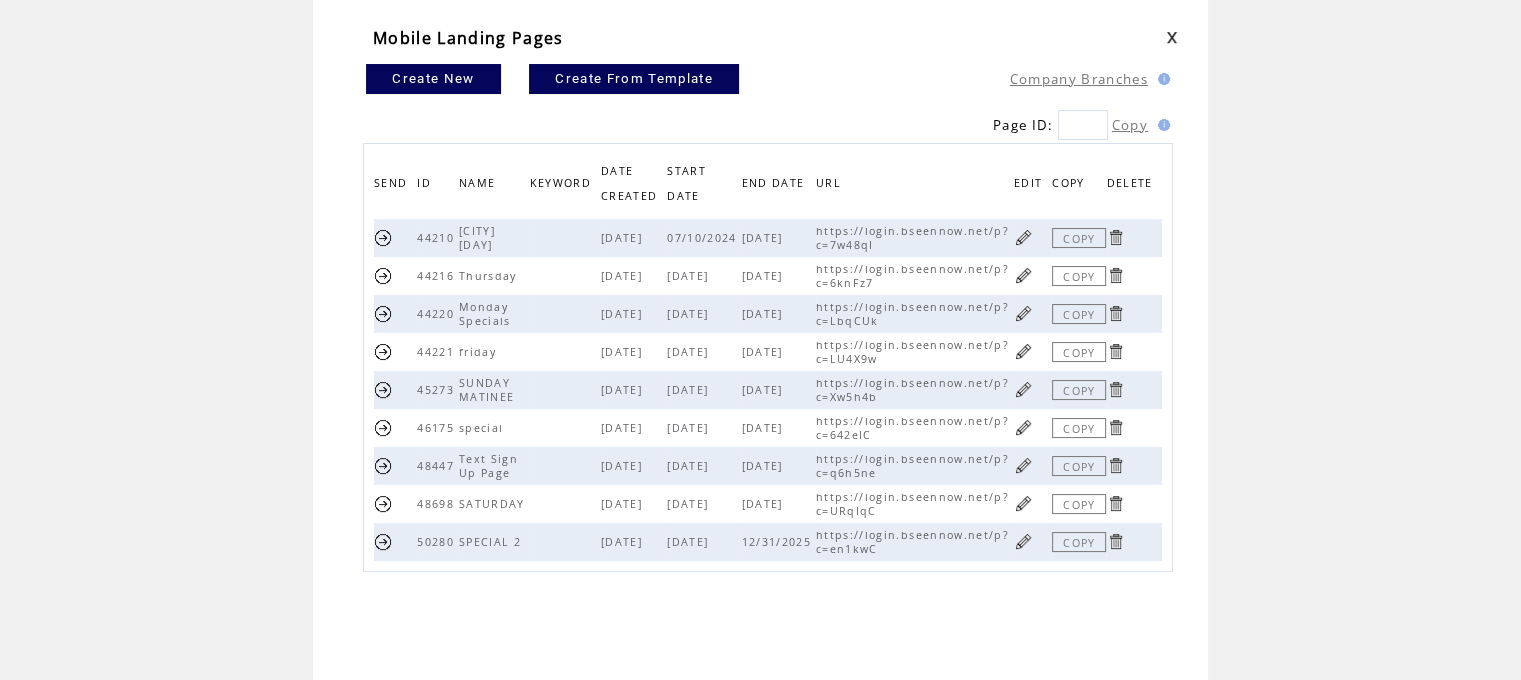 click at bounding box center [1023, 427] 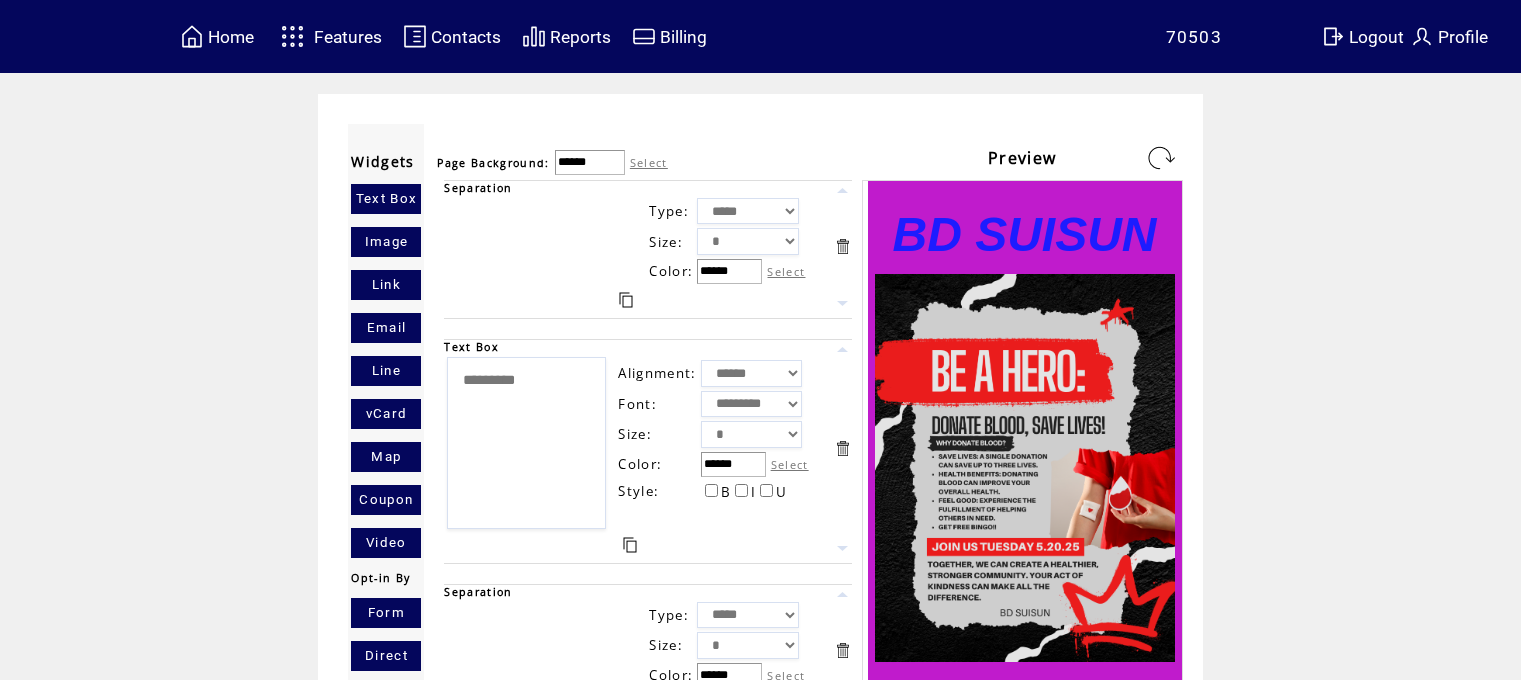 scroll, scrollTop: 0, scrollLeft: 0, axis: both 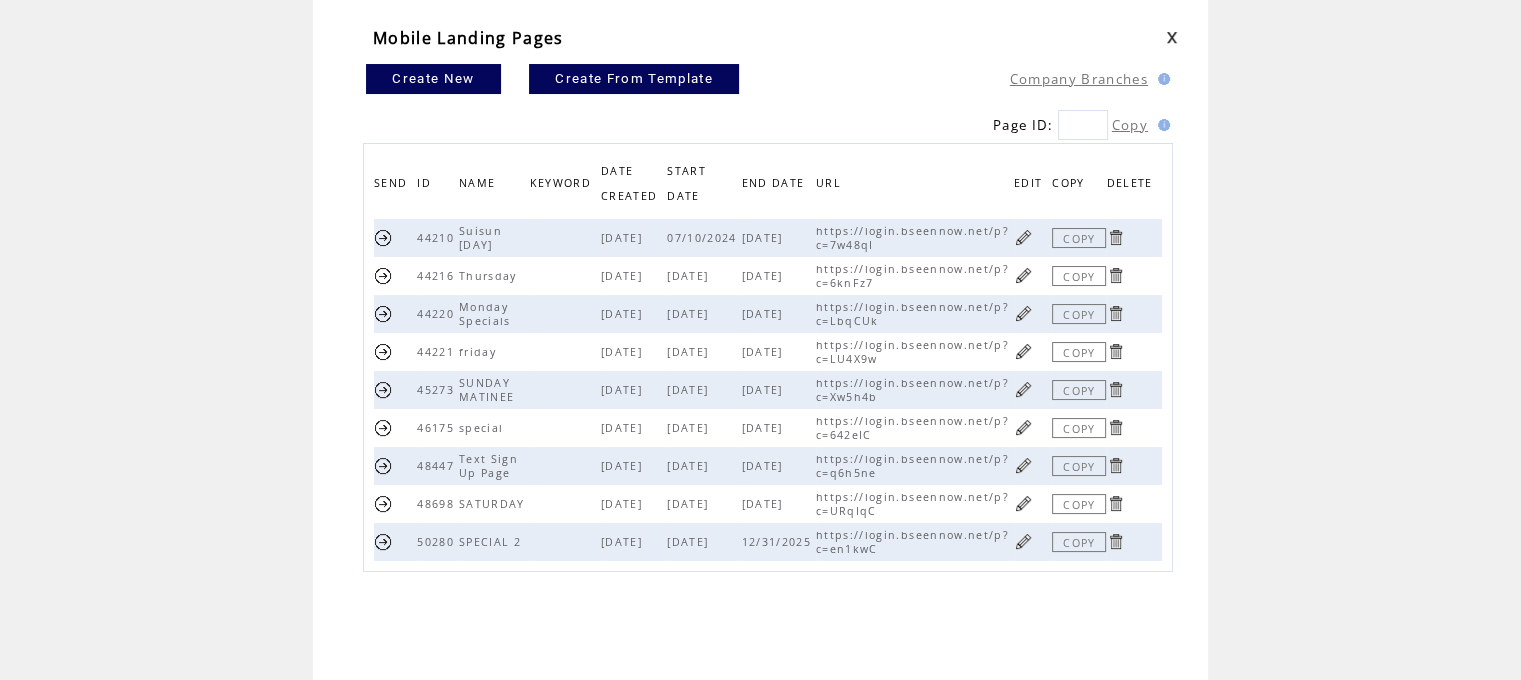 click at bounding box center [1023, 275] 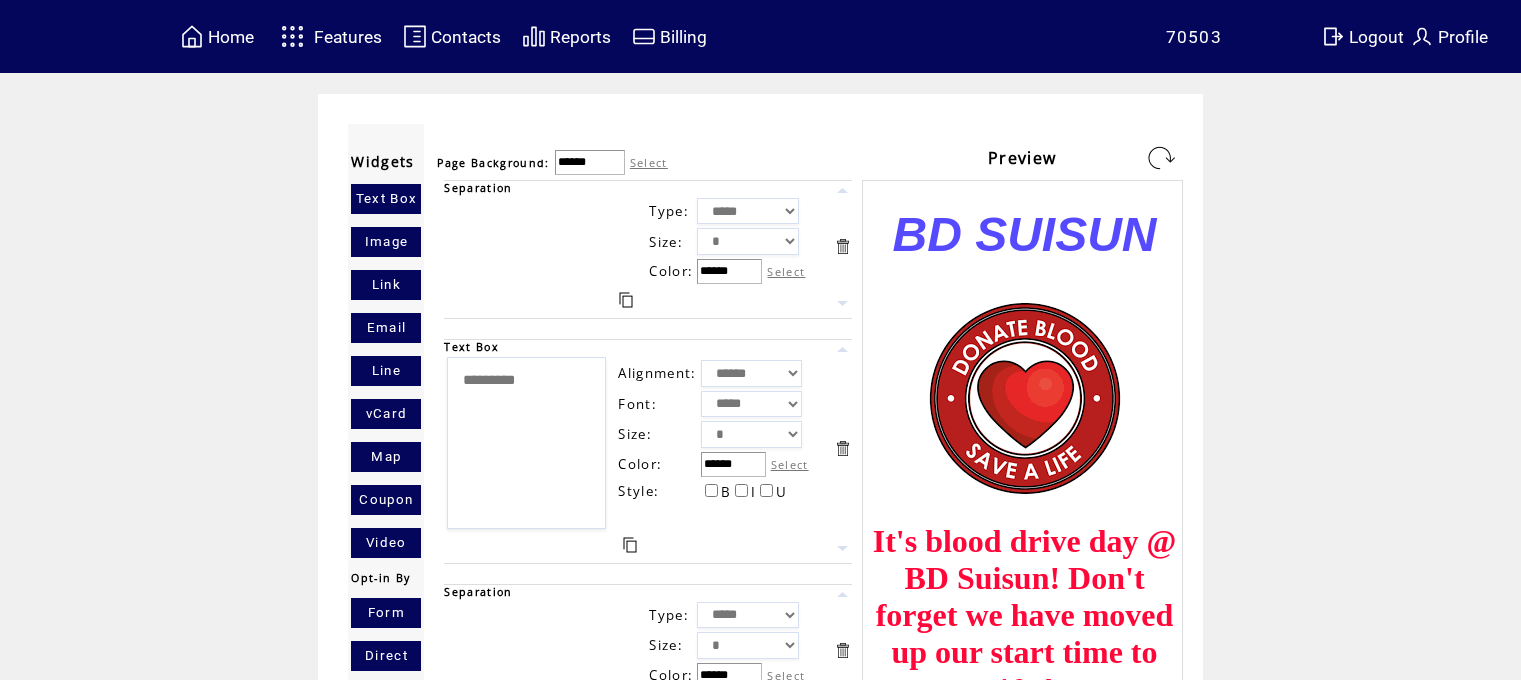 scroll, scrollTop: 0, scrollLeft: 0, axis: both 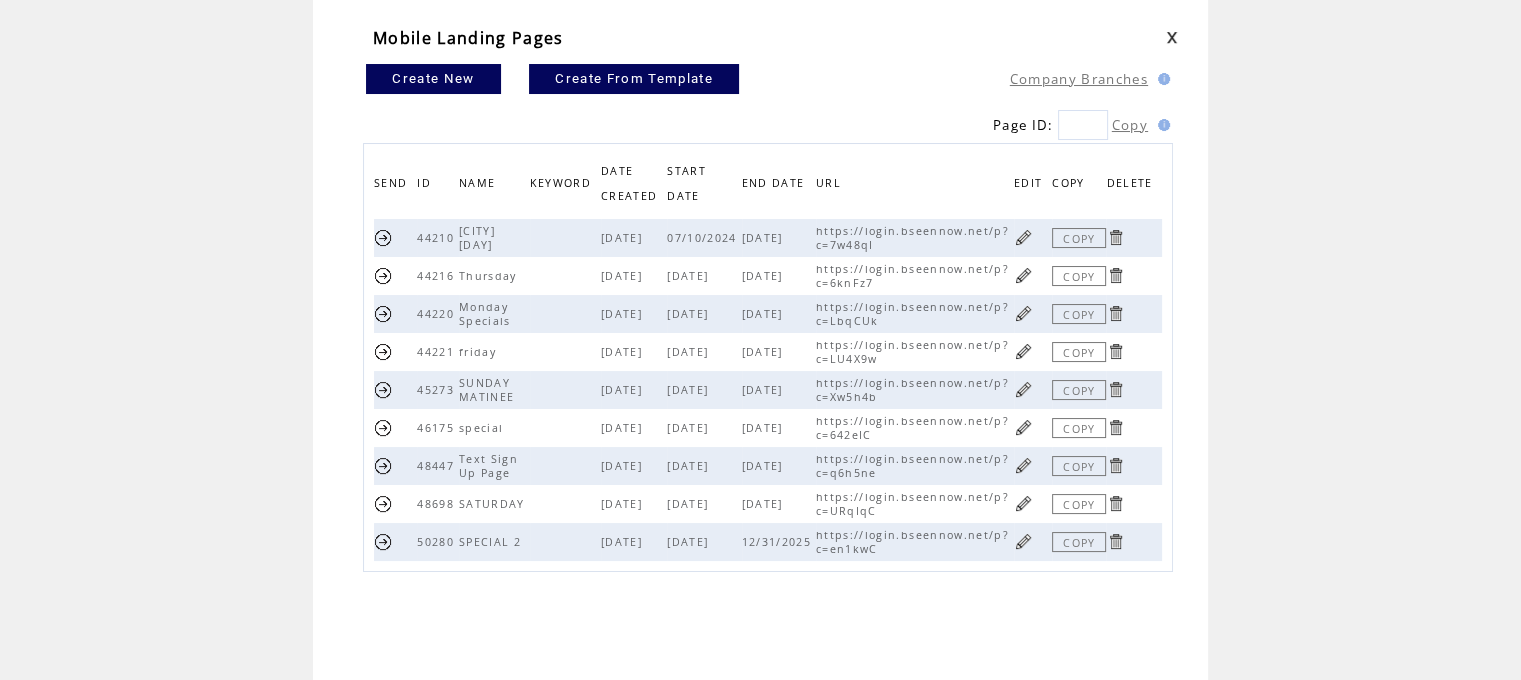 click at bounding box center (383, 275) 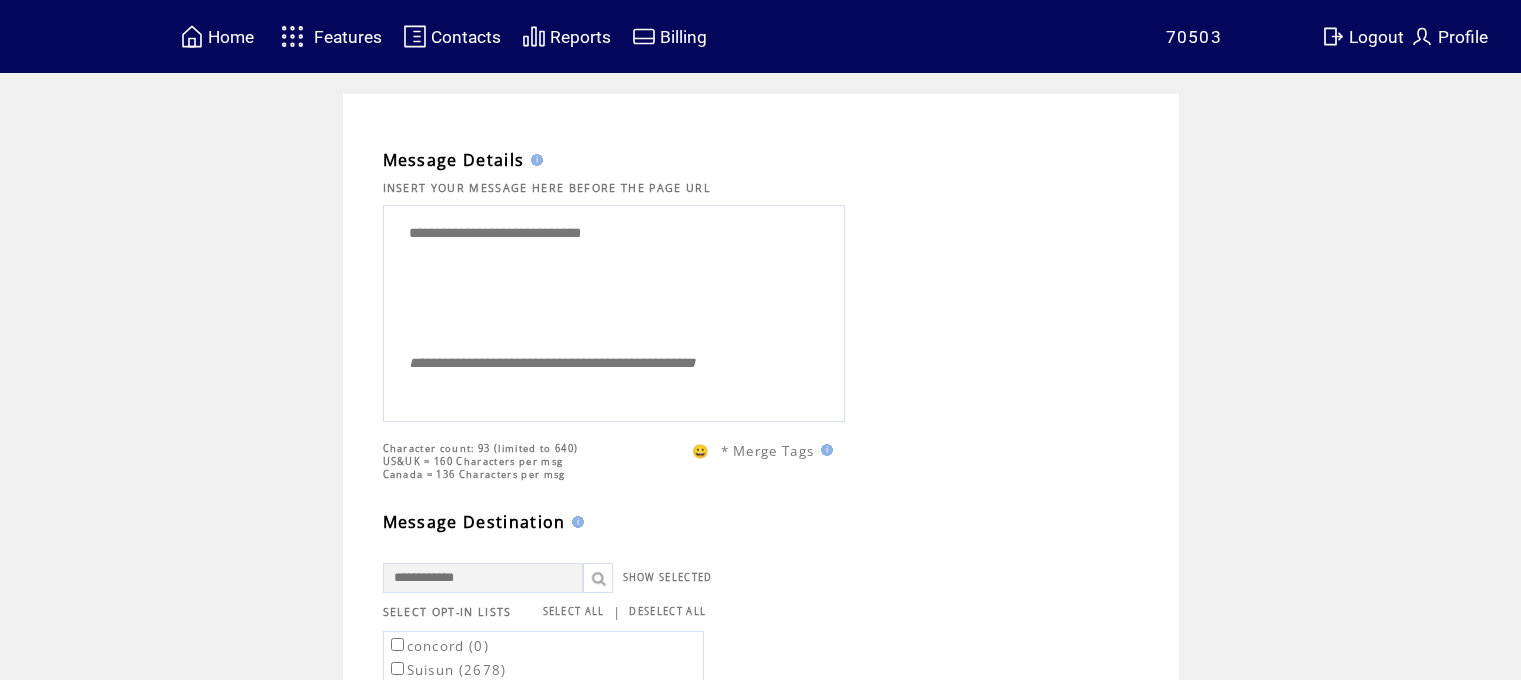 scroll, scrollTop: 0, scrollLeft: 0, axis: both 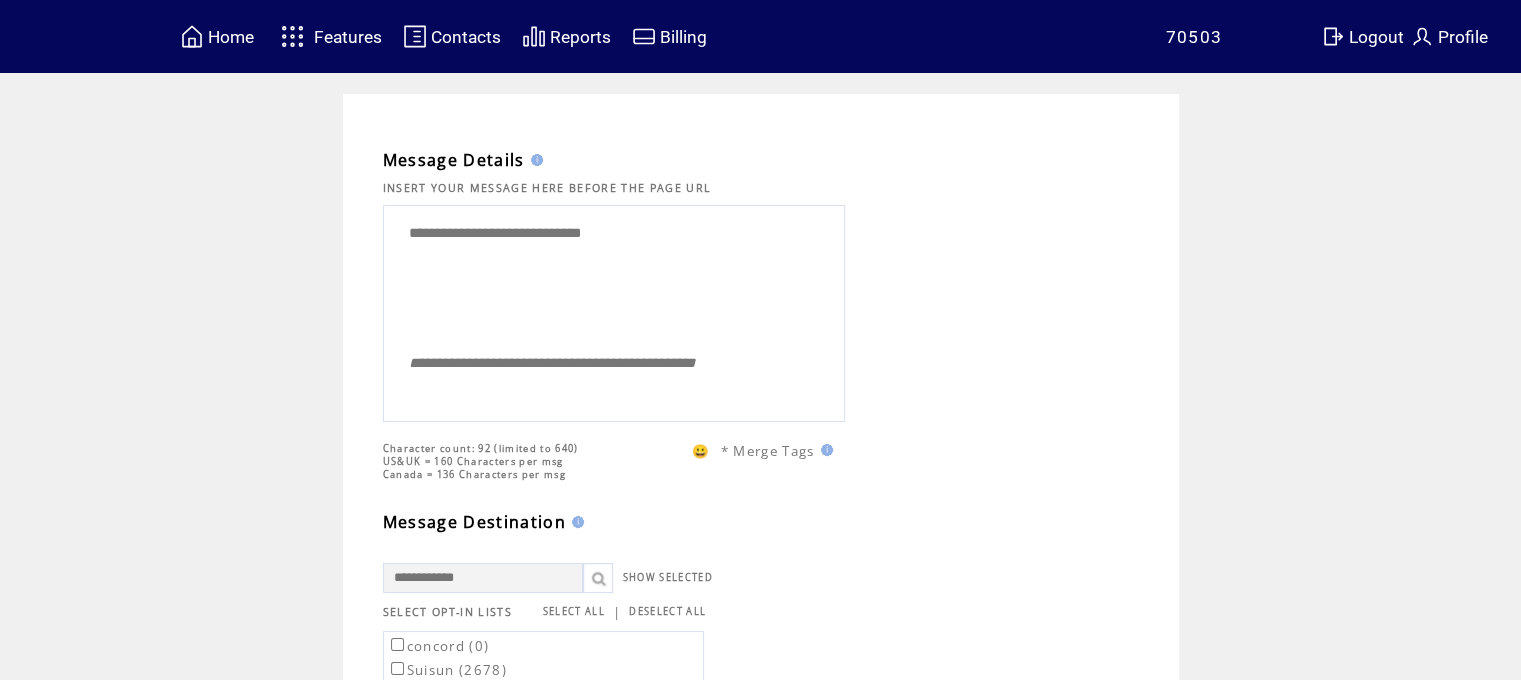drag, startPoint x: 718, startPoint y: 235, endPoint x: 0, endPoint y: 73, distance: 736.0489 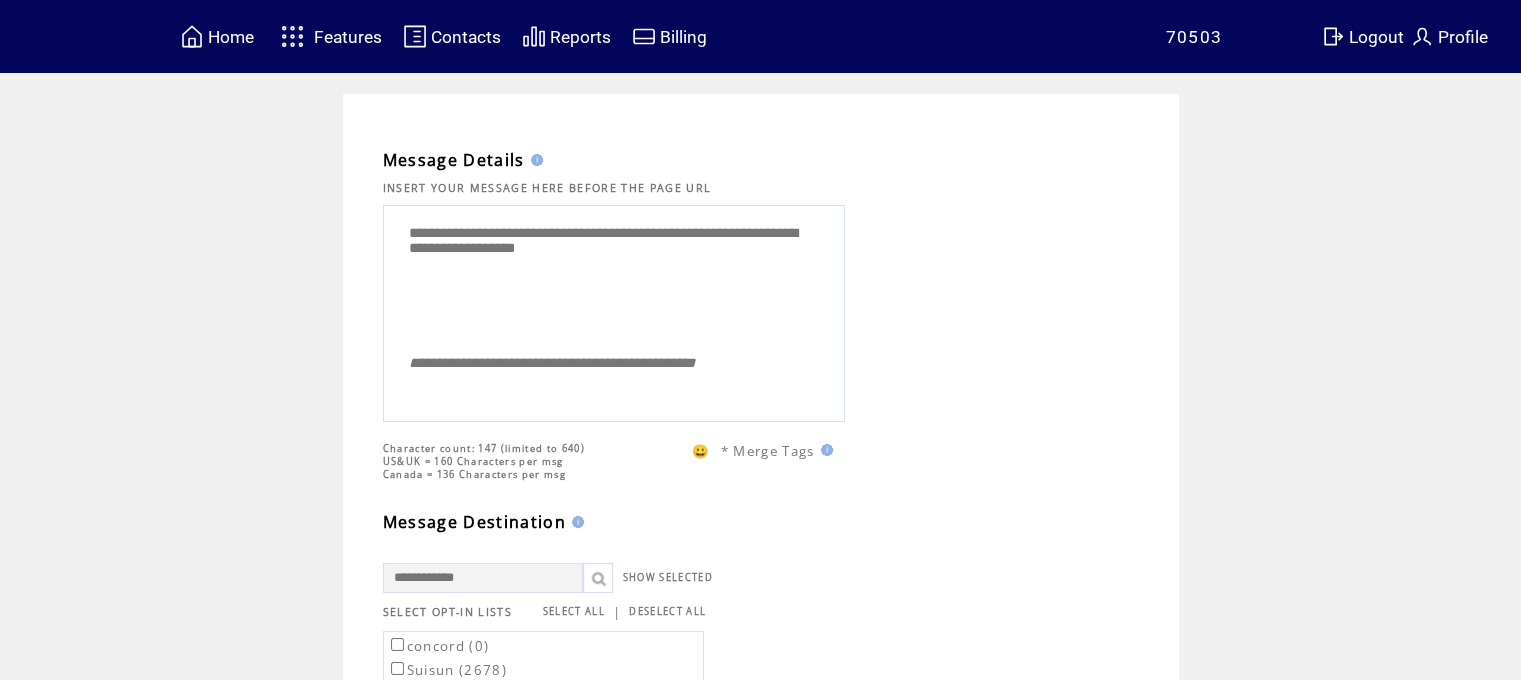 click on "**********" at bounding box center [614, 276] 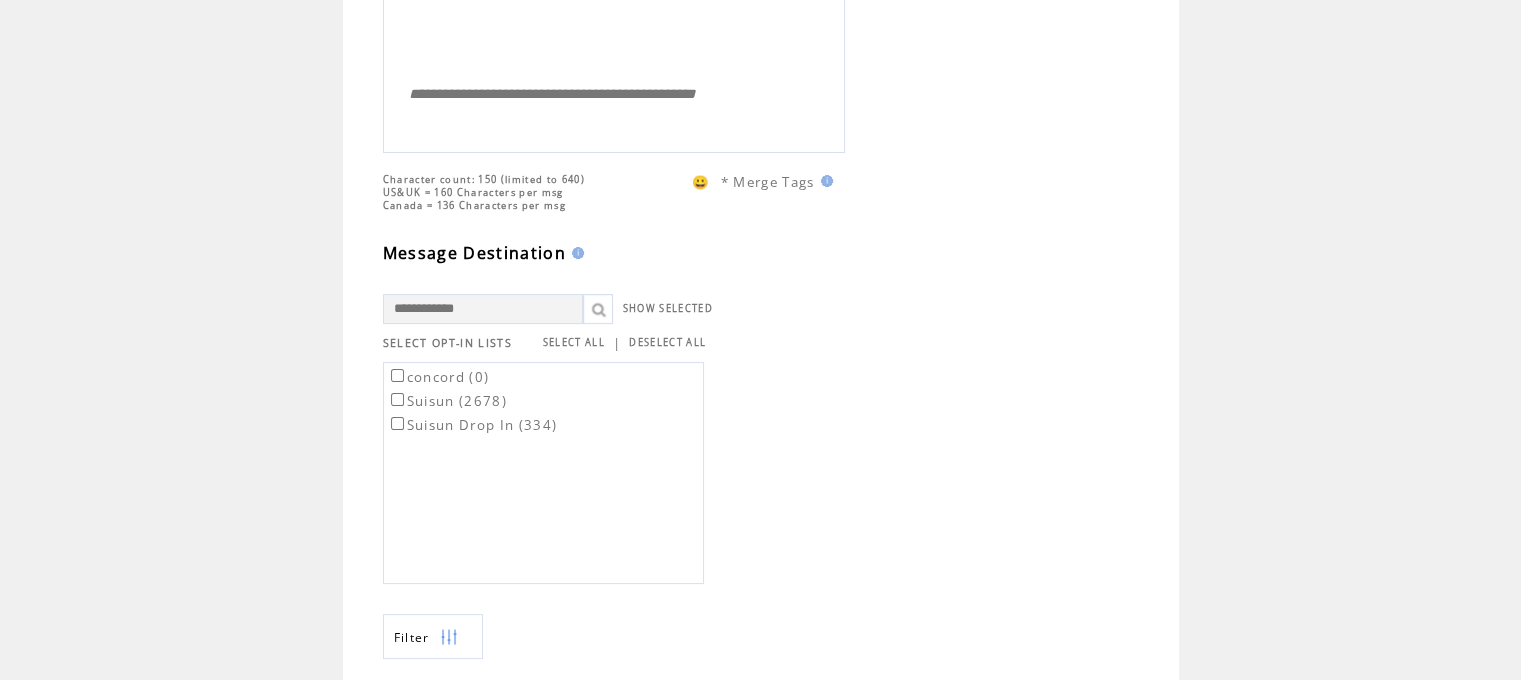 scroll, scrollTop: 342, scrollLeft: 0, axis: vertical 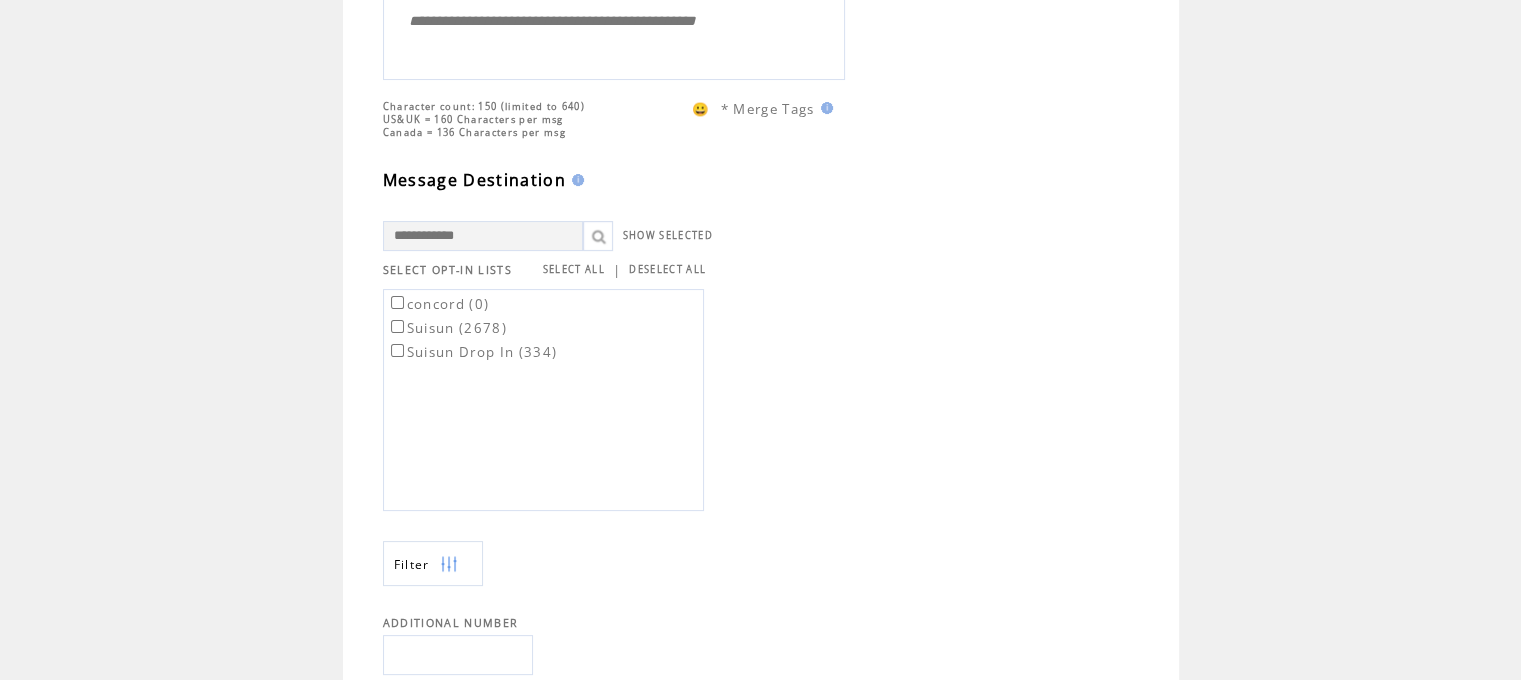 type on "**********" 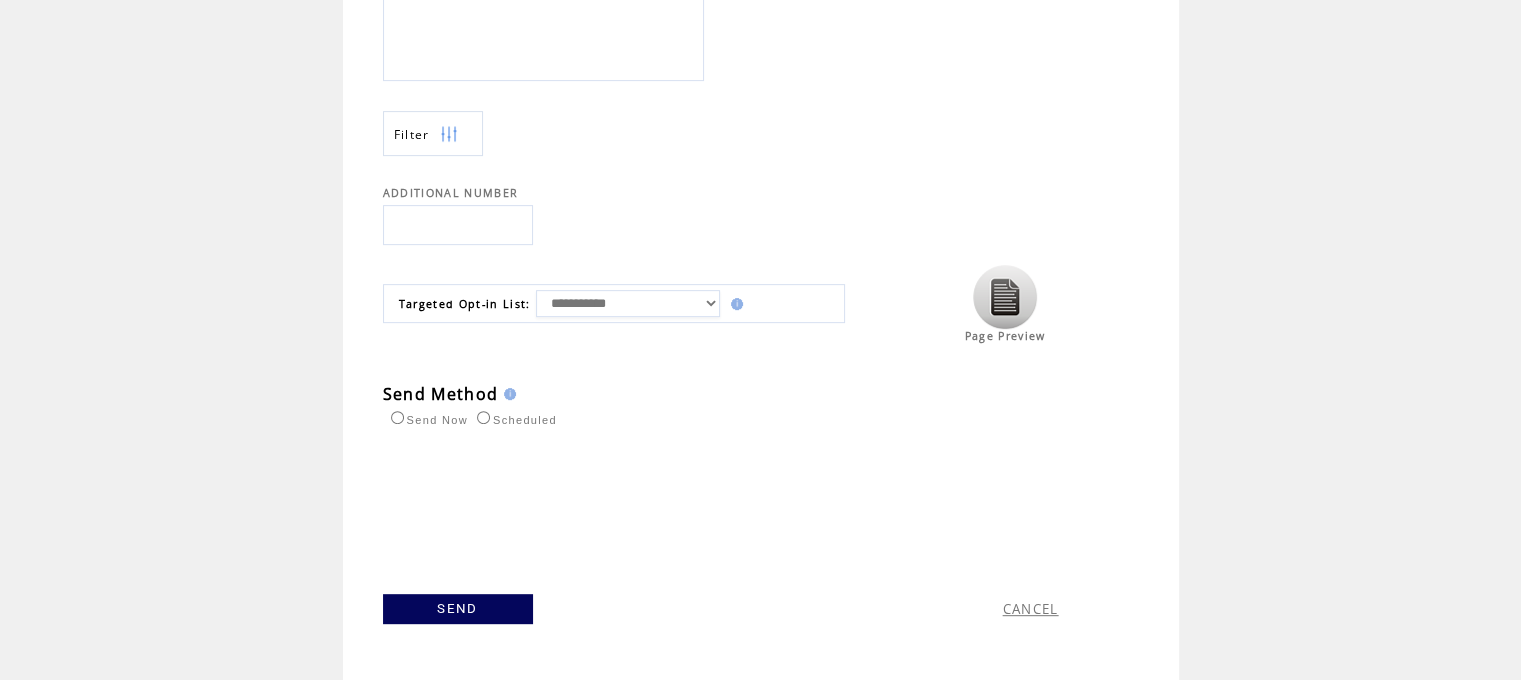 click on "**********" at bounding box center [628, 303] 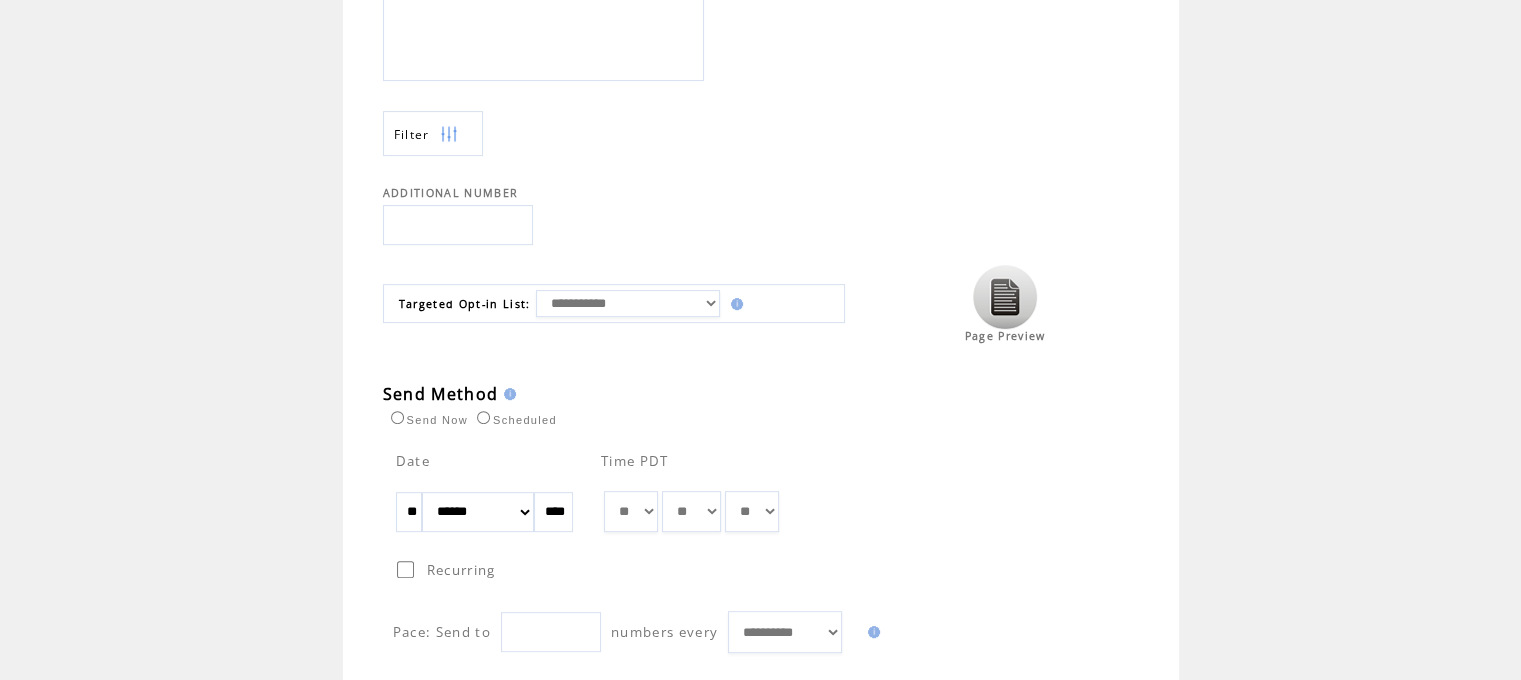 drag, startPoint x: 434, startPoint y: 504, endPoint x: 336, endPoint y: 495, distance: 98.4124 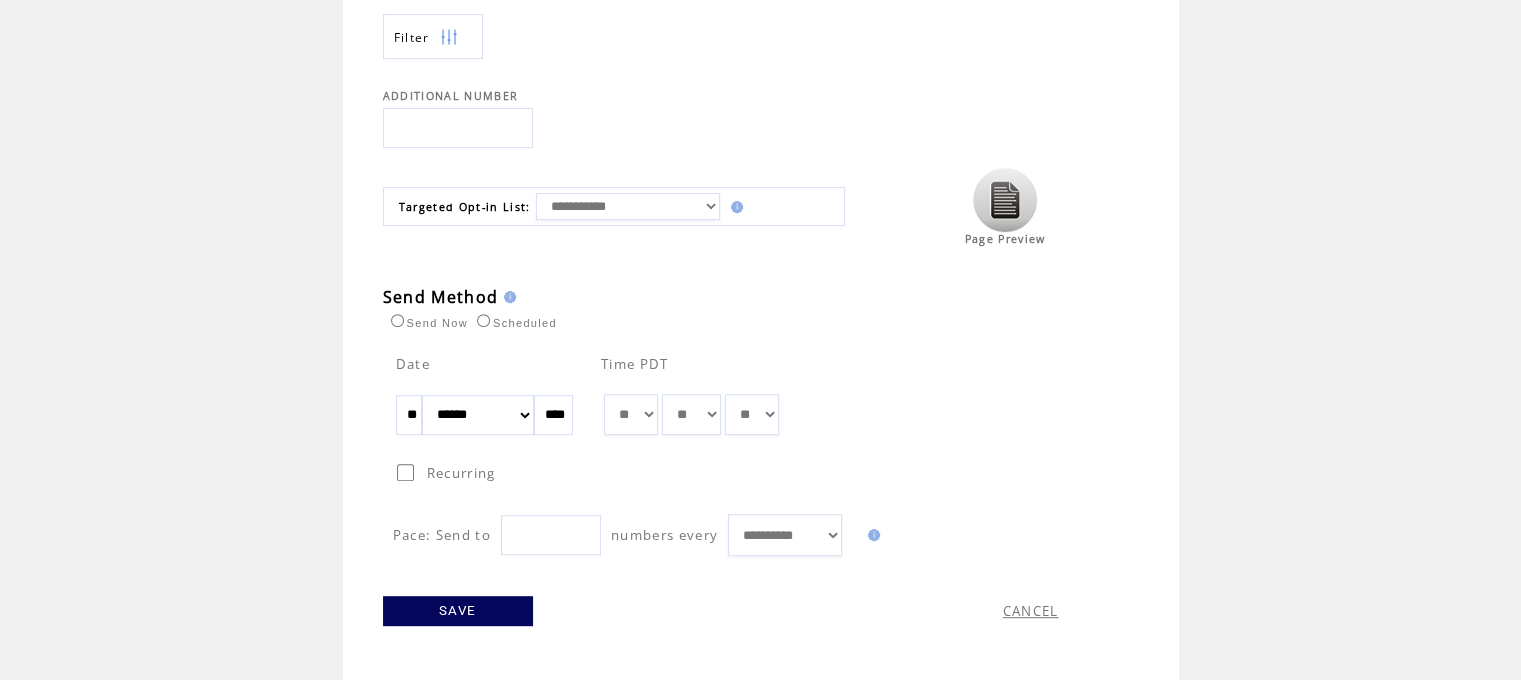 click on "** 	 ** 	 ** 	 ** 	 ** 	 ** 	 ** 	 ** 	 ** 	 ** 	 ** 	 ** 	 ** 	 ** 	 ** 	 ** 	 ** 	 ** 	 ** 	 ** 	 ** 	 ** 	 ** 	 ** 	 ** 	 ** 	 ** 	 ** 	 ** 	 ** 	 ** 	 ** 	 ** 	 ** 	 ** 	 ** 	 ** 	 ** 	 ** 	 ** 	 ** 	 ** 	 ** 	 ** 	 ** 	 ** 	 ** 	 ** 	 ** 	 ** 	 ** 	 ** 	 ** 	 ** 	 ** 	 ** 	 ** 	 ** 	 ** 	 ** 	 **" at bounding box center [691, 415] 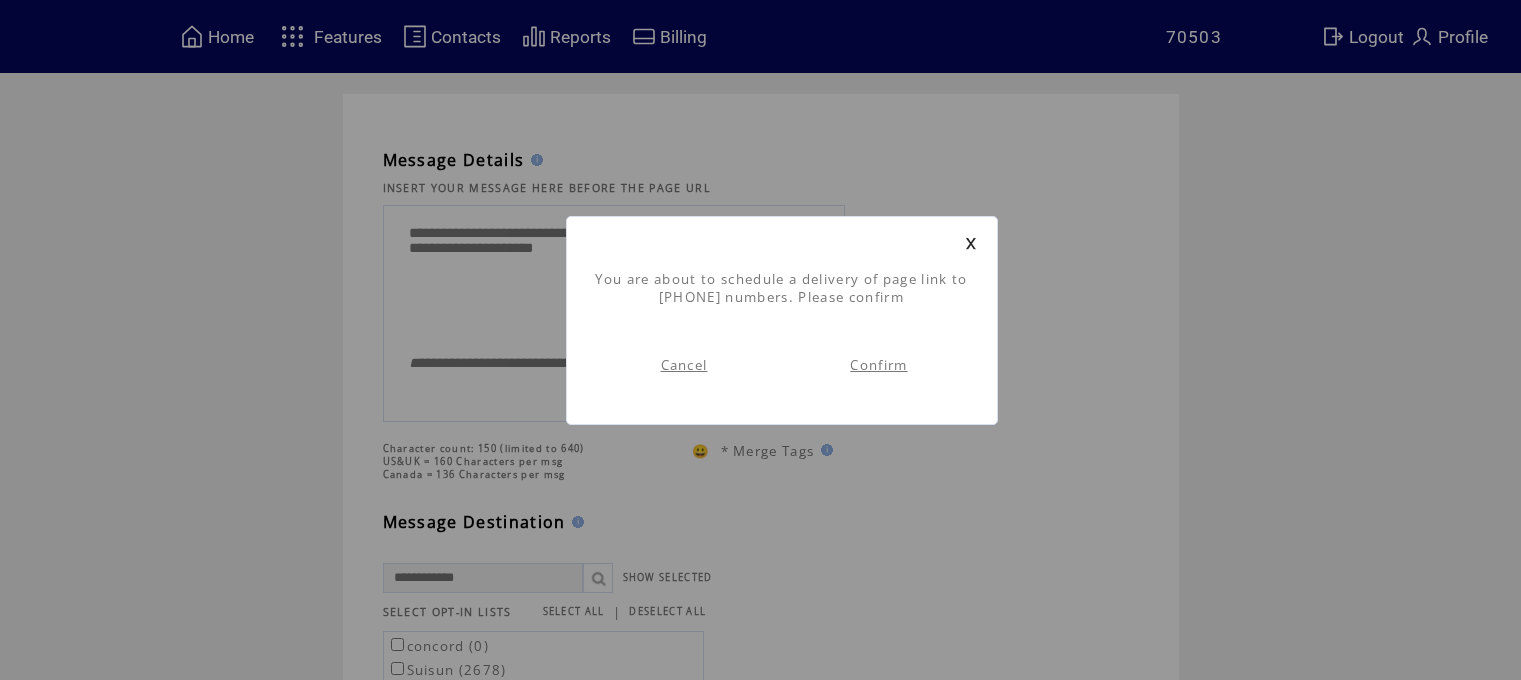 scroll, scrollTop: 0, scrollLeft: 0, axis: both 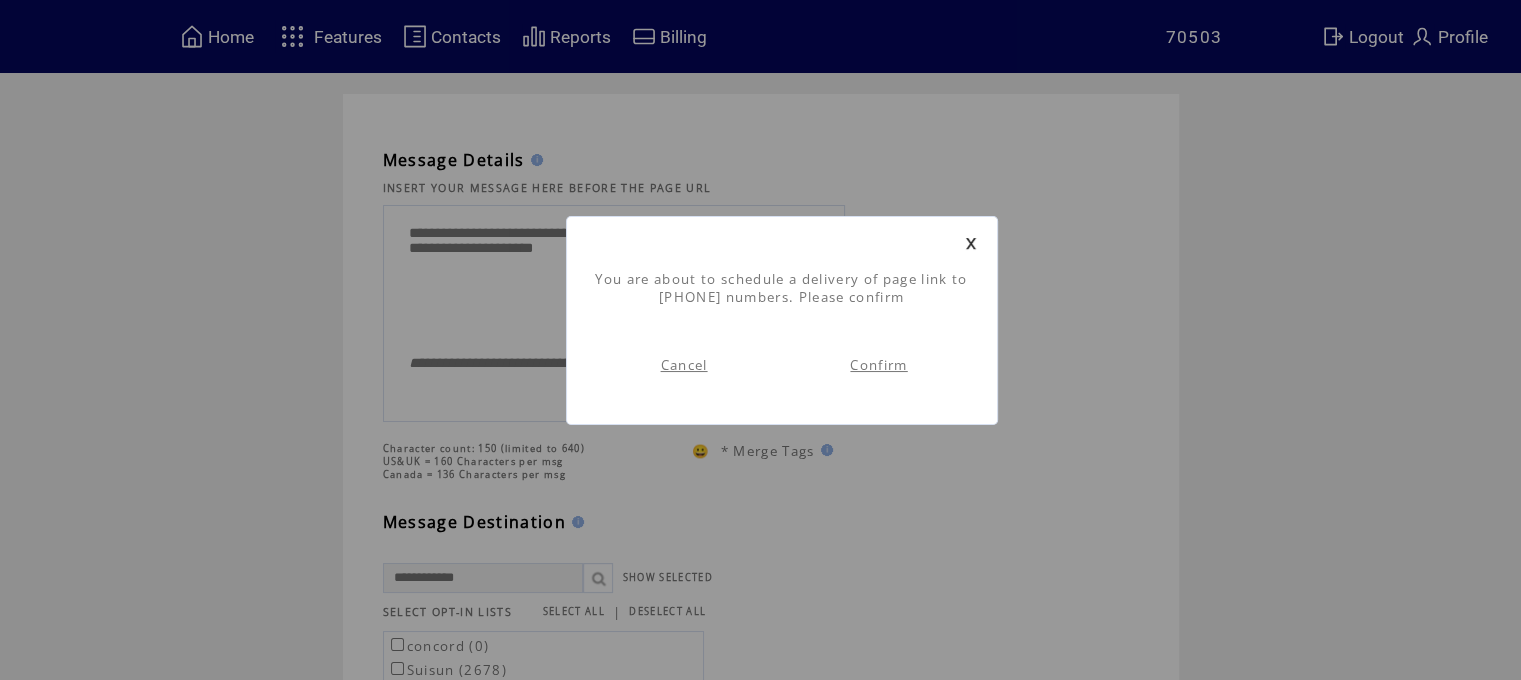 click on "Confirm" at bounding box center (878, 365) 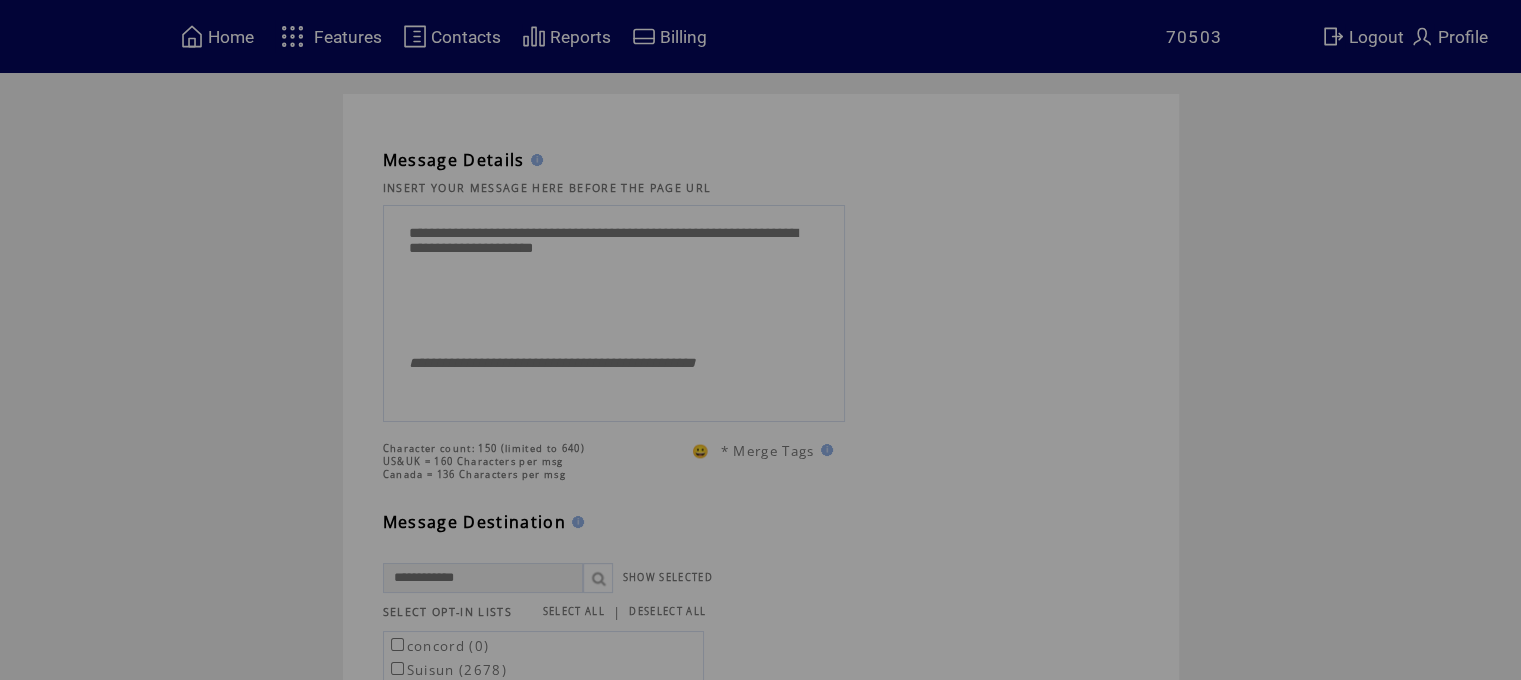 scroll, scrollTop: 0, scrollLeft: 0, axis: both 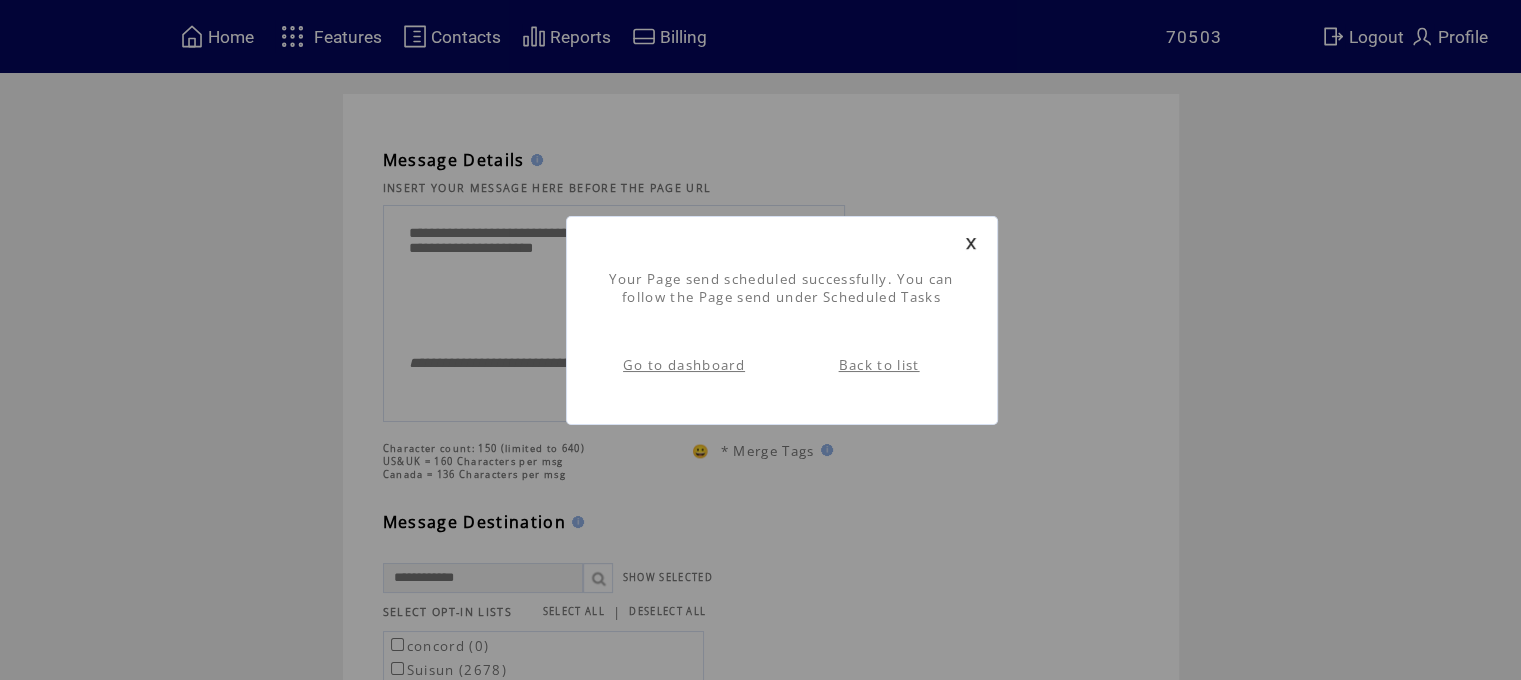 click on "Go to dashboard" at bounding box center [684, 365] 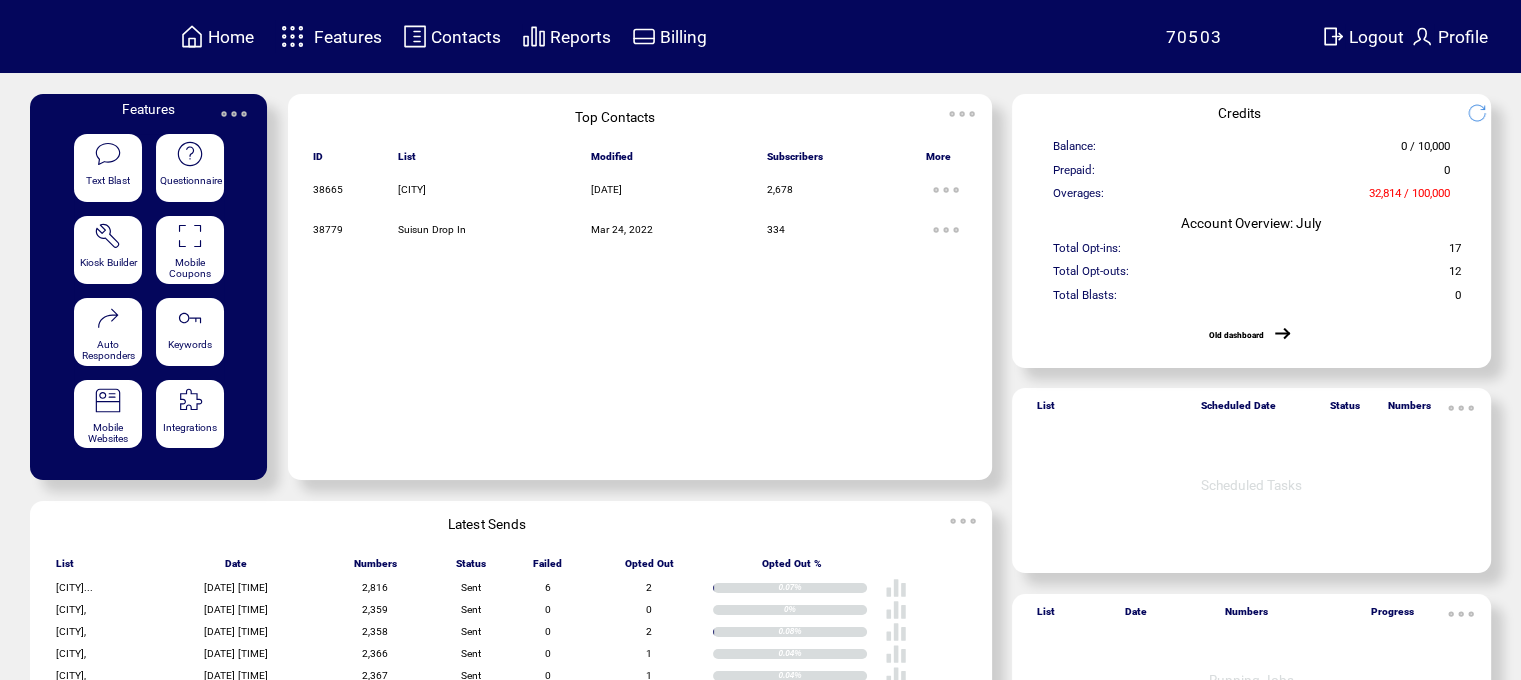 scroll, scrollTop: 0, scrollLeft: 0, axis: both 